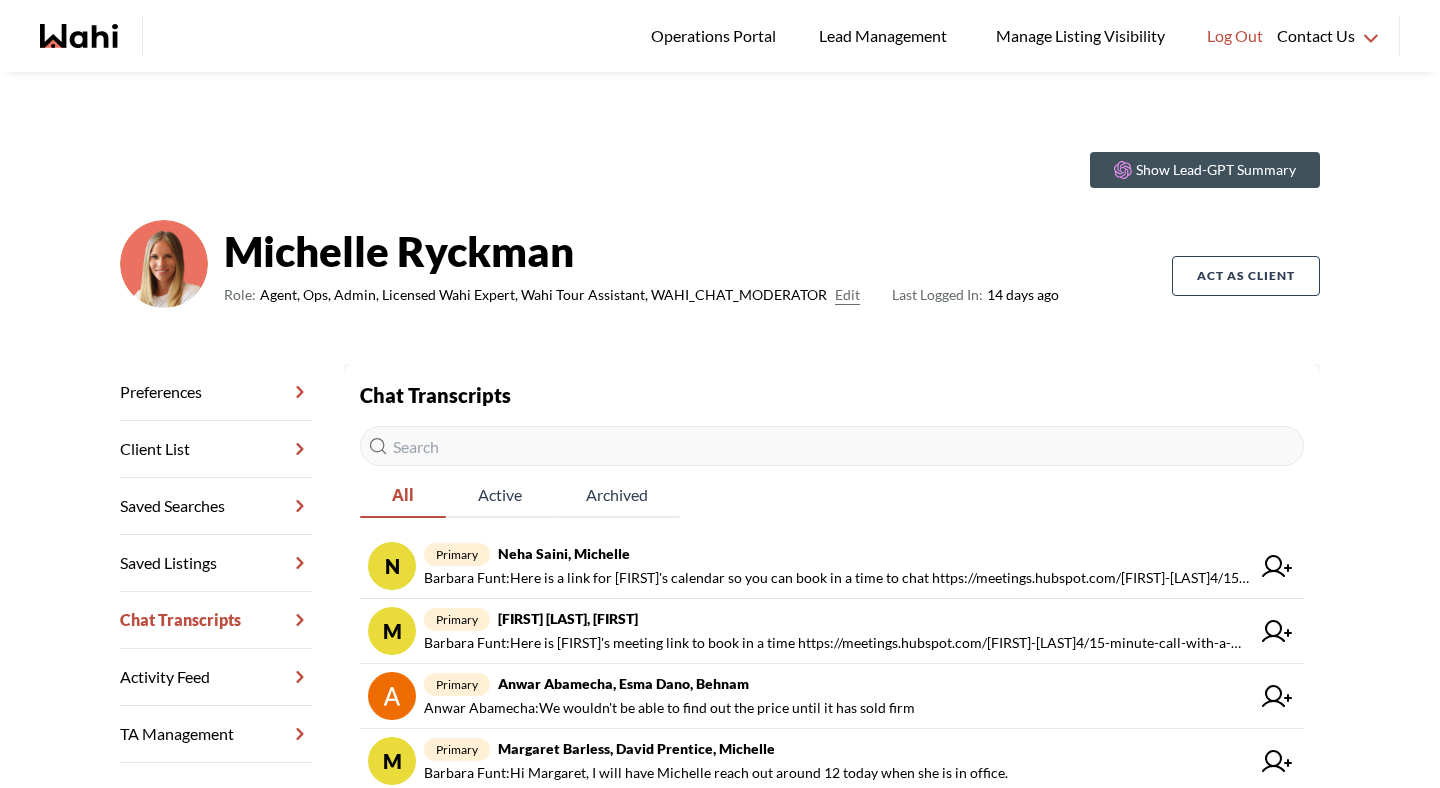scroll, scrollTop: 0, scrollLeft: 0, axis: both 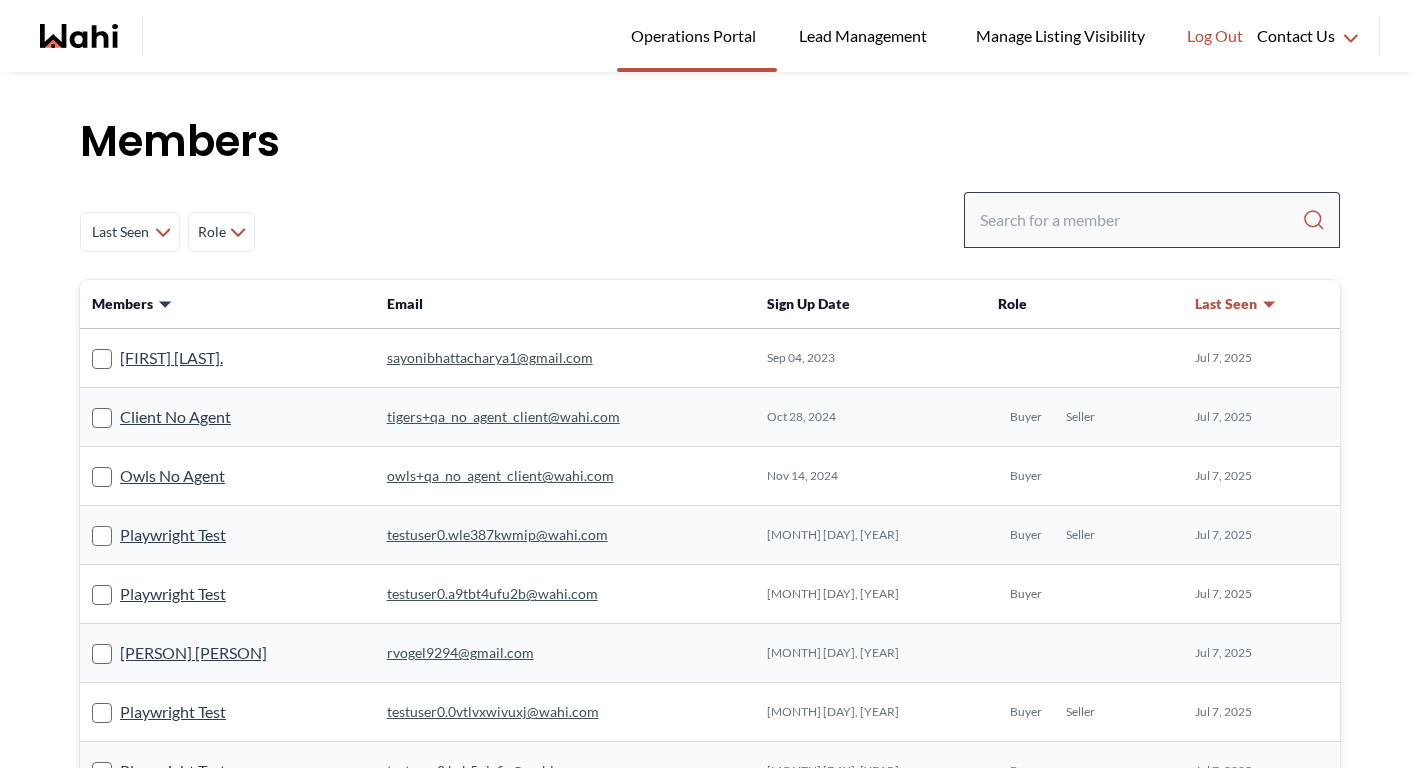 click at bounding box center [1152, 220] 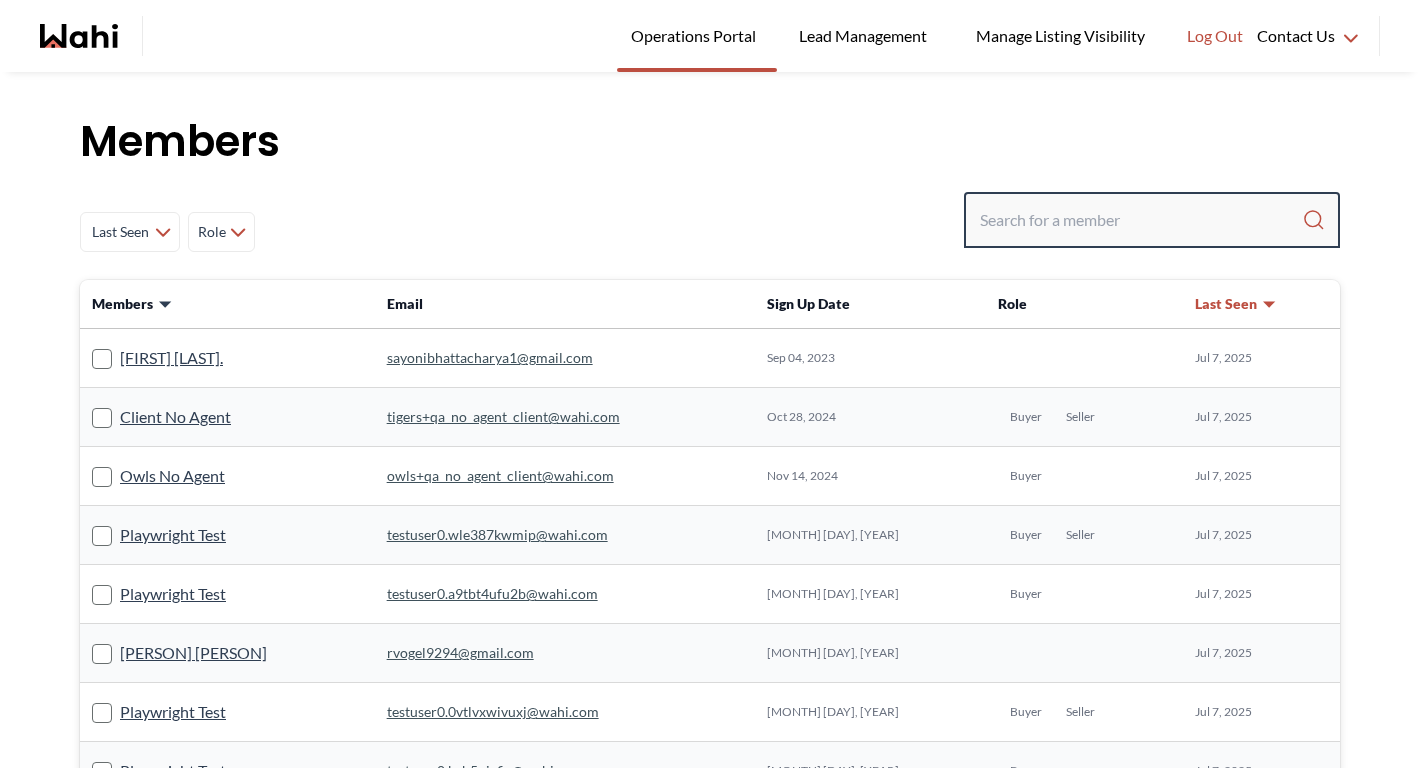 click at bounding box center (1141, 220) 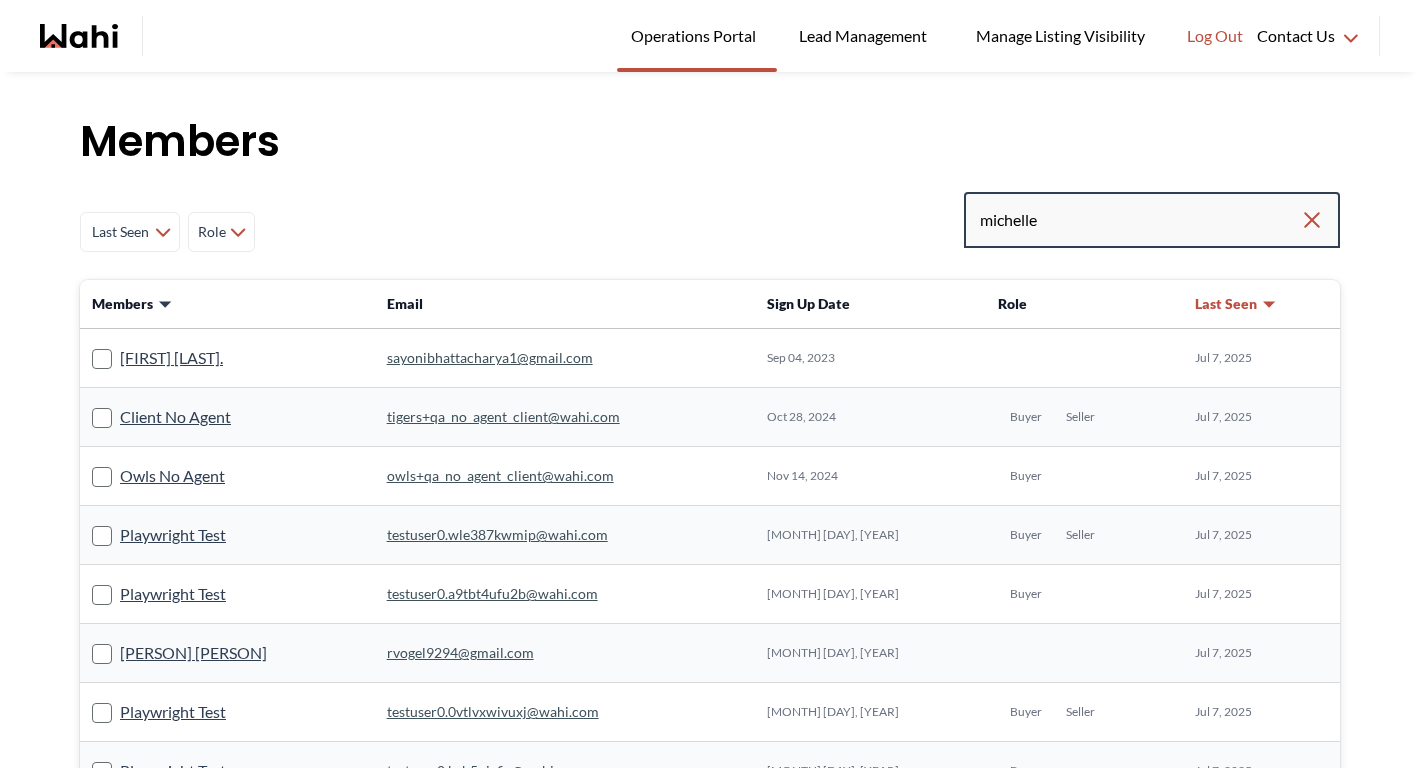 type on "michelle" 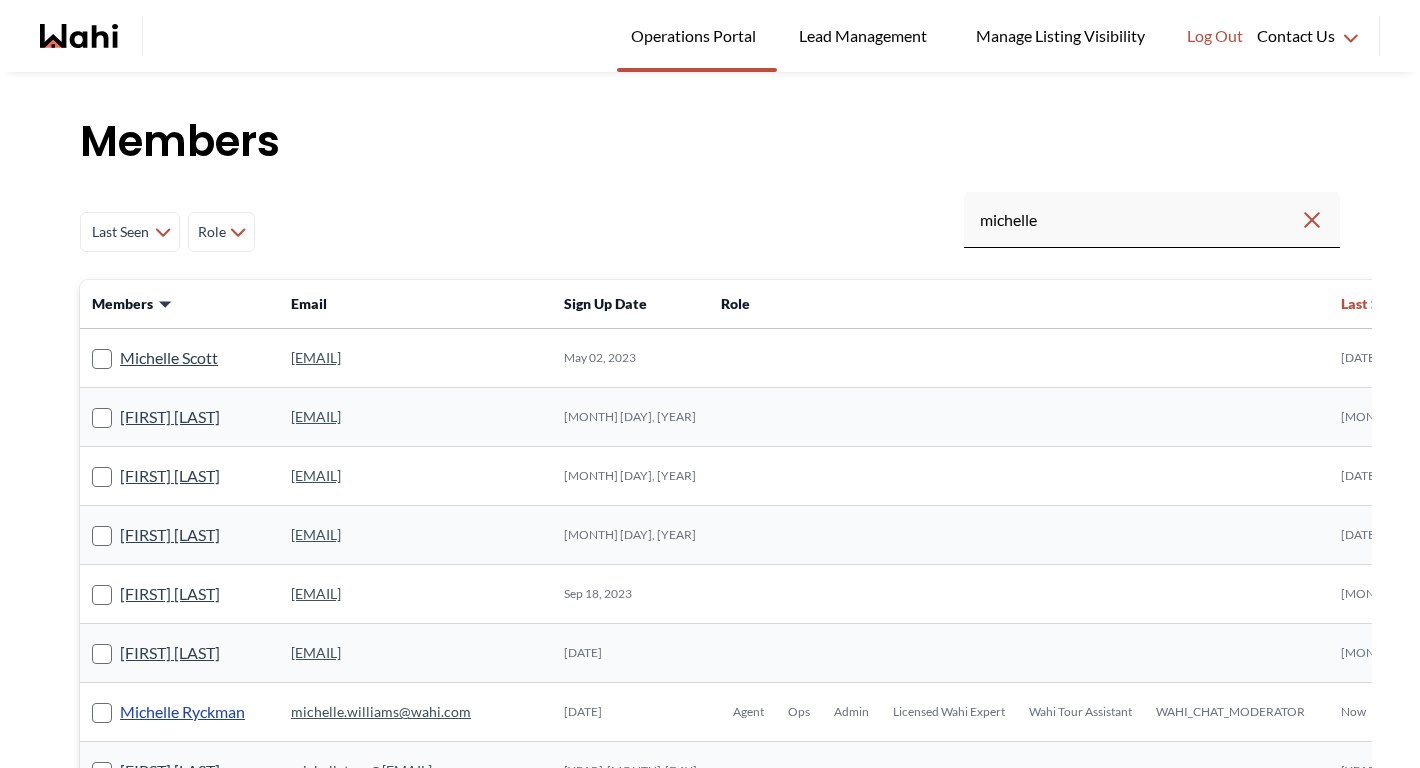 click on "Michelle Ryckman" at bounding box center [182, 712] 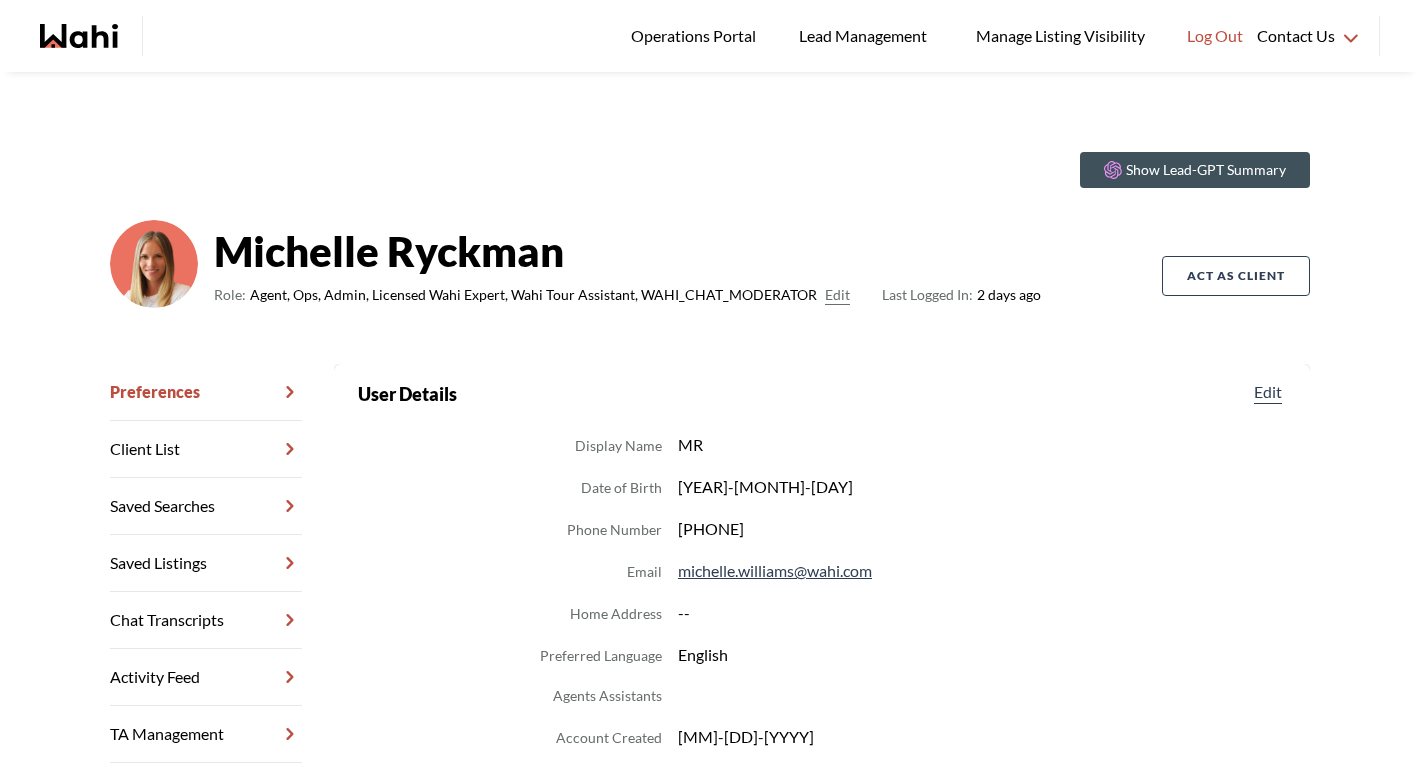 click on "Chat Transcripts" at bounding box center [206, 620] 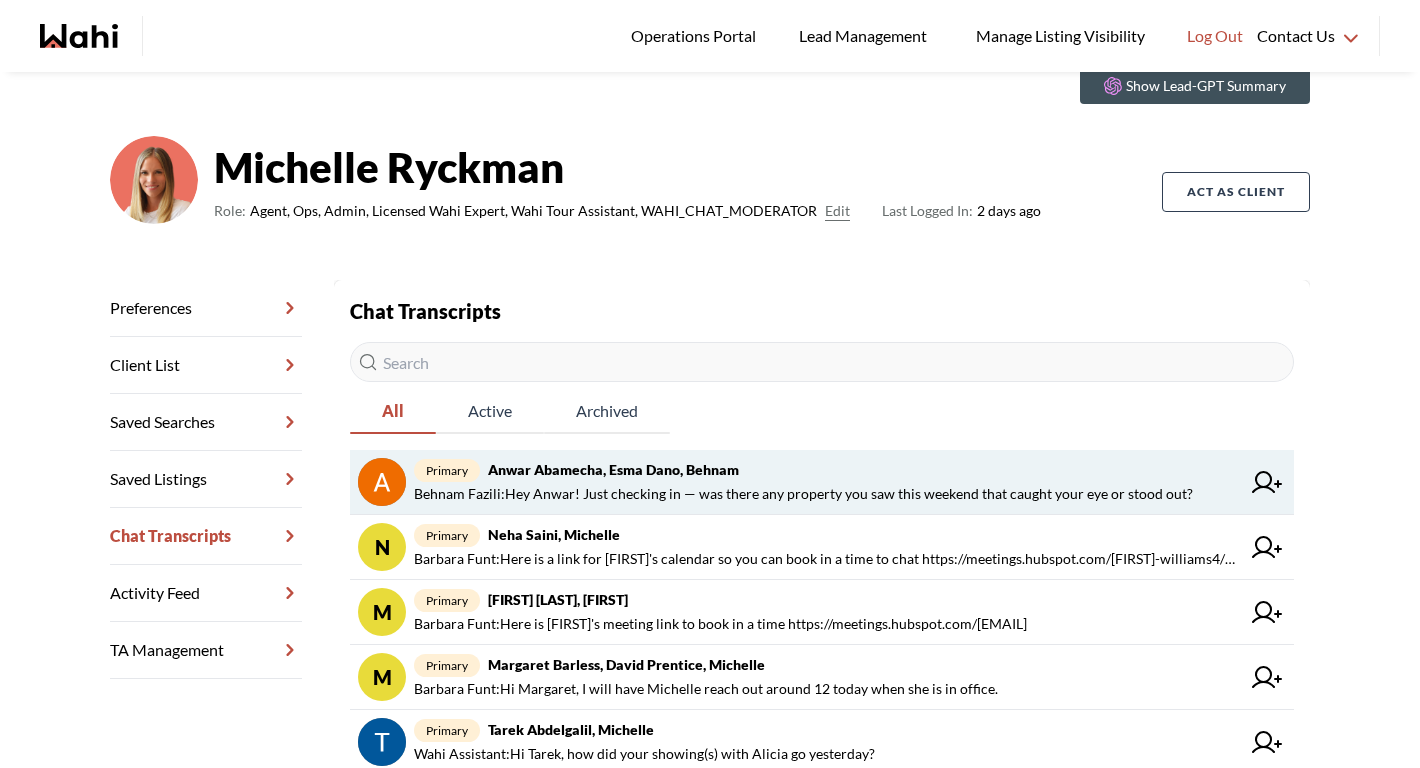 scroll, scrollTop: 98, scrollLeft: 0, axis: vertical 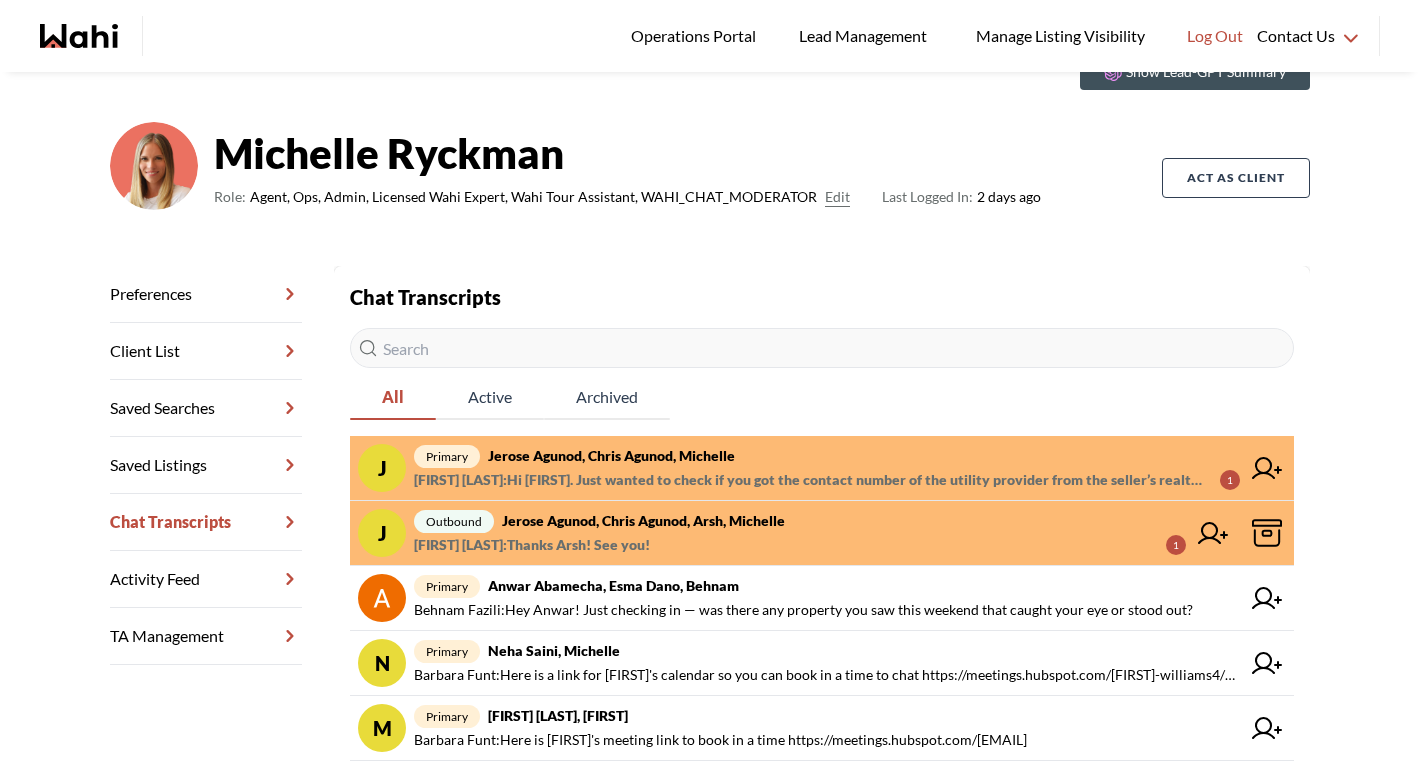 click on "[FIRST] [LAST] : Thanks [FIRST]! See you! 1" at bounding box center [800, 545] 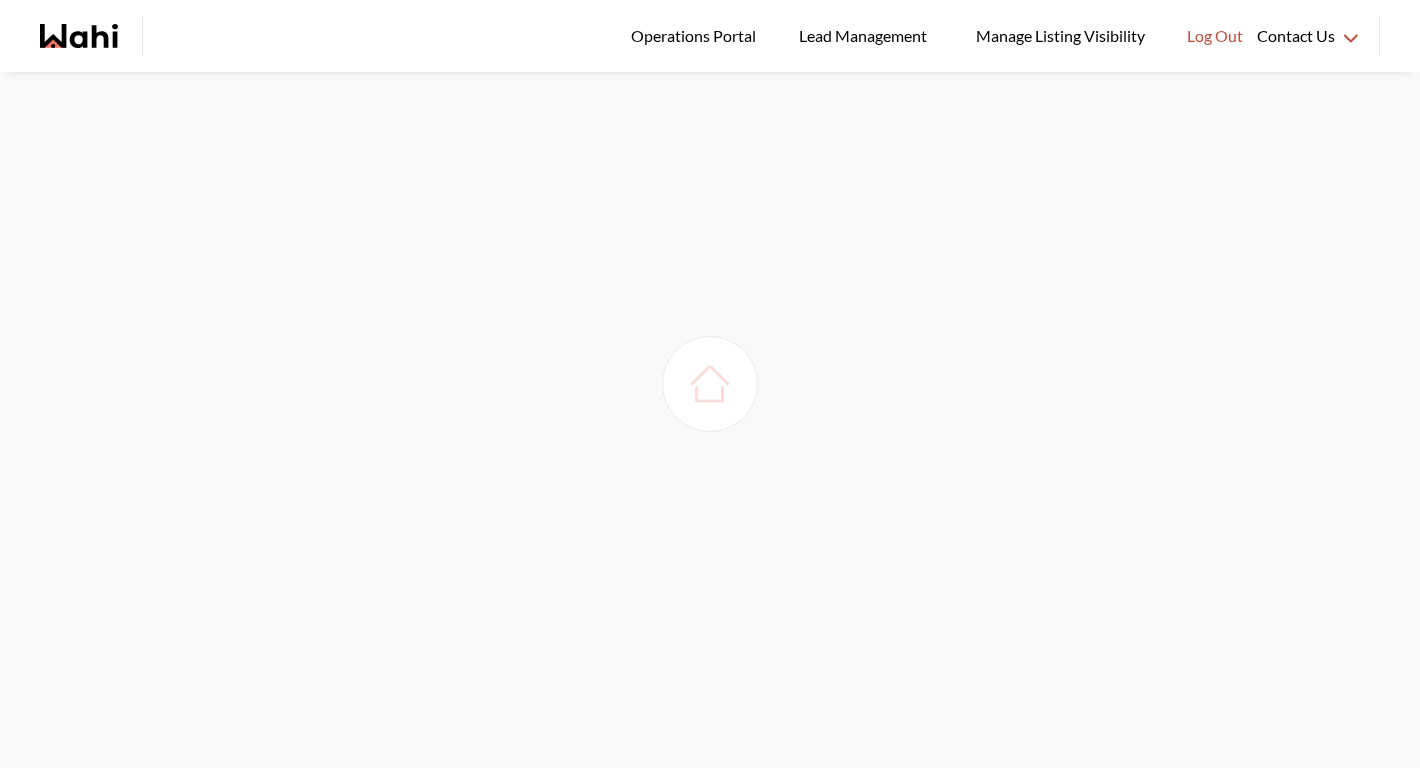 scroll, scrollTop: 0, scrollLeft: 0, axis: both 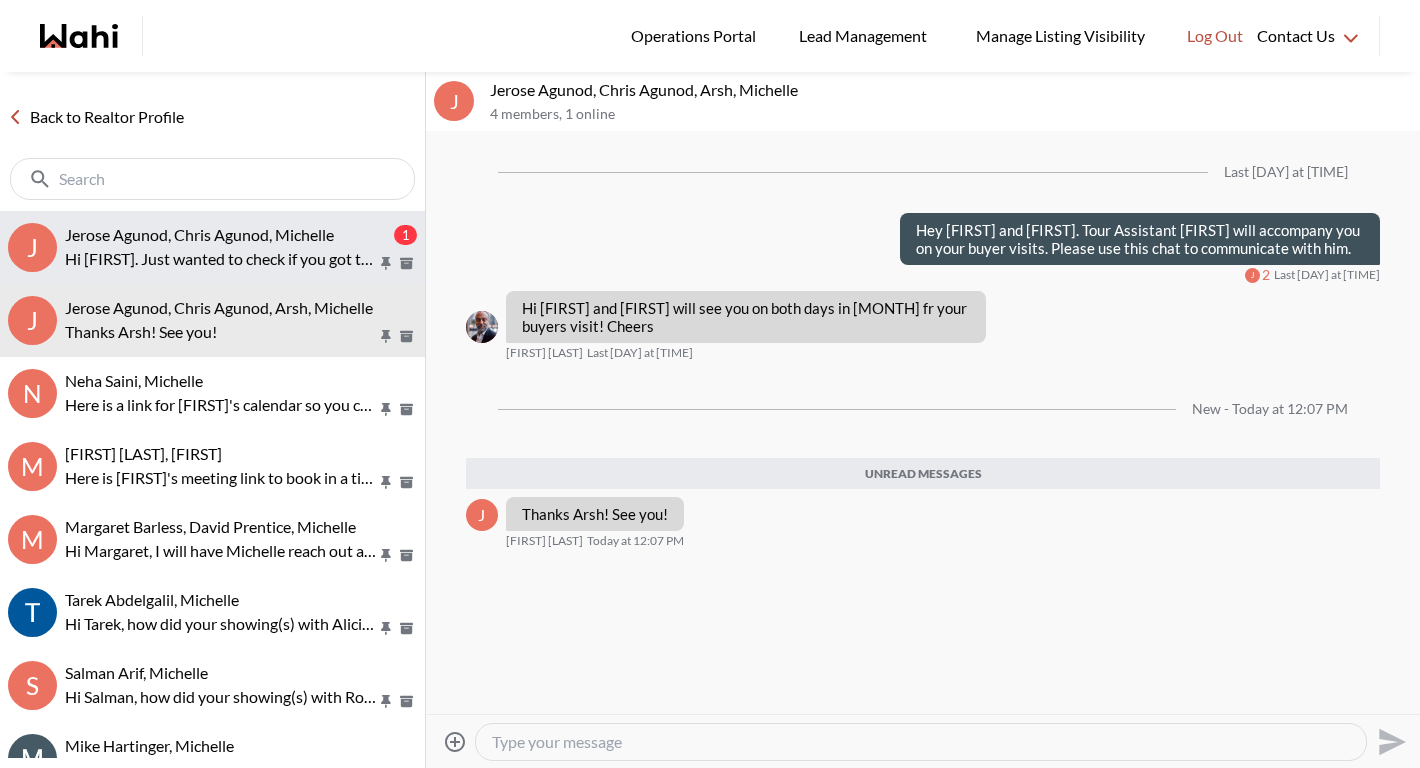 click on "[FIRST] [LAST], [FIRST] [LAST], [FIRST] 1 Hi [FIRST]. Just wanted to check if you got the contact number of the utility provider from the seller’s realtor. Thanks." at bounding box center (212, 247) 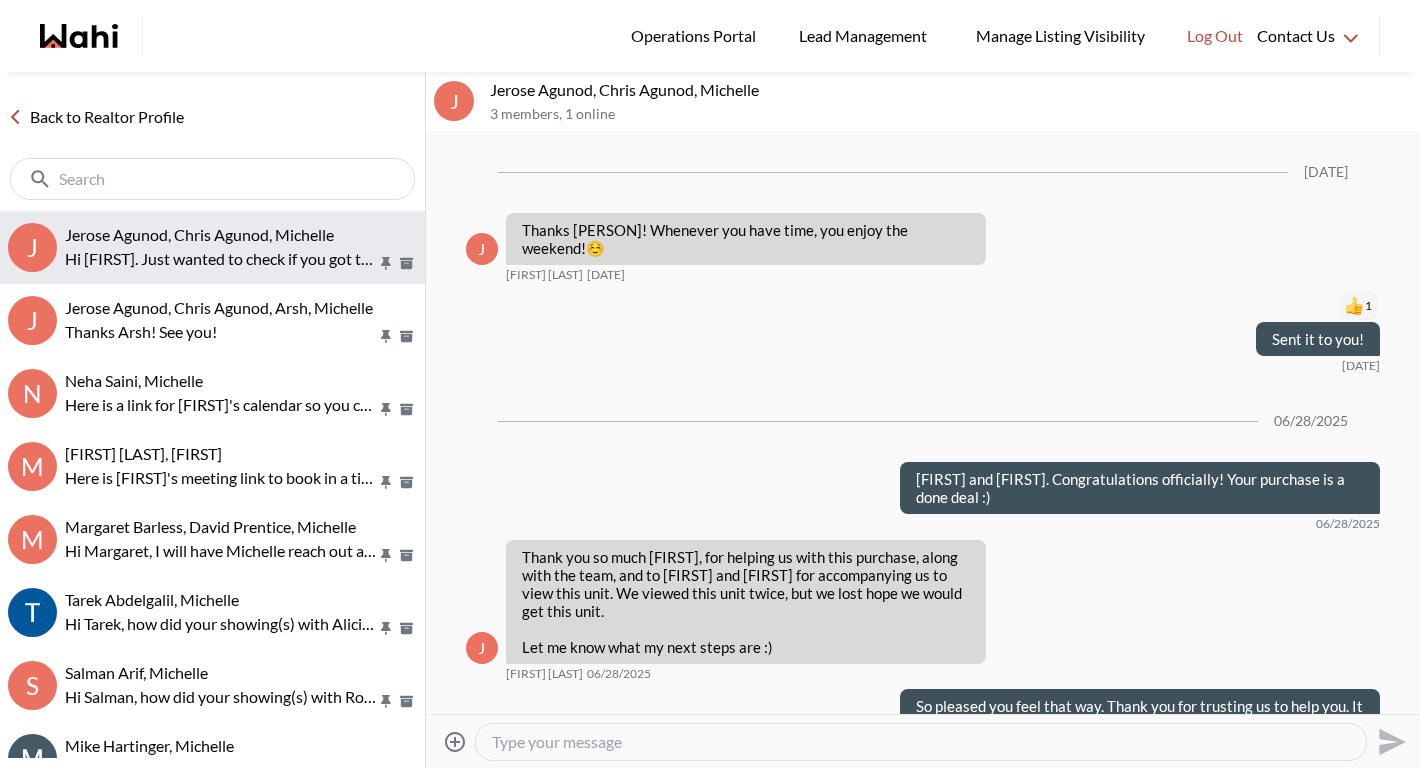 scroll, scrollTop: 2477, scrollLeft: 0, axis: vertical 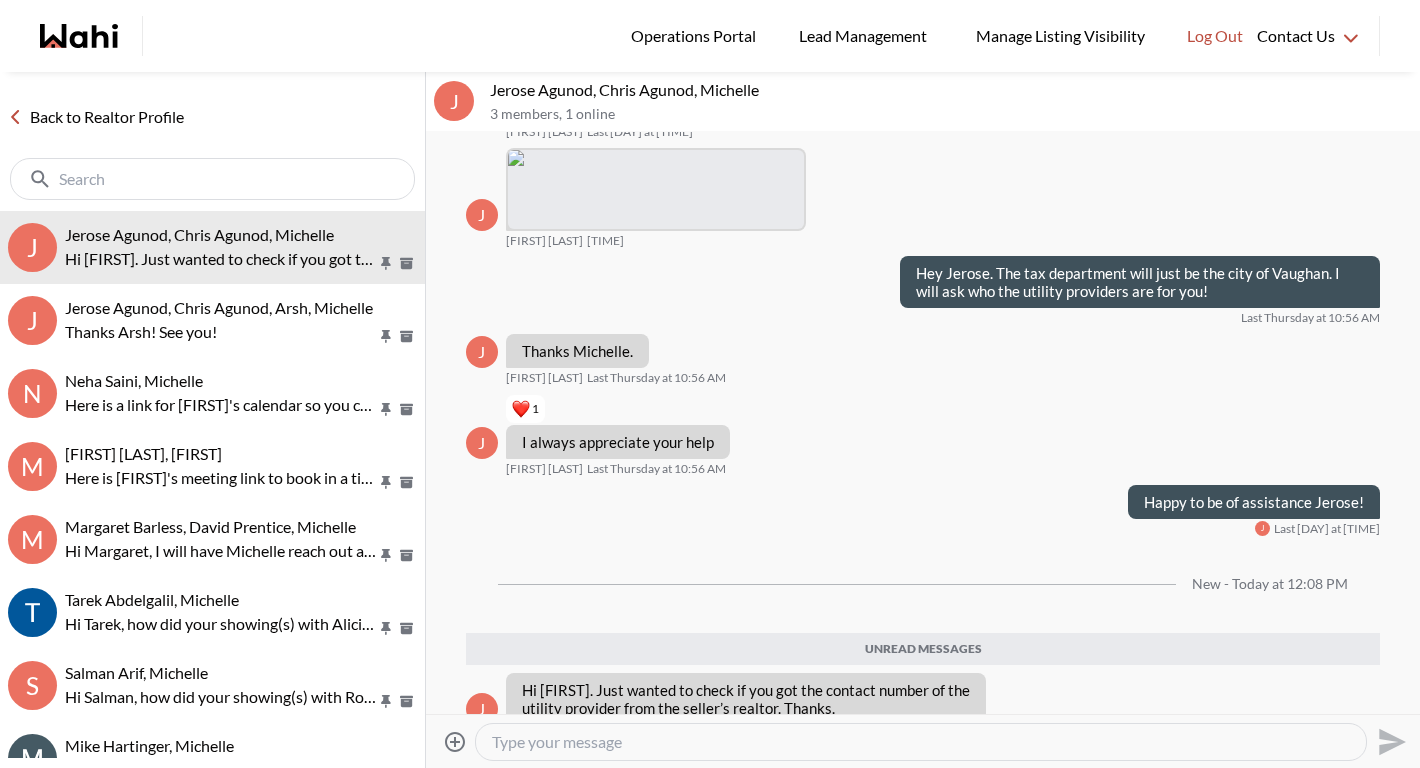 click at bounding box center (921, 742) 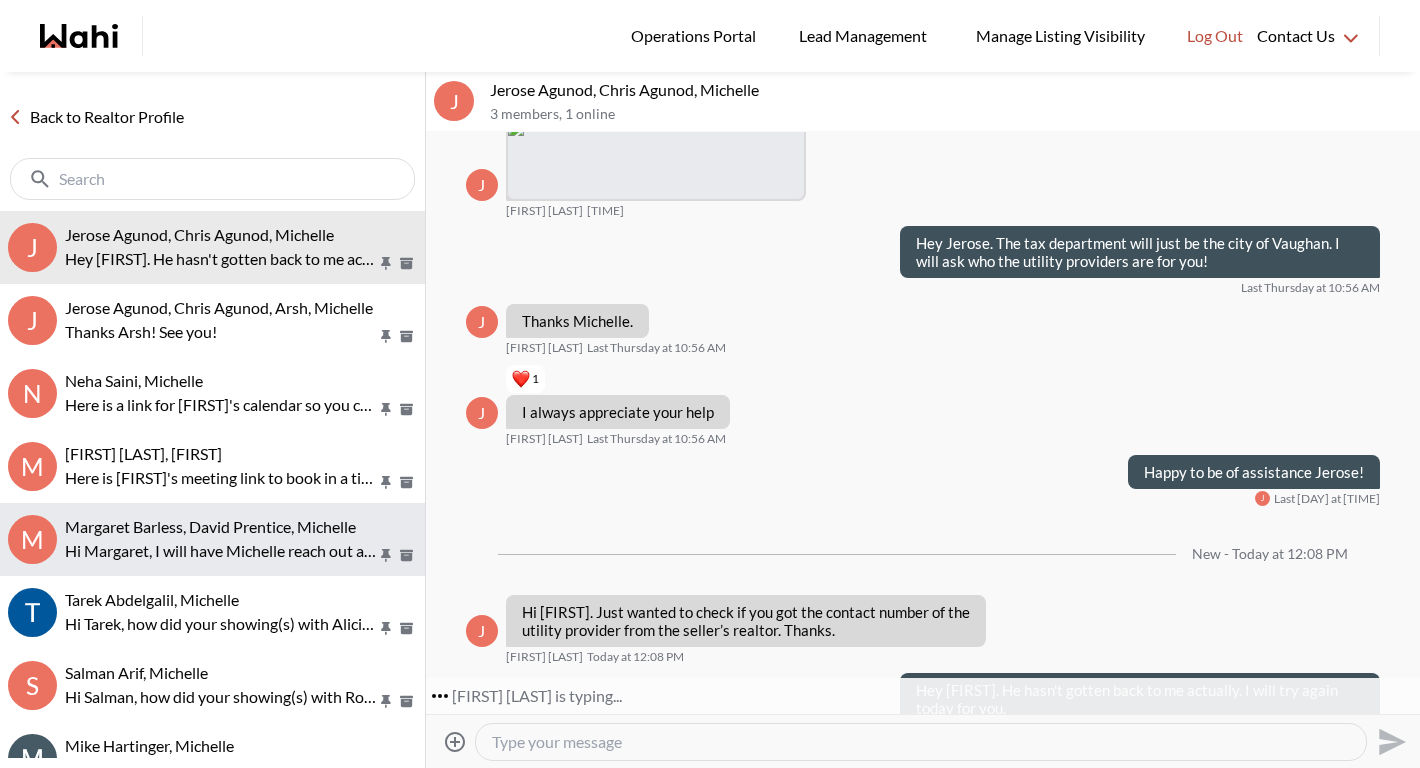 scroll, scrollTop: 2567, scrollLeft: 0, axis: vertical 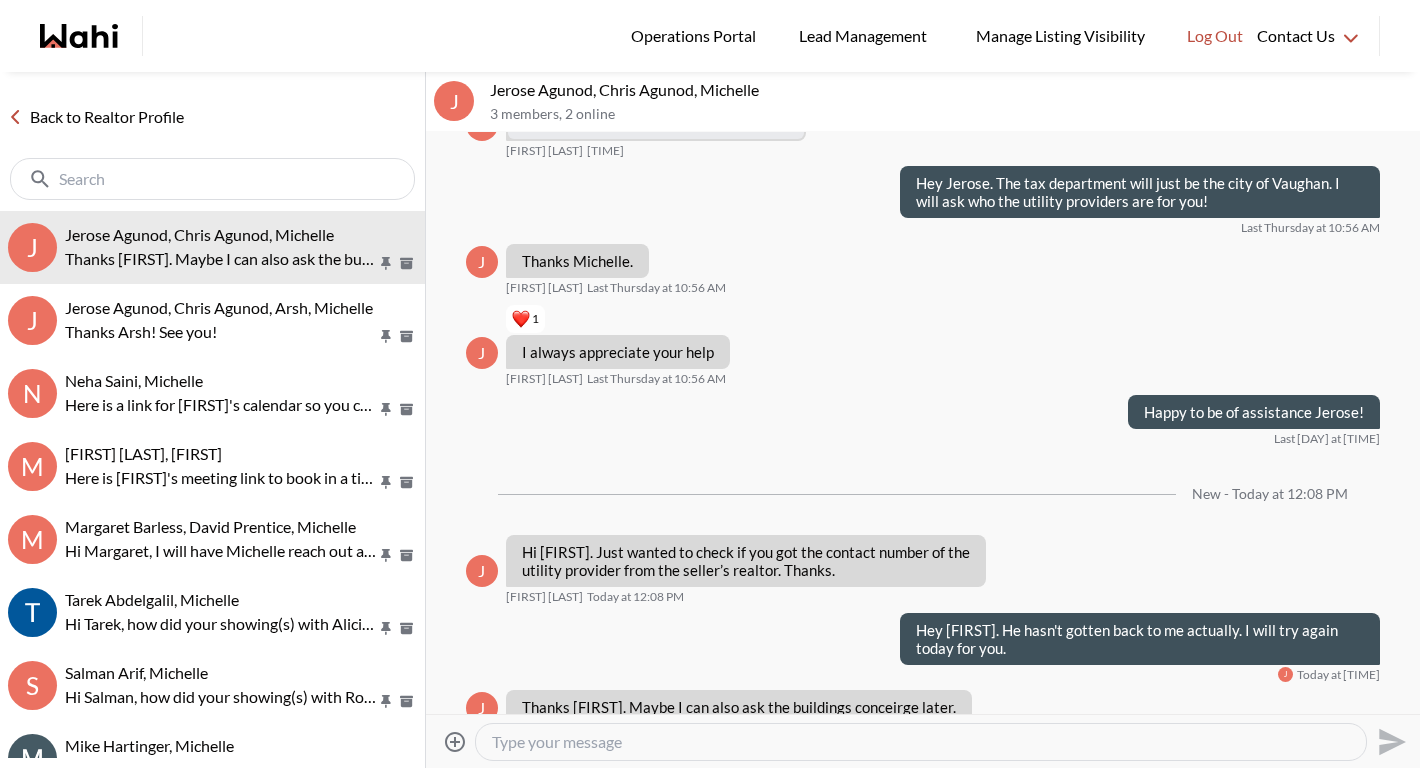 click at bounding box center [921, 742] 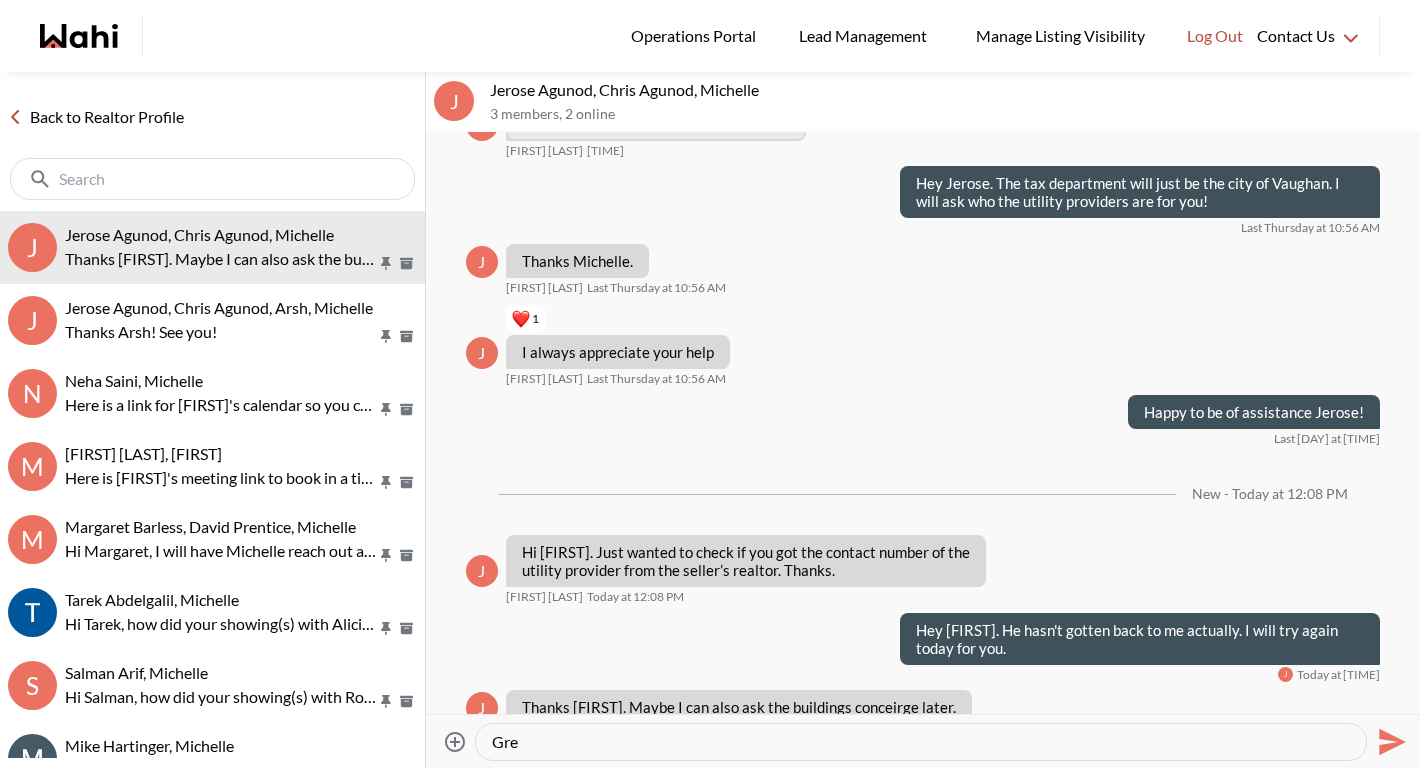 type on "Grea" 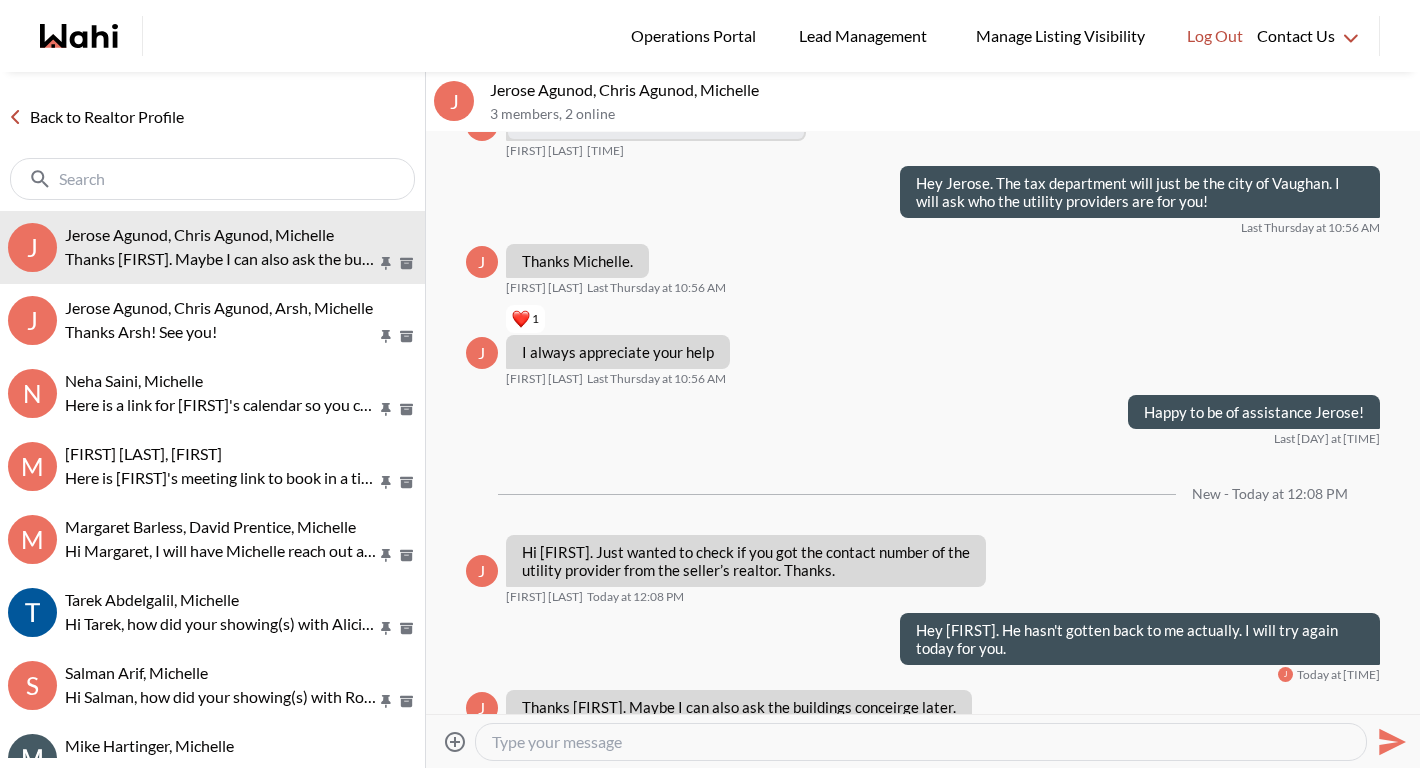 scroll, scrollTop: 2627, scrollLeft: 0, axis: vertical 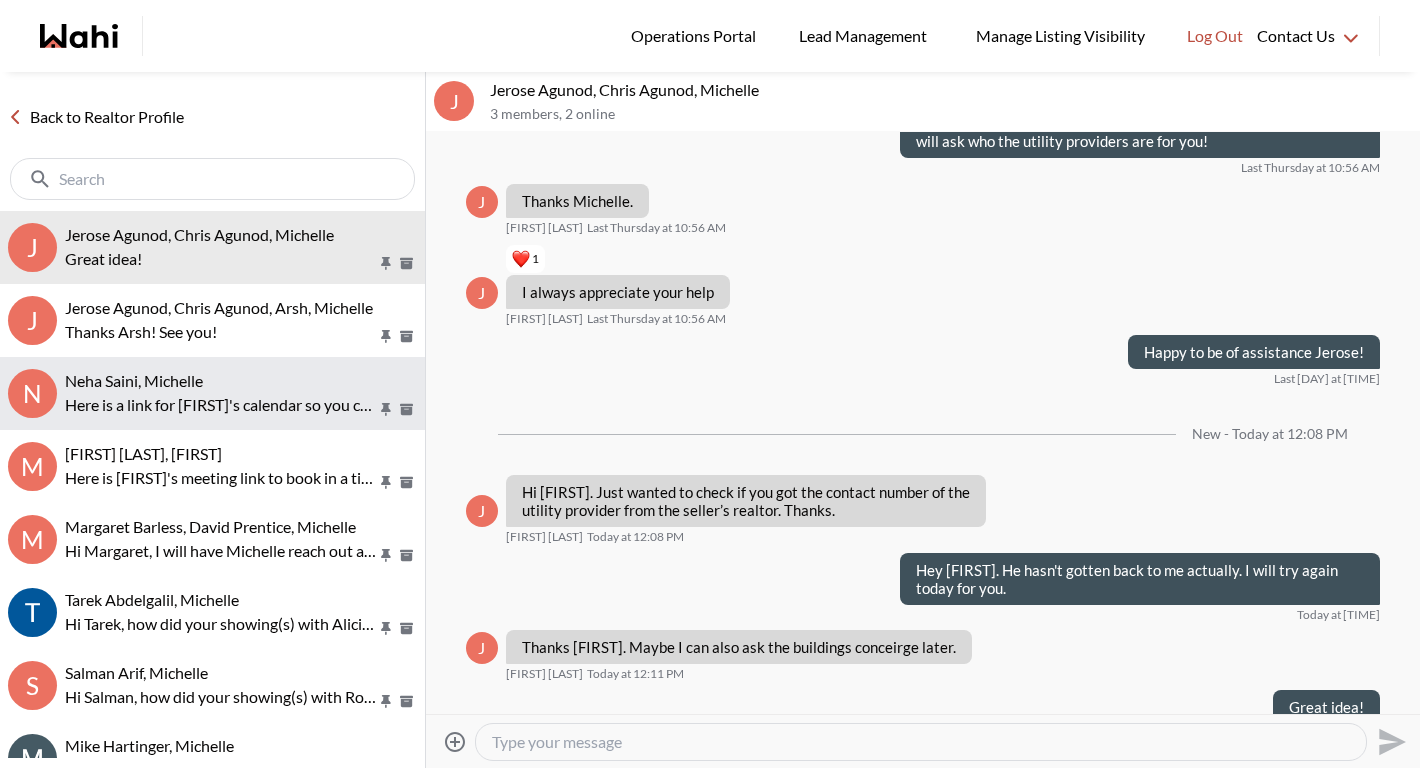 click on "[FIRST] [LAST], [FIRST] Here is a link for [FIRST]'s calendar so you can book in a time to chat [URL]" at bounding box center (212, 393) 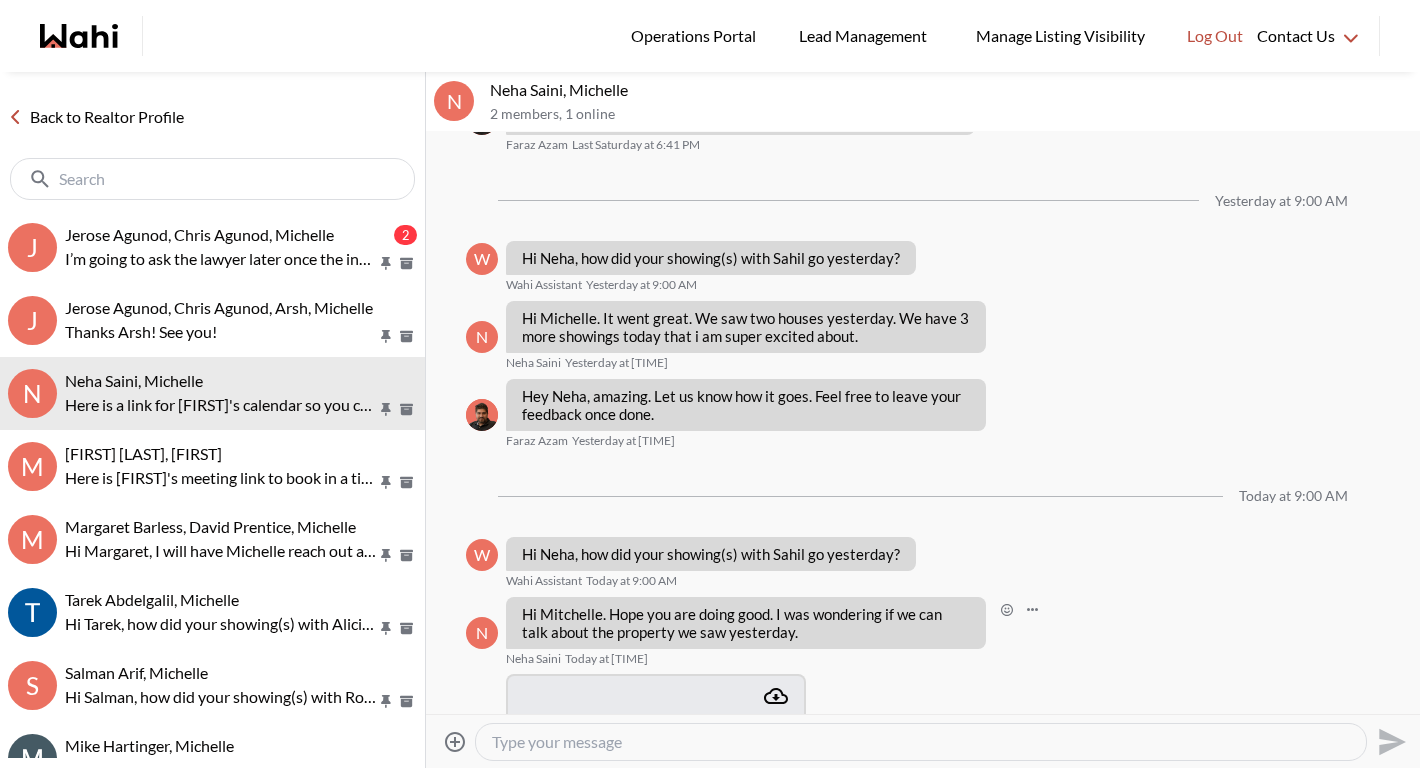 scroll, scrollTop: 3207, scrollLeft: 0, axis: vertical 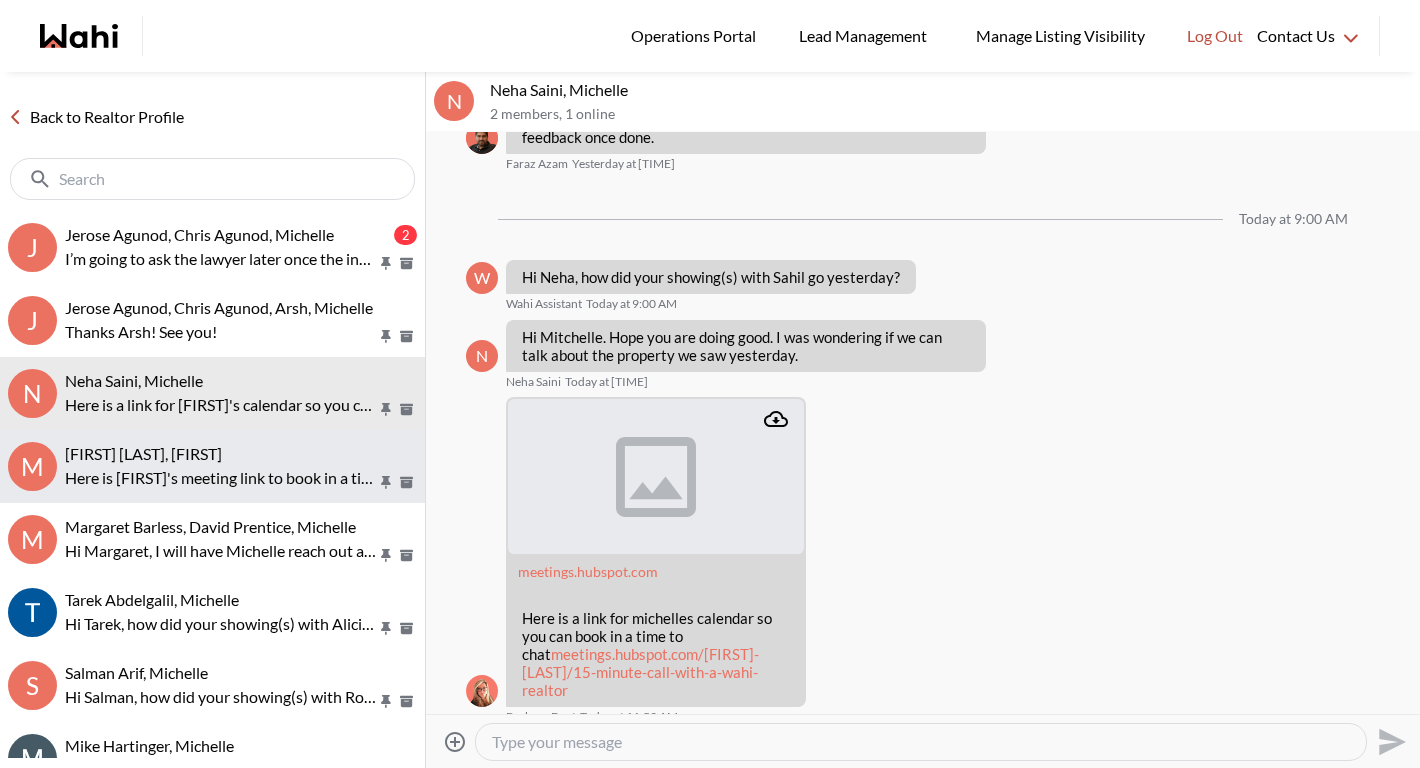 click on "Here is [FIRST]'s meeting link to book in a time [URL]" at bounding box center (221, 478) 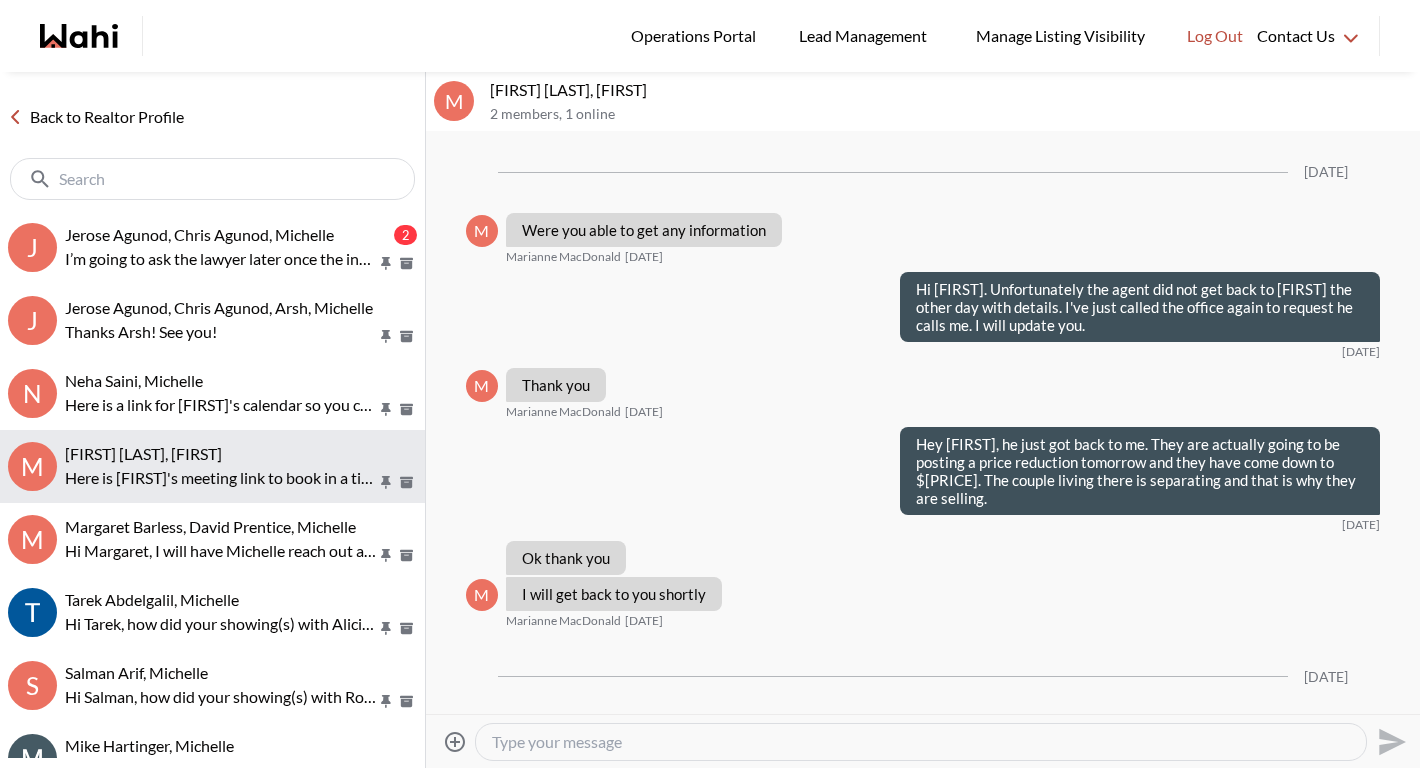 scroll, scrollTop: 2098, scrollLeft: 0, axis: vertical 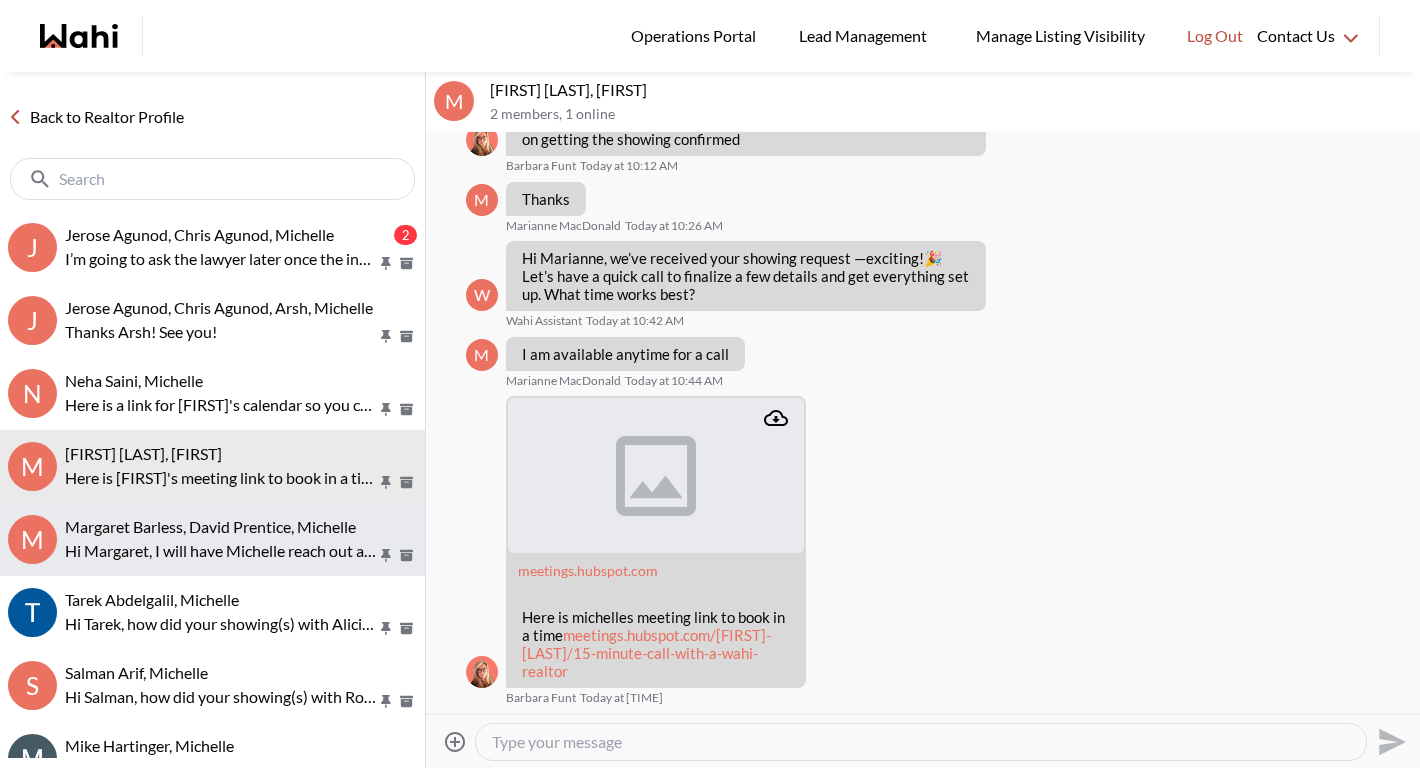 click on "Margaret Barless, David Prentice, Michelle" at bounding box center [210, 526] 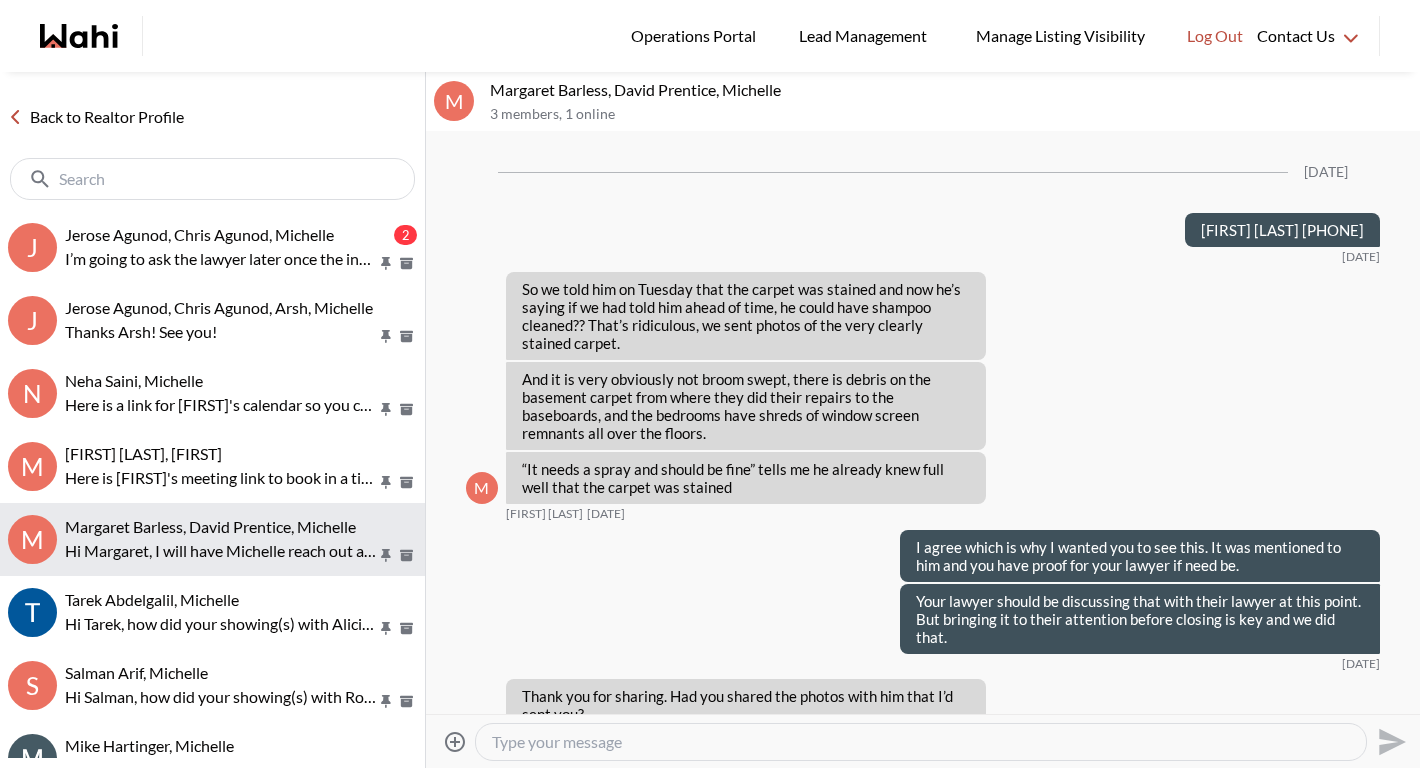 scroll, scrollTop: 2060, scrollLeft: 0, axis: vertical 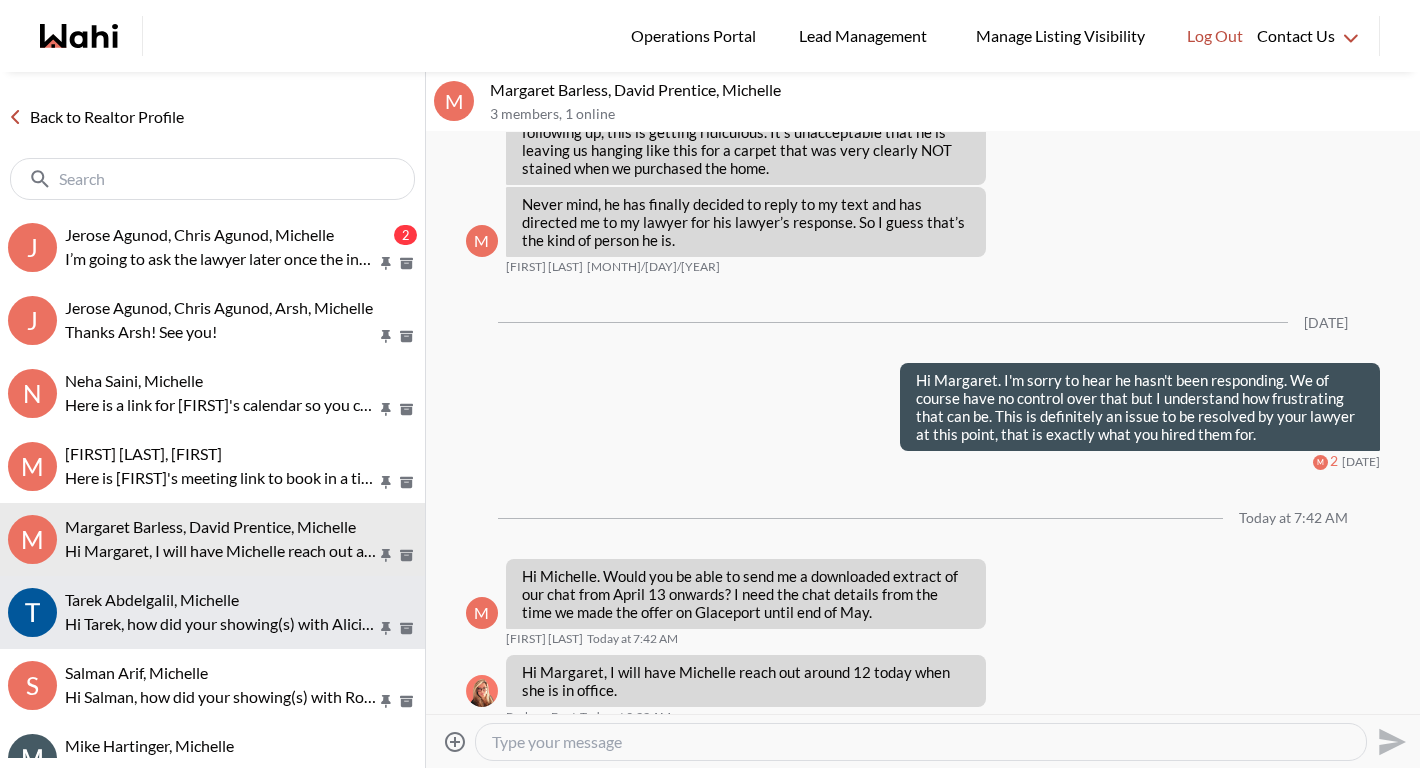 click on "Tarek Abdelgalil, Michelle" at bounding box center (152, 599) 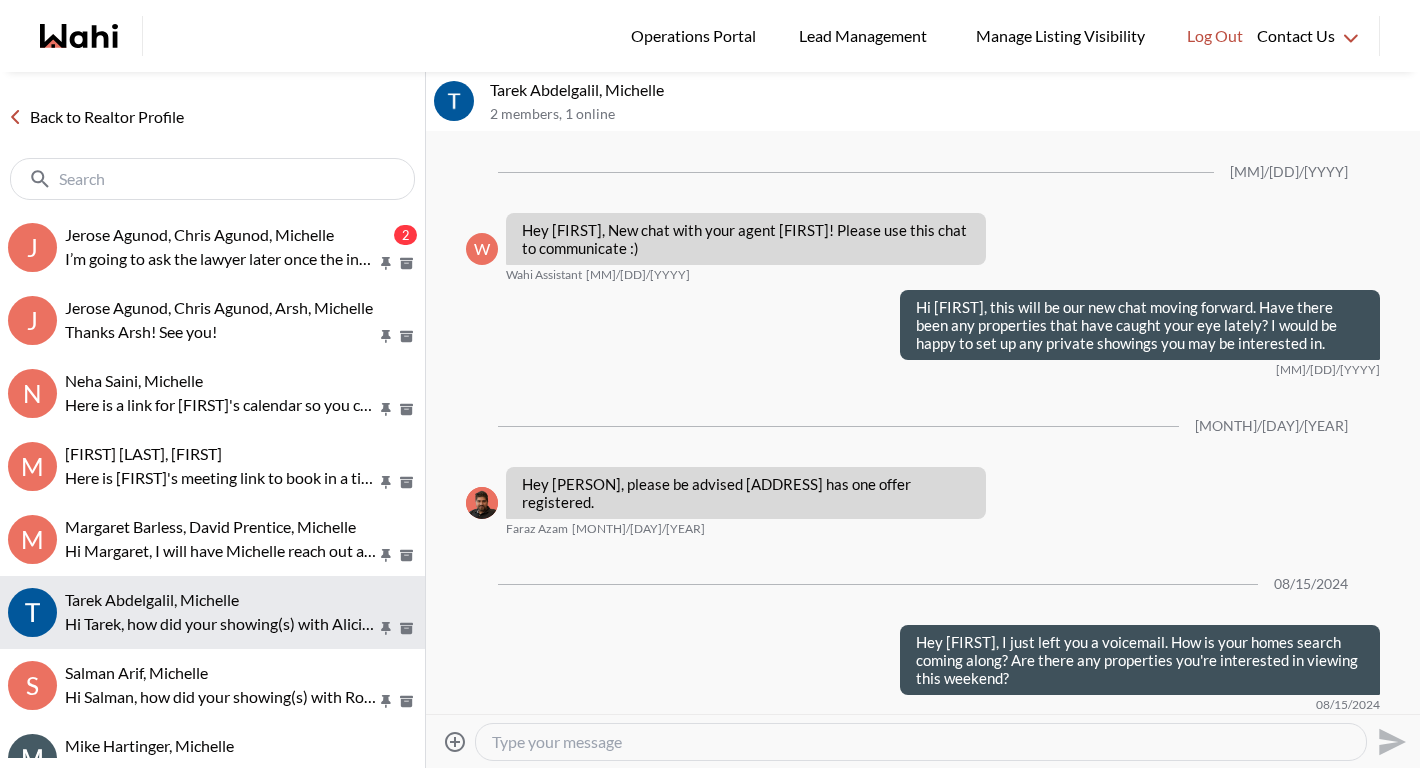 scroll, scrollTop: 712, scrollLeft: 0, axis: vertical 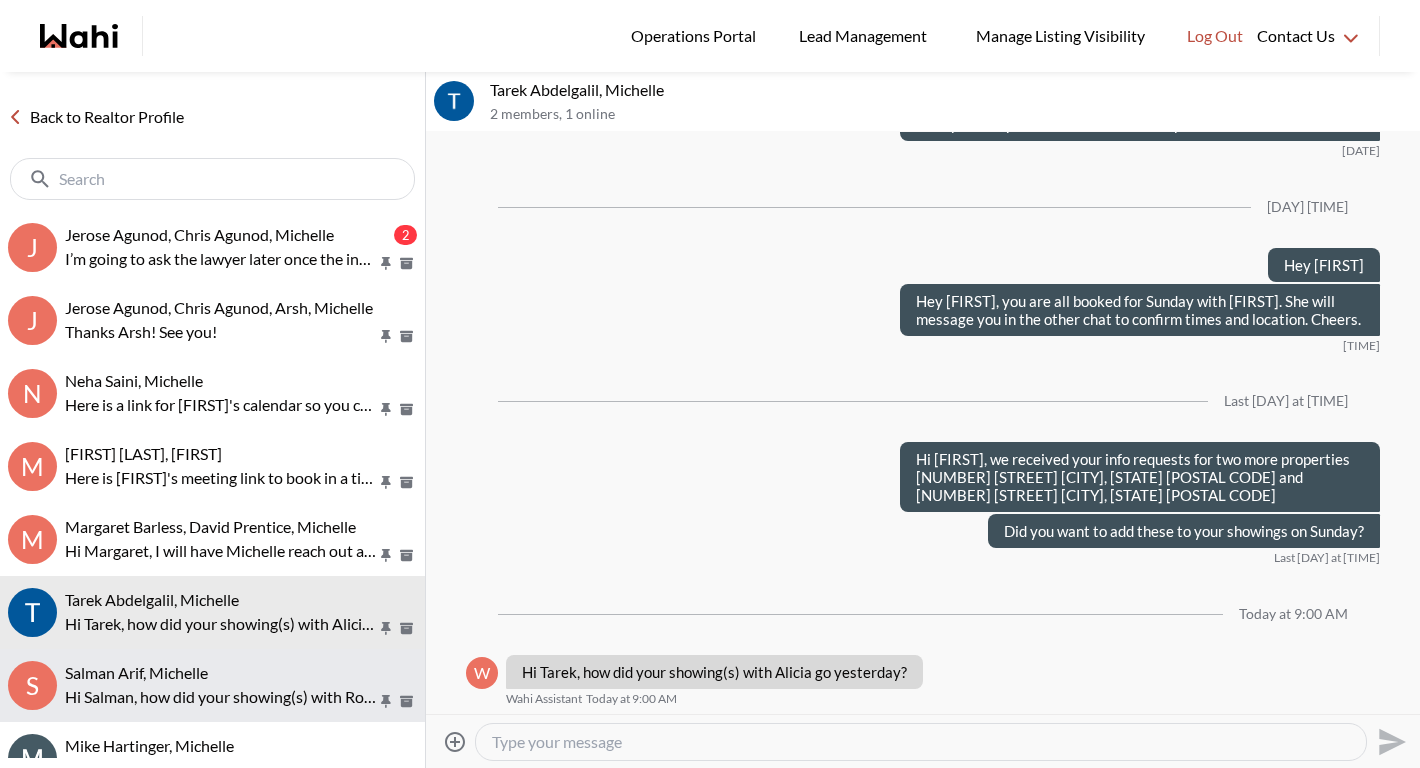 click on "S [LAST] [FIRST], [FIRST] Hi [FIRST], how did your showing(s) with [FIRST] go yesterday?" at bounding box center (212, 685) 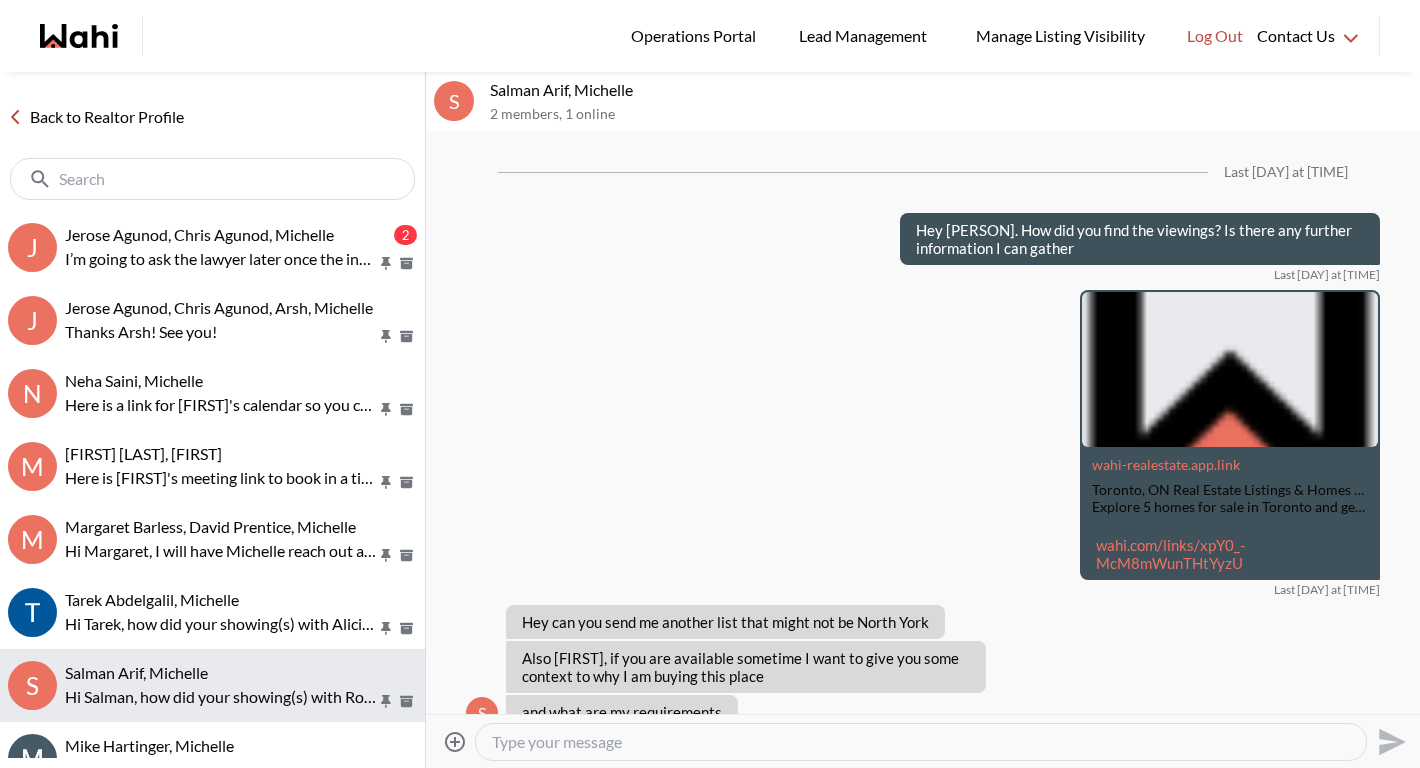 scroll, scrollTop: 2739, scrollLeft: 0, axis: vertical 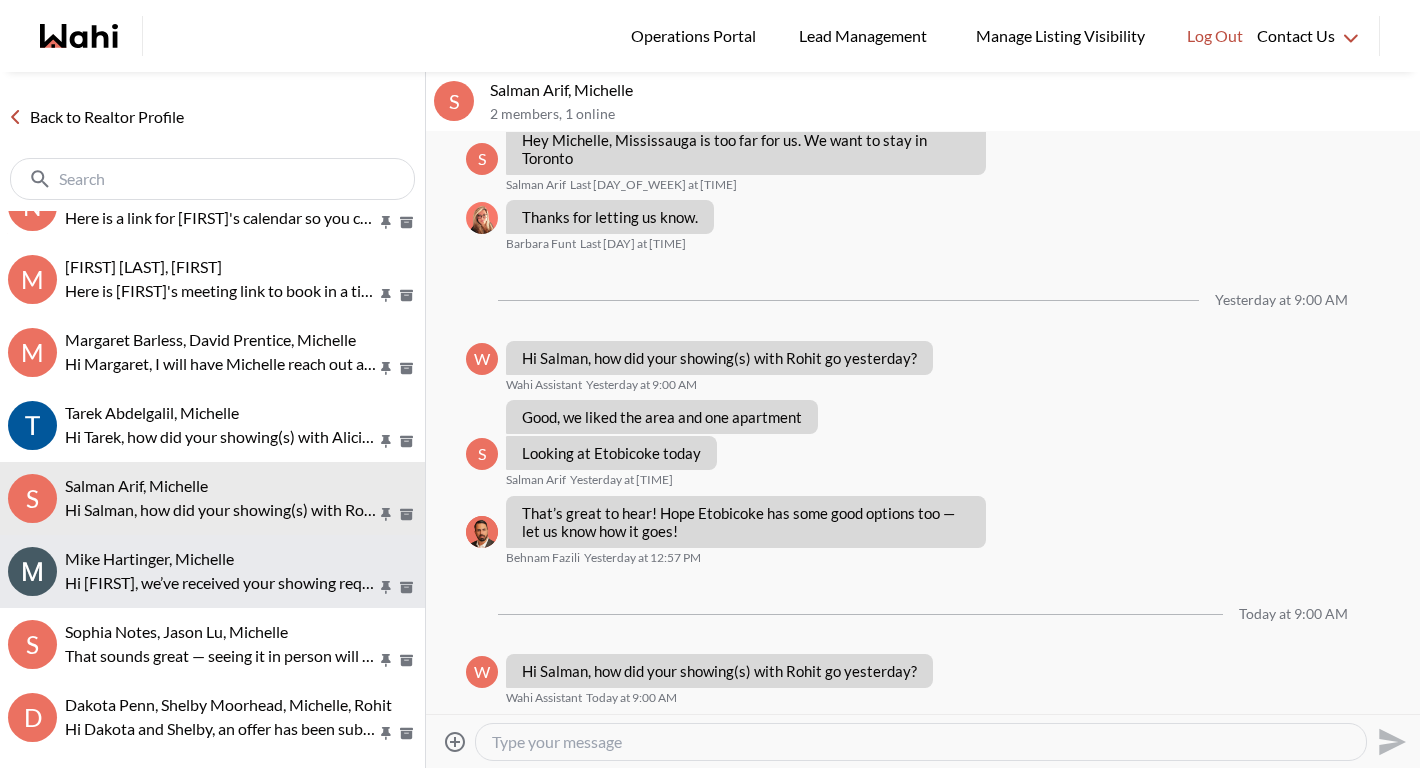 click on "[FIRST] [LAST], [FIRST] Hi [FIRST], we’ve received your showing request —exciting! 🎉 Let’s have a quick call to finalize a few details and get everything set up. What time works best?" at bounding box center [212, 571] 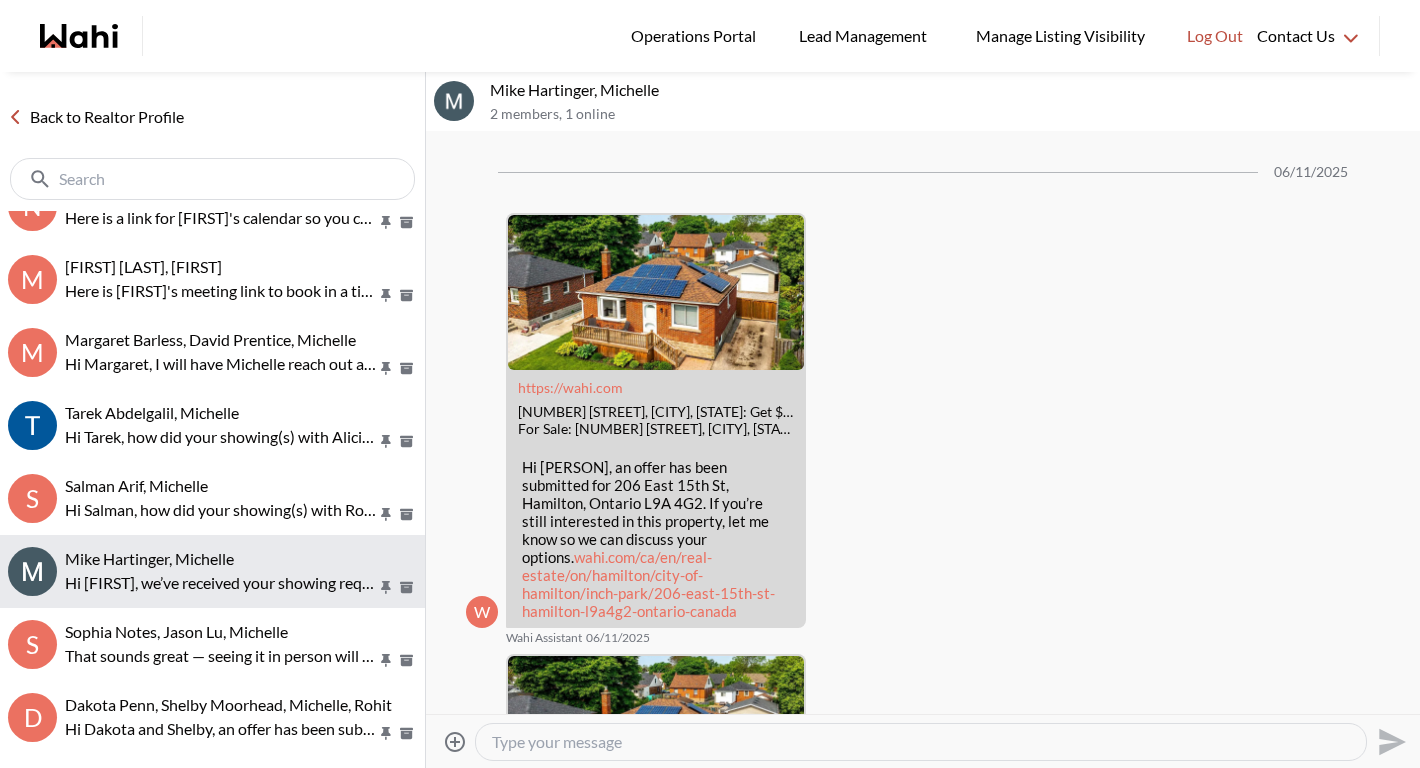 scroll, scrollTop: 5324, scrollLeft: 0, axis: vertical 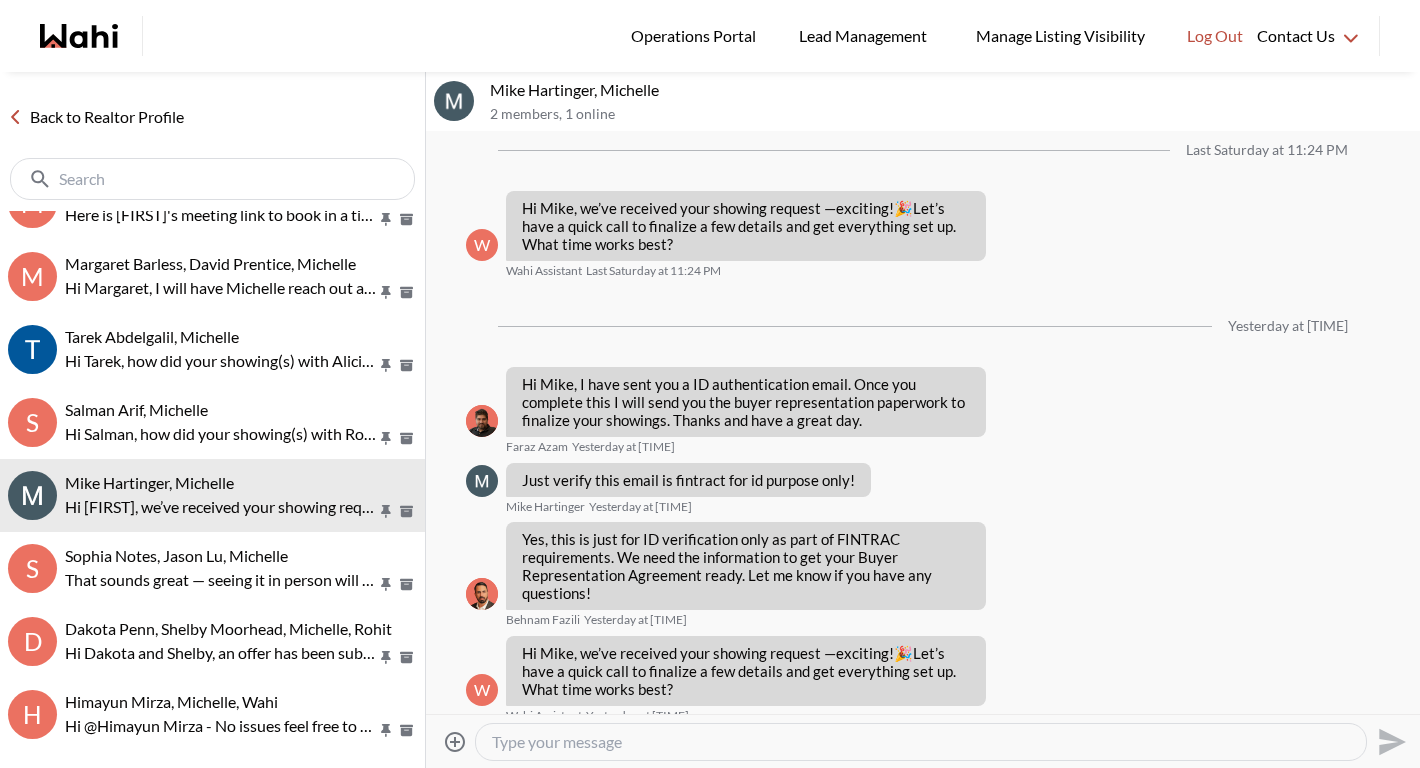 click at bounding box center (921, 742) 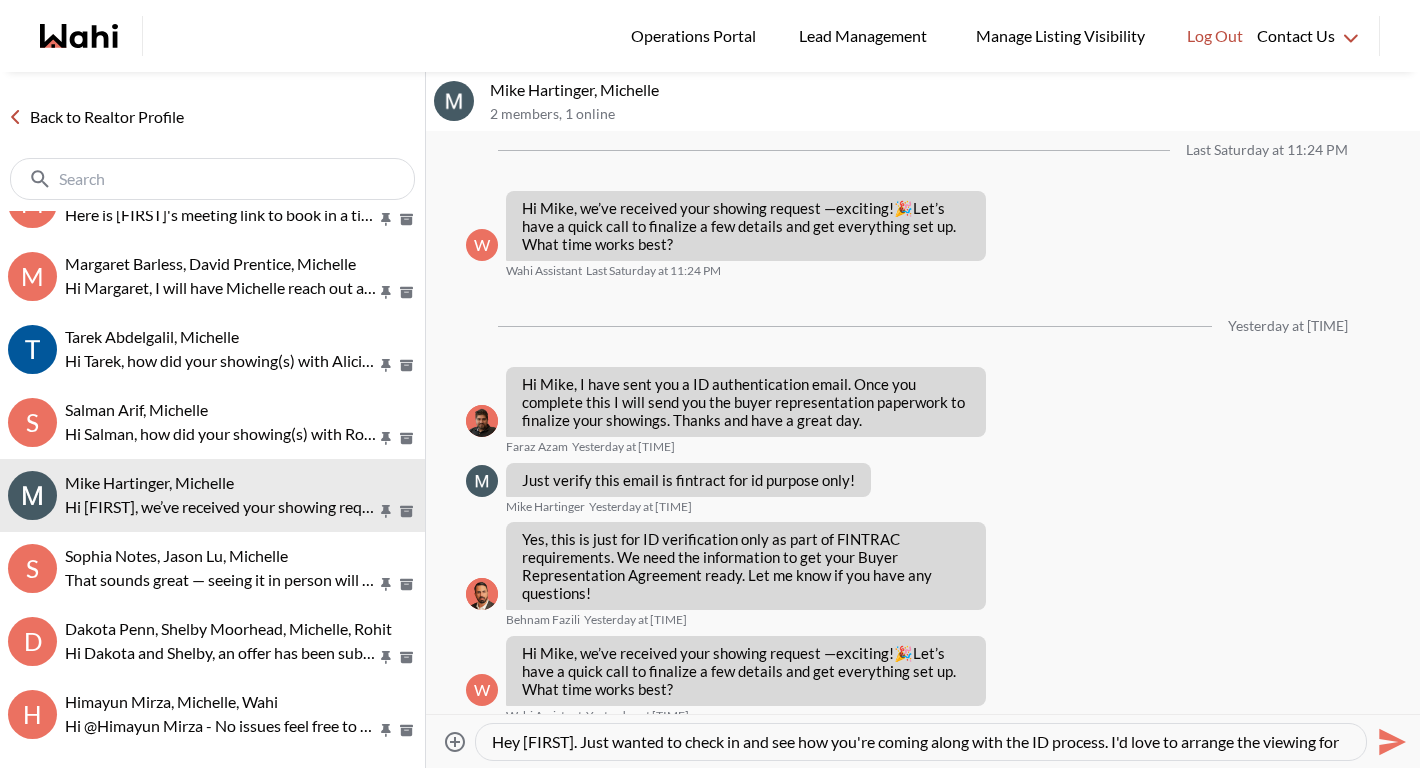 scroll, scrollTop: 20, scrollLeft: 0, axis: vertical 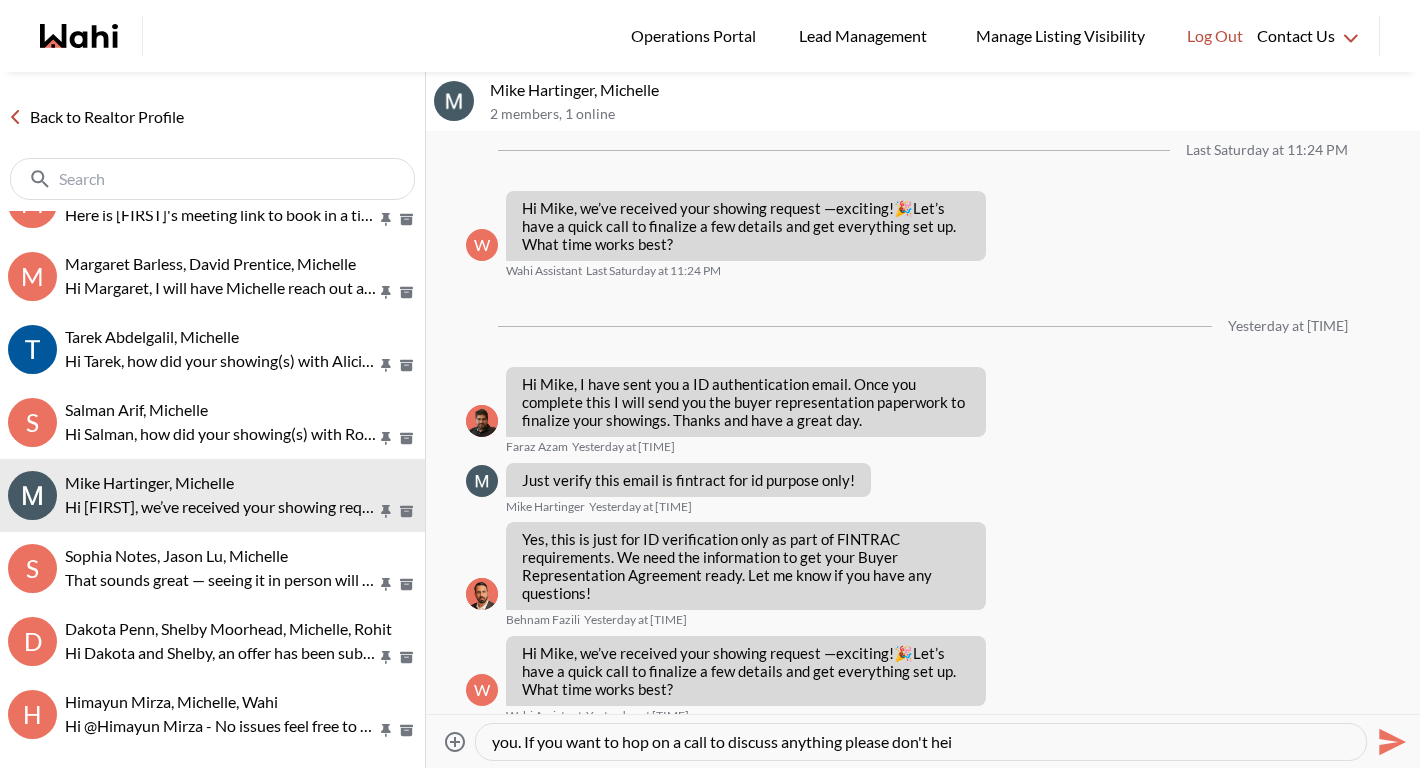 type on "Hey [FIRST]. Just wanted to check in and see how you're coming along with the ID process. I'd love to arrange the viewing for you. If you want to hop on a call to discuss anything please don't heis" 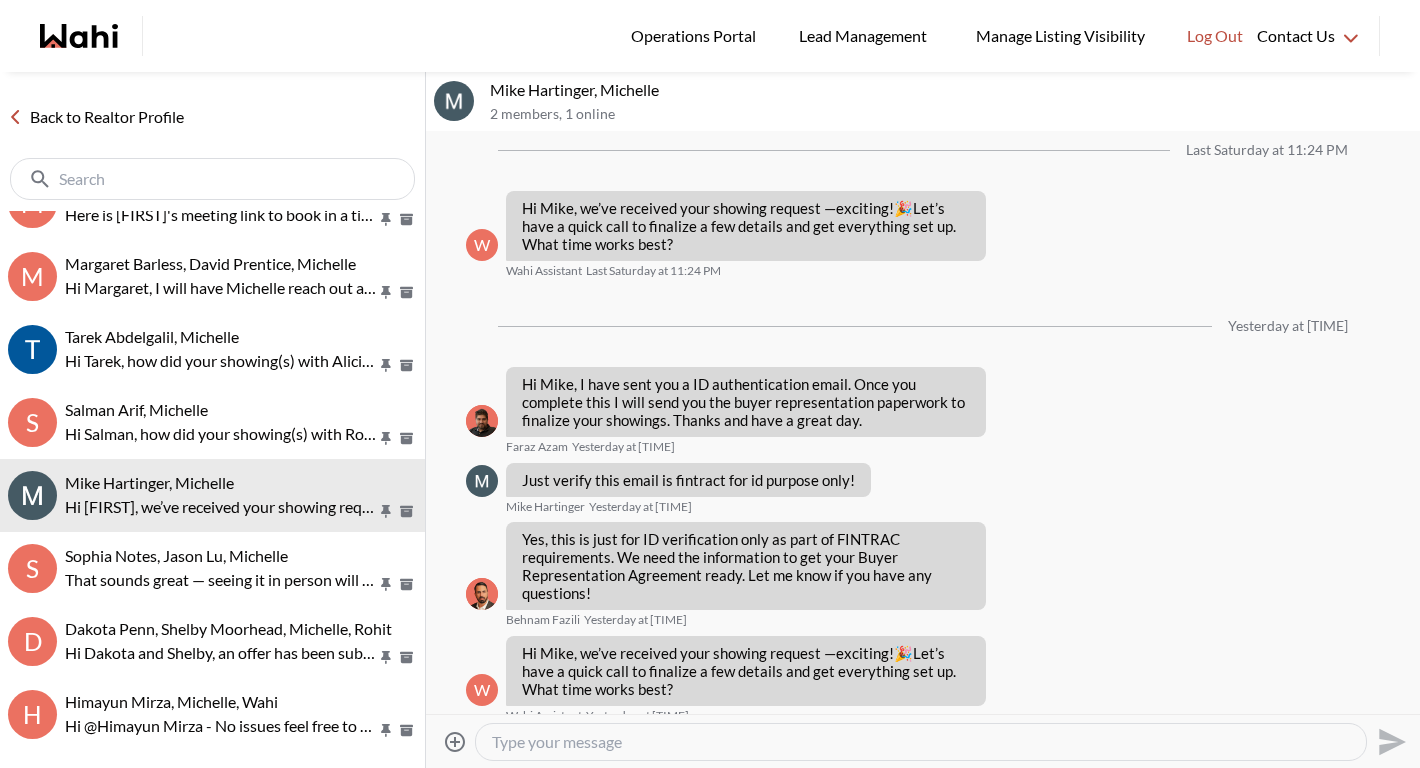 scroll, scrollTop: 5518, scrollLeft: 0, axis: vertical 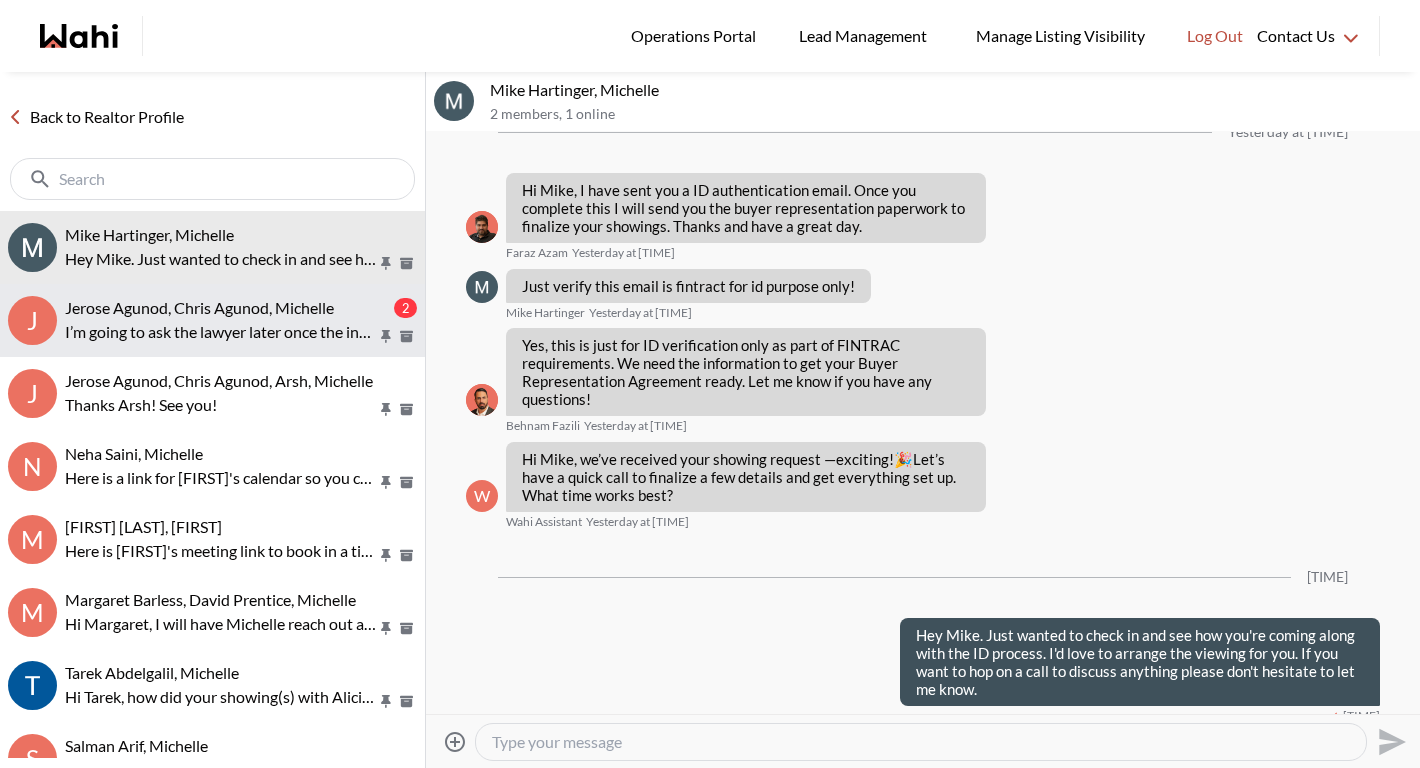 type 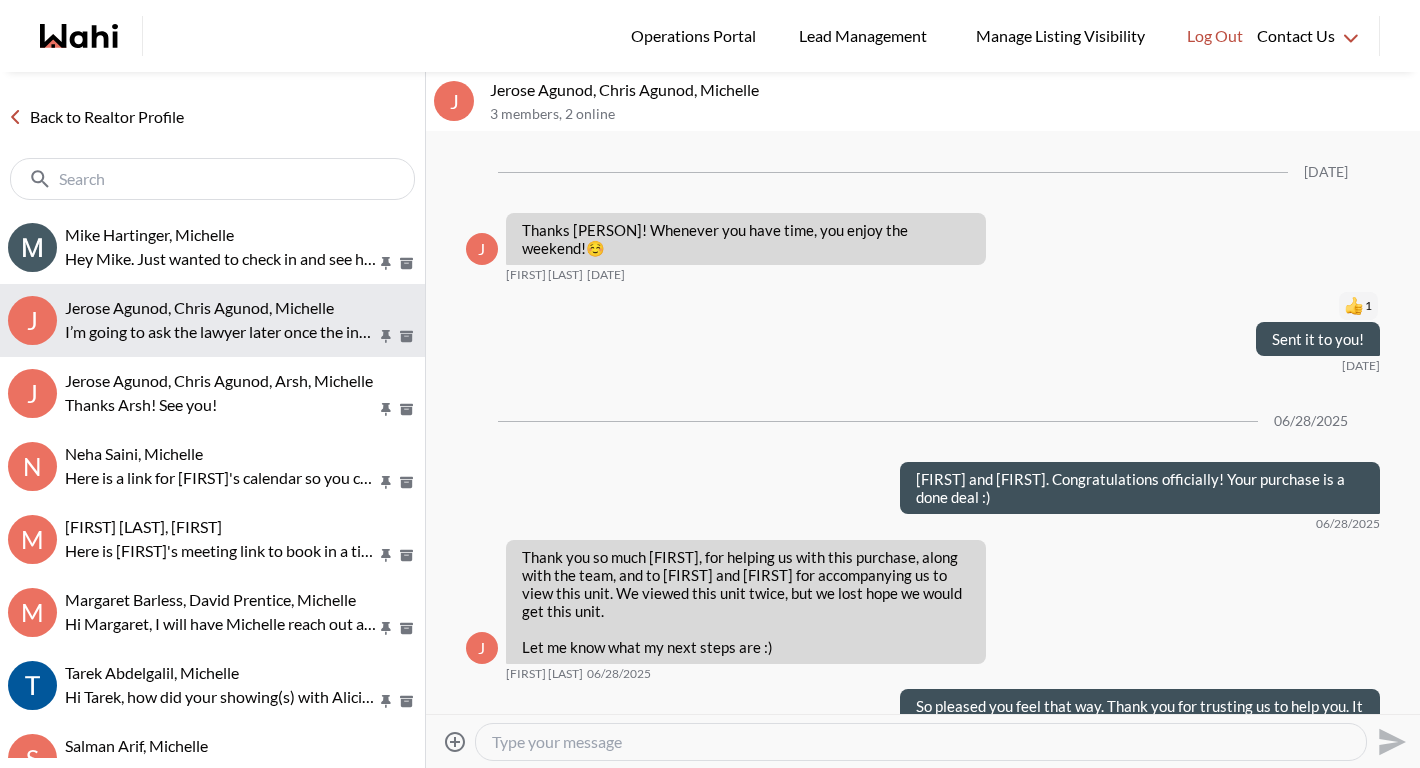 scroll, scrollTop: 2886, scrollLeft: 0, axis: vertical 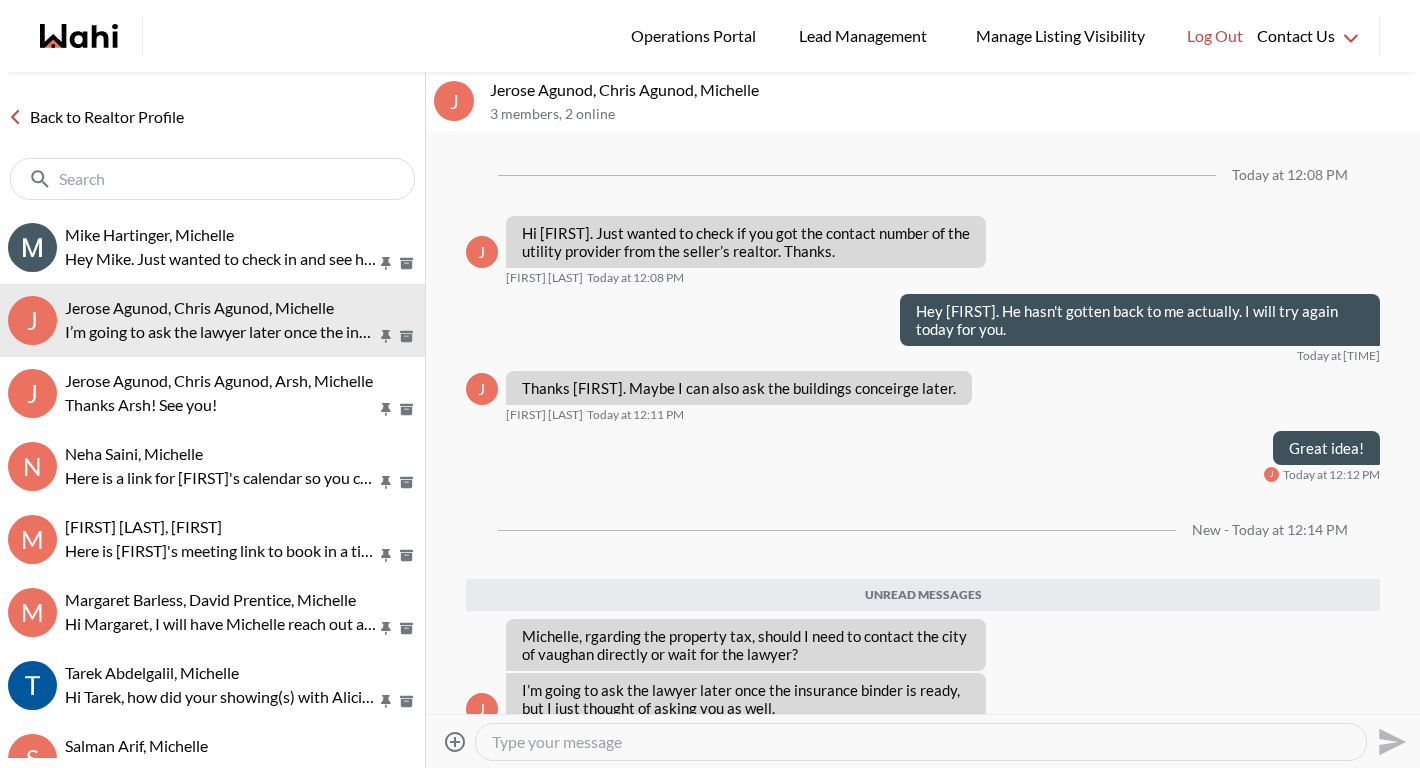 click at bounding box center (921, 742) 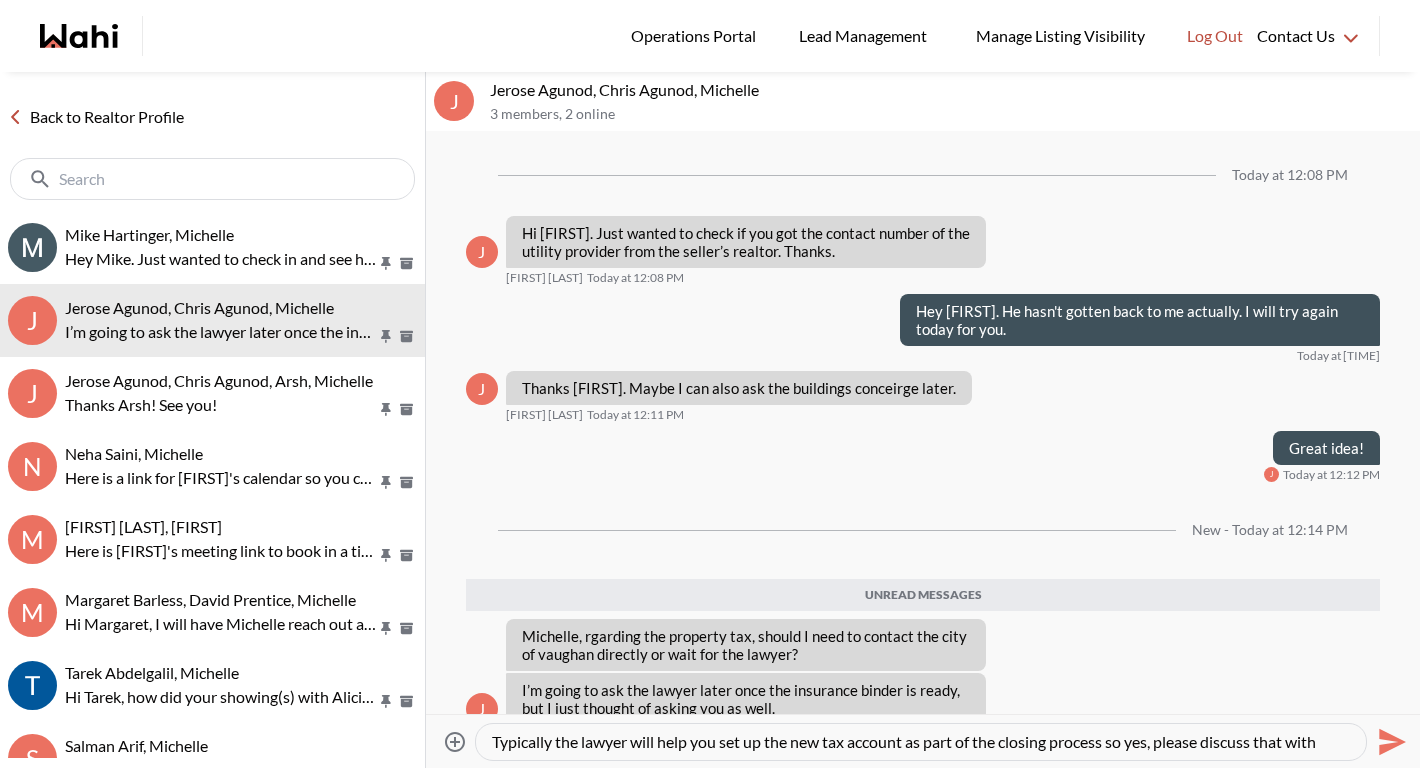 scroll, scrollTop: 20, scrollLeft: 0, axis: vertical 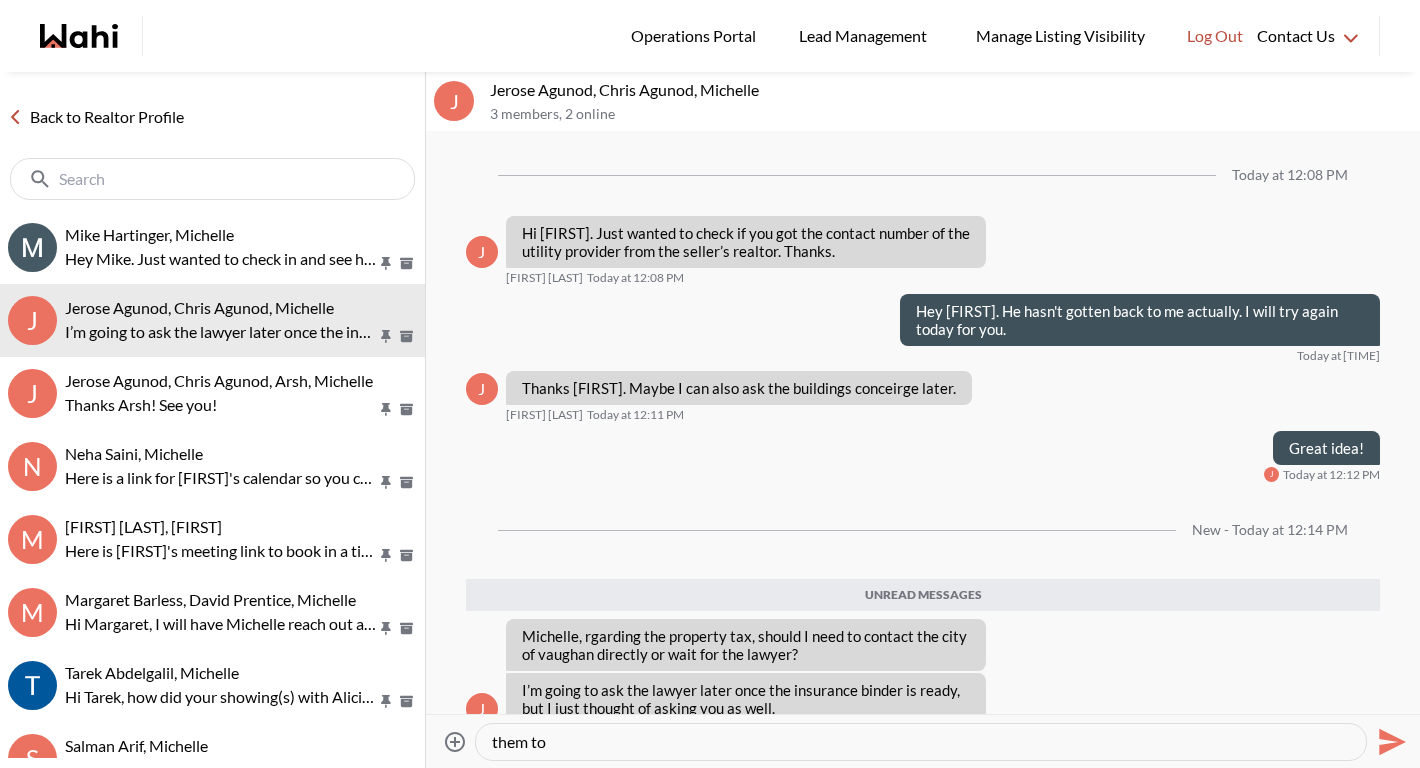 type on "Typically the lawyer will help you set up the new tax account as part of the closing process so yes, please discuss that with them tod" 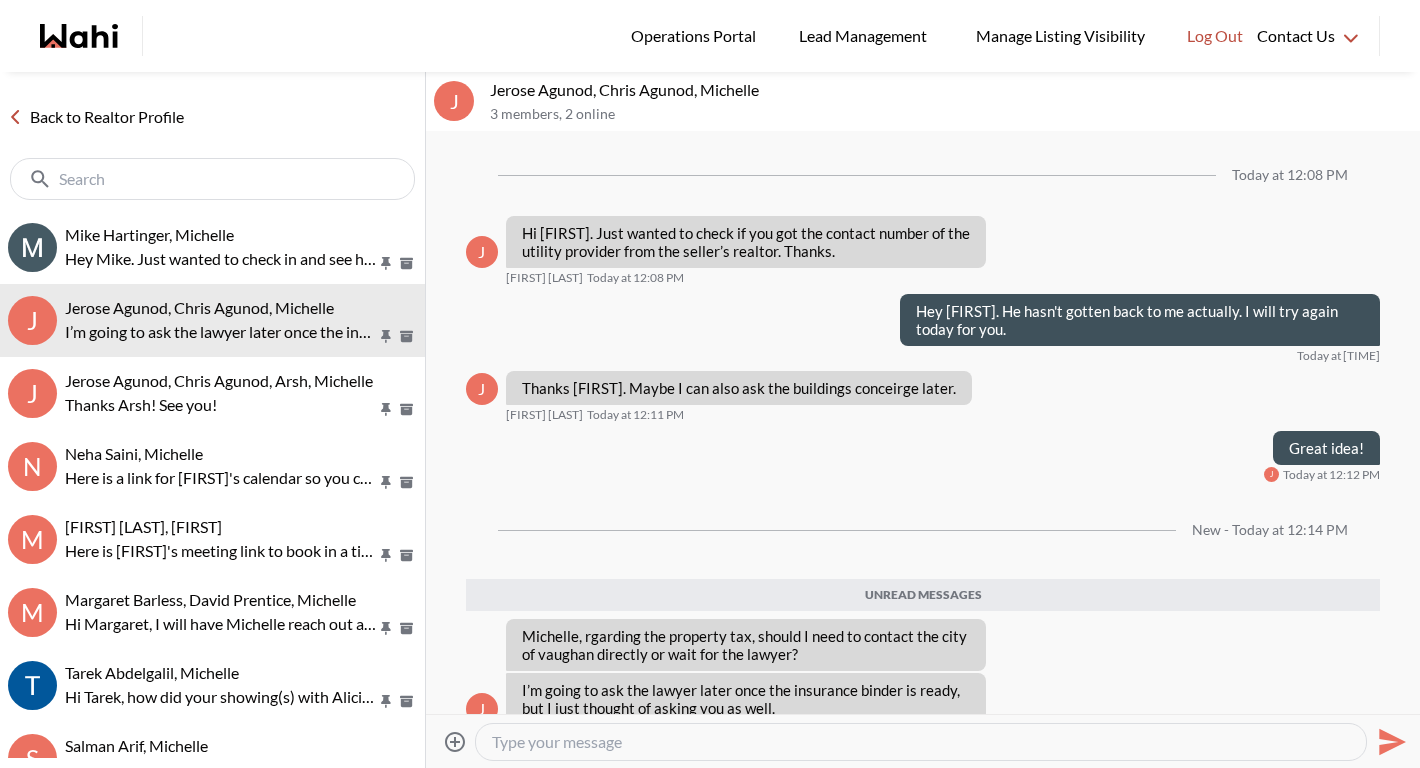scroll, scrollTop: 2964, scrollLeft: 0, axis: vertical 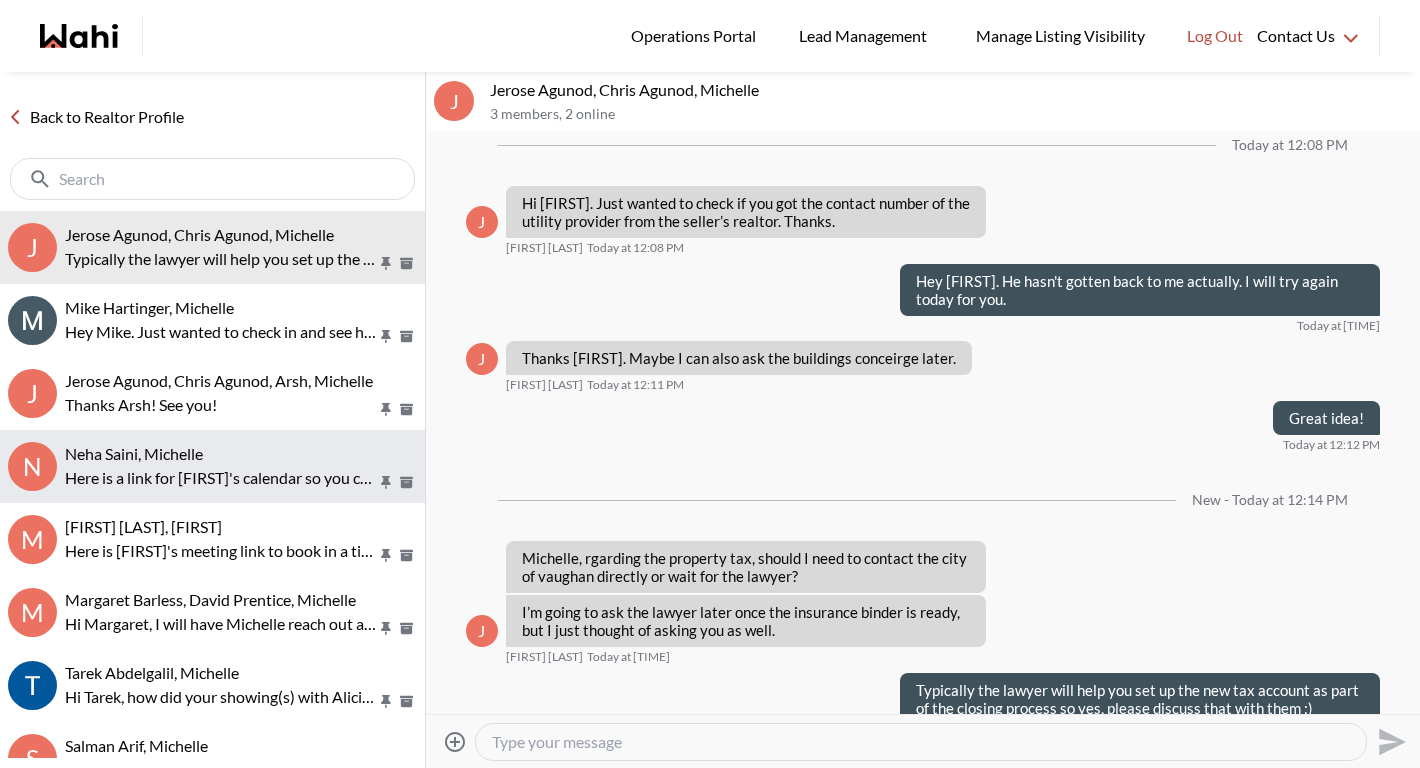 click on "Here is a link for [PERSON]'s calendar so you can book in a time to chat https://meetings.hubspot.com/[PERSON]/15-minute-call-with-a-wahi-realtor" at bounding box center [221, 478] 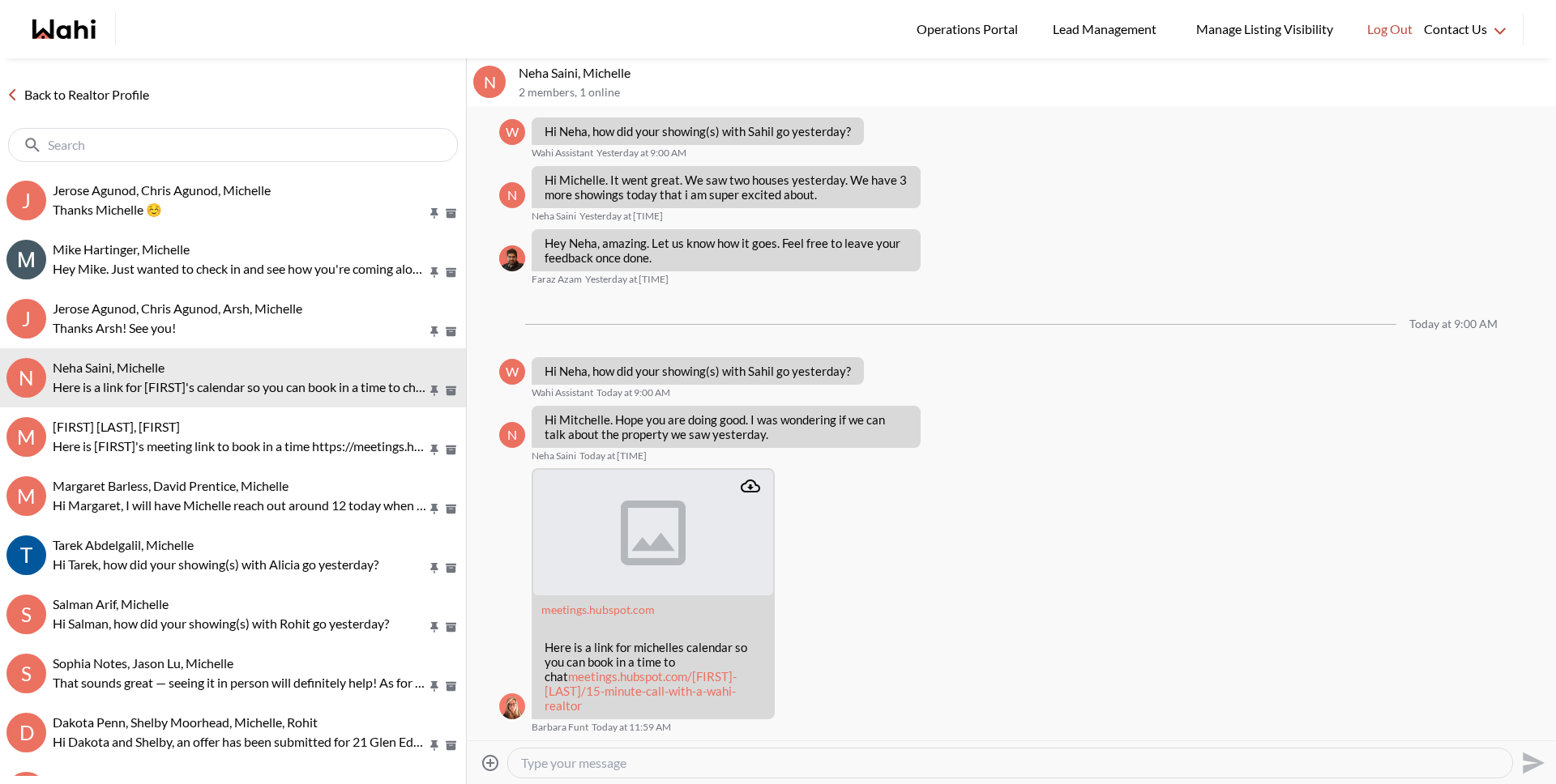 scroll, scrollTop: 2436, scrollLeft: 0, axis: vertical 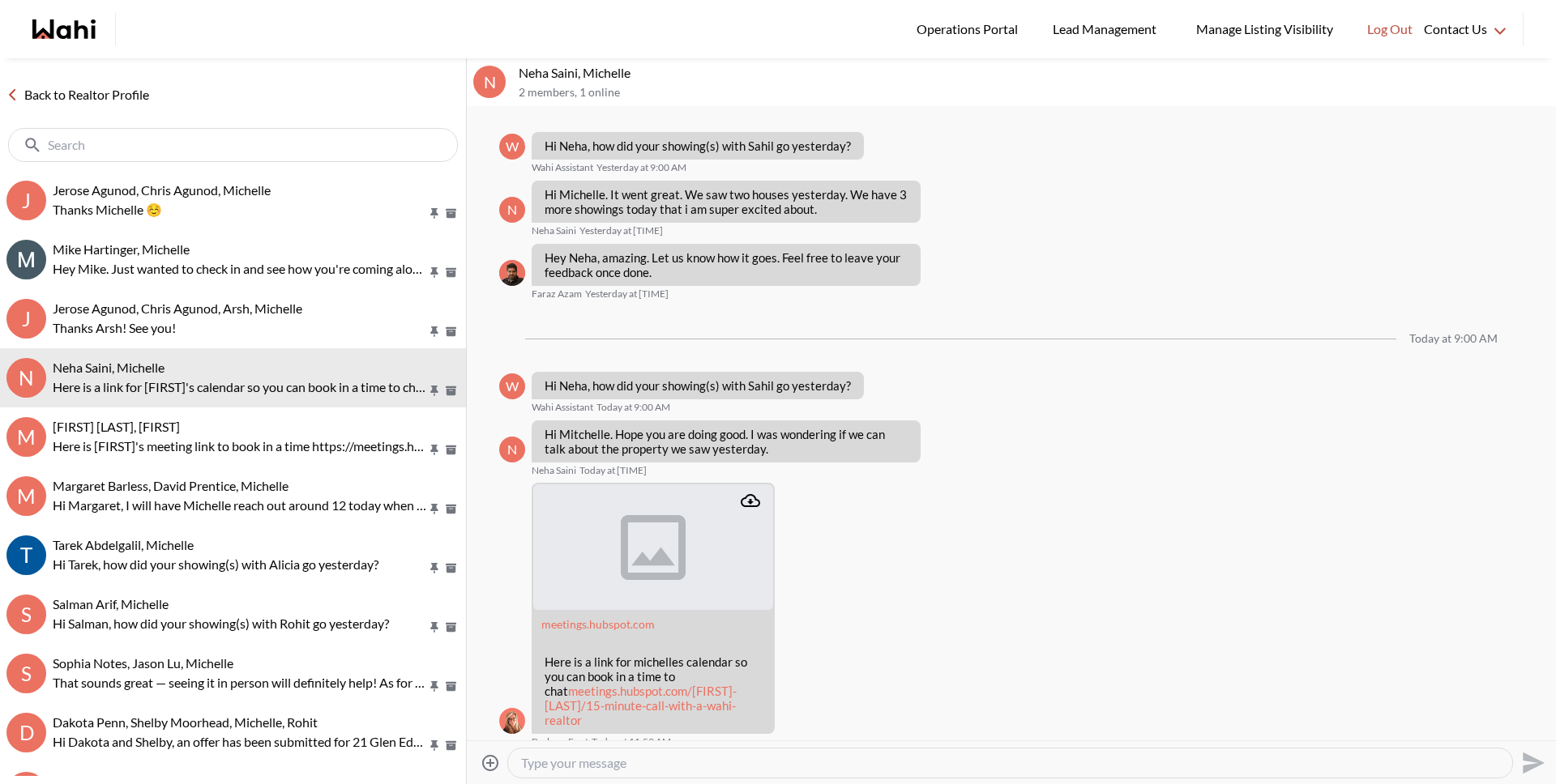 click at bounding box center [1010, 763] 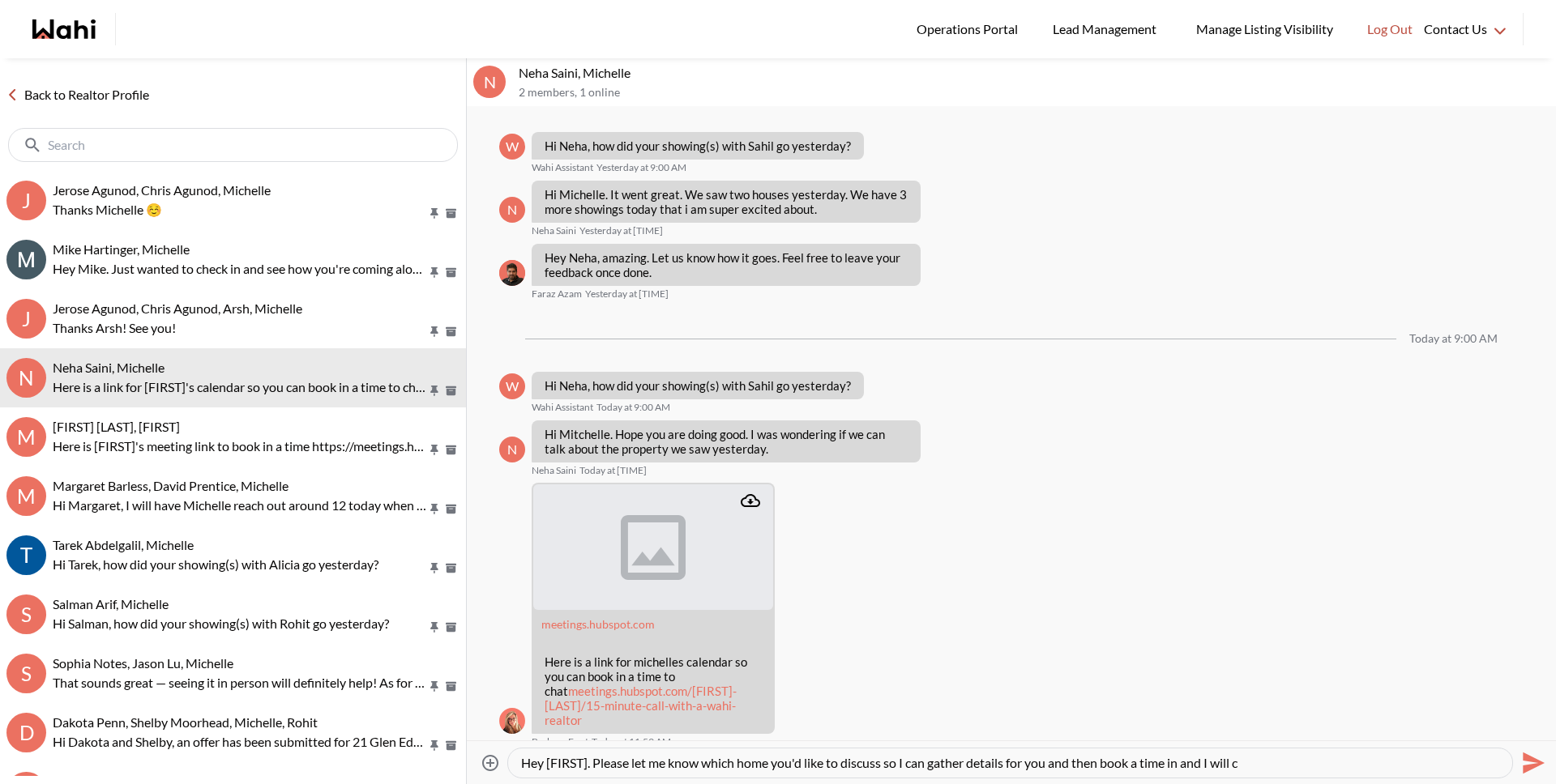 type on "Hey [FIRST]. Please let me know which home you'd like to discuss so I can gather details for you and then book a time in and I will ca" 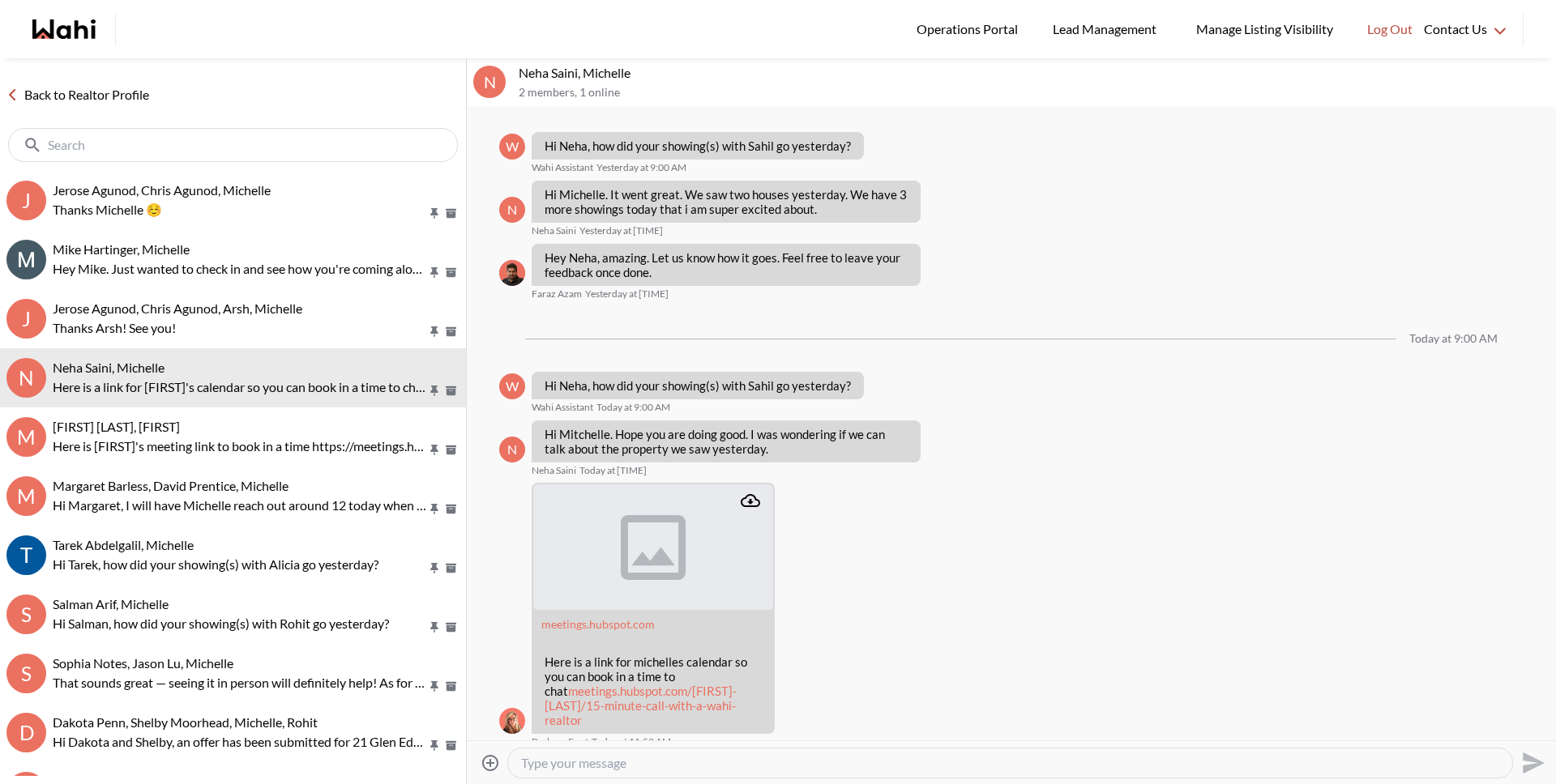 scroll, scrollTop: 2499, scrollLeft: 0, axis: vertical 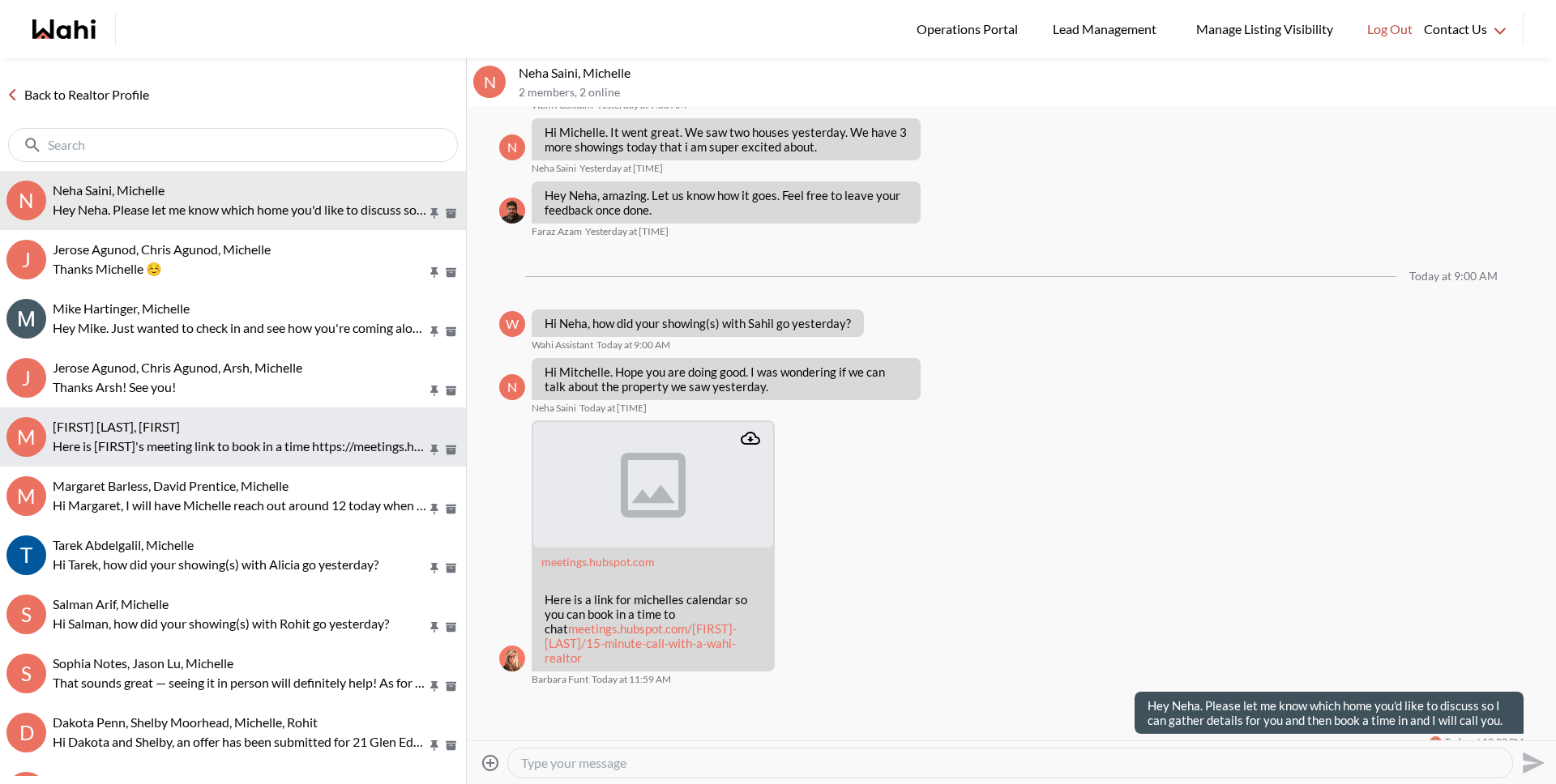 click on "Here is [FIRST]'s meeting link to book in a time [URL]" at bounding box center [240, 446] 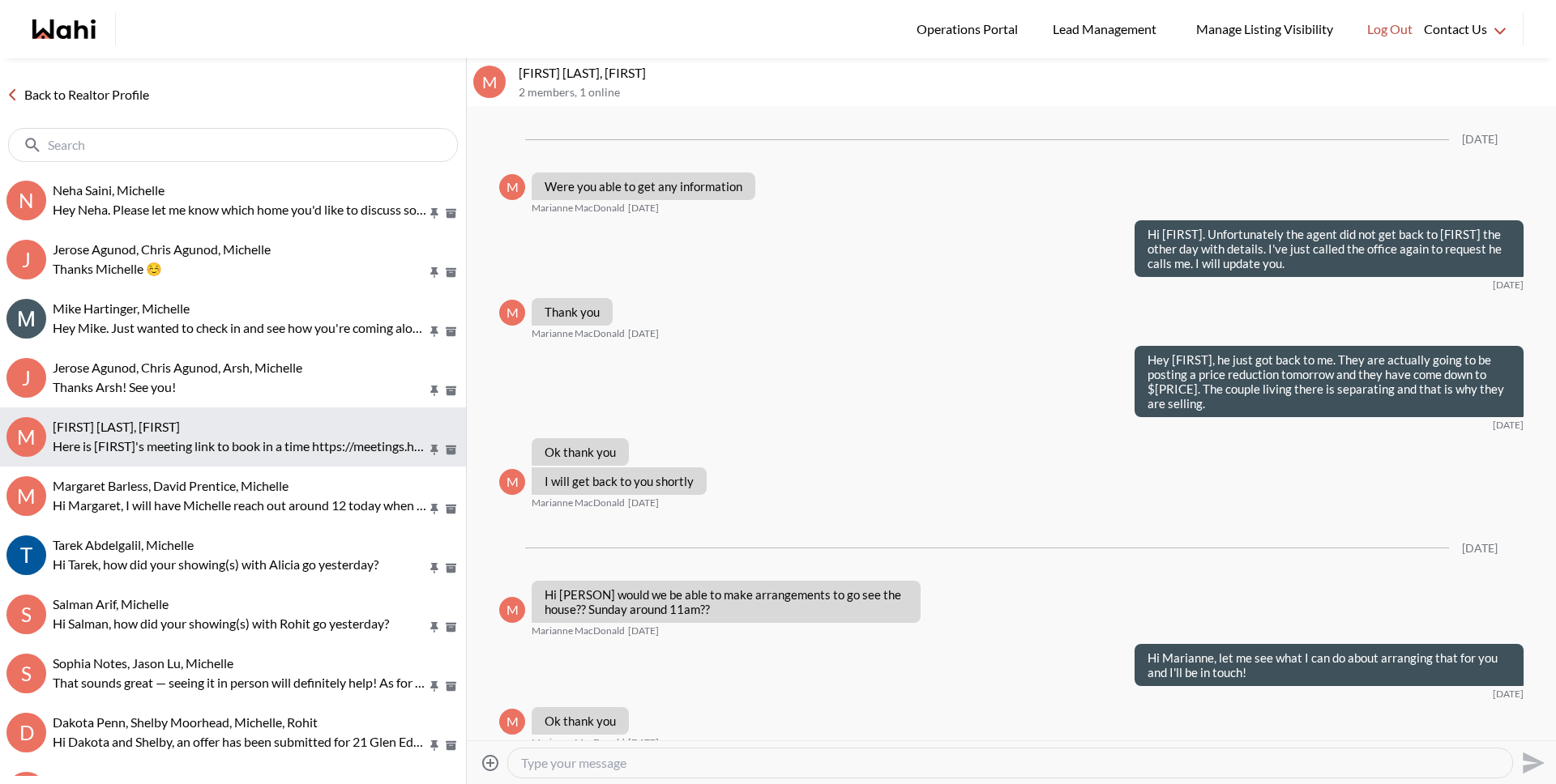 scroll, scrollTop: 1537, scrollLeft: 0, axis: vertical 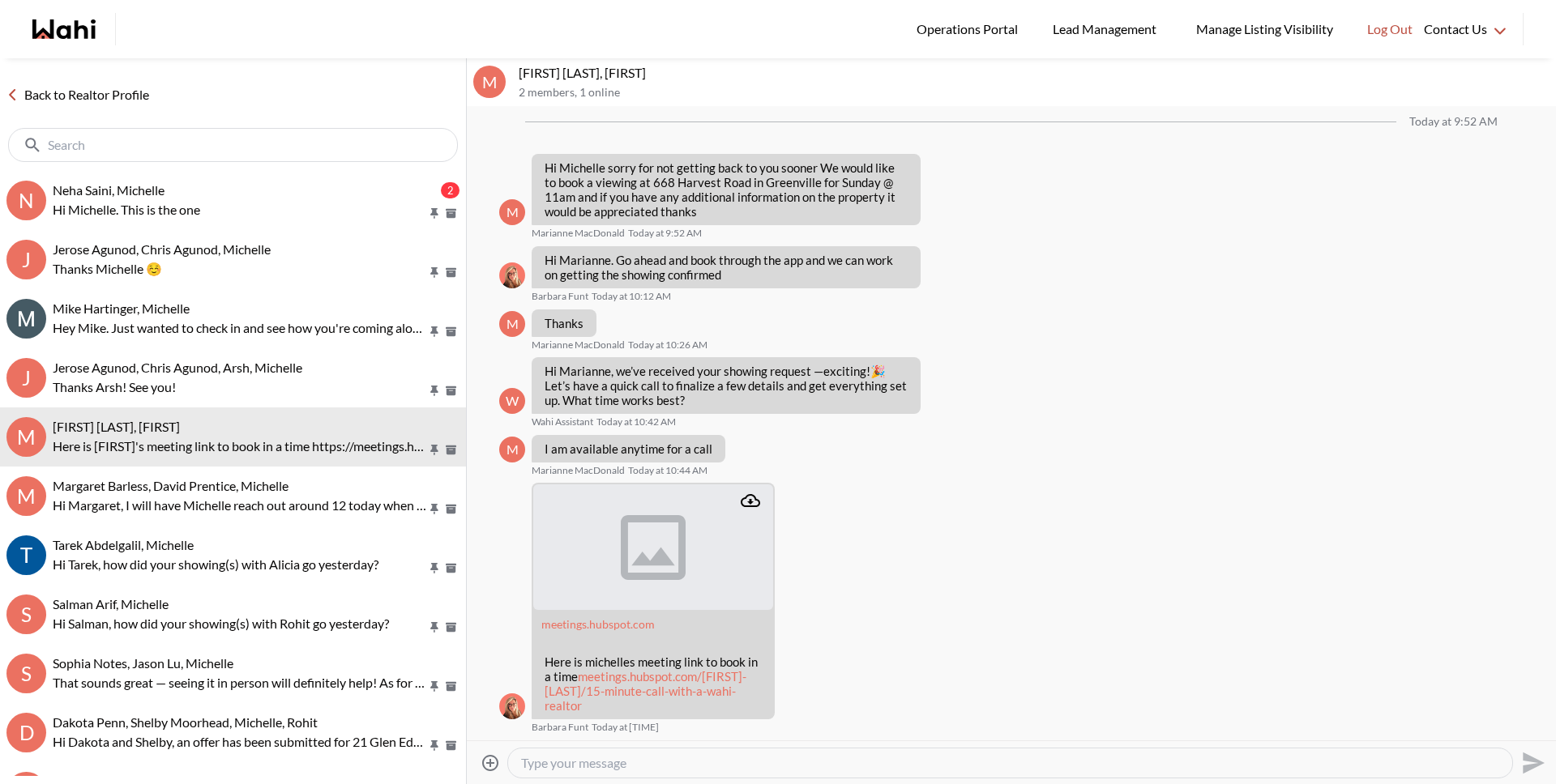 click at bounding box center (234, 145) 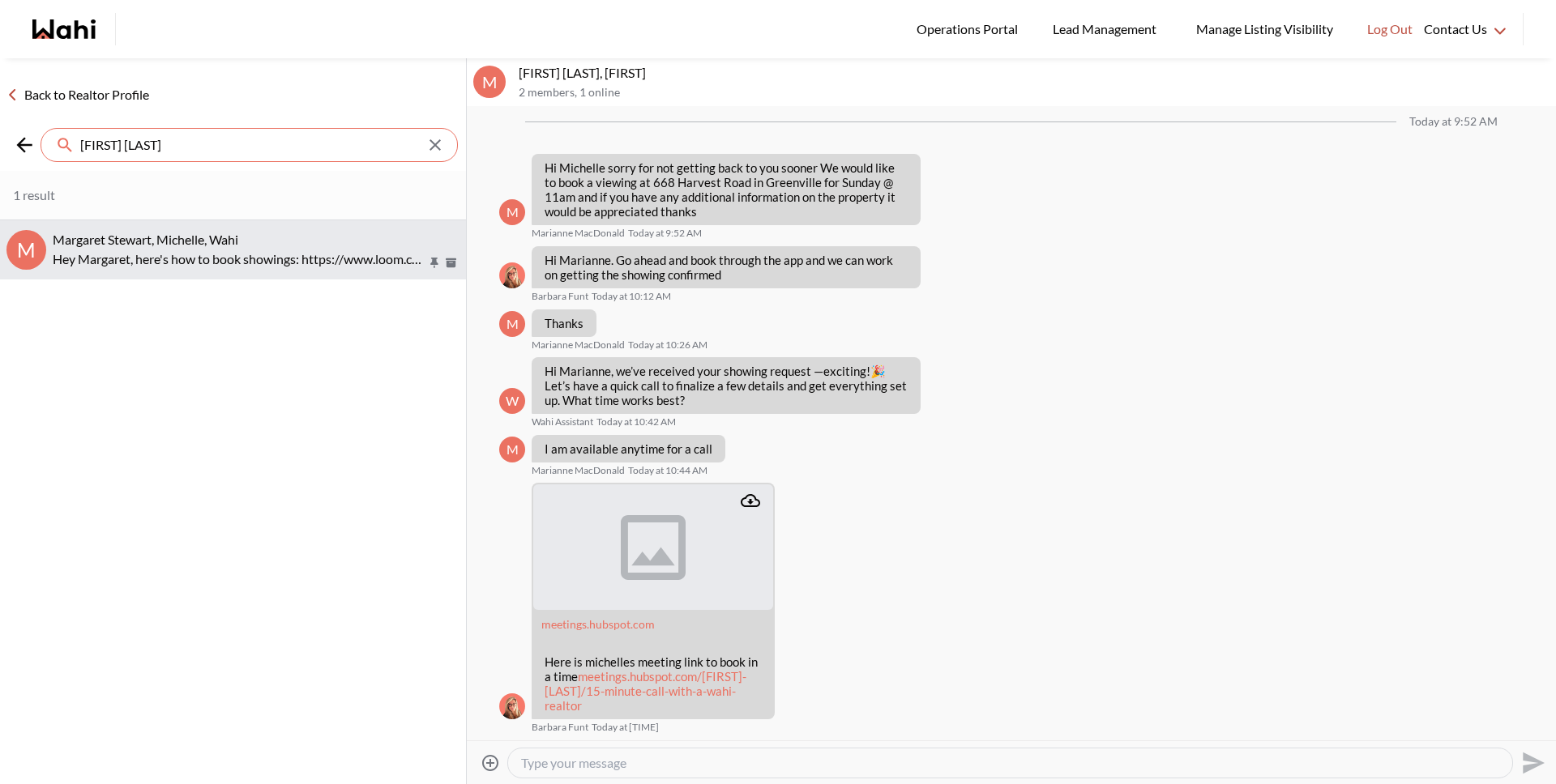 type on "[PERSON] [PERSON]" 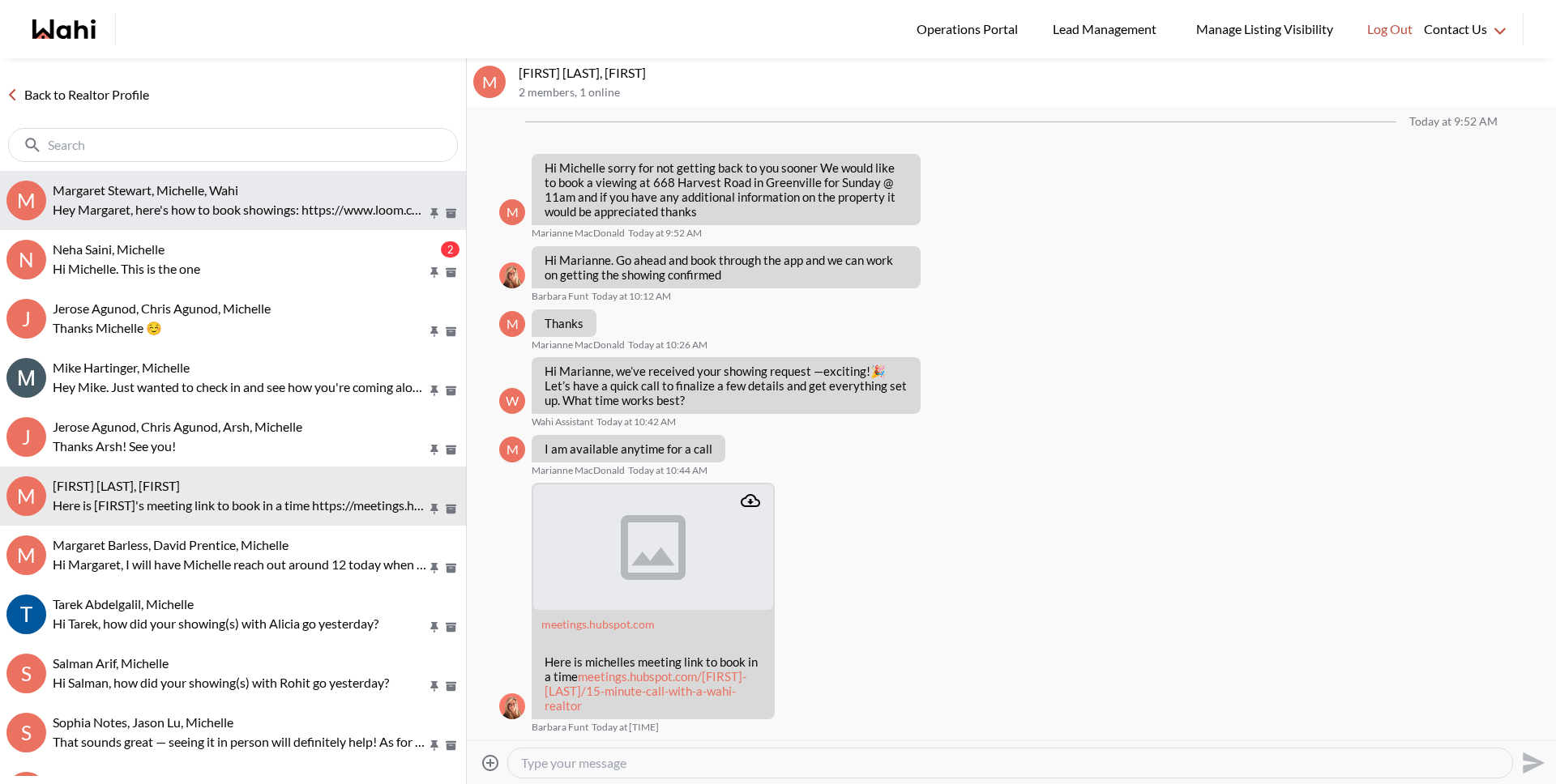 click on "Hey Margaret, here's how to book showings: https://www.loom.com/share/86ec866ece634ae5814dd0926dcf9bc3?sid=8b67a901-70a3-4303-87ac-479452e00f50" at bounding box center (240, 210) 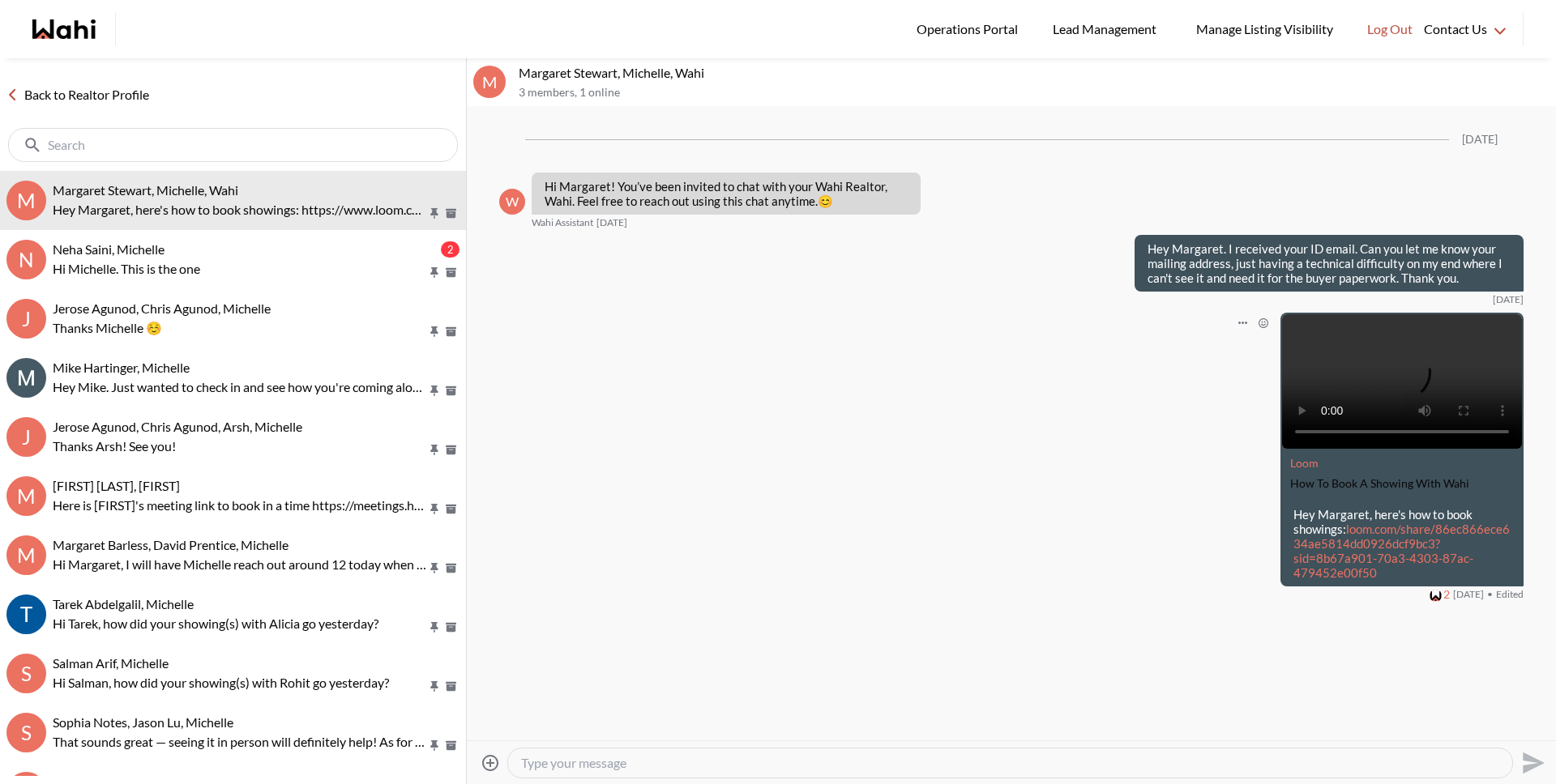 click on "Loom How To Book A Showing With Wahi Hey [FIRST], here's how to book showings:  loom.com/share/86ec866ece634ae5814dd0926dcf9bc3?sid=8b67a901-70a3-4303-87ac-479452e00f50 2 06/27/2025 Edited Edited   06/27/2025" at bounding box center (1011, 457) 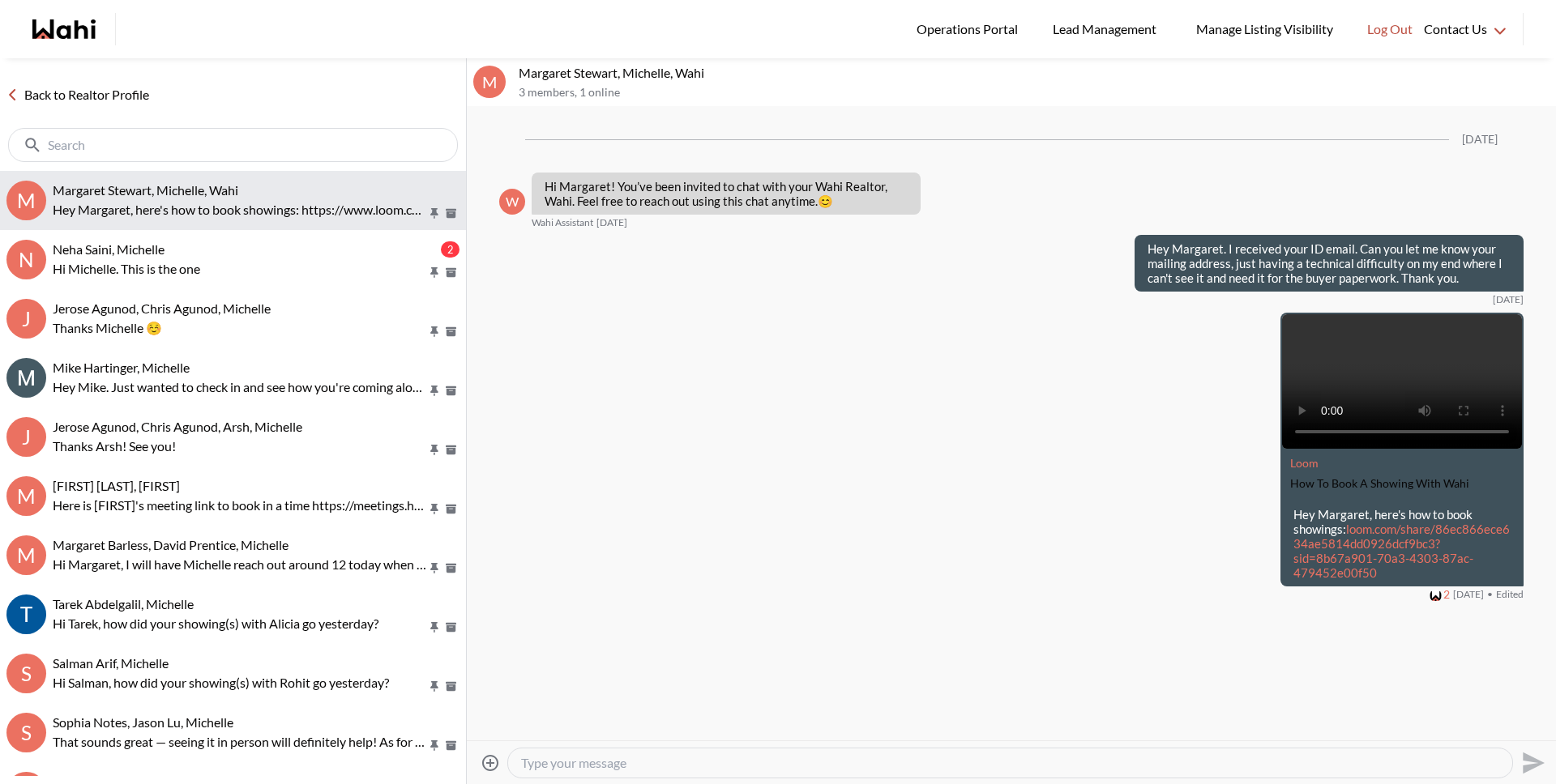 click on "Hey Margaret, here's how to book showings: https://www.loom.com/share/86ec866ece634ae5814dd0926dcf9bc3?sid=8b67a901-70a3-4303-87ac-479452e00f50" at bounding box center (240, 210) 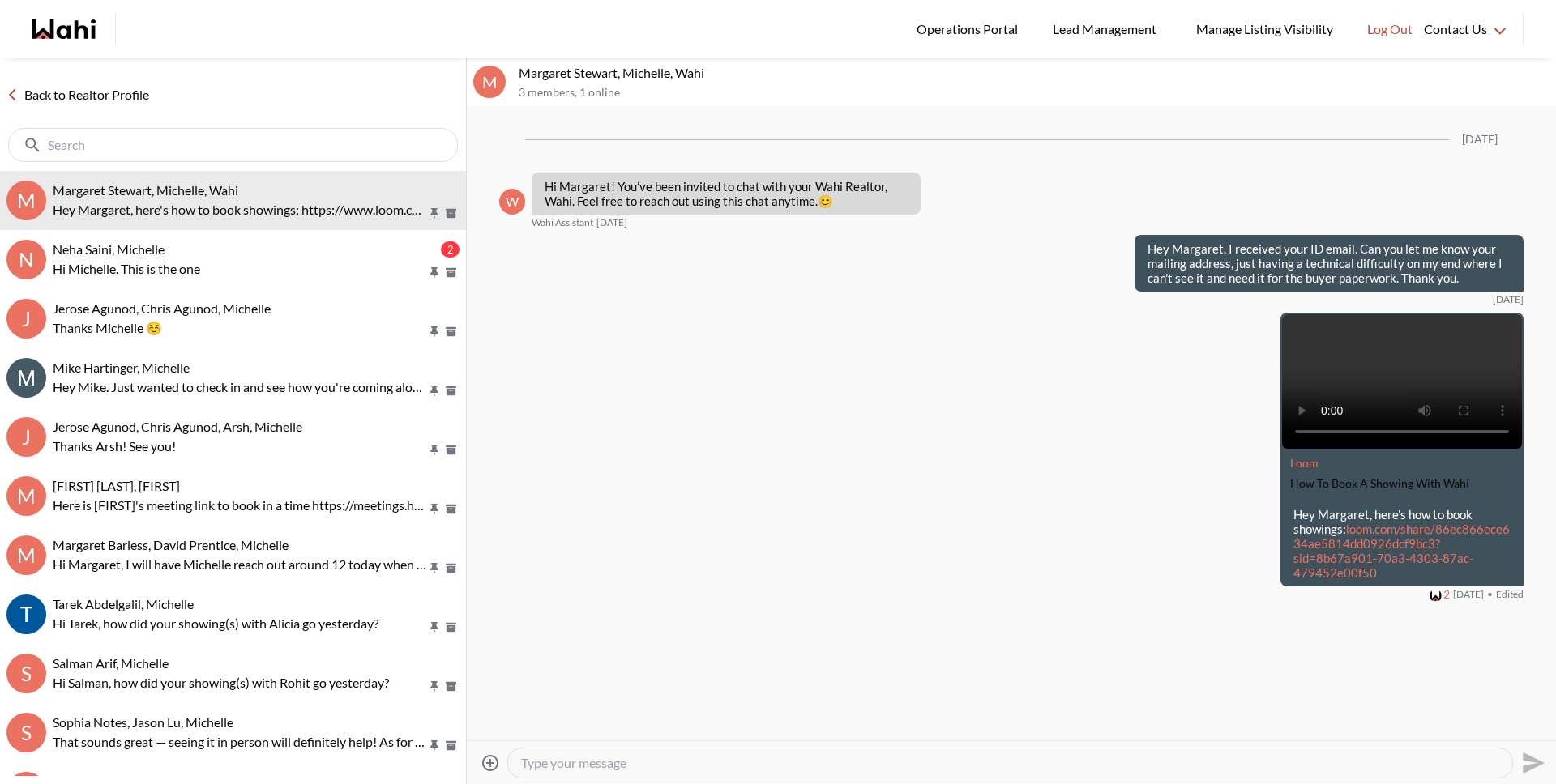 click at bounding box center (1010, 763) 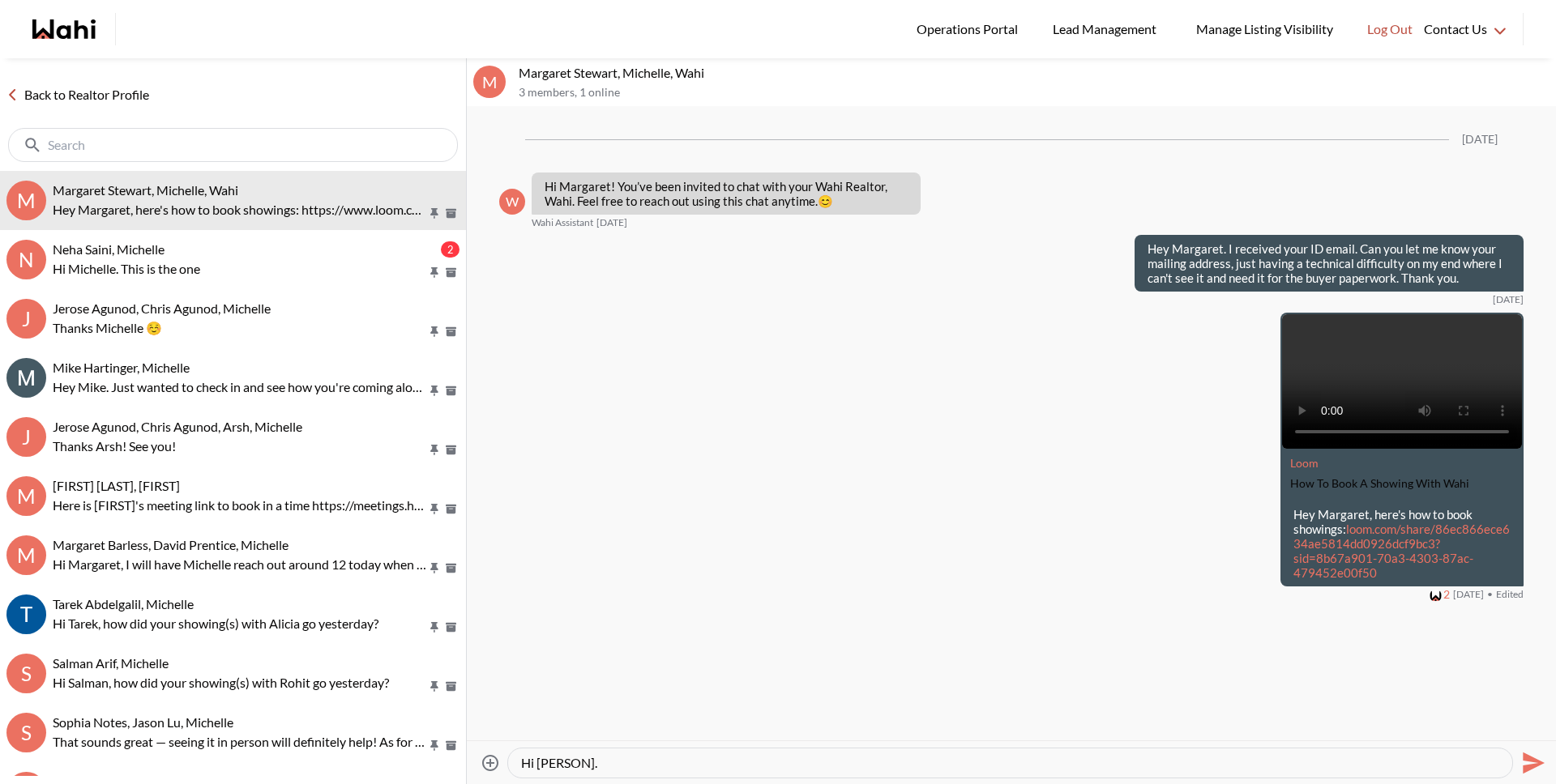 click on "Hi [FIRST]." at bounding box center [1010, 763] 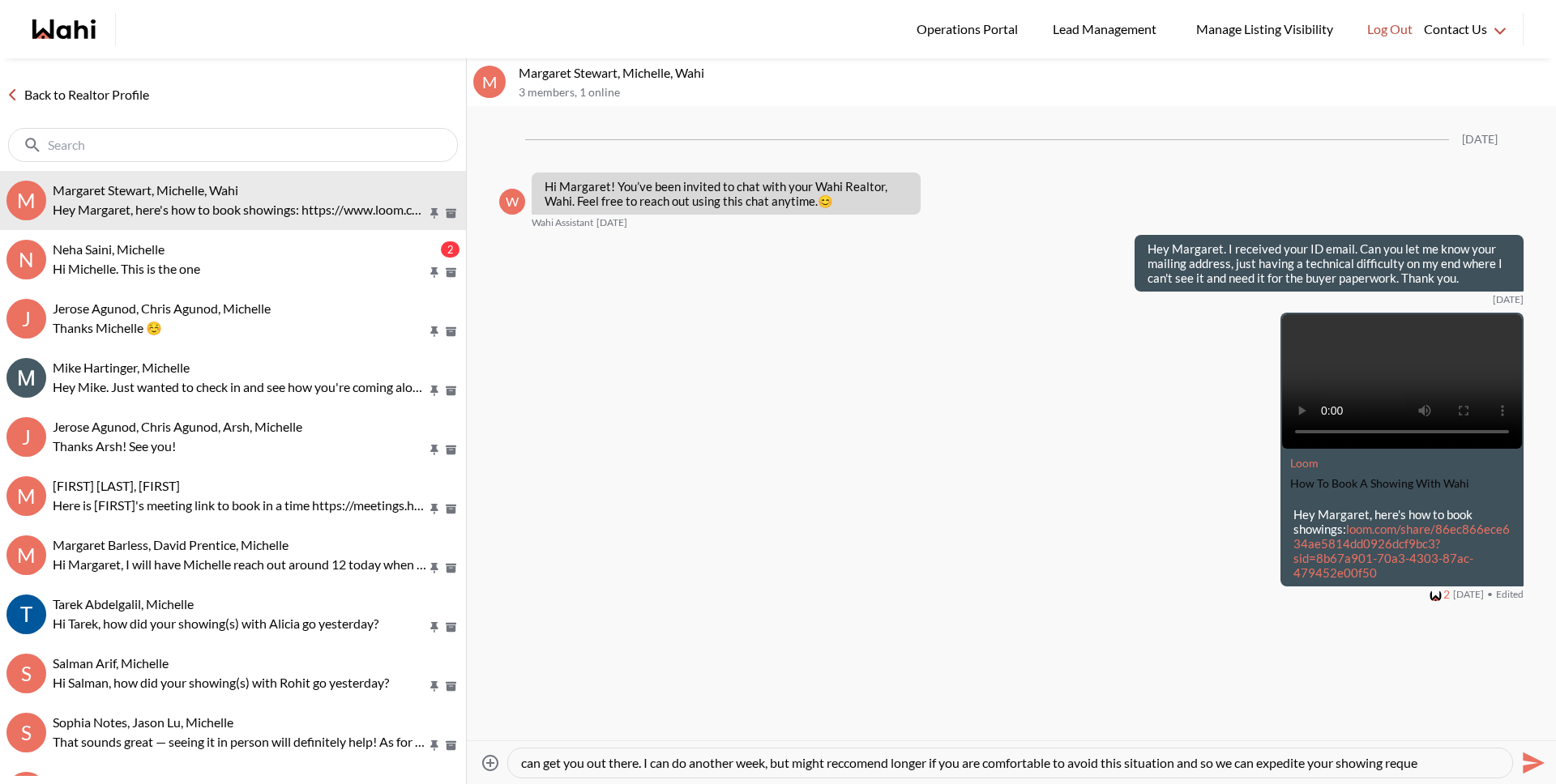 scroll, scrollTop: 32, scrollLeft: 0, axis: vertical 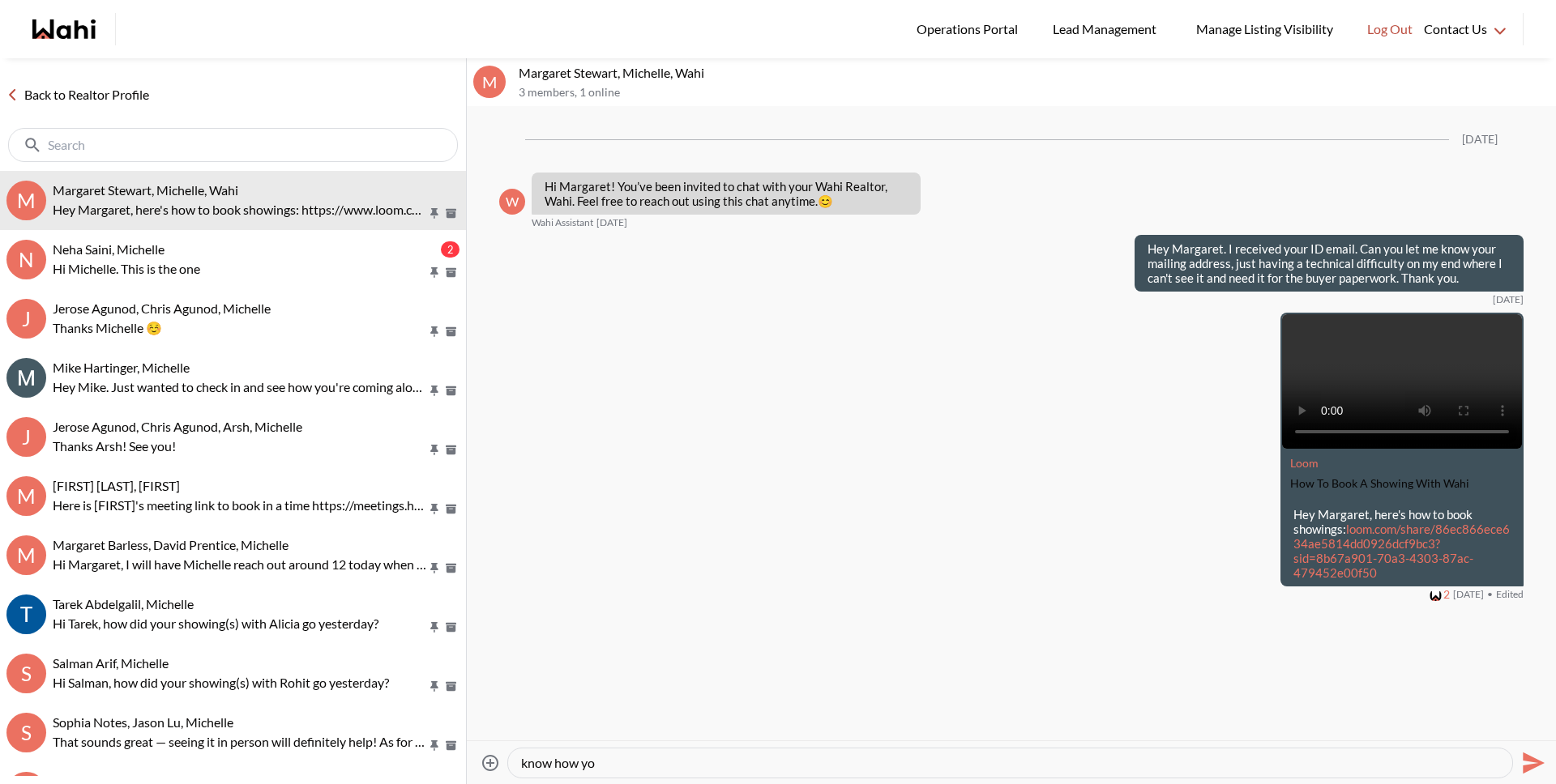 type on "Hi [FIRST]. We received your showing request and I'd love to get you out there. The one week trial agreement we did has expired so we would just need to re do that before we can get you out there. I can do another week, but might reccomend longer if you are comfortable to avoid this situation and so we can expedite your showing requests. Let me know how you" 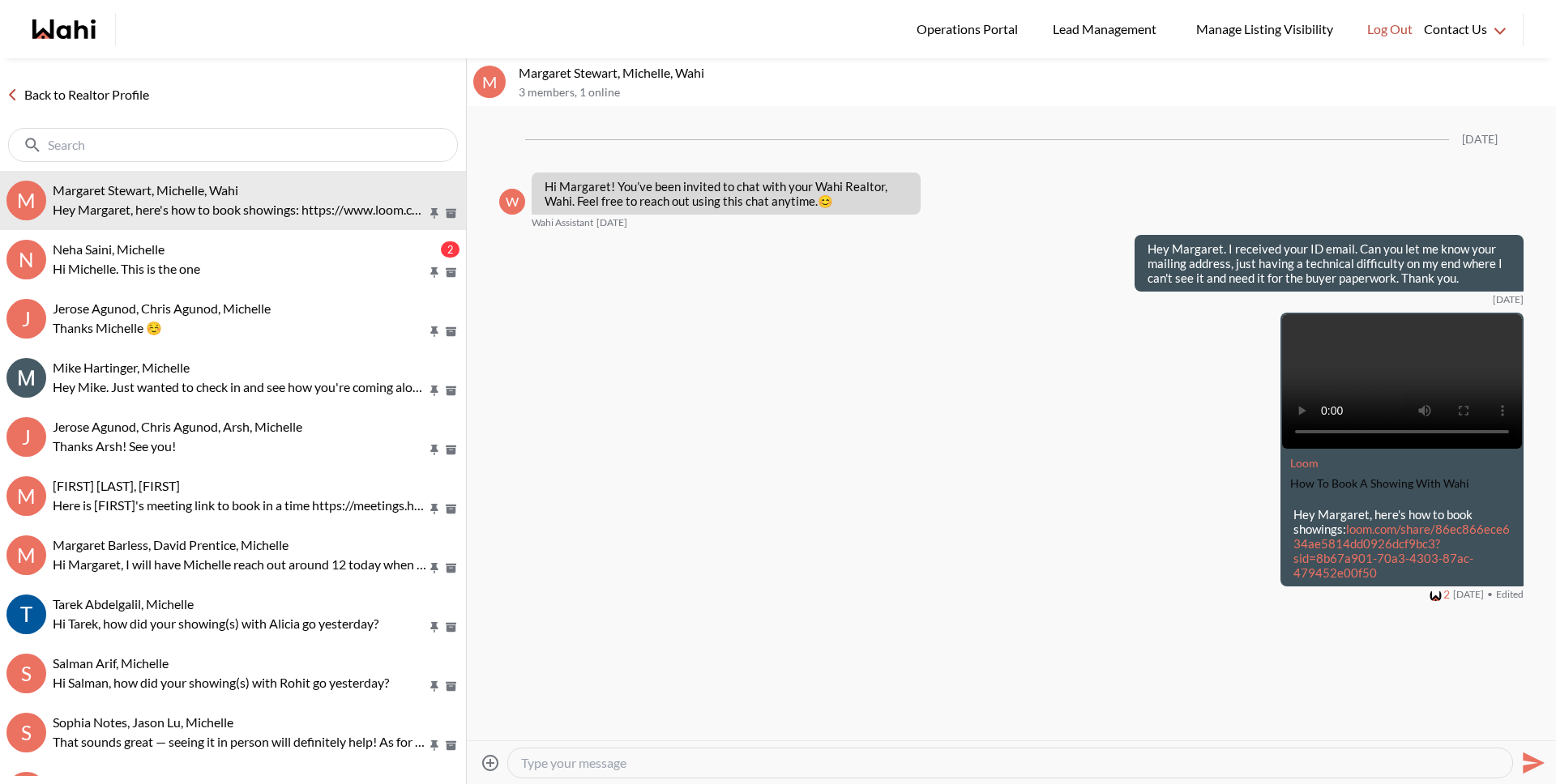 scroll, scrollTop: 54, scrollLeft: 0, axis: vertical 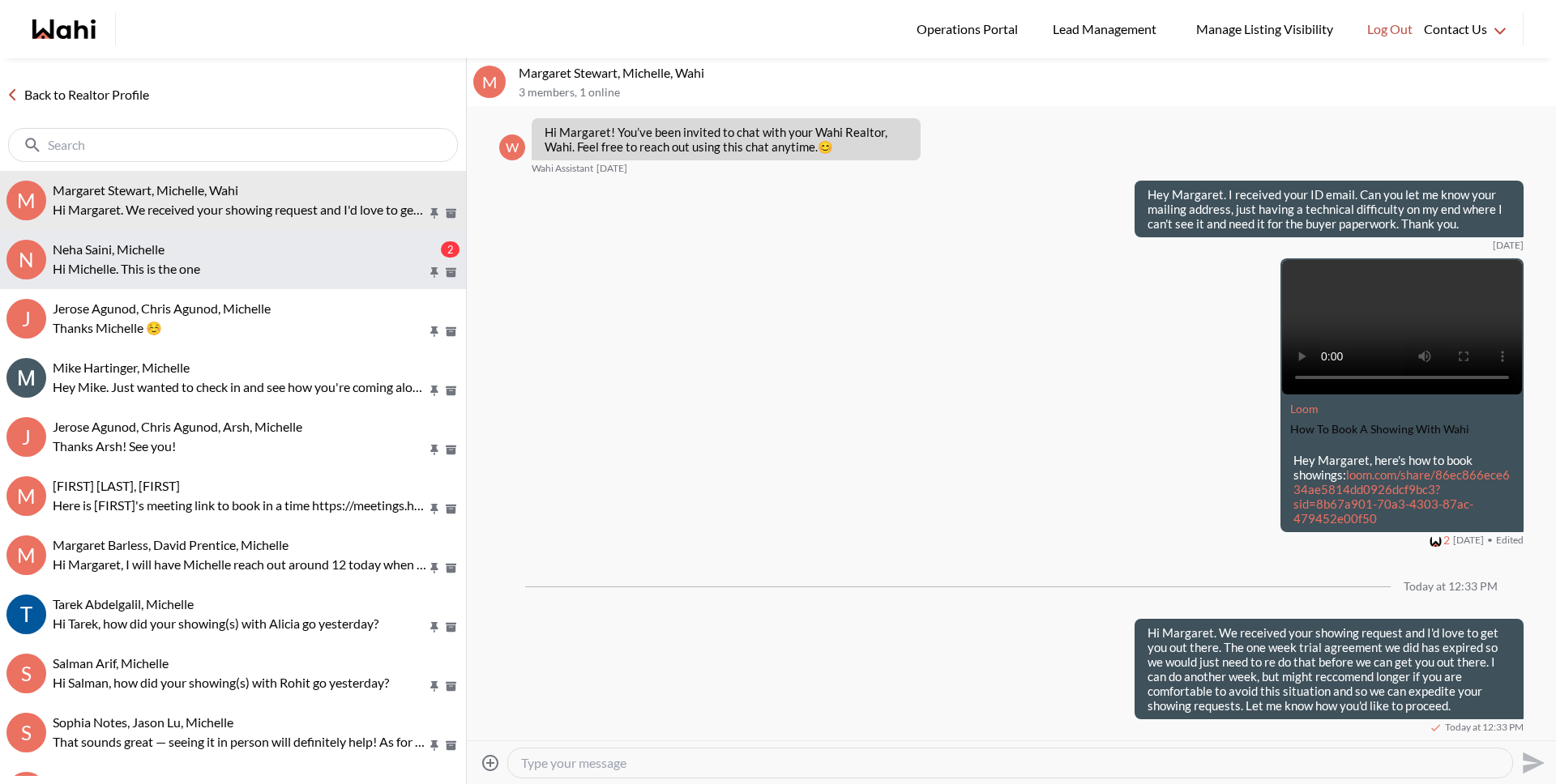 type 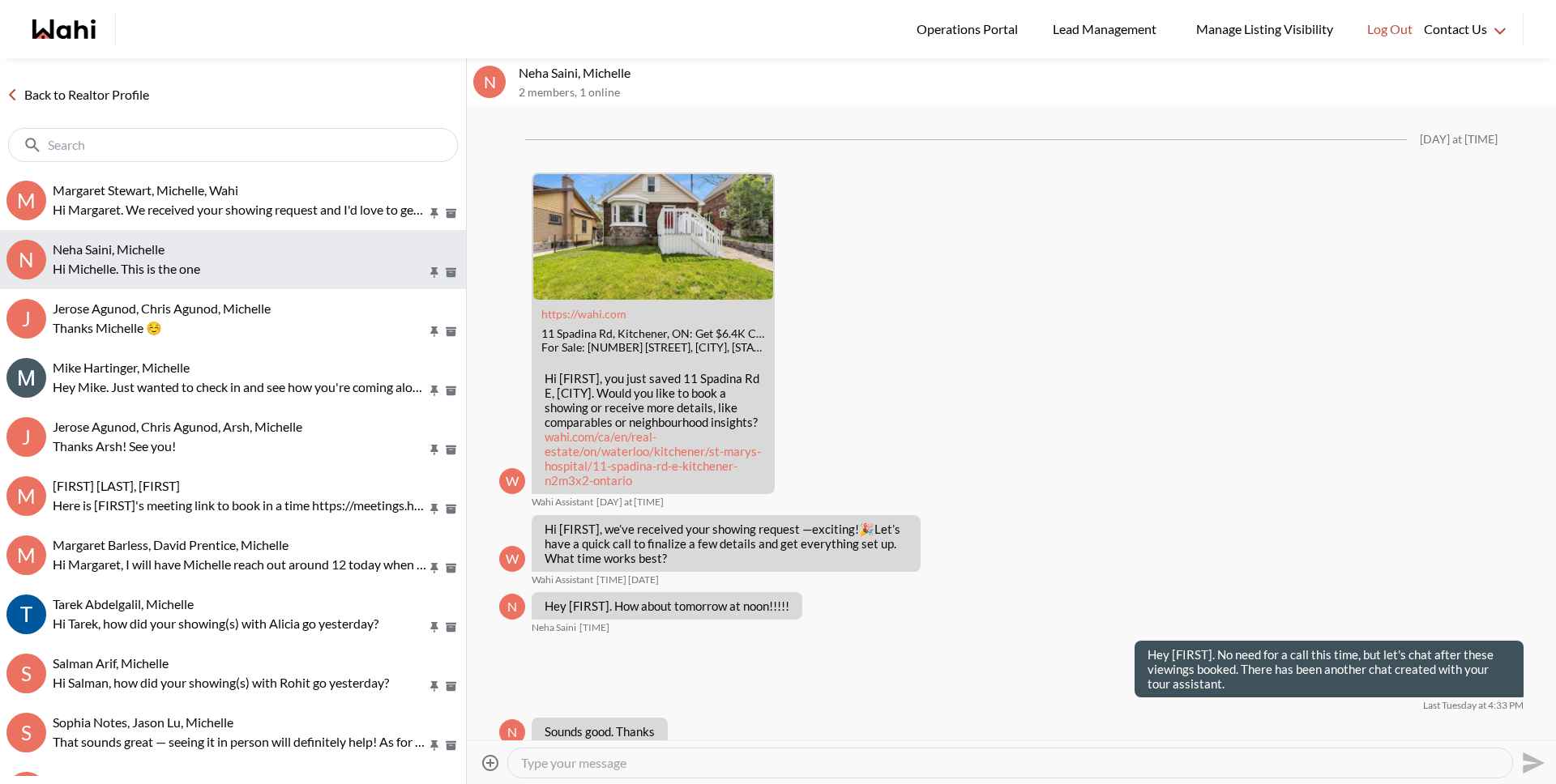scroll, scrollTop: 2965, scrollLeft: 0, axis: vertical 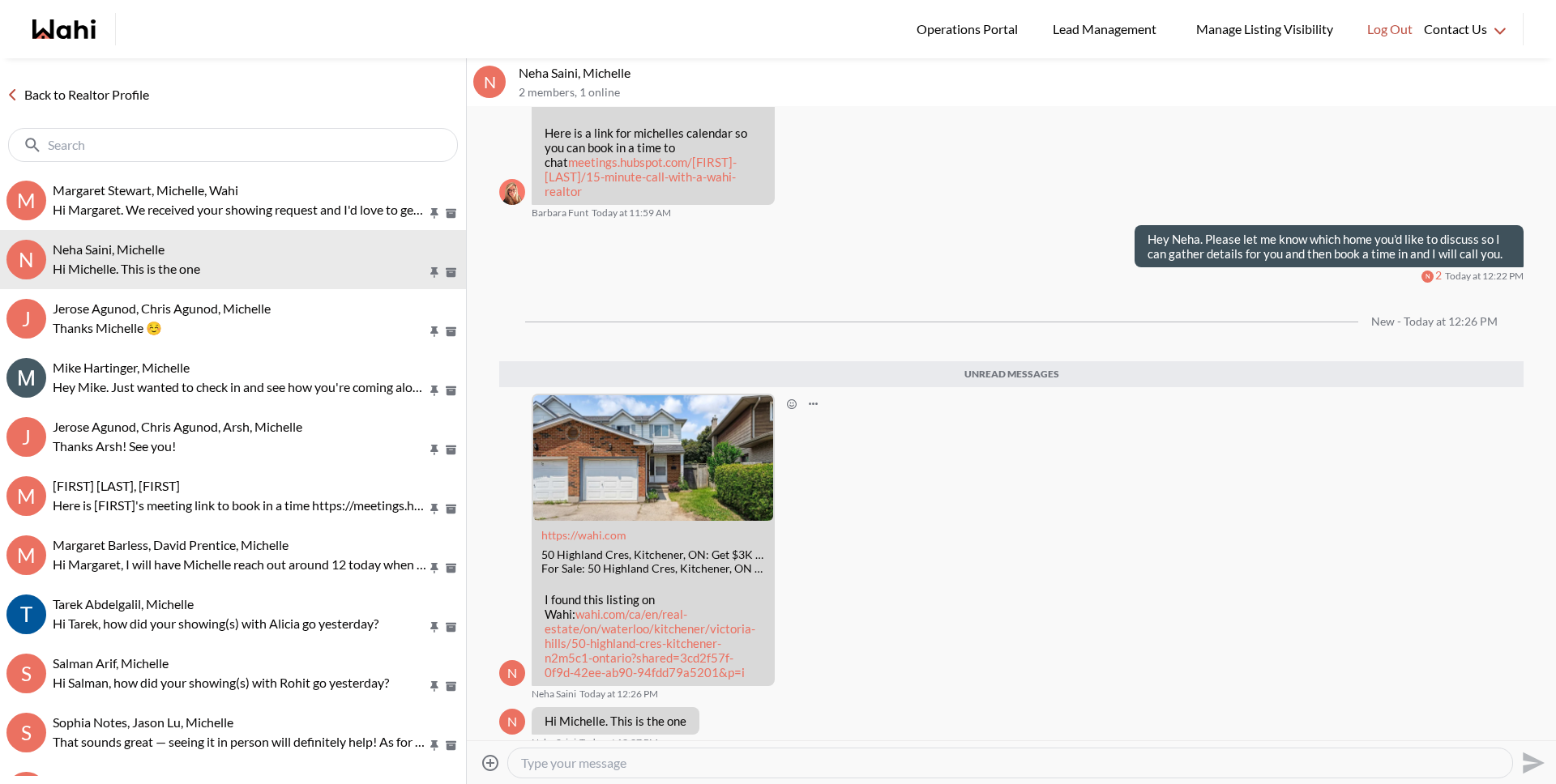 click on "wahi.com/ca/en/real-estate/on/waterloo/kitchener/victoria-hills/50-highland-cres-kitchener-n2m5c1-ontario?shared=3cd2f57f-0f9d-42ee-ab90-94fdd79a5201&p=i" at bounding box center (650, 643) 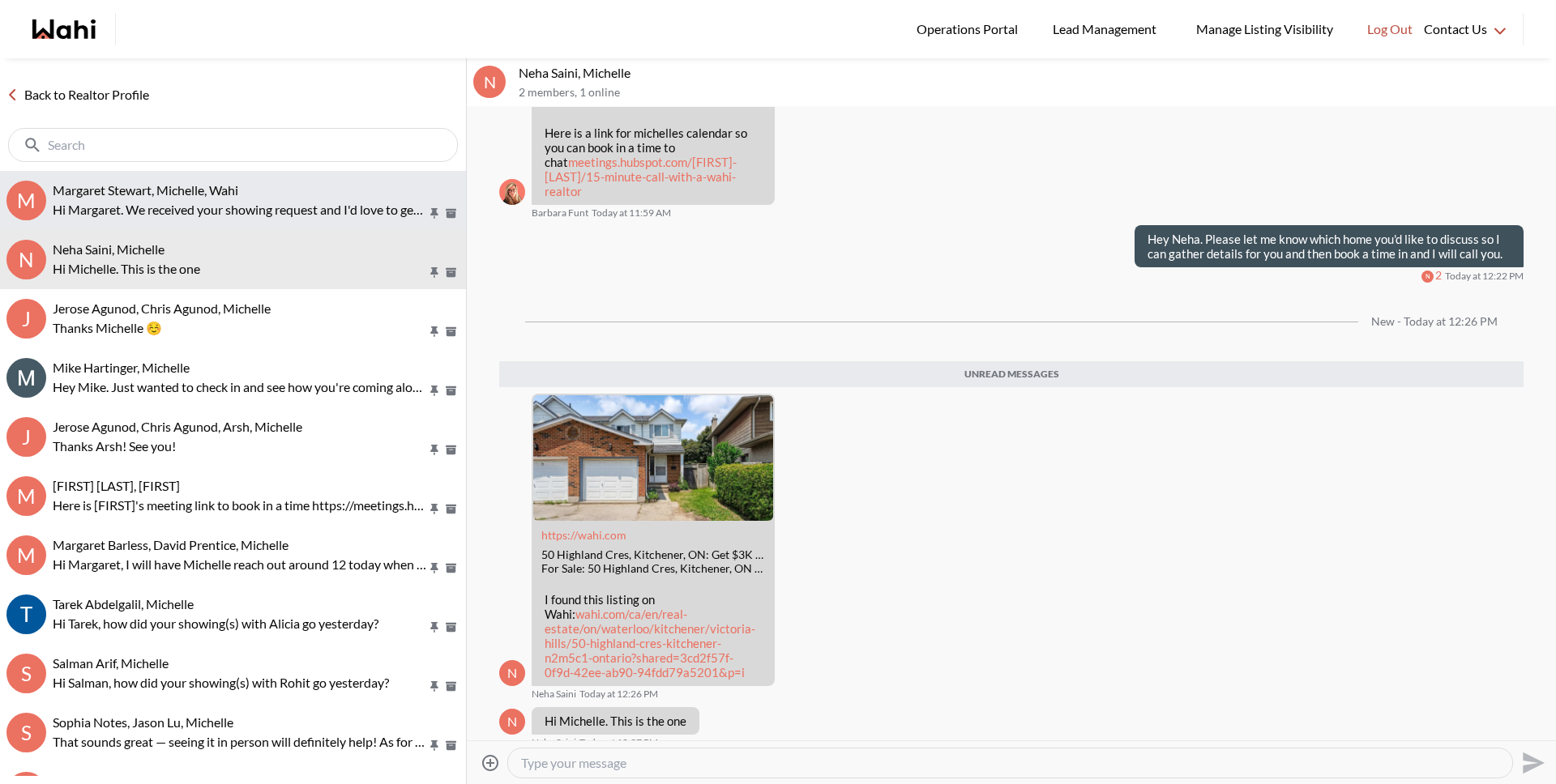 click on "Hey [FIRST]. We received your showing request and I'd love to get you out there. The one week trial agreement we did has expired so we would just need to re do that before we can get you out there. I can do another week, but might reccomend longer if you are comfortable to avoid this situation and so we can expedite your showing requests. Let me know how you'd like to proceed." at bounding box center [240, 210] 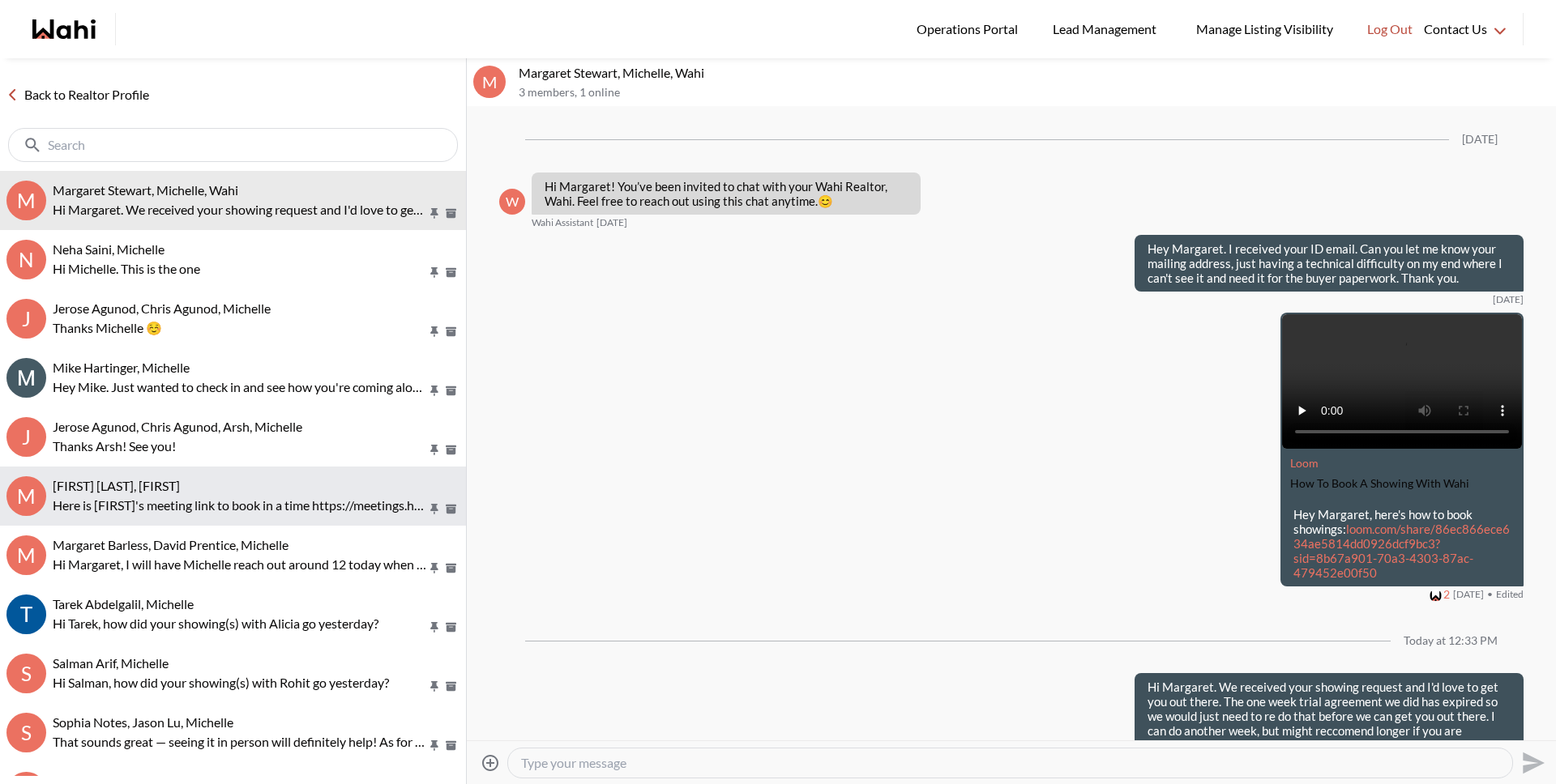 scroll, scrollTop: 54, scrollLeft: 0, axis: vertical 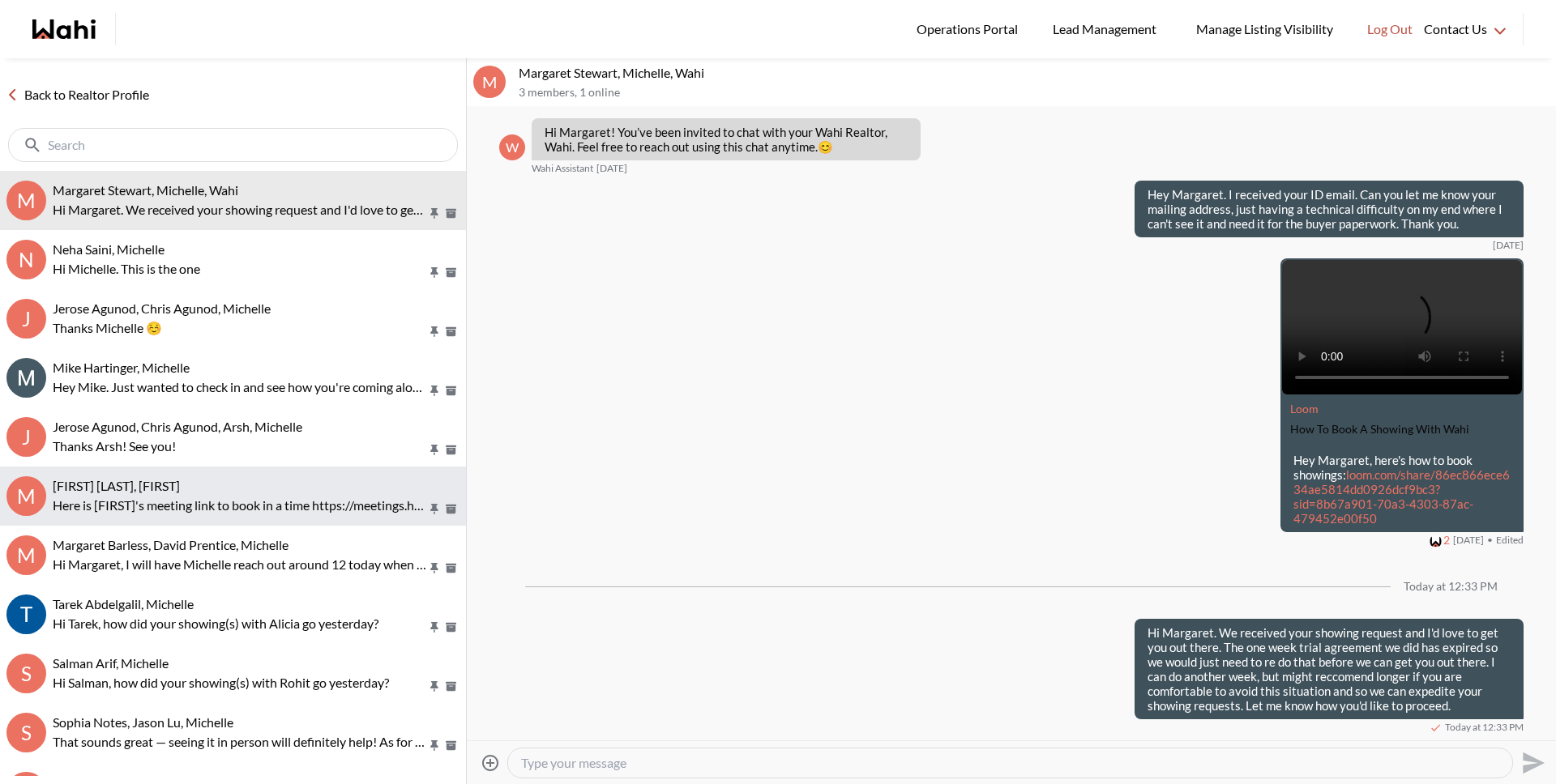 click on "Here is [FIRST]'s meeting link to book in a time [URL]" at bounding box center [240, 505] 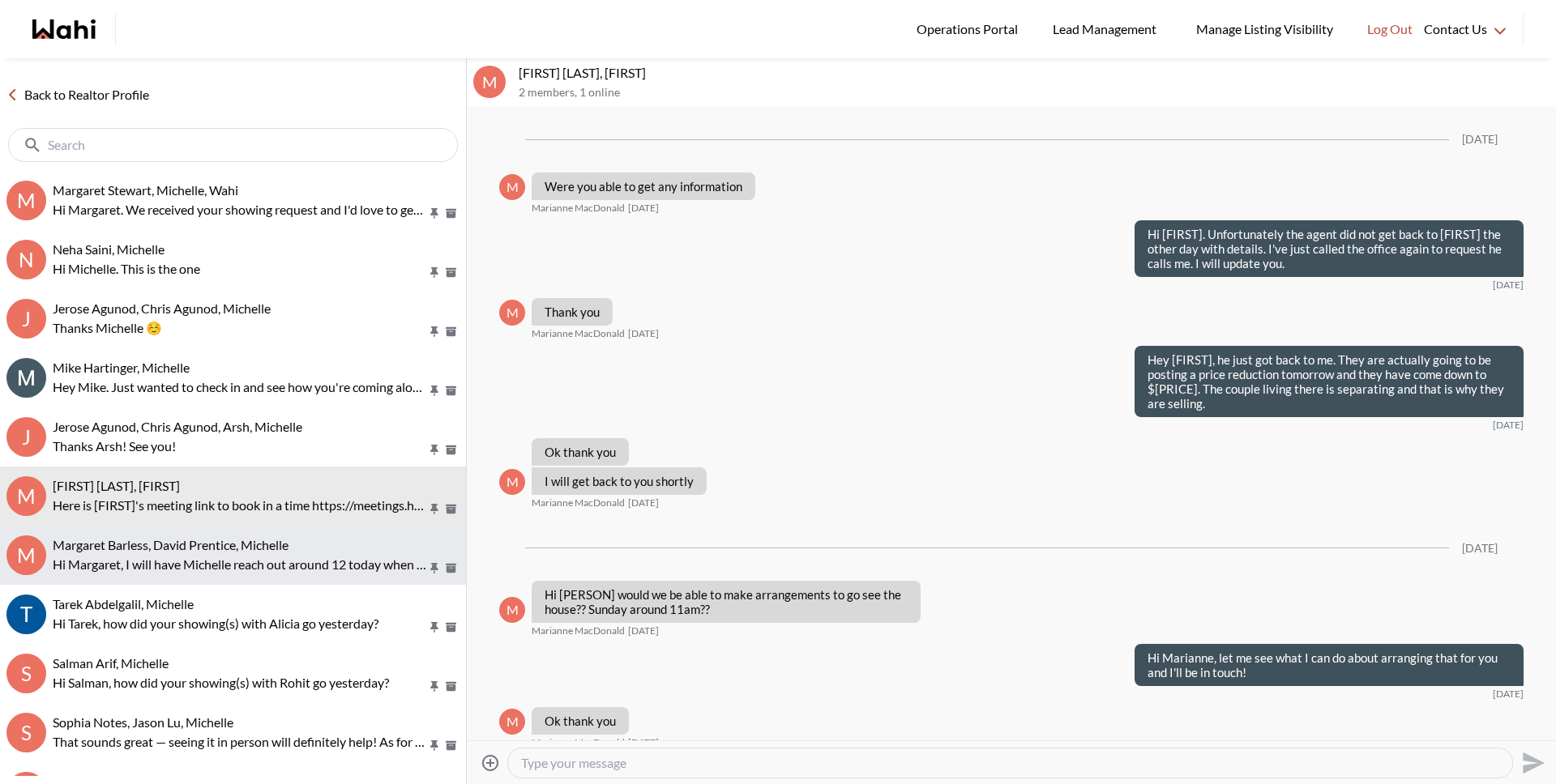 scroll, scrollTop: 1537, scrollLeft: 0, axis: vertical 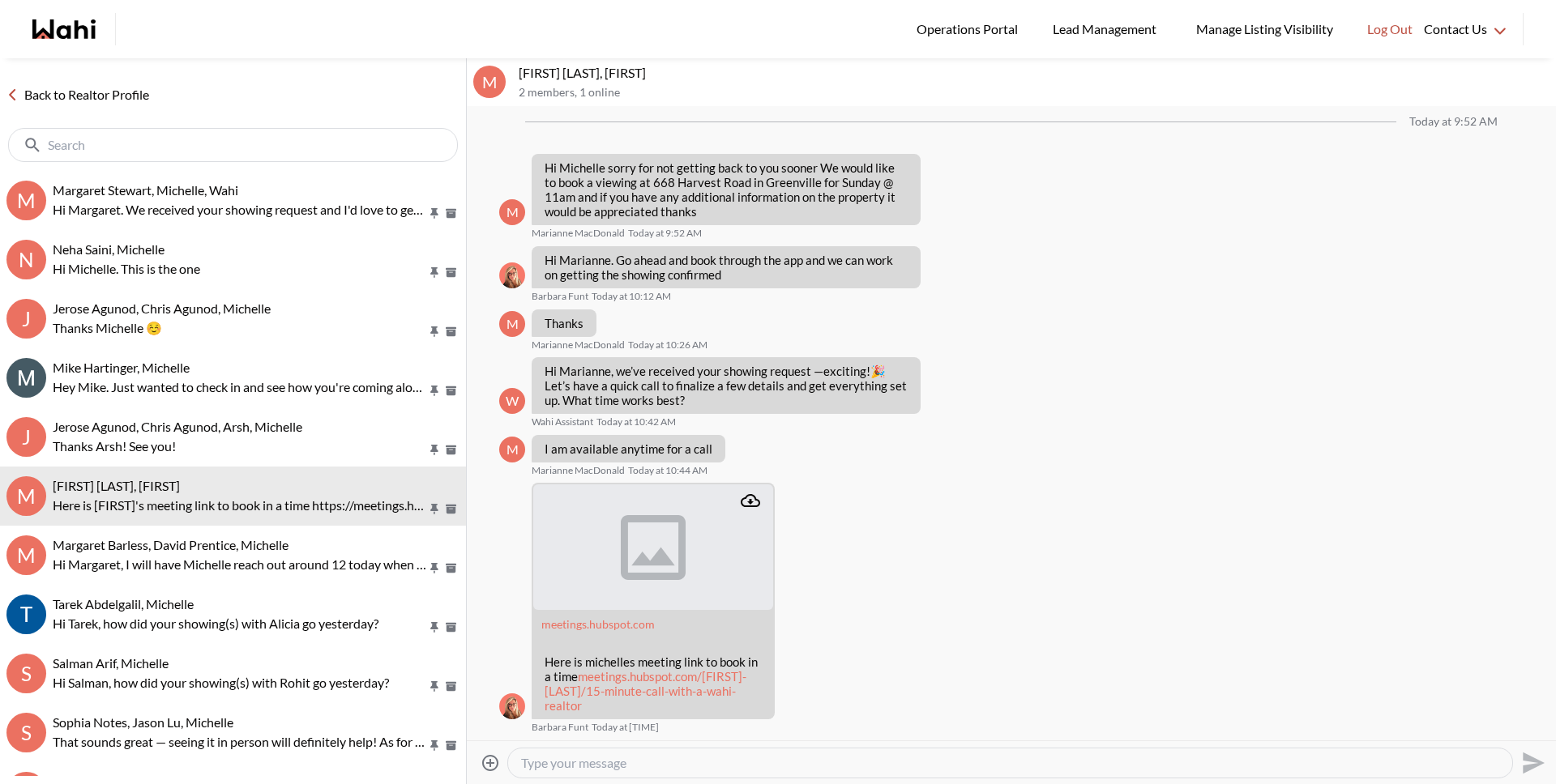 click at bounding box center [1010, 763] 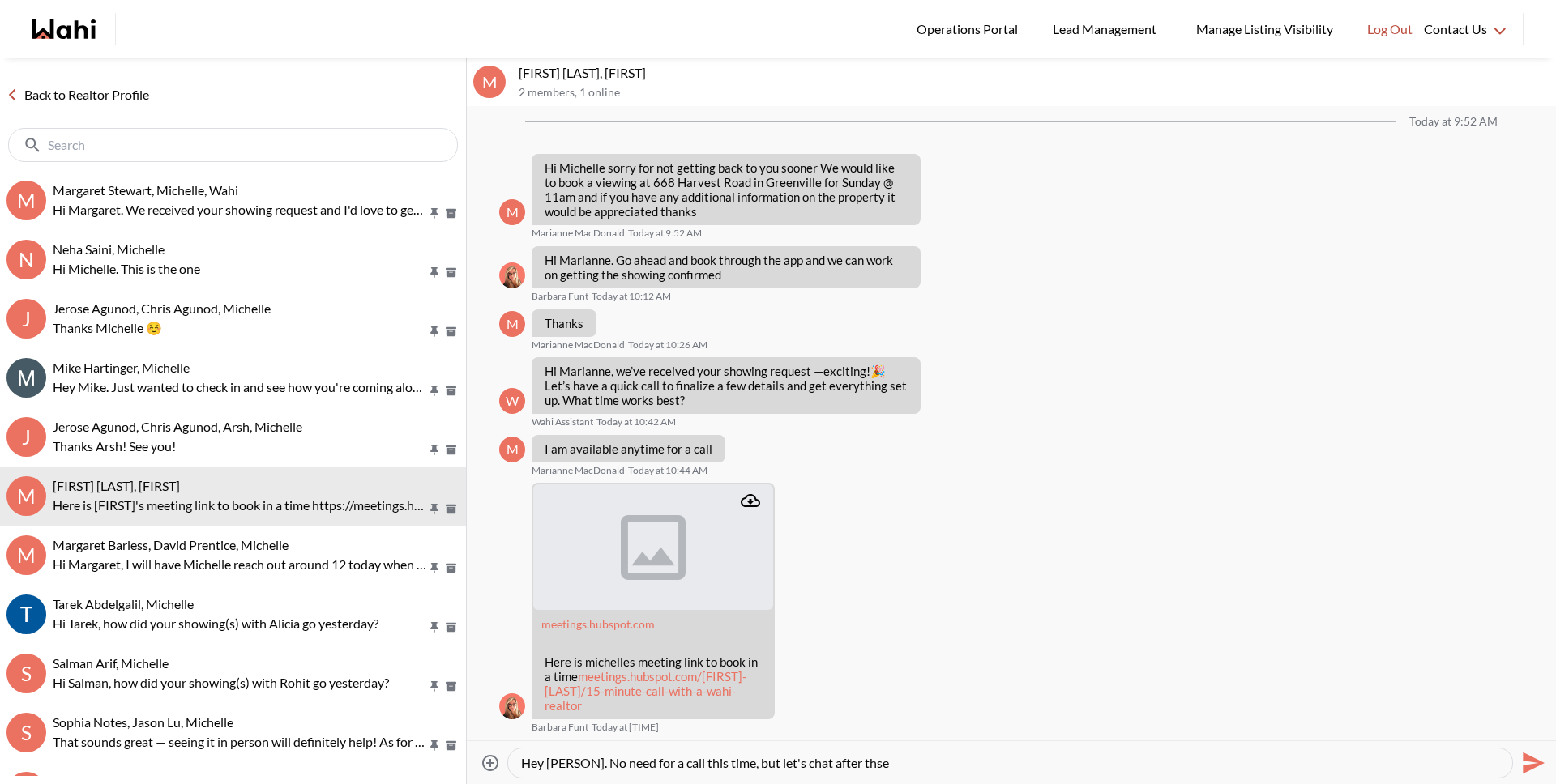 paste on "e" 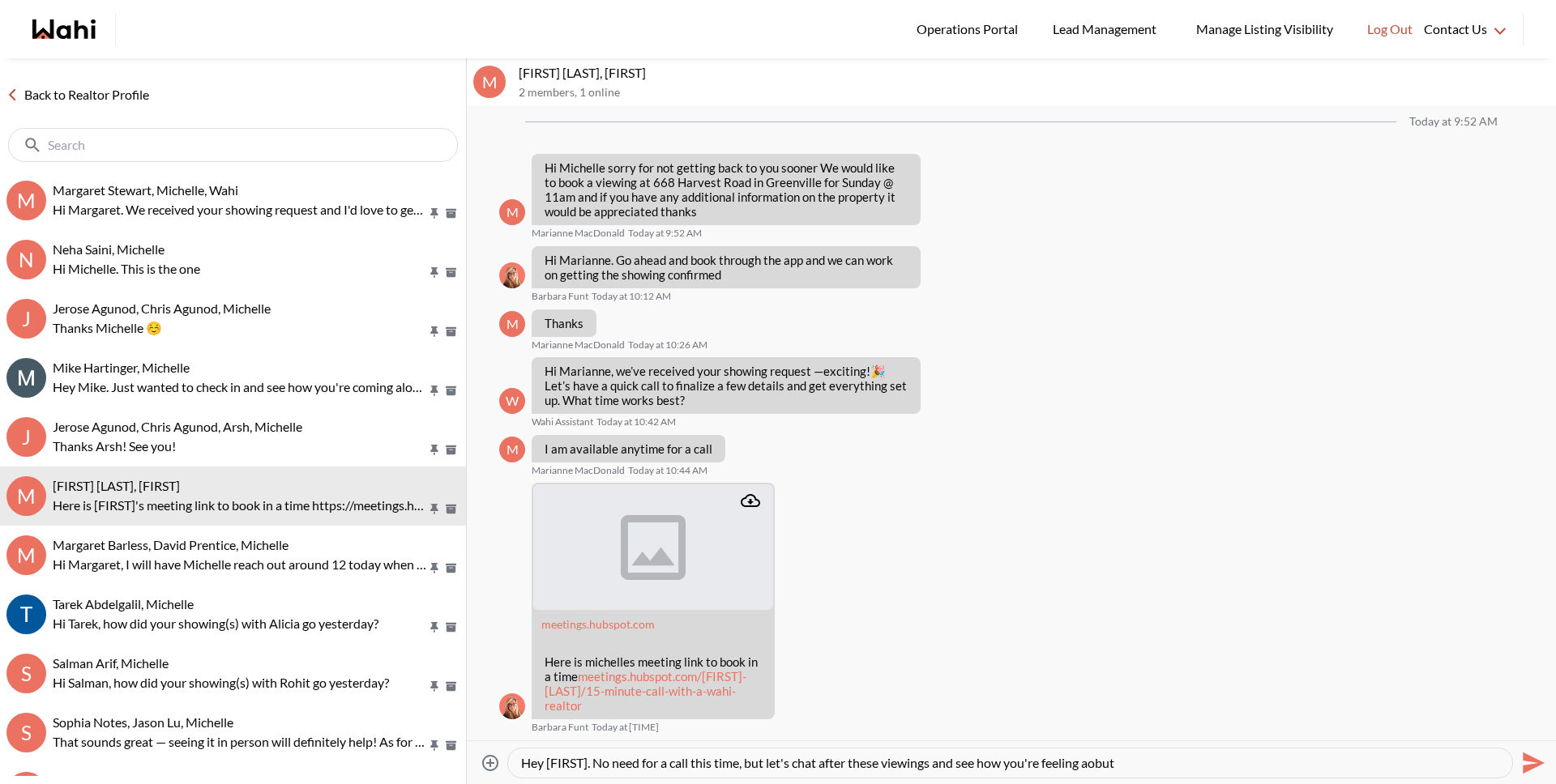 paste on "bo" 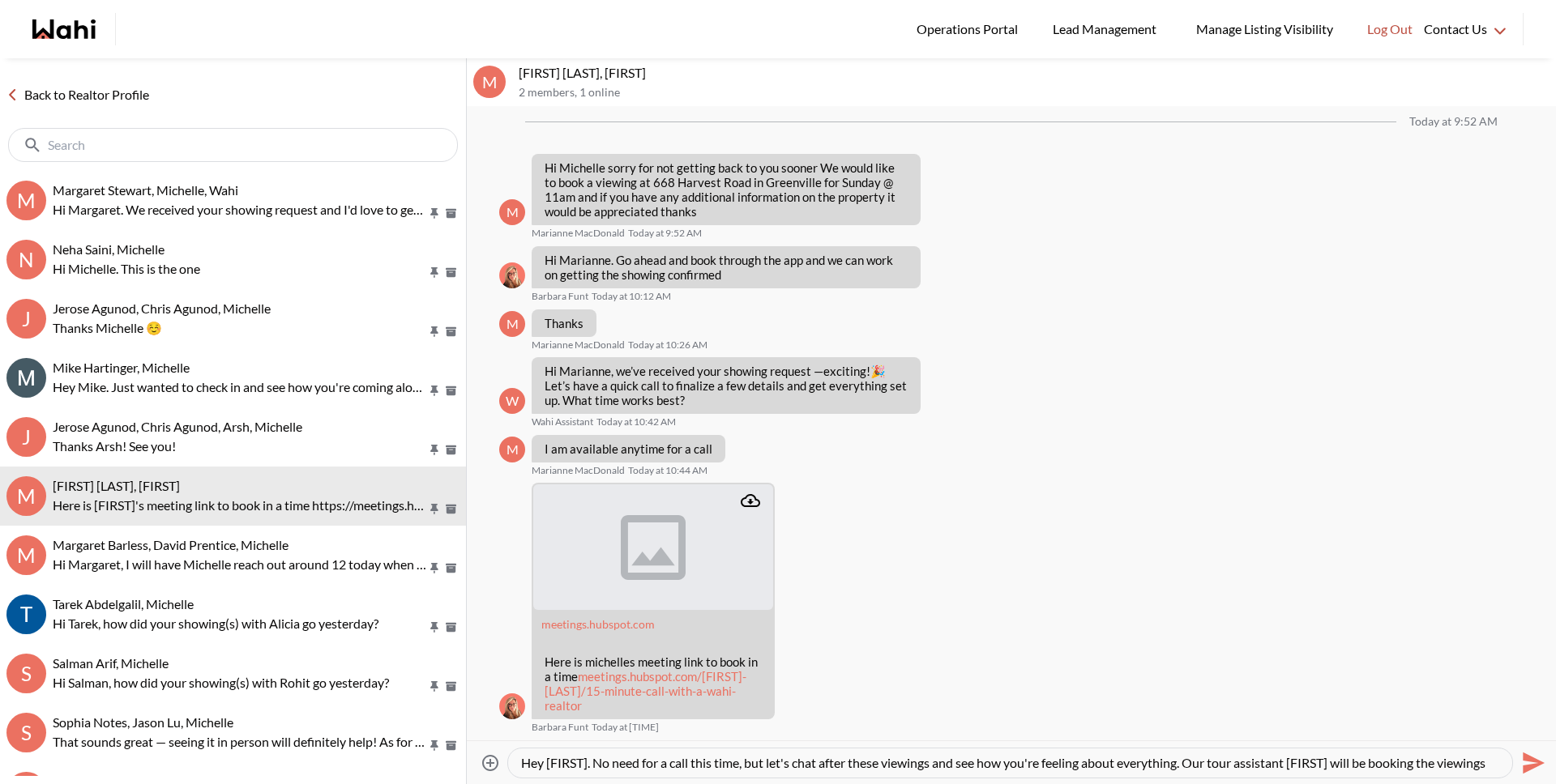 scroll, scrollTop: 16, scrollLeft: 0, axis: vertical 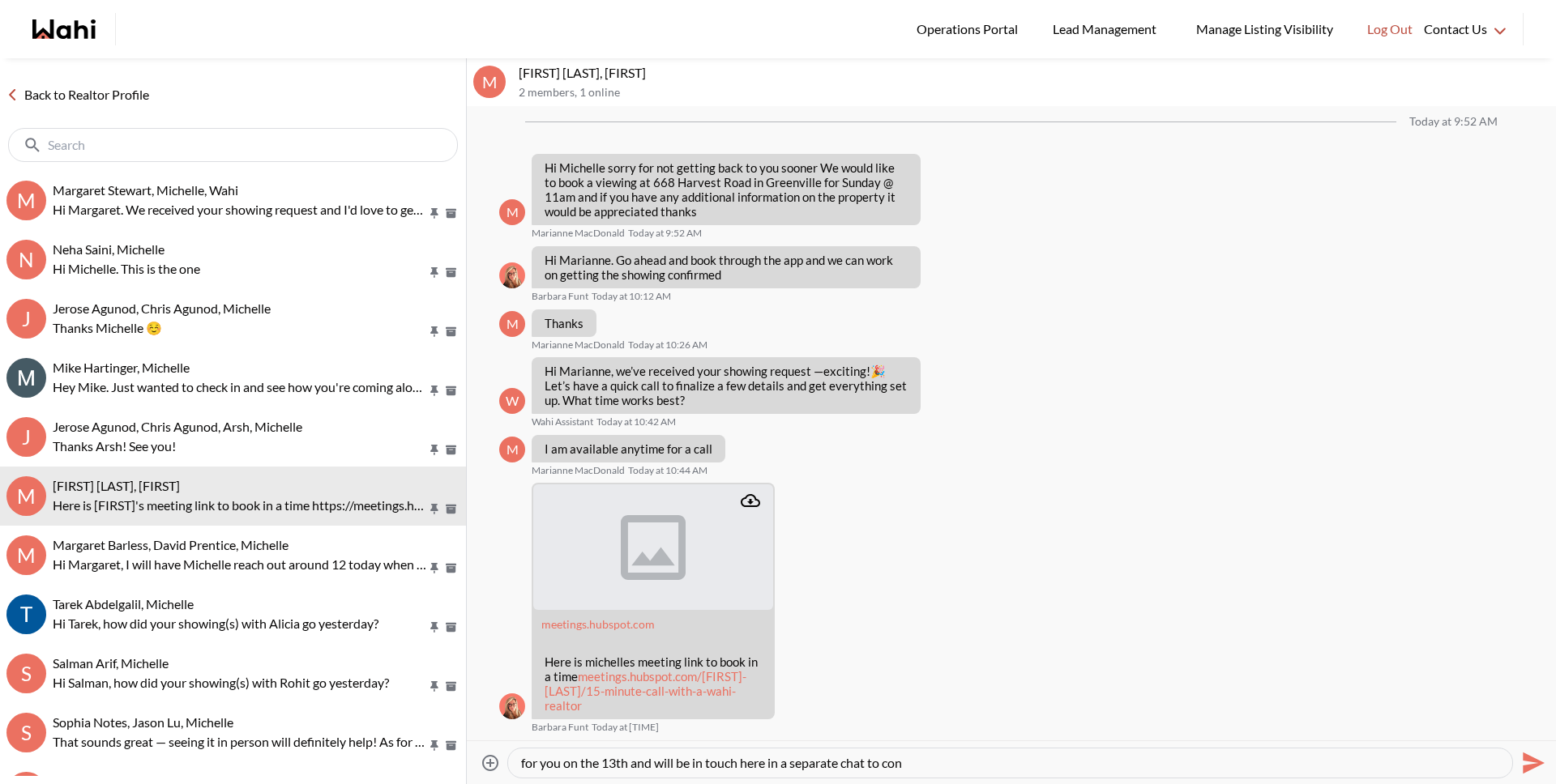 type on "Hey [FIRST]. No need for a call this time, but let's chat after these viewings and see how you're feeling about everything. Our tour assistant Arsh will be booking the viewings for you on the 13th and will be in touch here in a separate chat to conv" 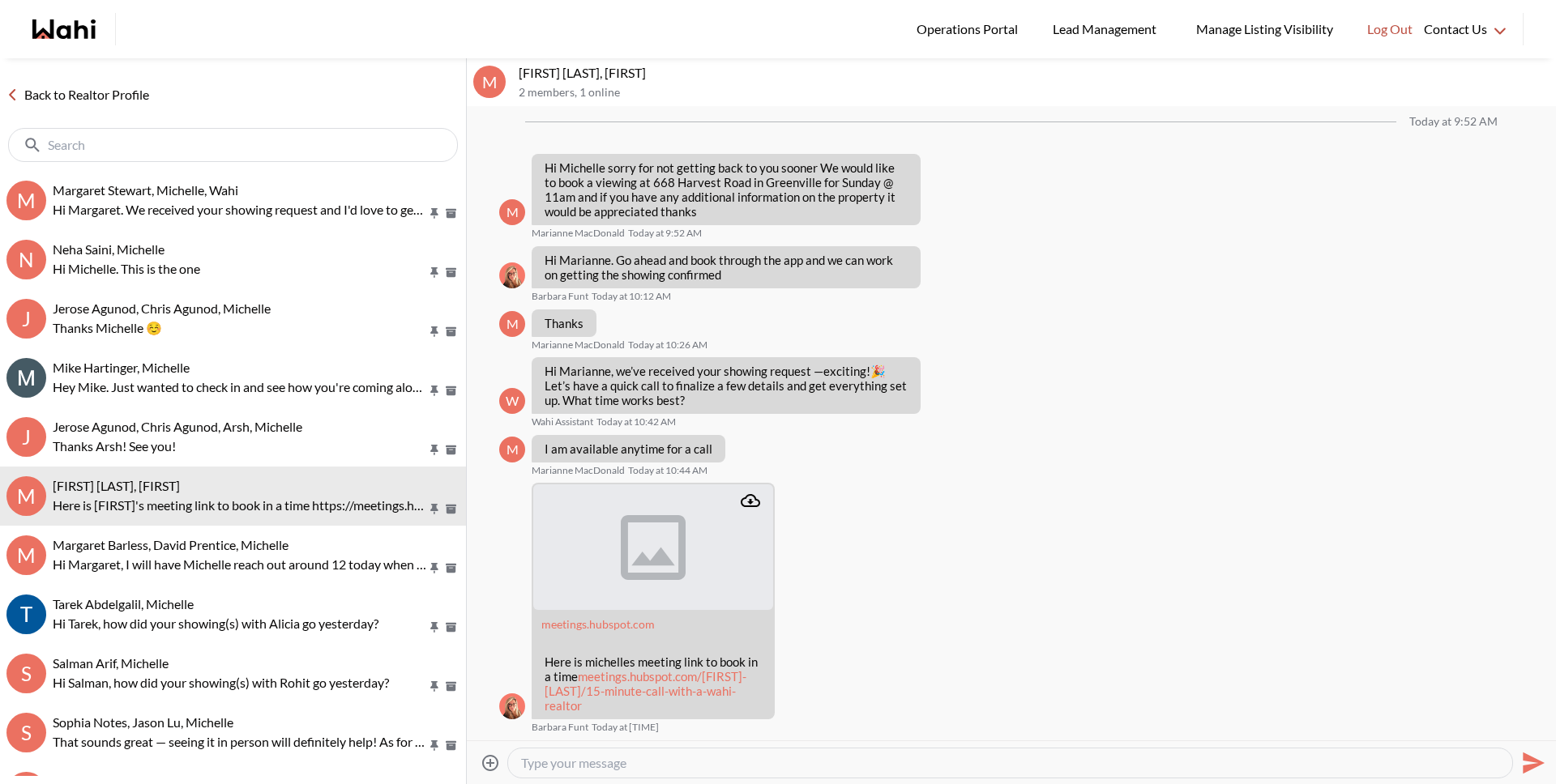 scroll, scrollTop: 1630, scrollLeft: 0, axis: vertical 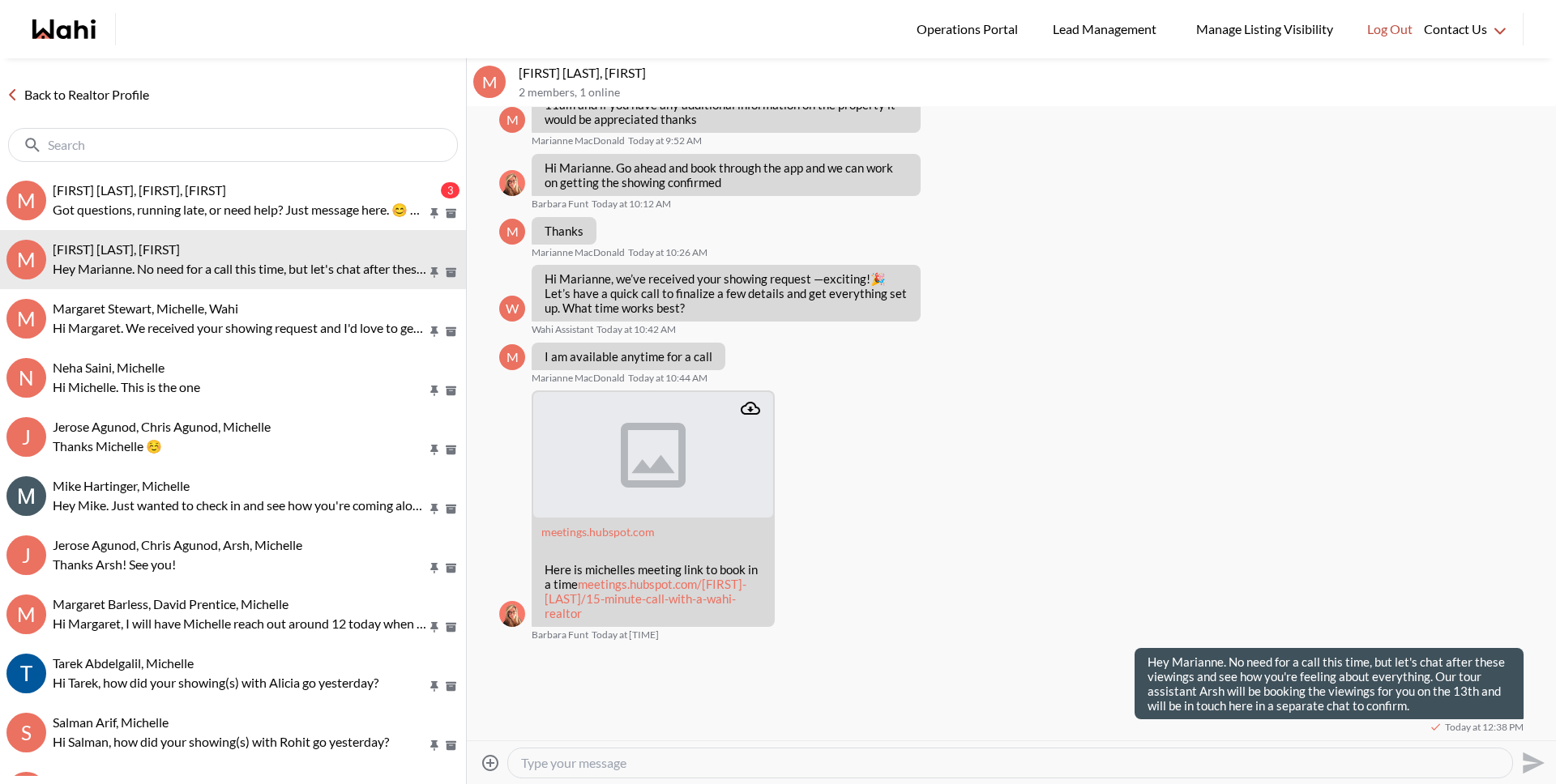 click at bounding box center (1010, 763) 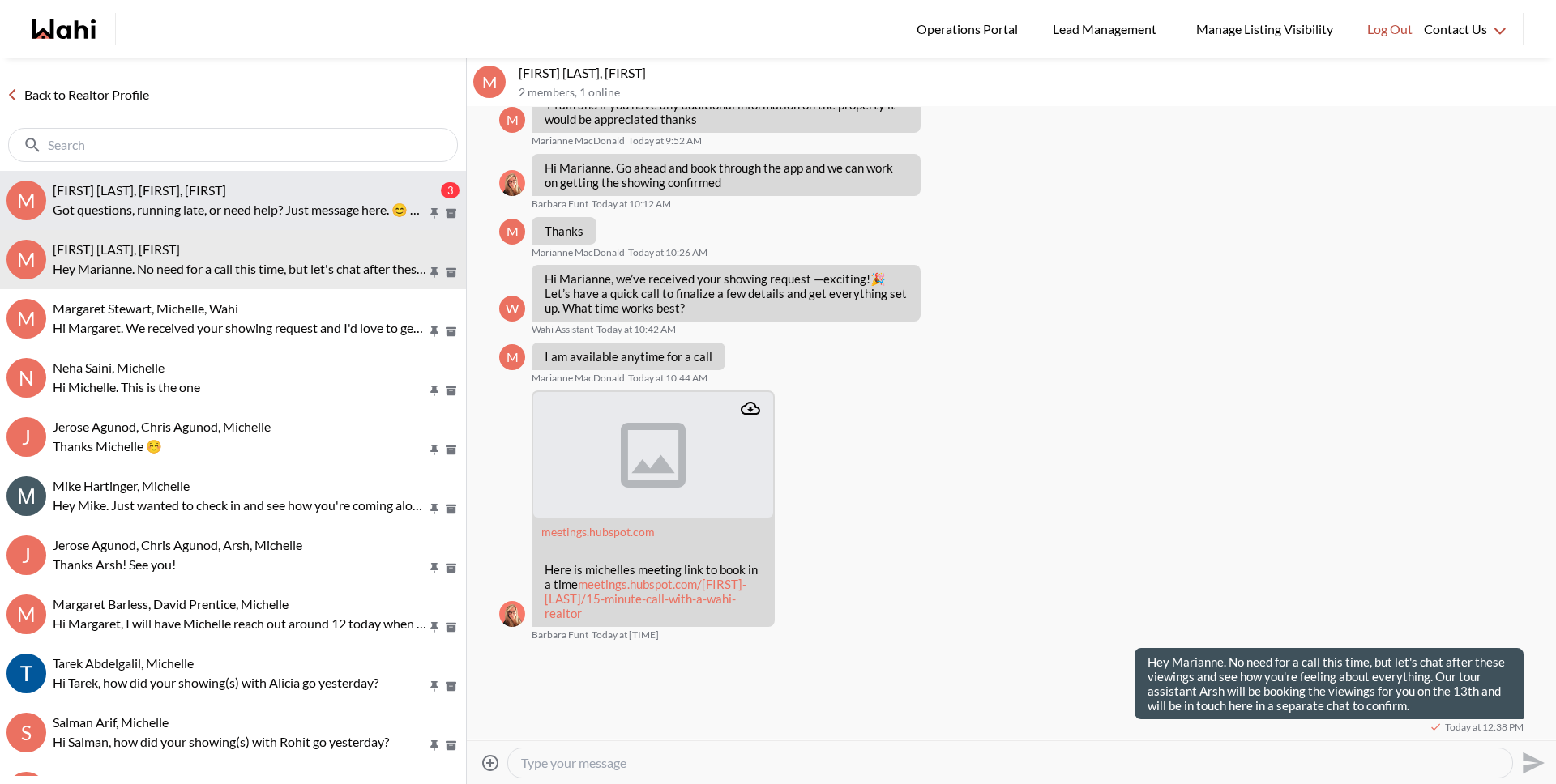 click on "Got questions, running late, or need help? Just message here. 😊 Here’s a quick guide to help you prepare:
https://wahi.com/ca/en/learning-centre/real-estate-101/buy/home-showing-checklist" at bounding box center (240, 210) 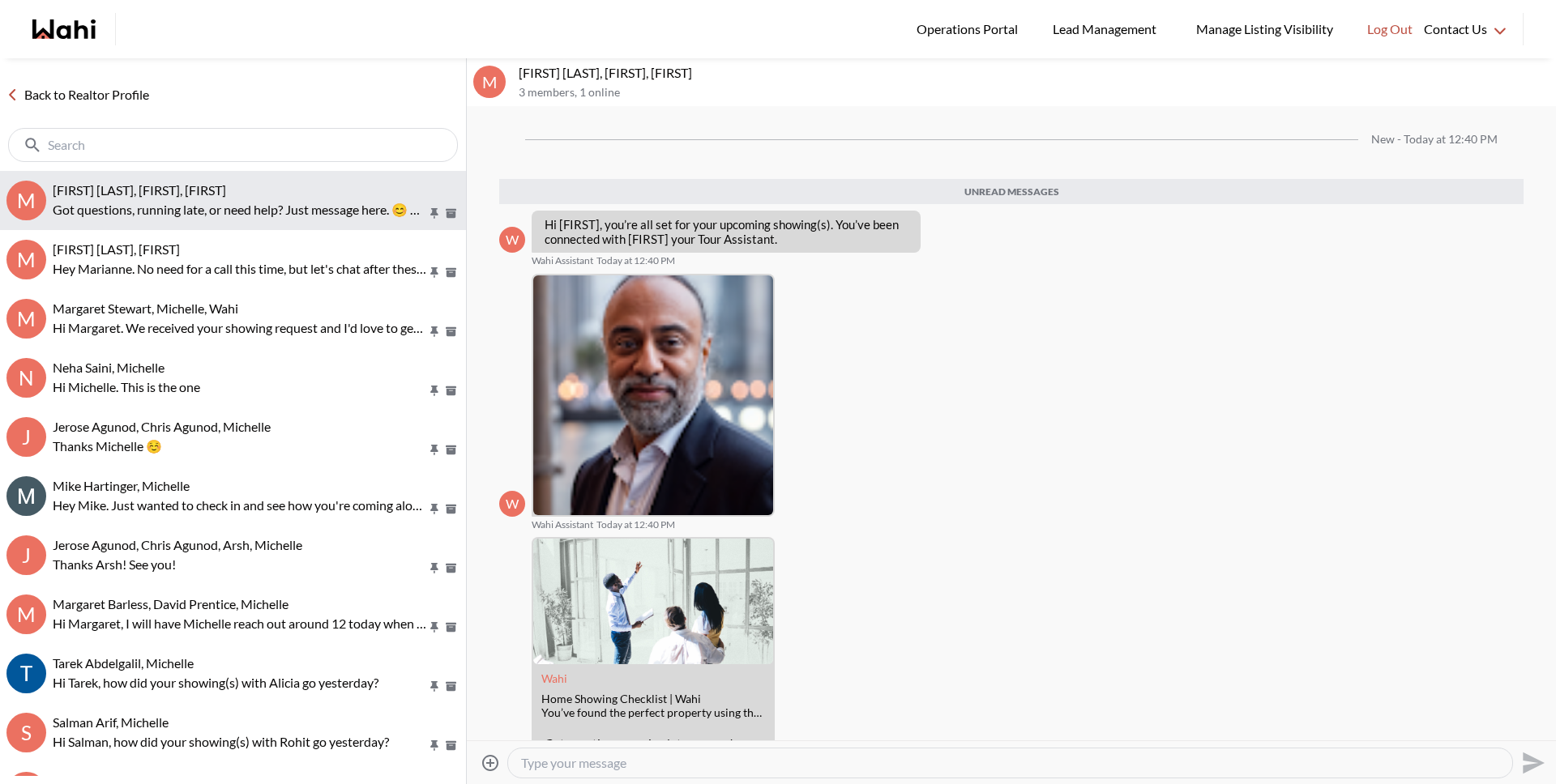 scroll, scrollTop: 96, scrollLeft: 0, axis: vertical 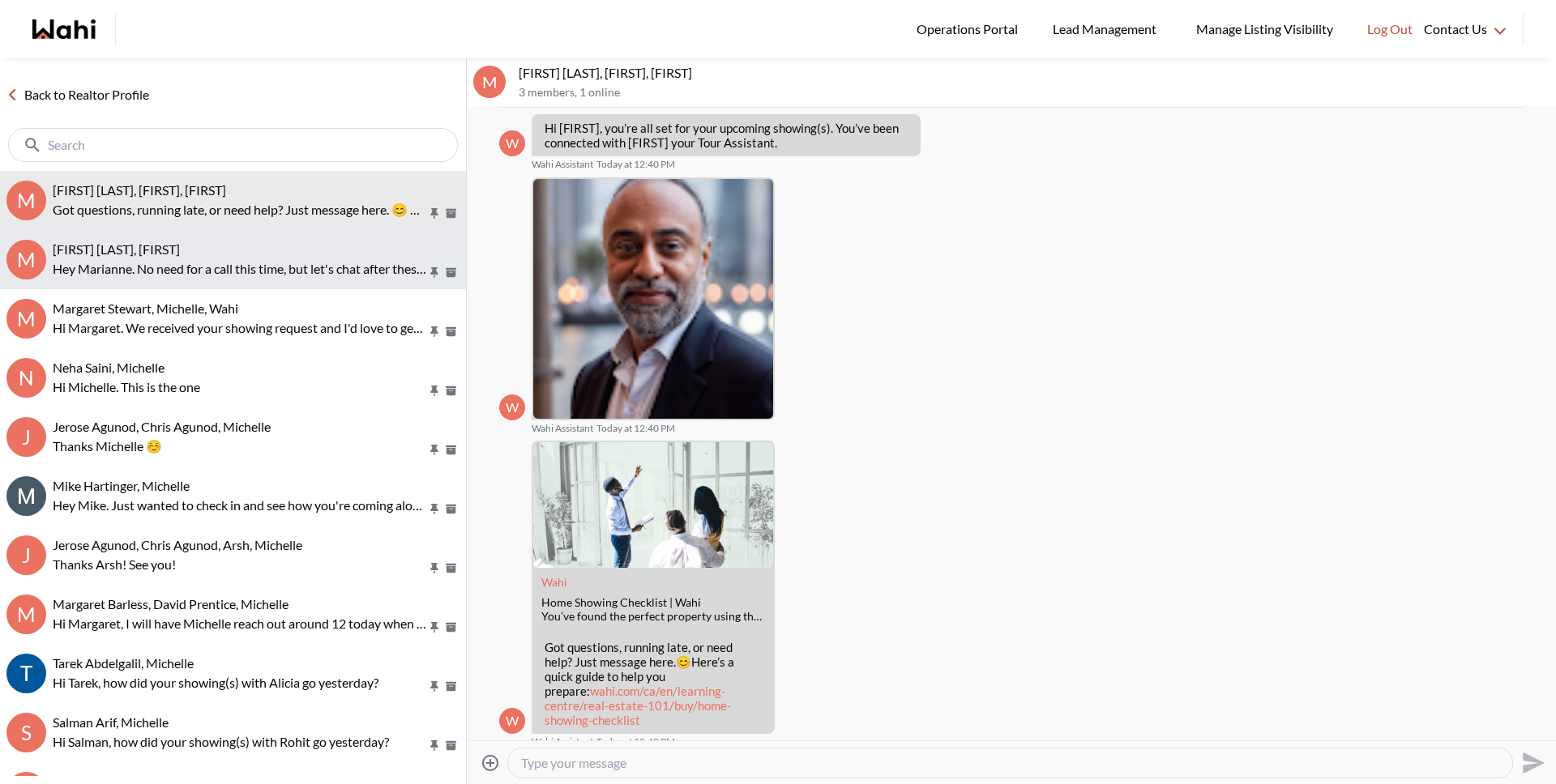 click on "[FIRST] [LAST], [FIRST]" at bounding box center (116, 249) 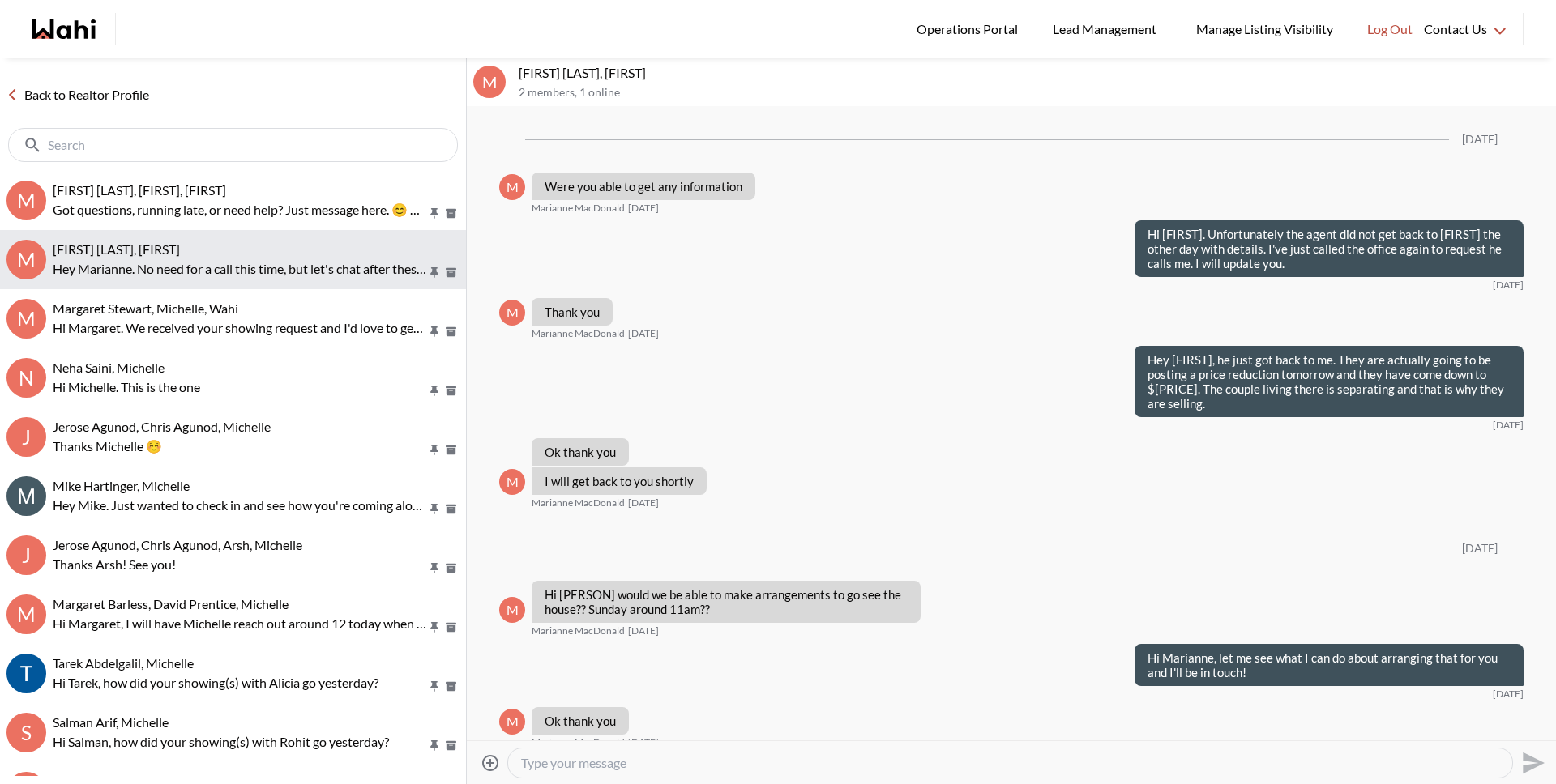 scroll, scrollTop: 1630, scrollLeft: 0, axis: vertical 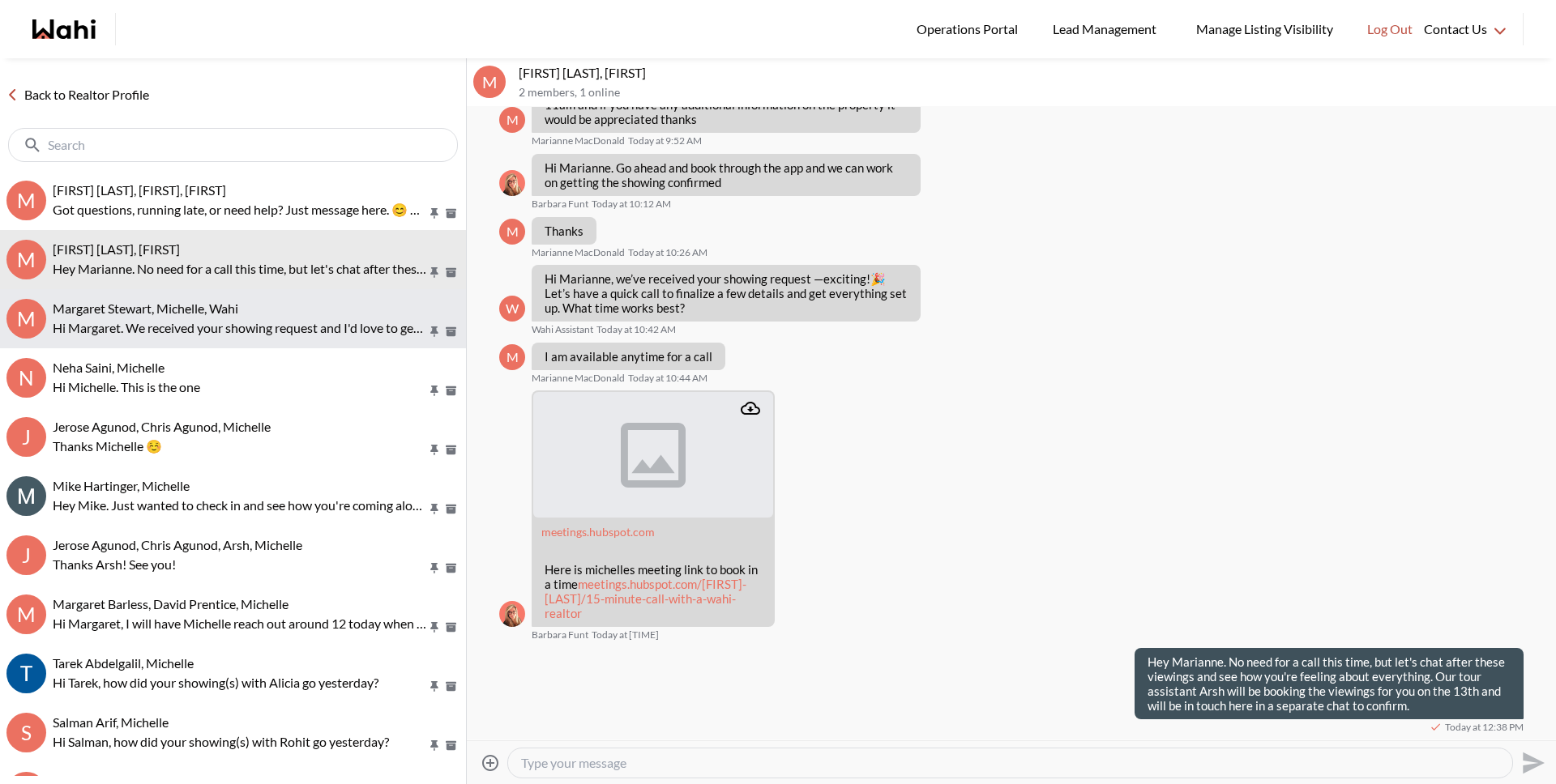 click on "Margaret Stewart, Michelle, Wahi" at bounding box center (145, 308) 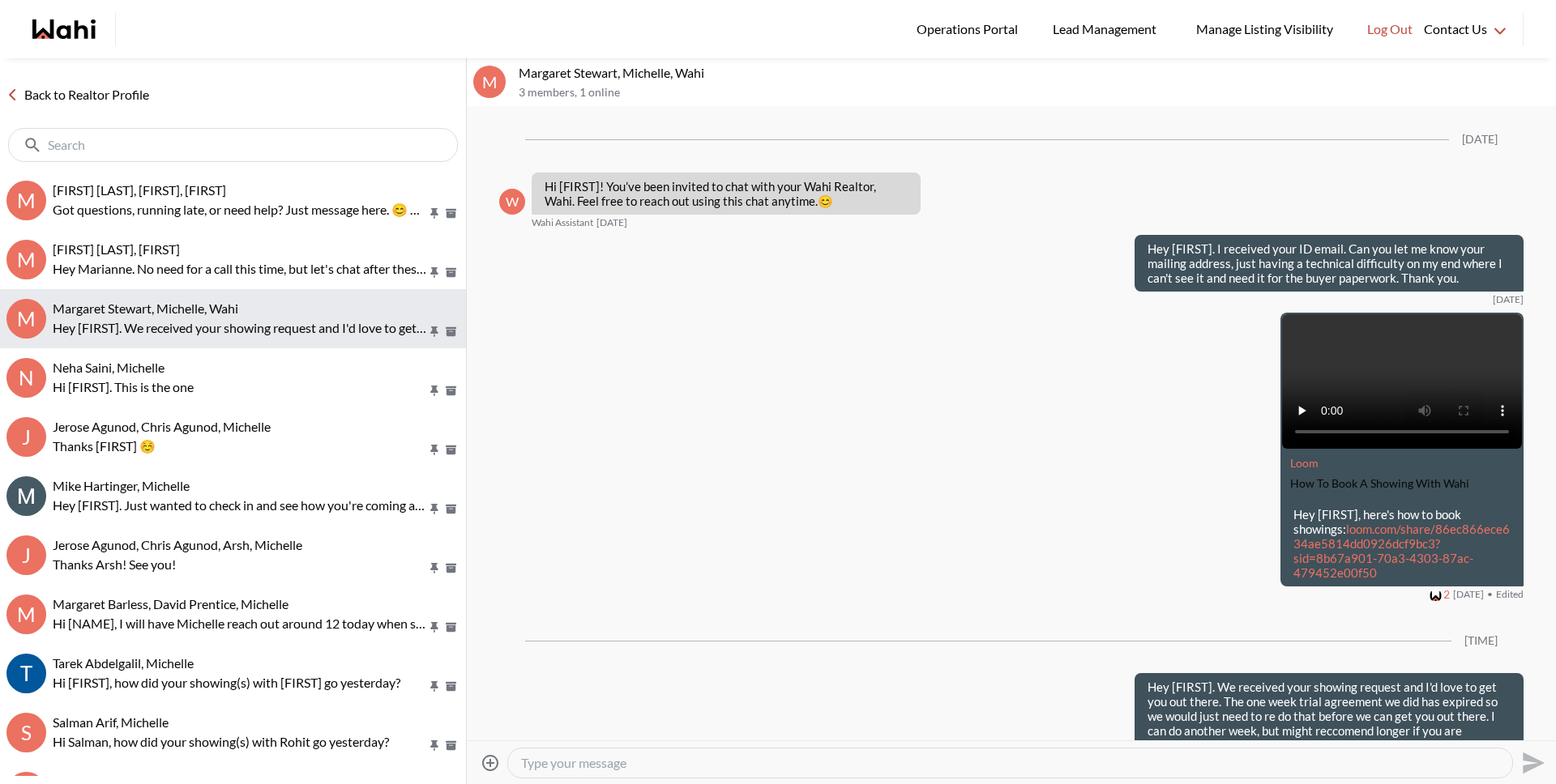 scroll, scrollTop: 54, scrollLeft: 0, axis: vertical 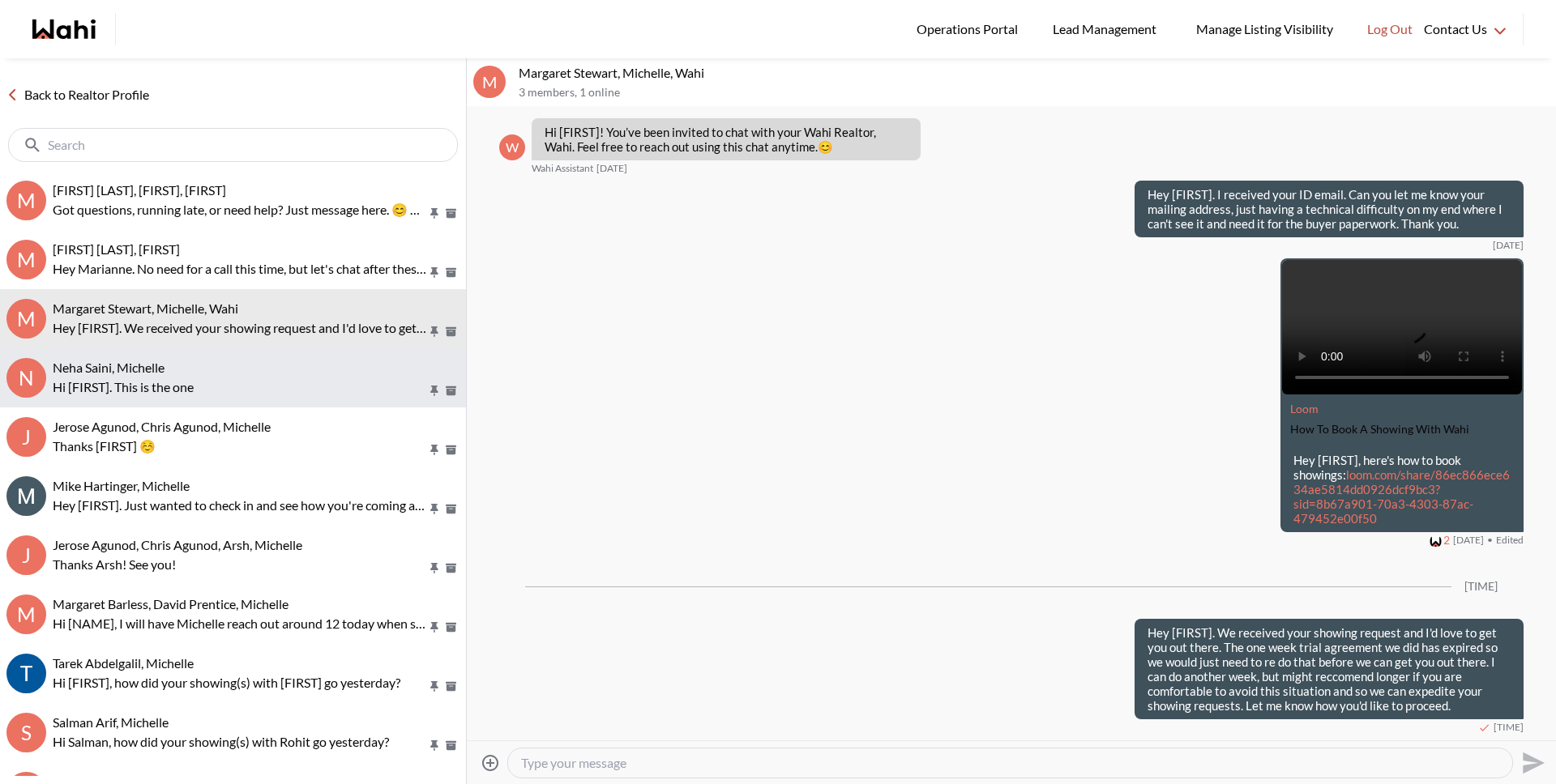 click on "Hi [FIRST]. This is the one" at bounding box center [240, 387] 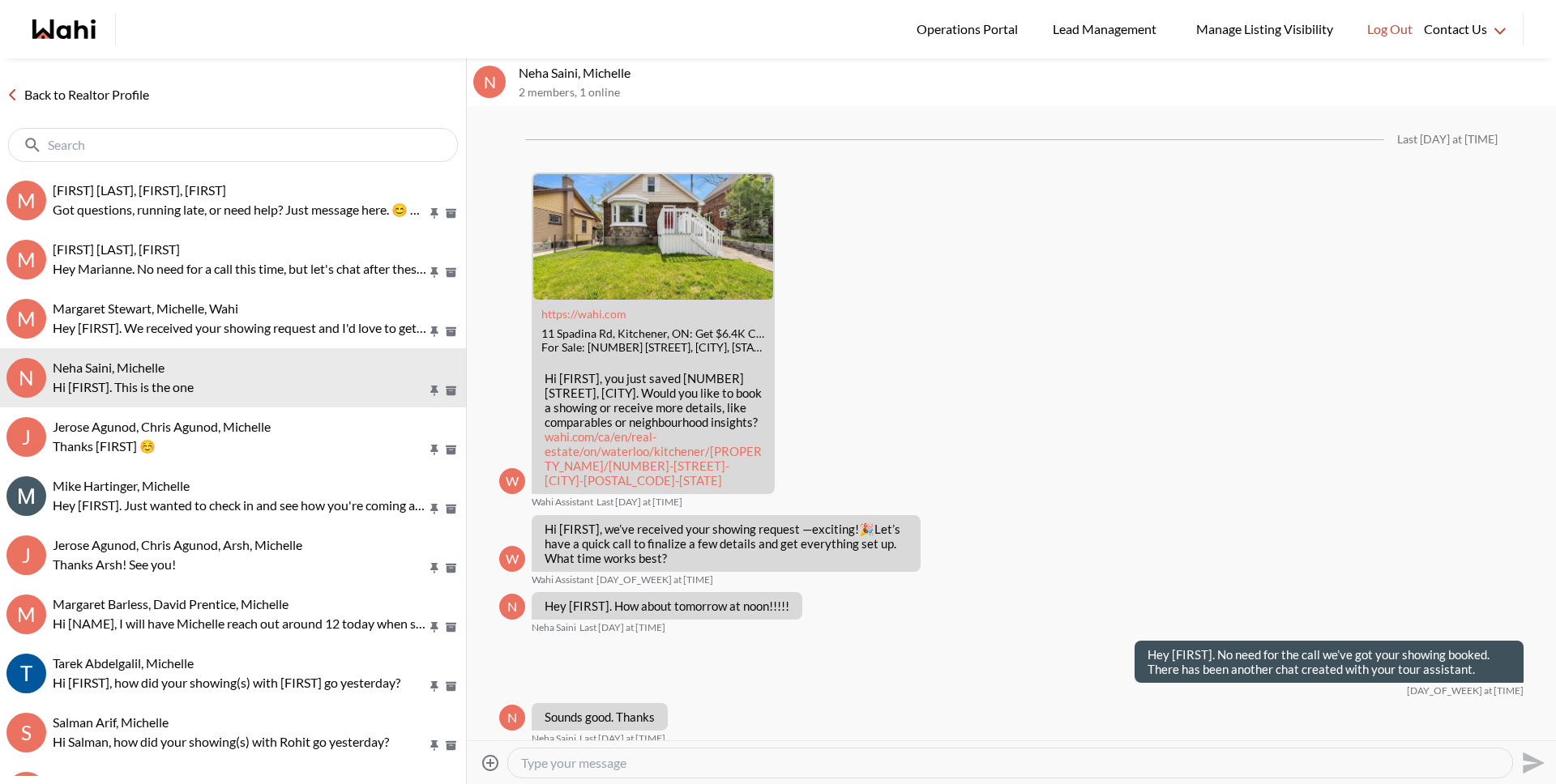 scroll, scrollTop: 2861, scrollLeft: 0, axis: vertical 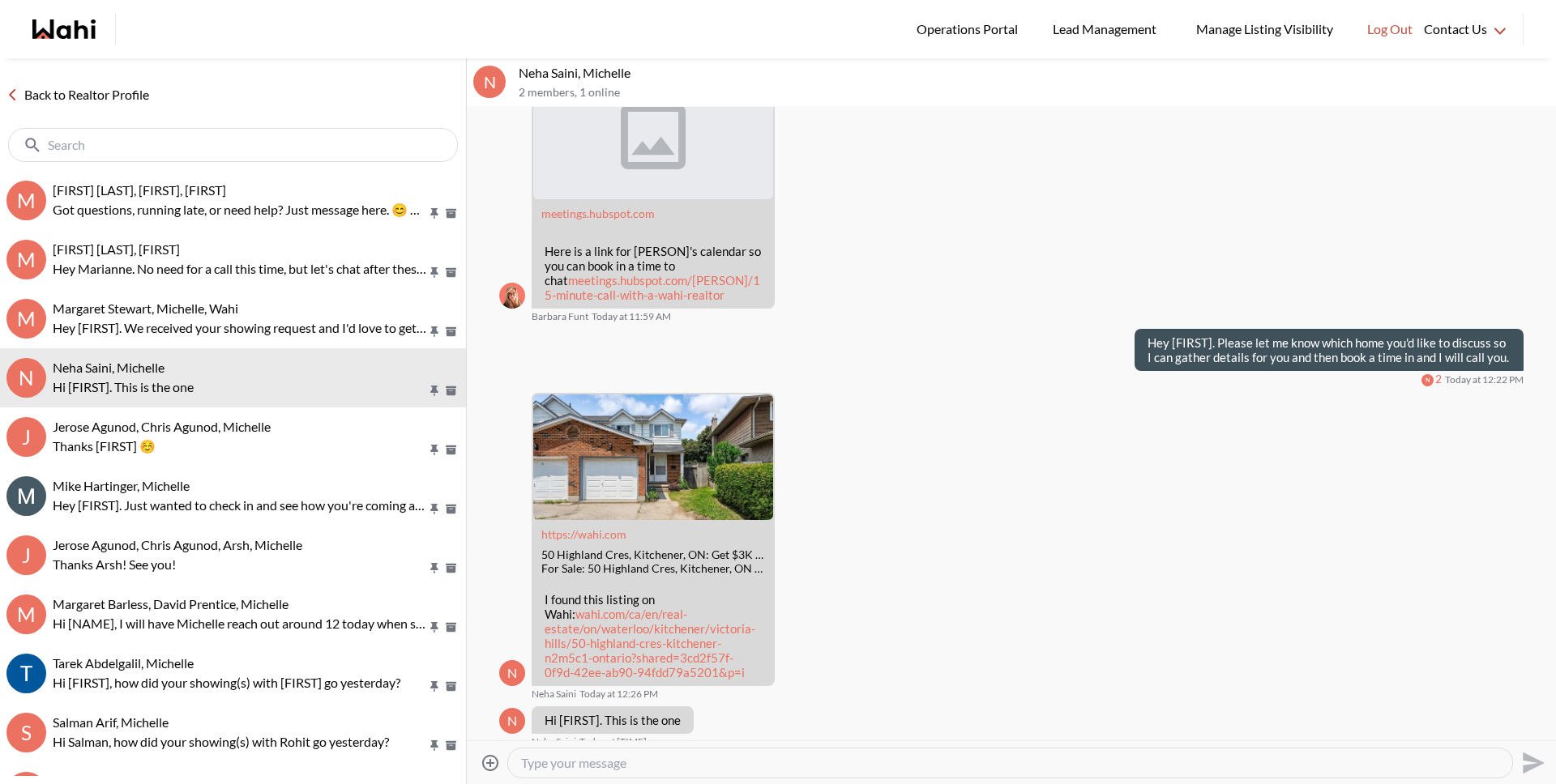 click at bounding box center (1010, 763) 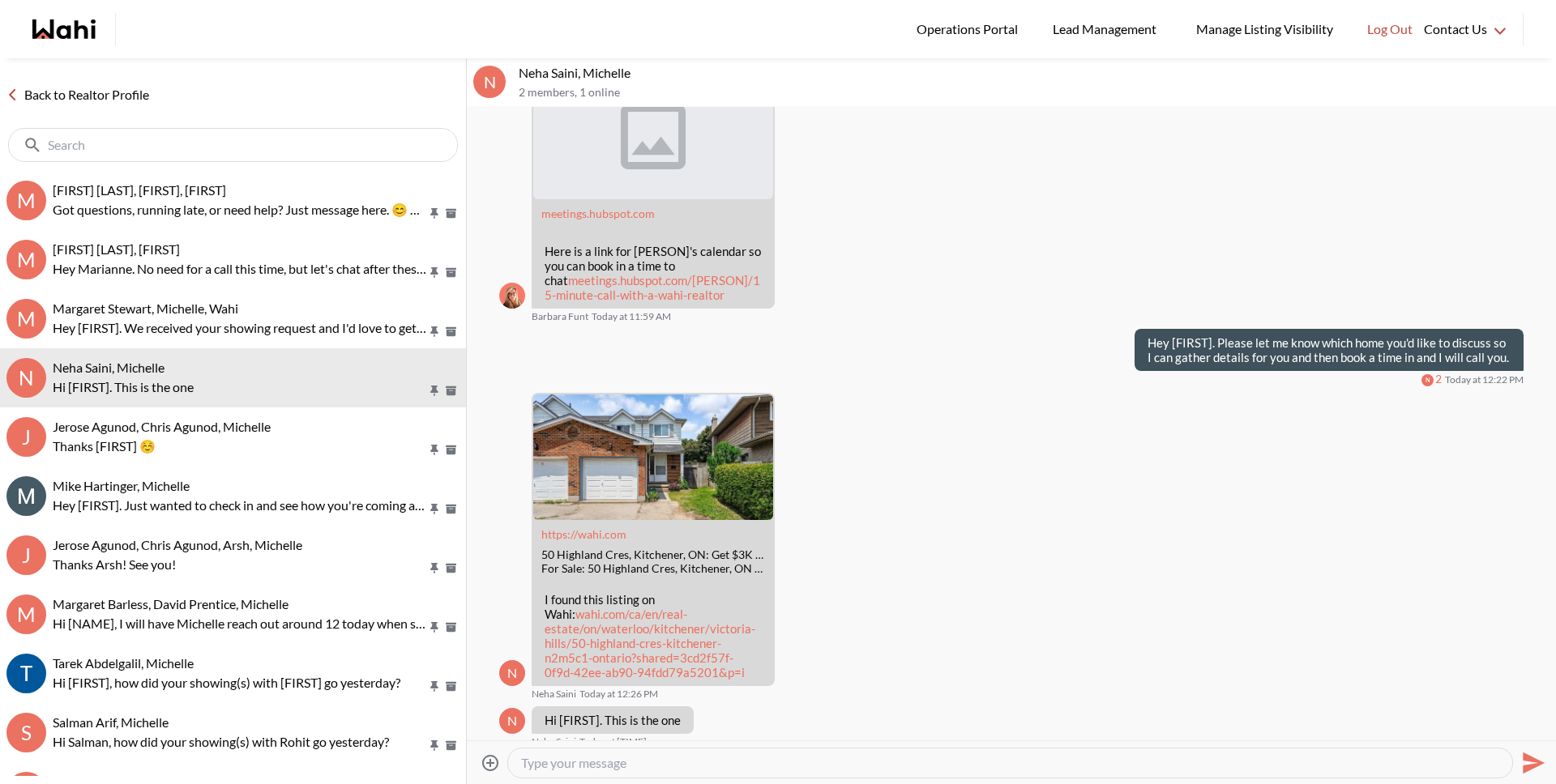 scroll, scrollTop: 2925, scrollLeft: 0, axis: vertical 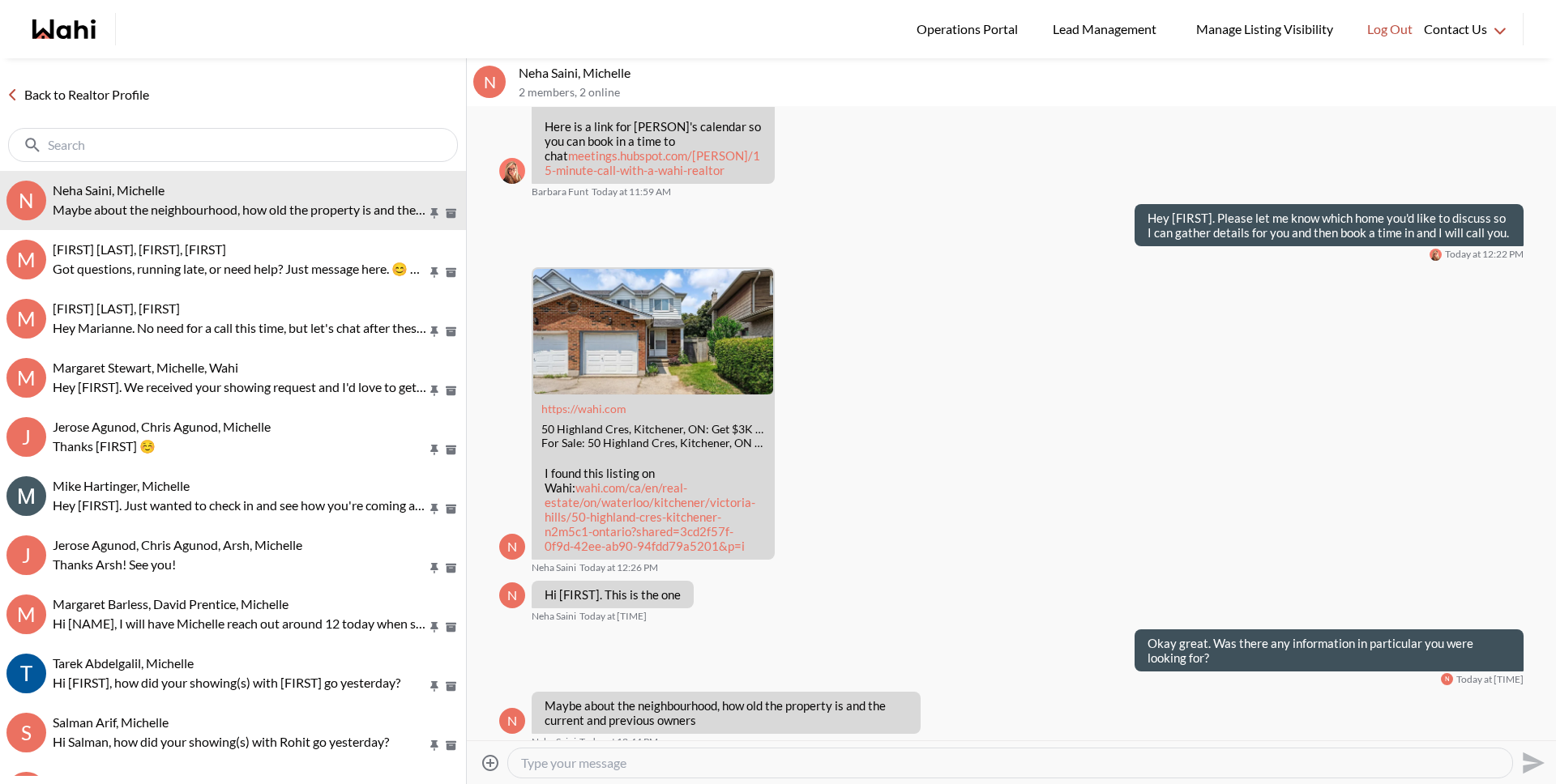 click at bounding box center (1010, 763) 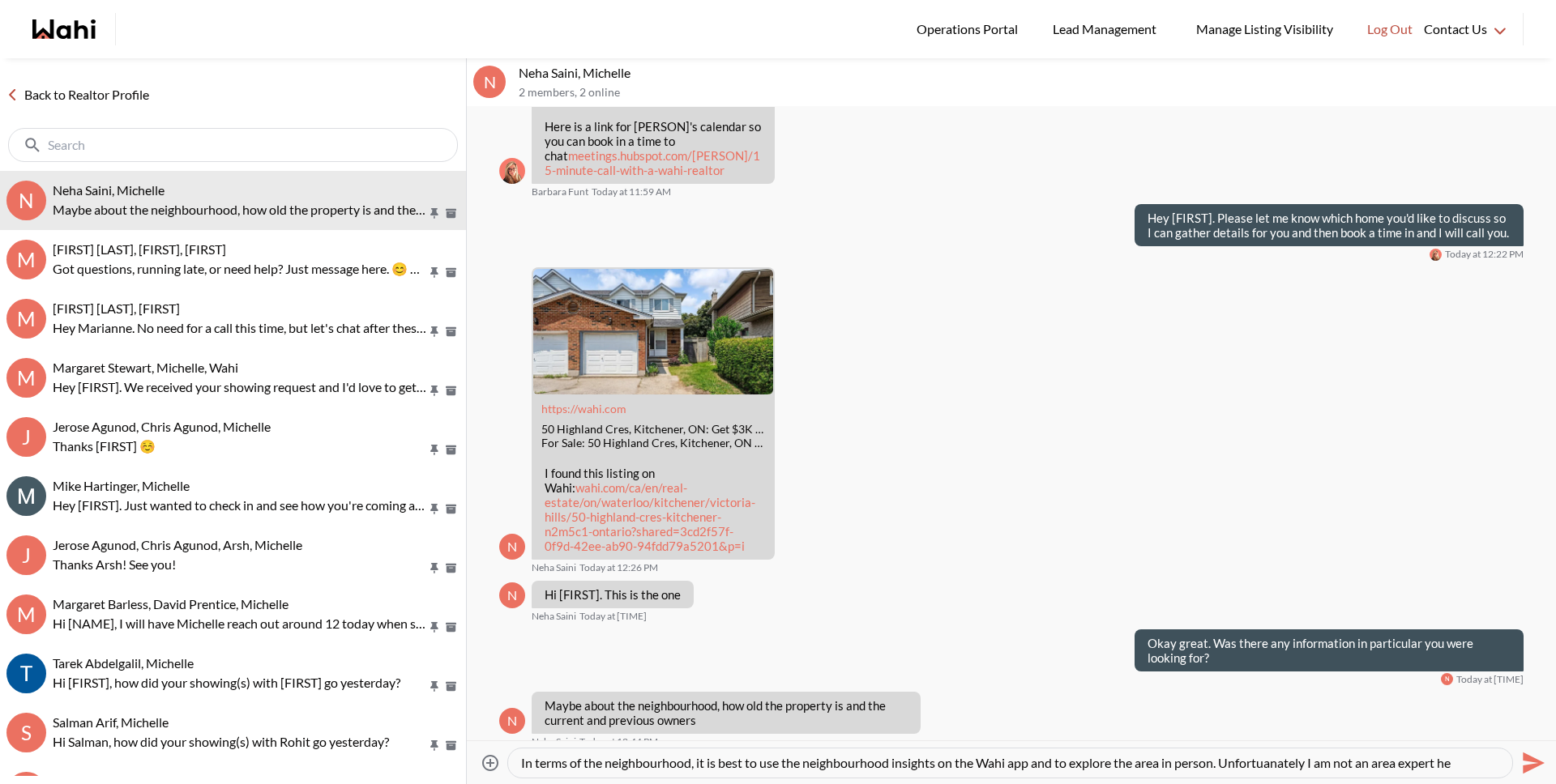 drag, startPoint x: 1229, startPoint y: 765, endPoint x: 1454, endPoint y: 751, distance: 225.43513 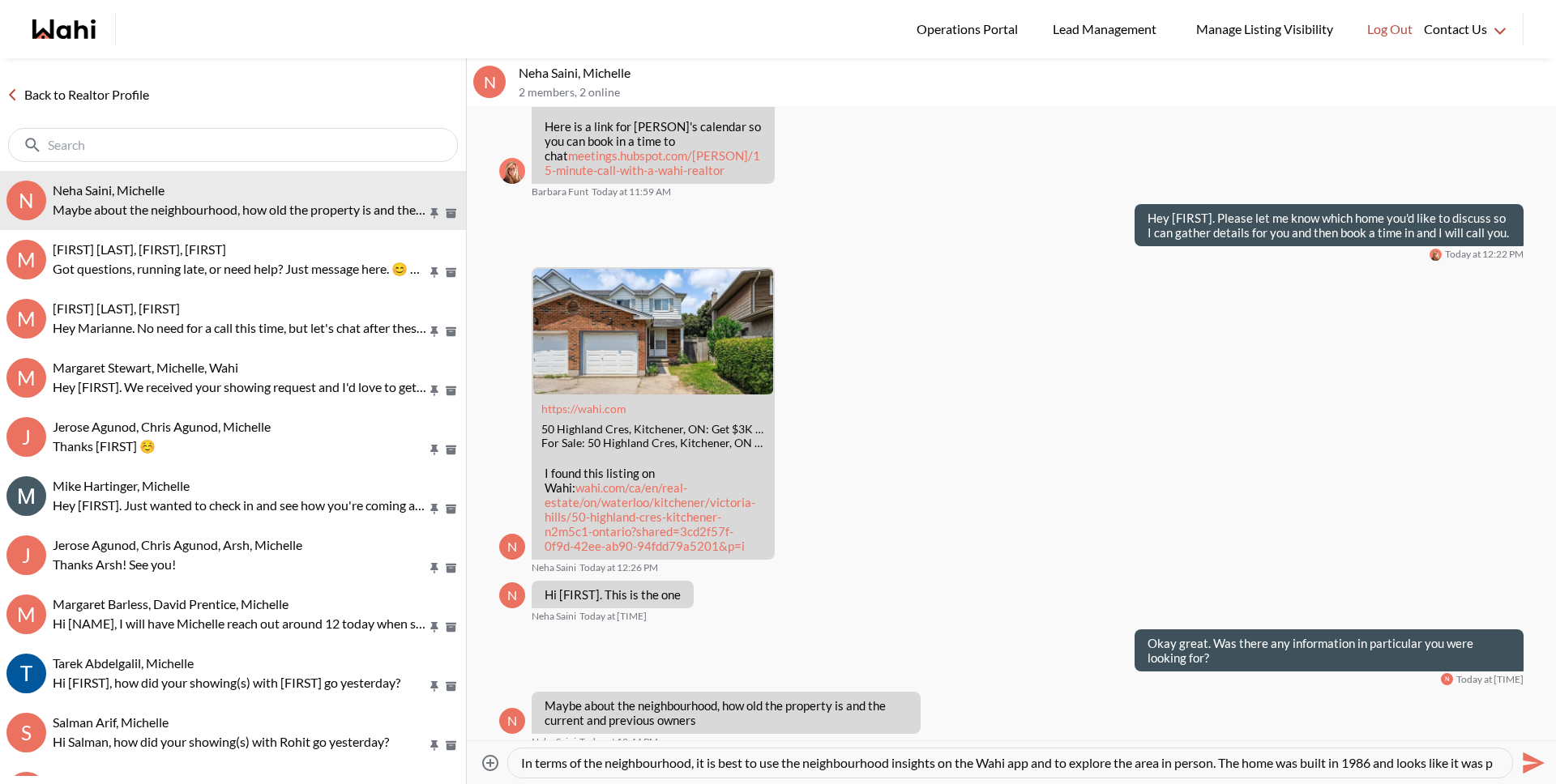 scroll, scrollTop: 16, scrollLeft: 0, axis: vertical 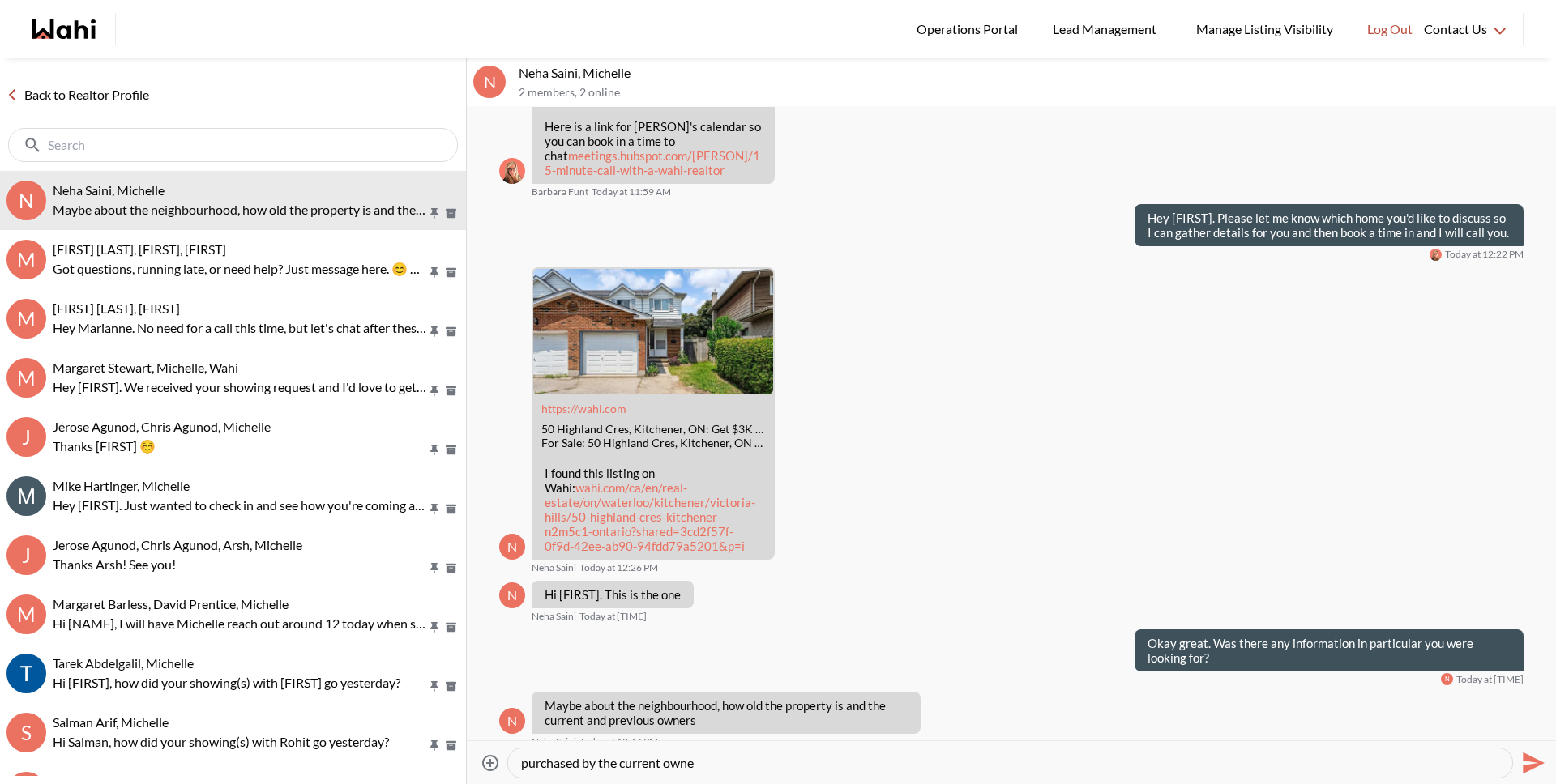 type on "In terms of the neighbourhood, it is best to use the neighbourhood insights on the Wahi app and to explore the area in person. The home was built in [YEAR] and looks like it was purchased by the current owner" 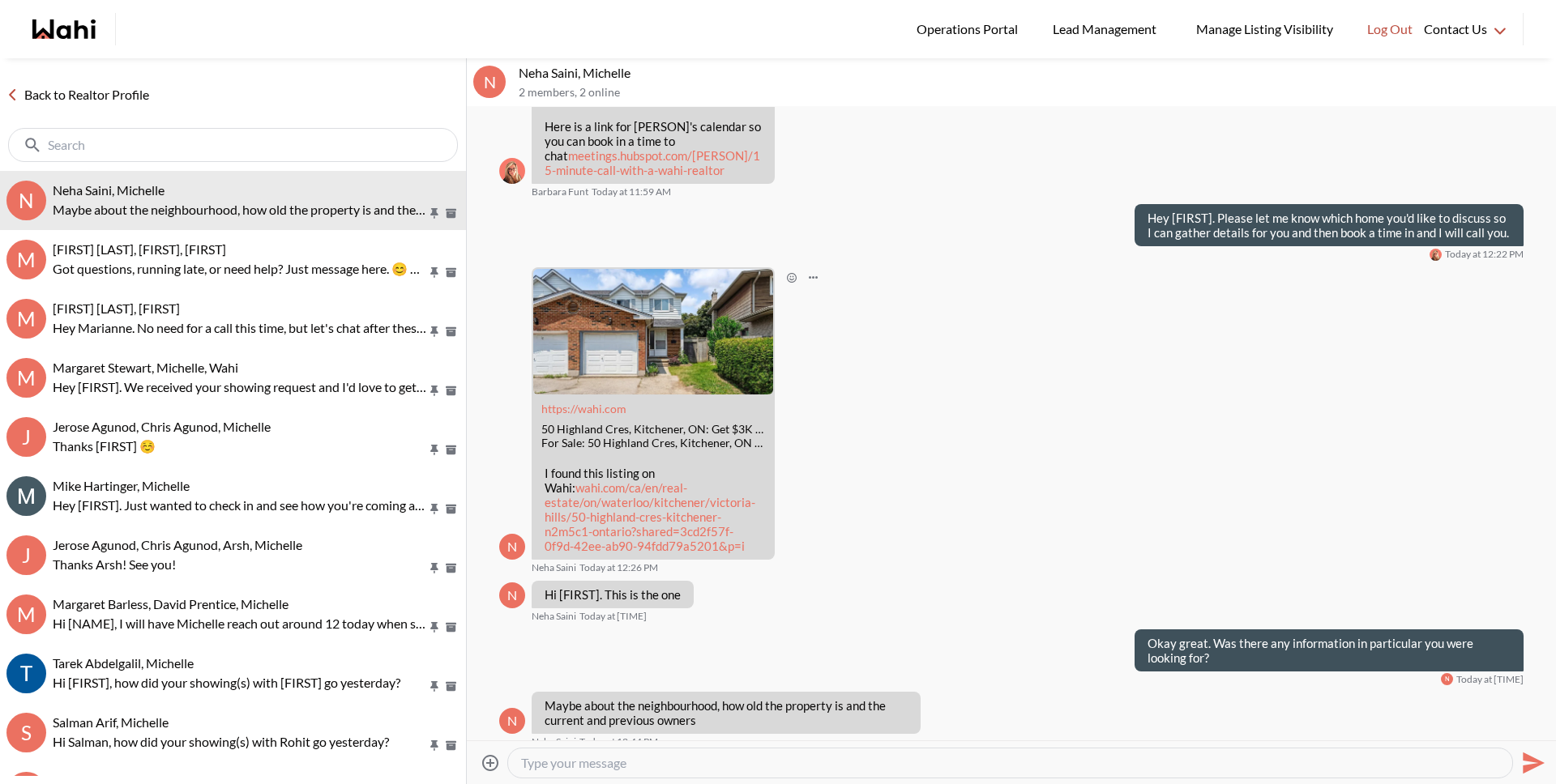scroll, scrollTop: 3078, scrollLeft: 0, axis: vertical 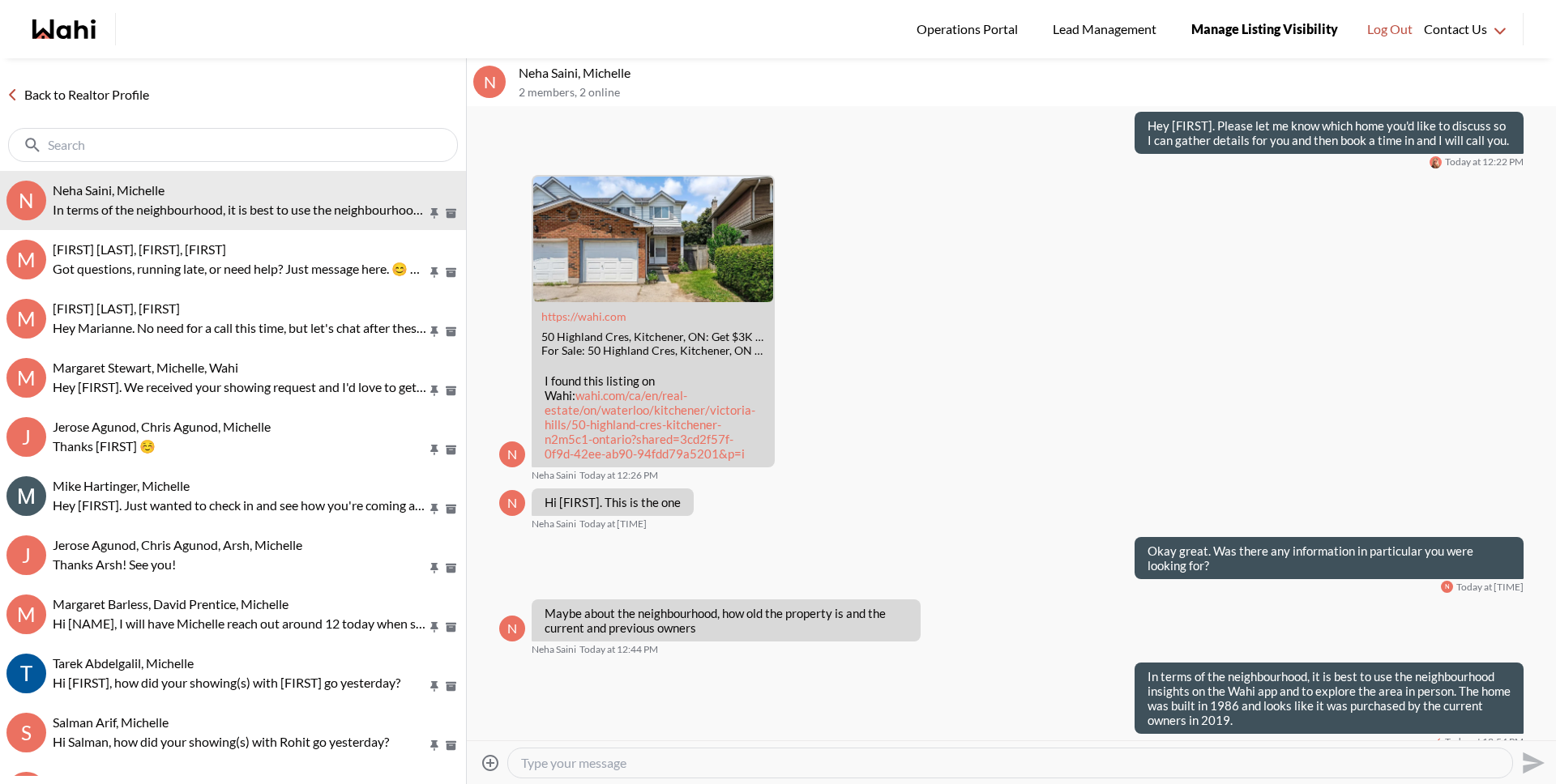 type 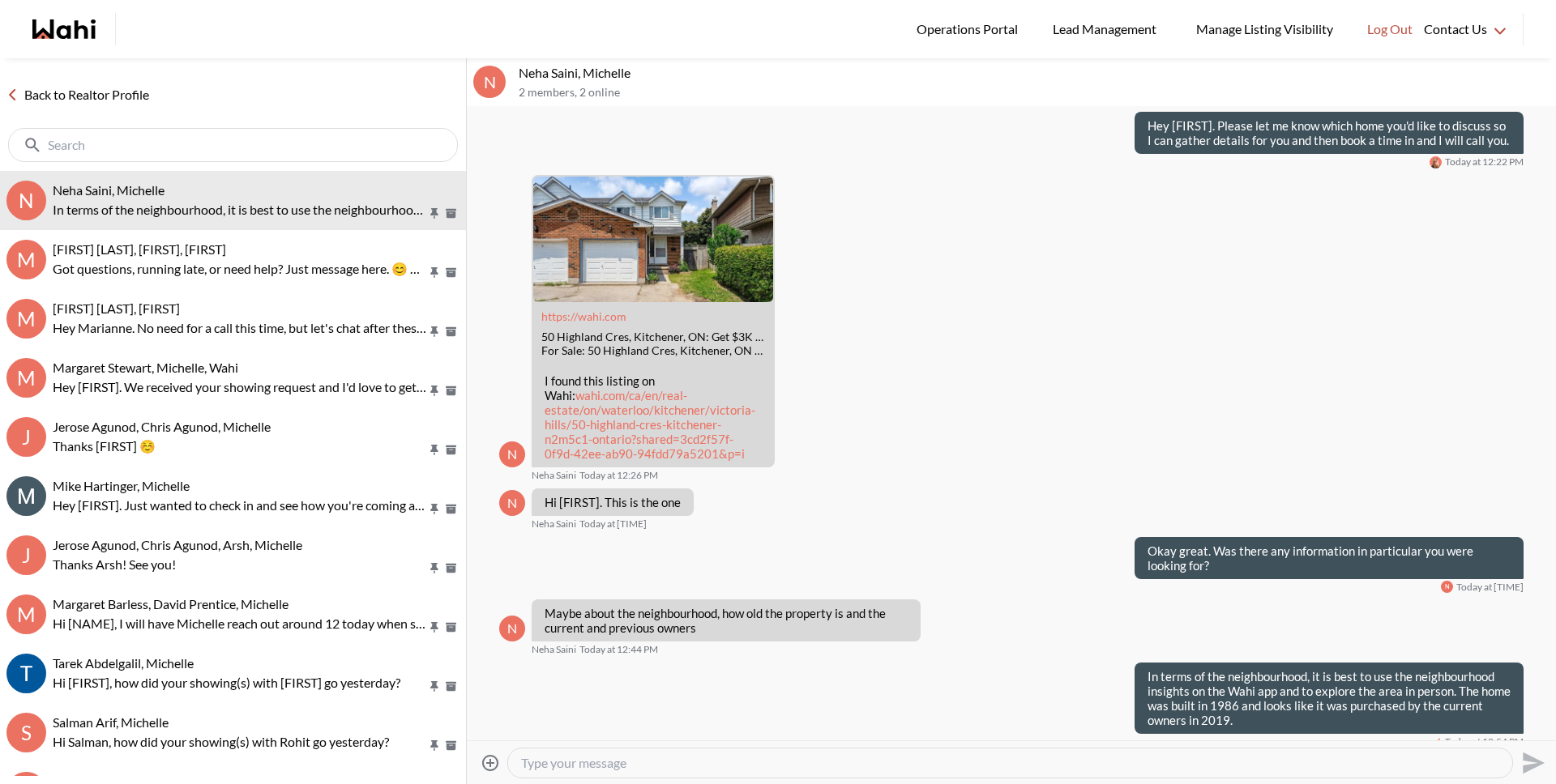click on "Back to Realtor Profile" at bounding box center [78, 95] 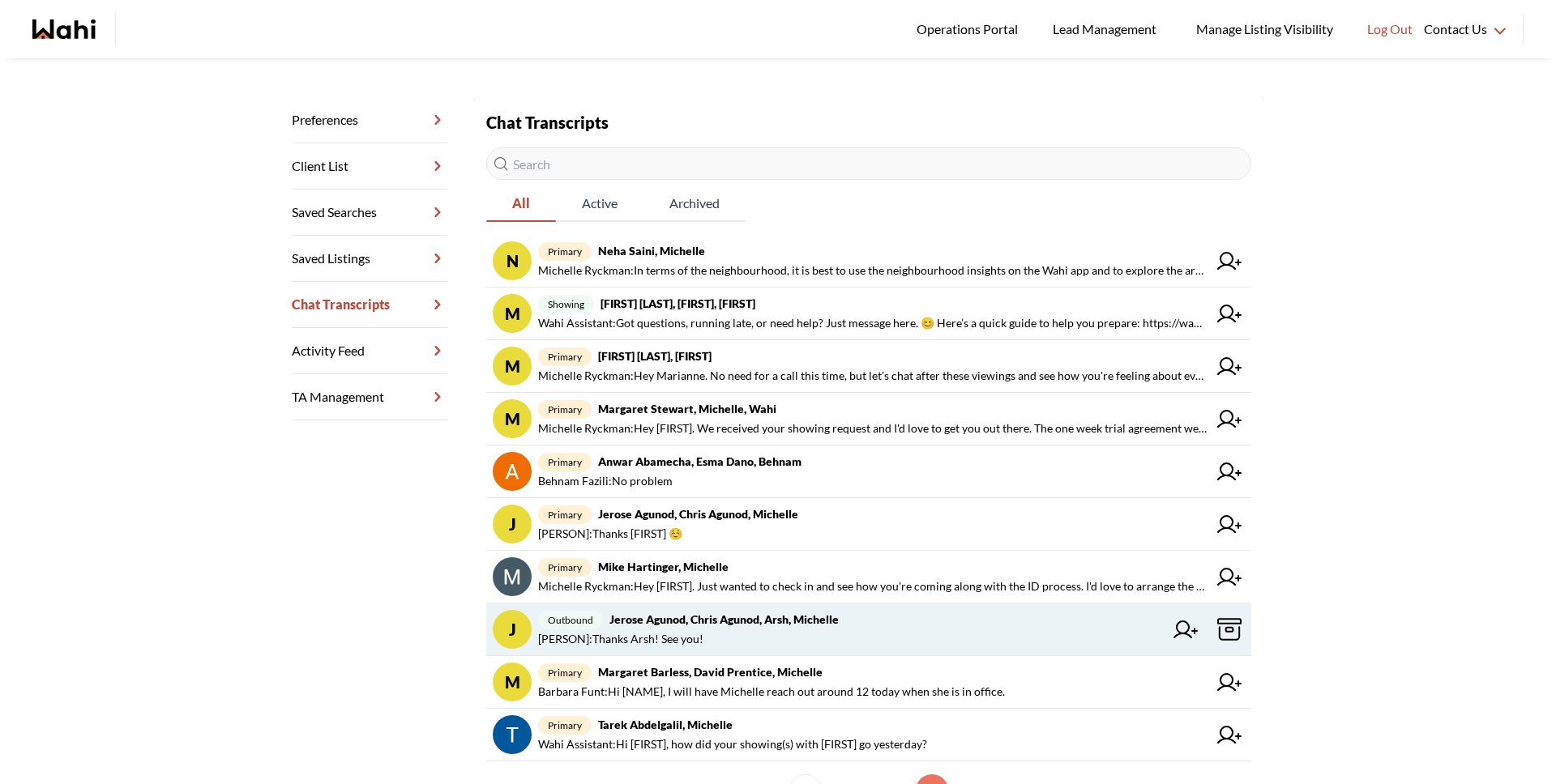 scroll, scrollTop: 294, scrollLeft: 0, axis: vertical 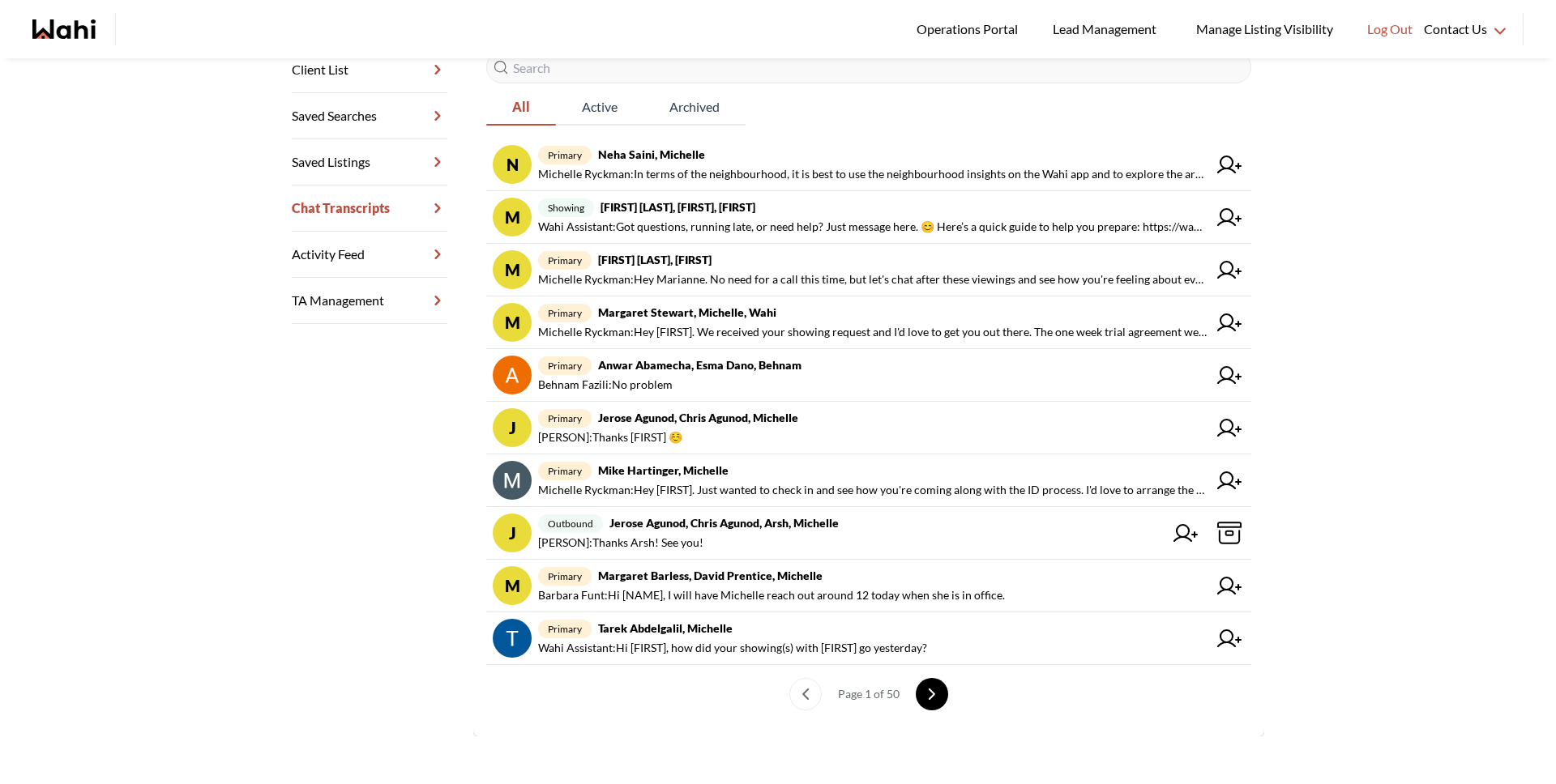 click at bounding box center [932, 694] 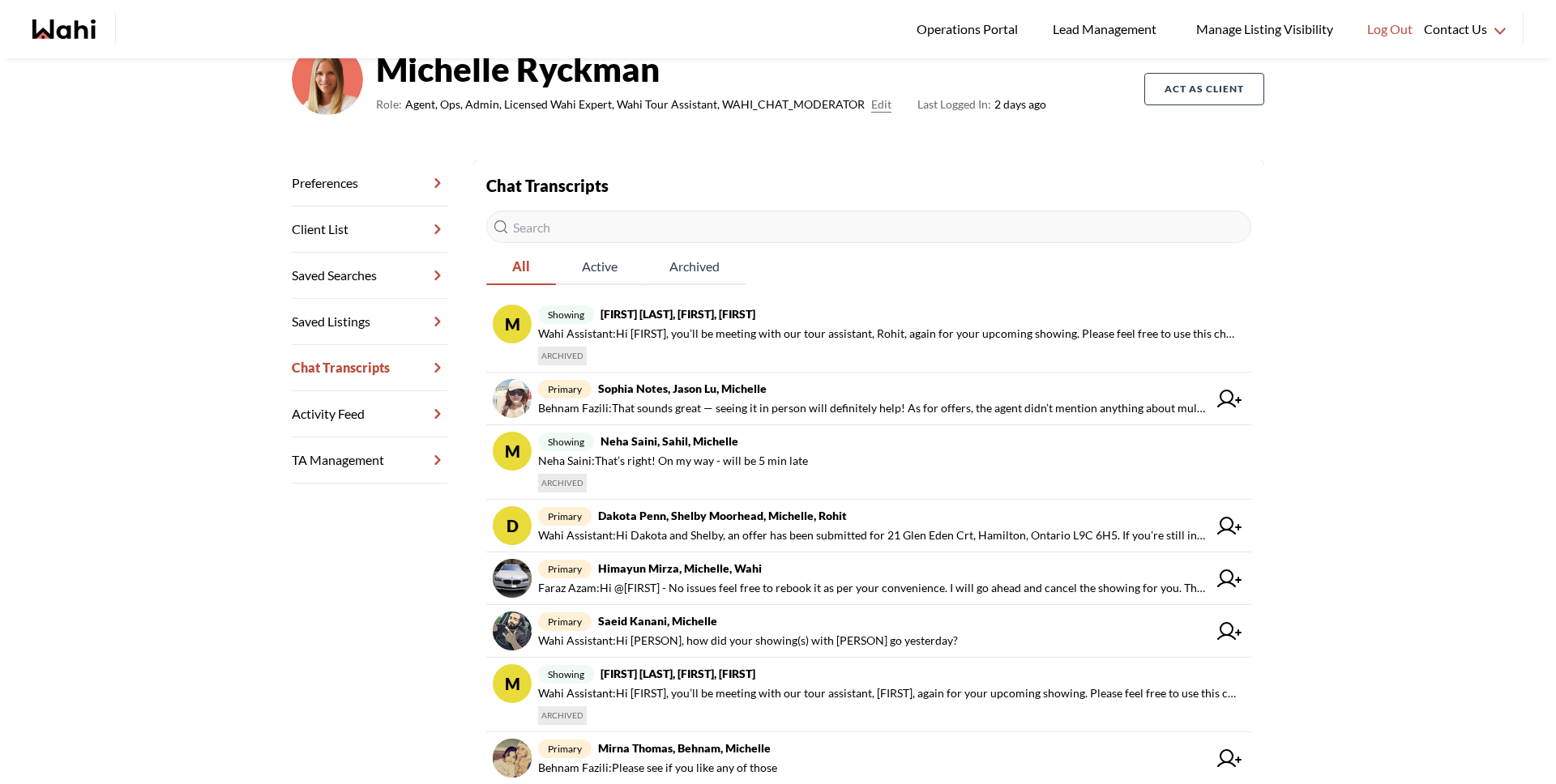 scroll, scrollTop: 132, scrollLeft: 0, axis: vertical 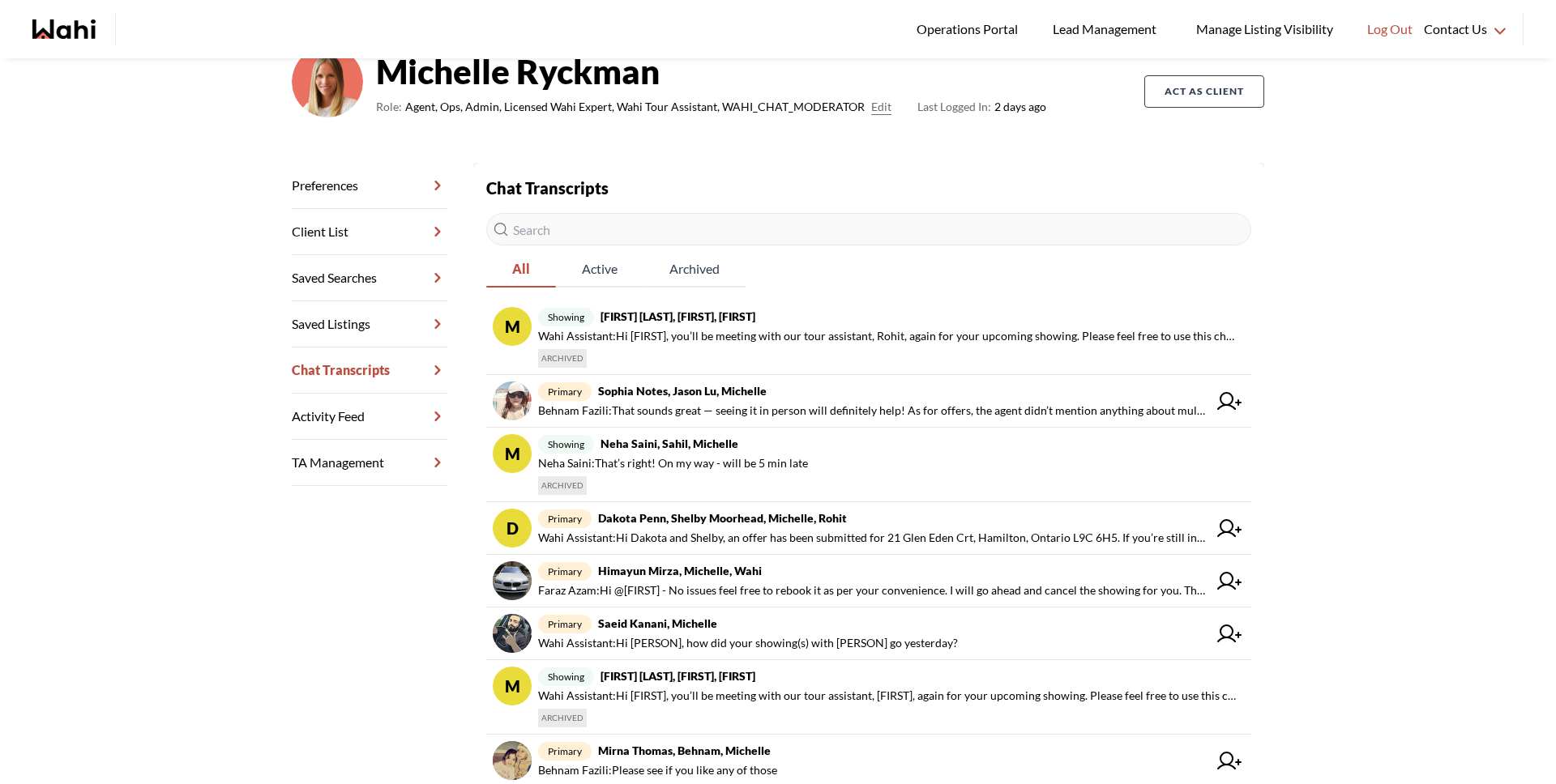 click at bounding box center (869, 229) 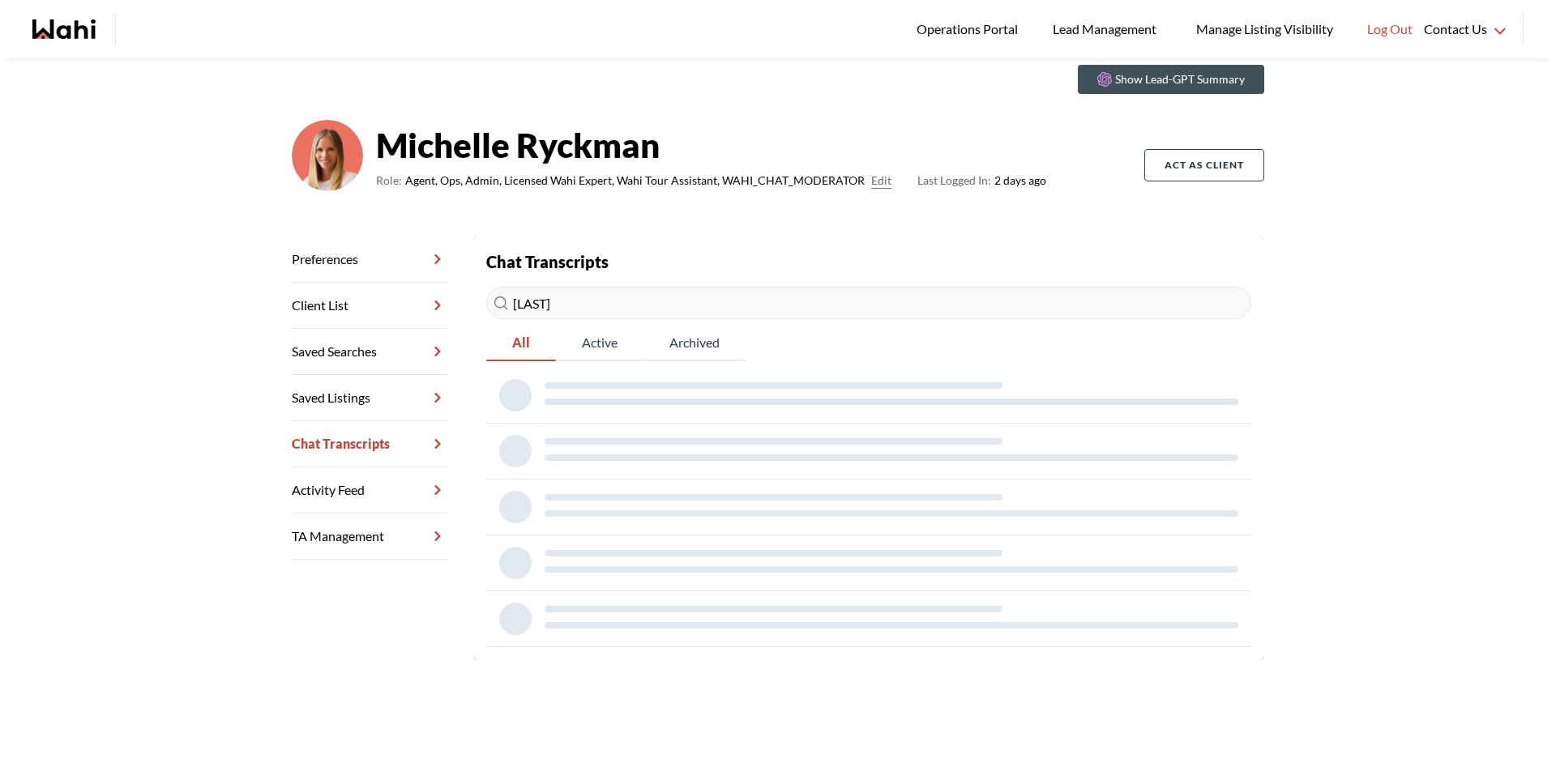 scroll, scrollTop: 64, scrollLeft: 0, axis: vertical 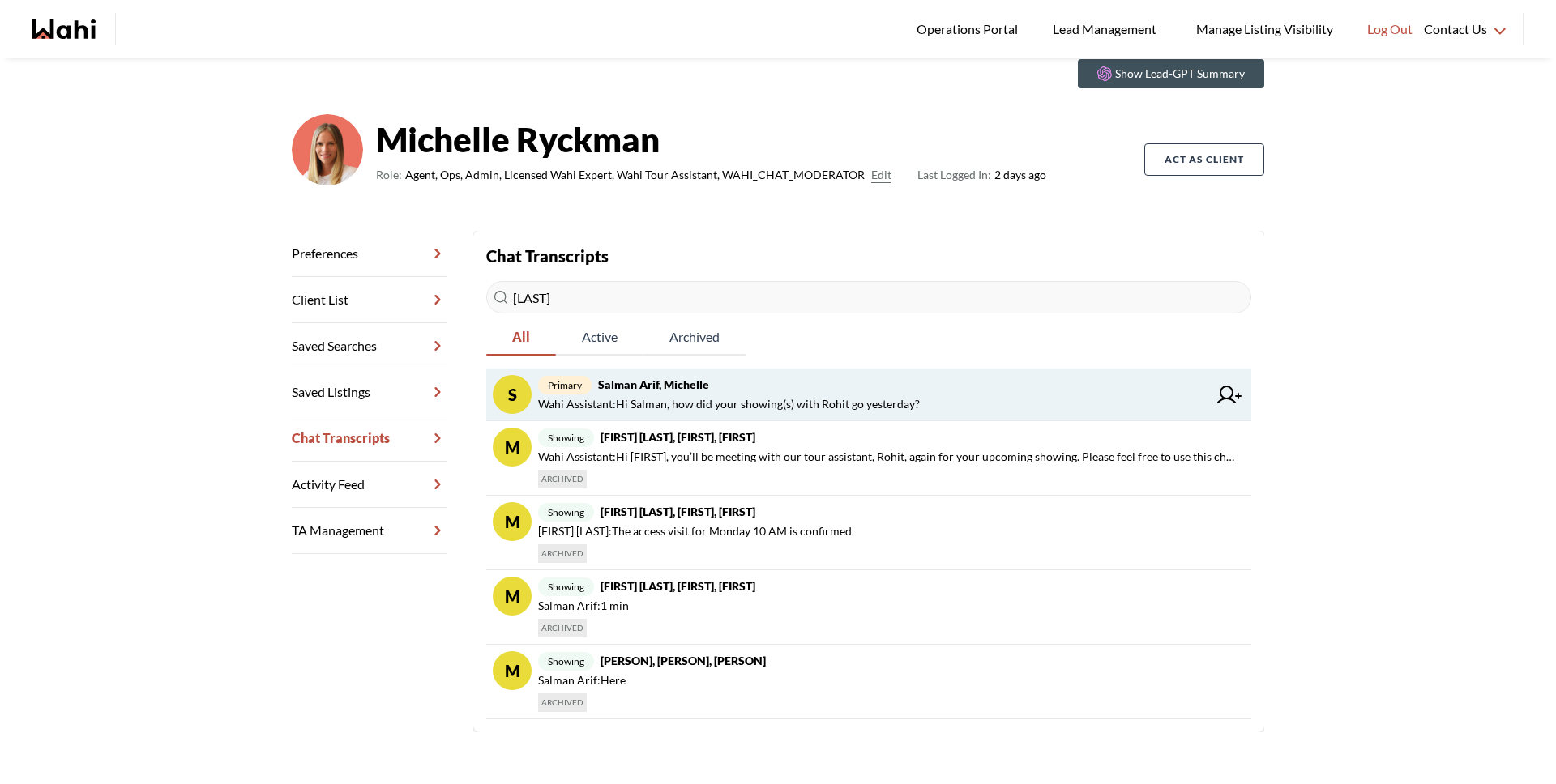 type on "[LAST]" 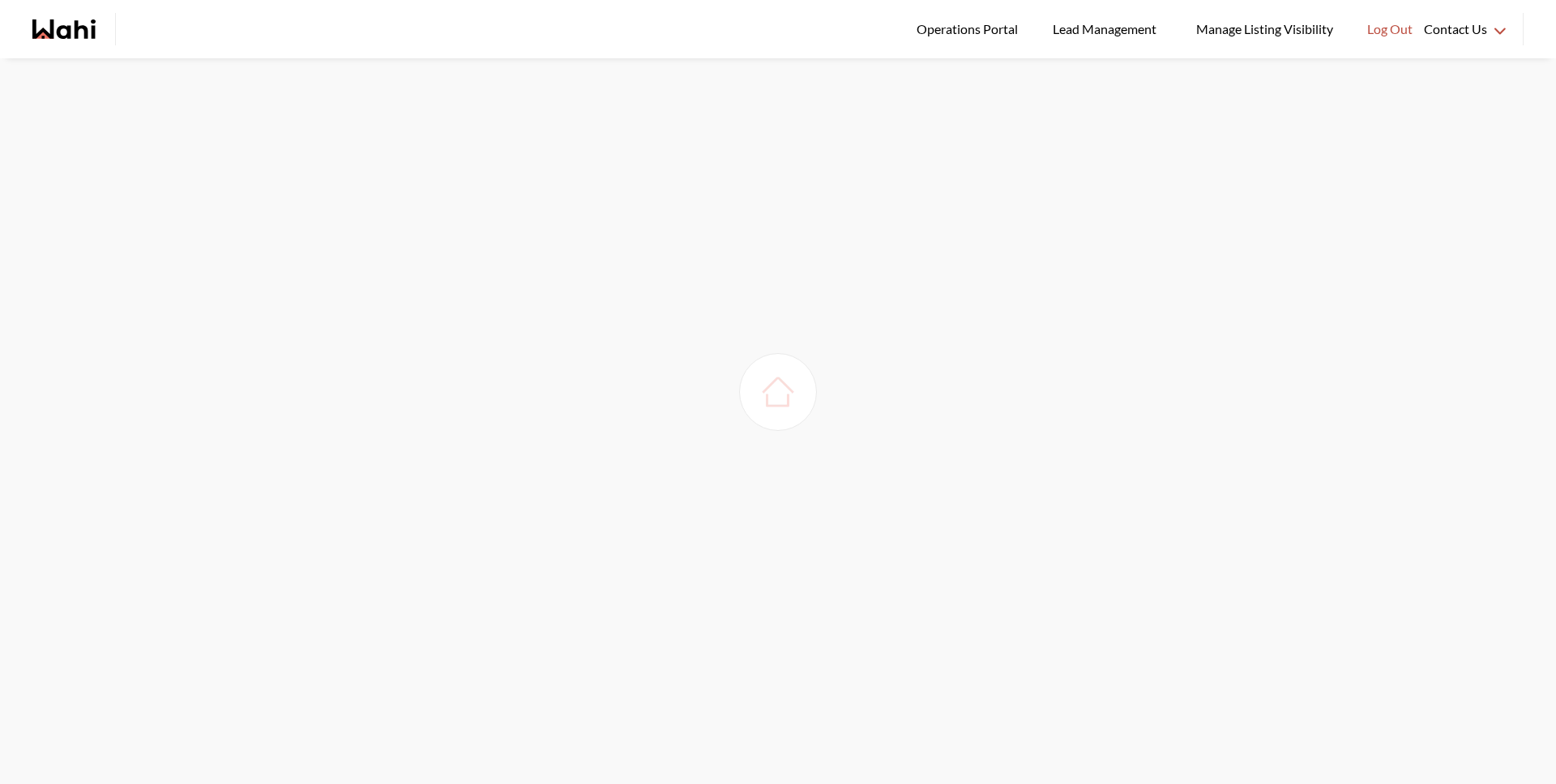 scroll, scrollTop: 0, scrollLeft: 0, axis: both 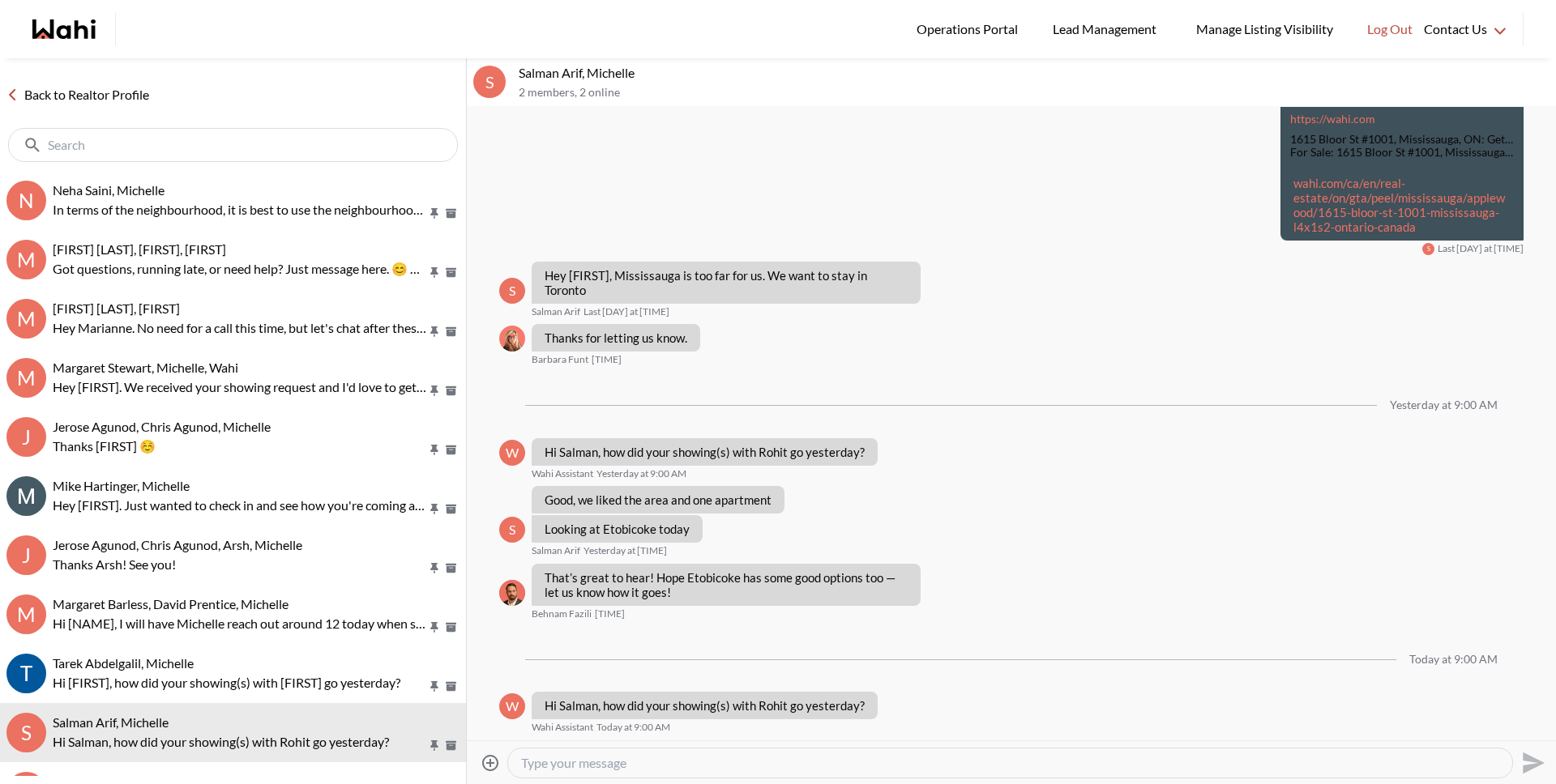 click at bounding box center (1010, 763) 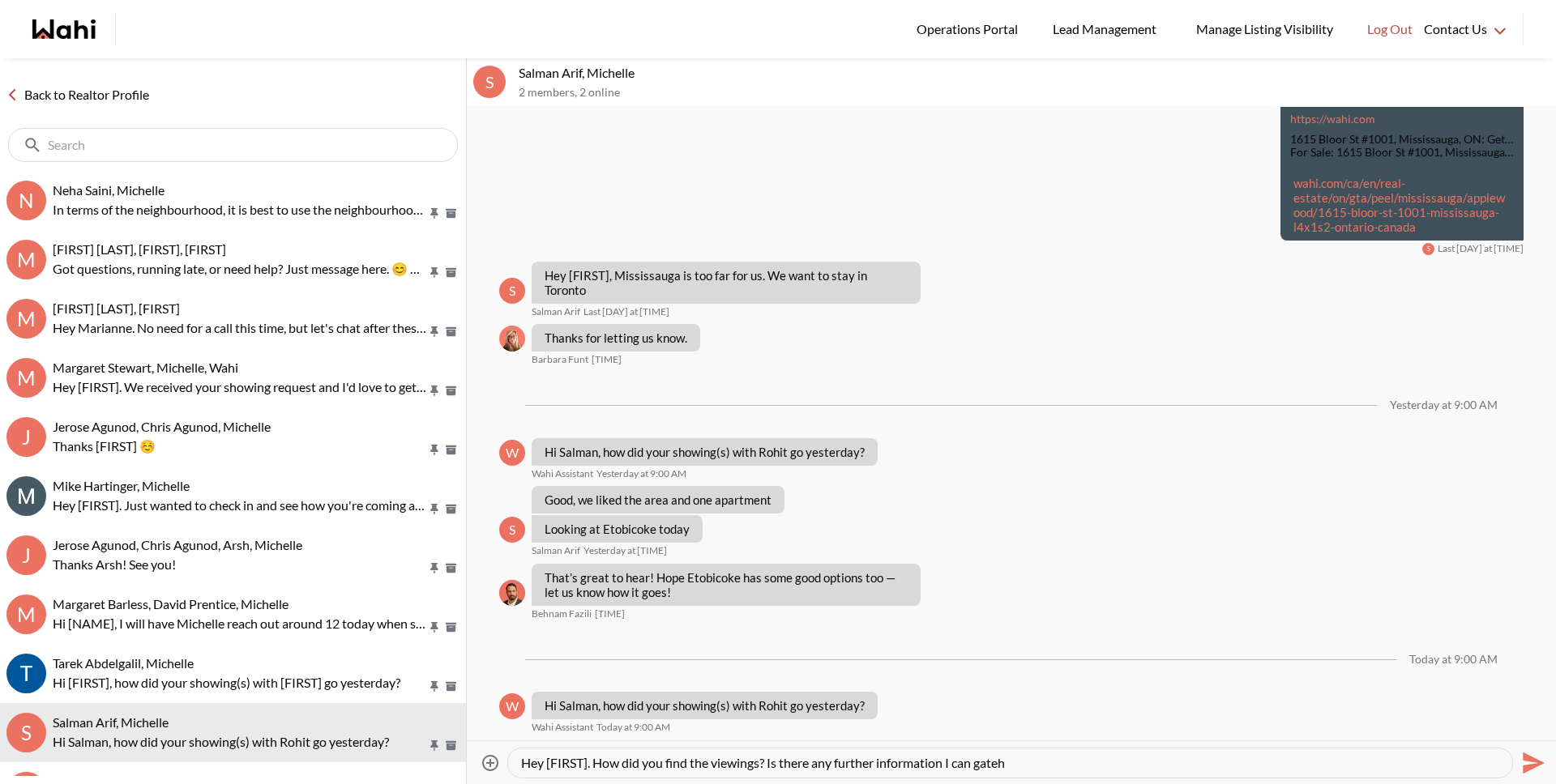 type on "Hey [FIRST]. How did you find the viewings? Is there any further information I can gatehr" 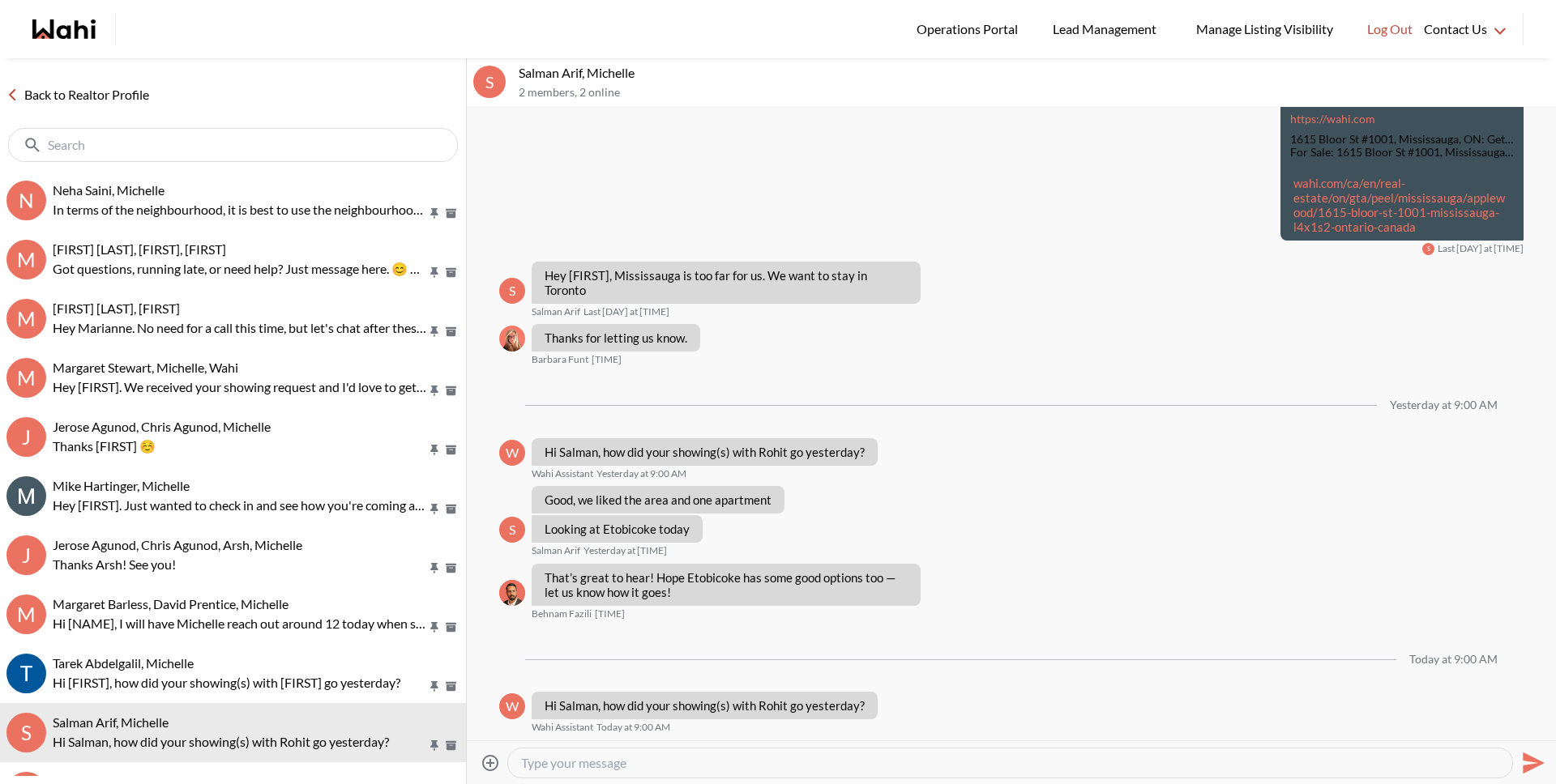 scroll, scrollTop: 2120, scrollLeft: 0, axis: vertical 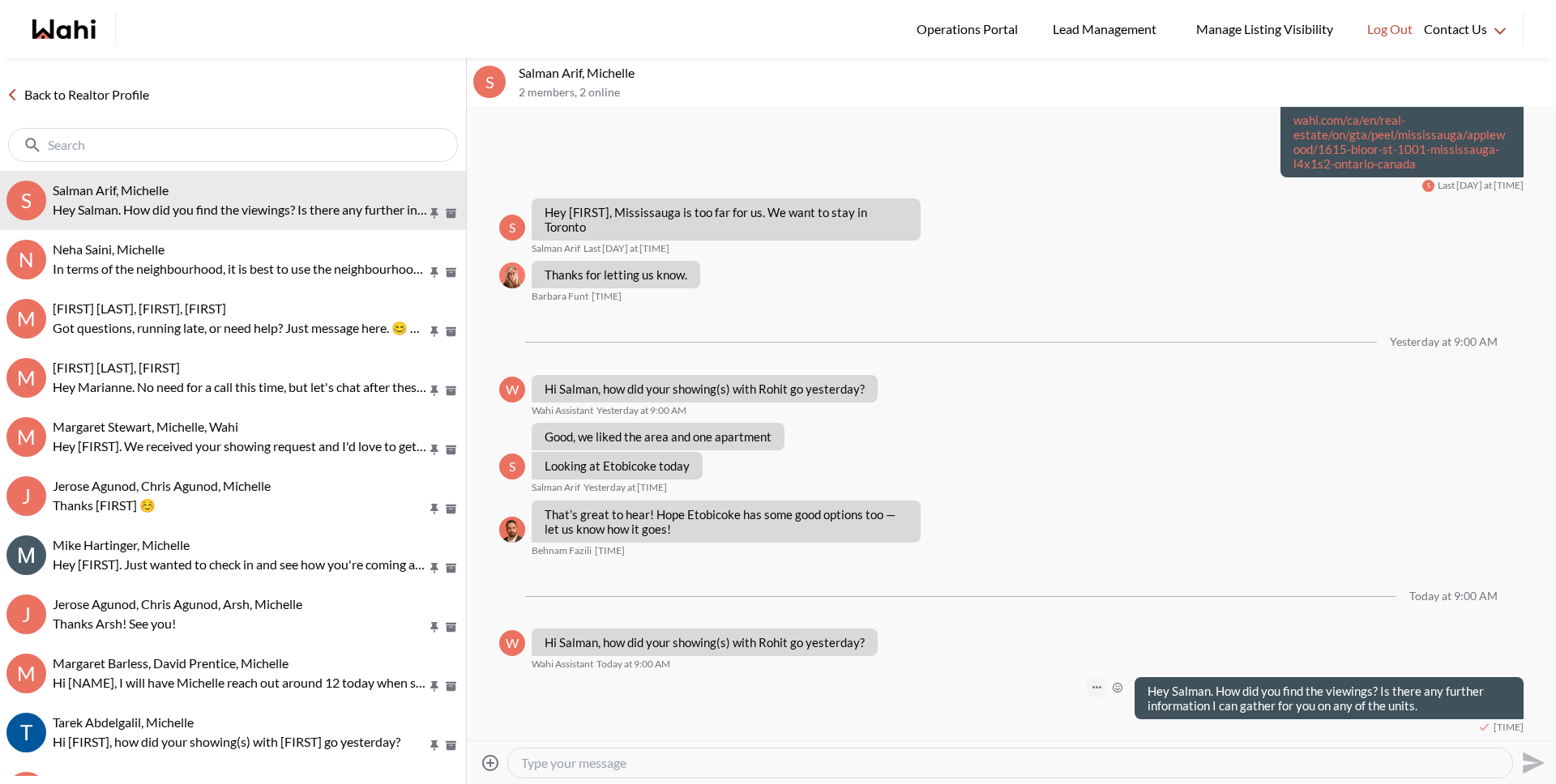 click at bounding box center [0, 0] 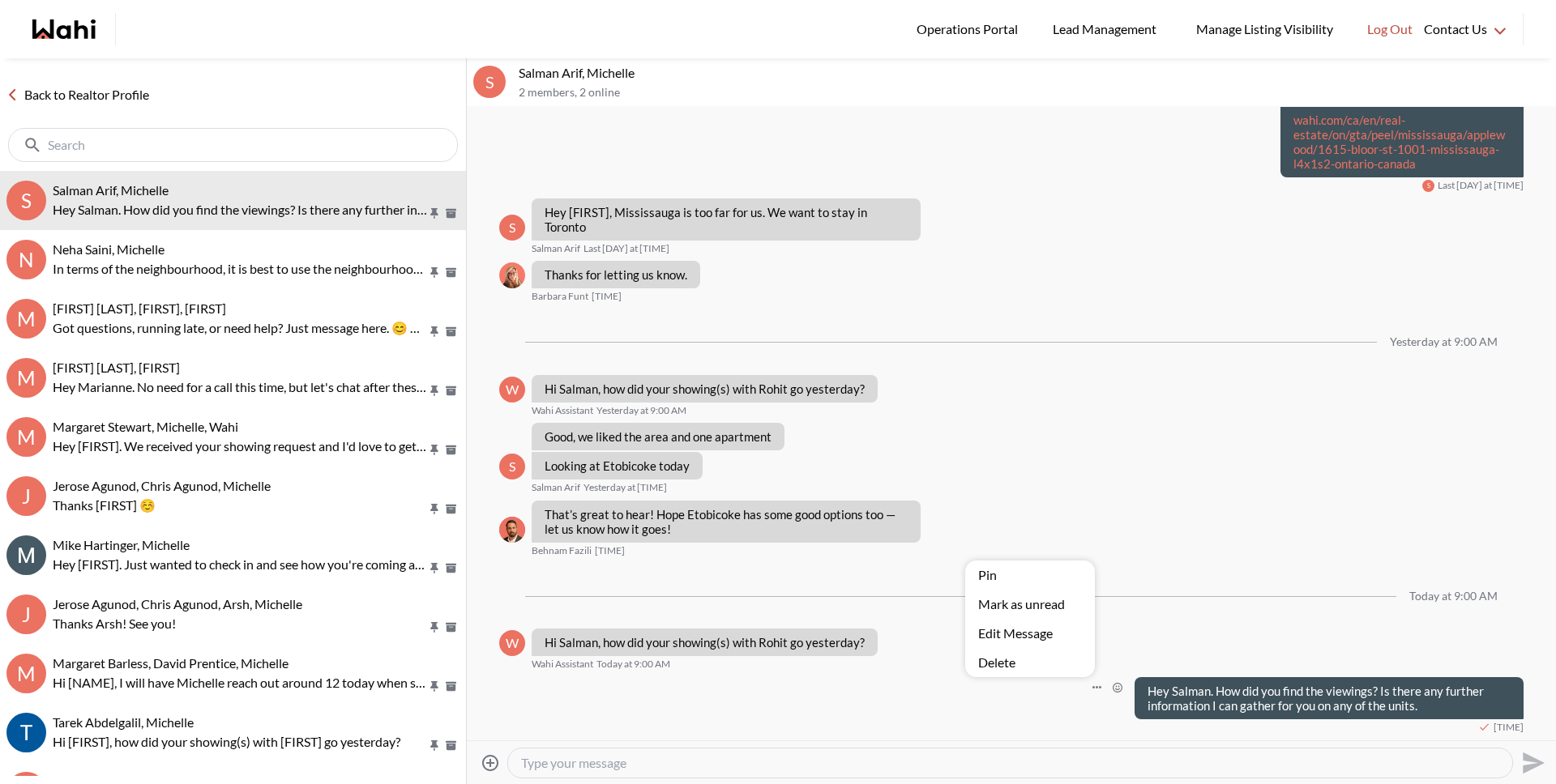 click on "Edit Message" at bounding box center (1030, 633) 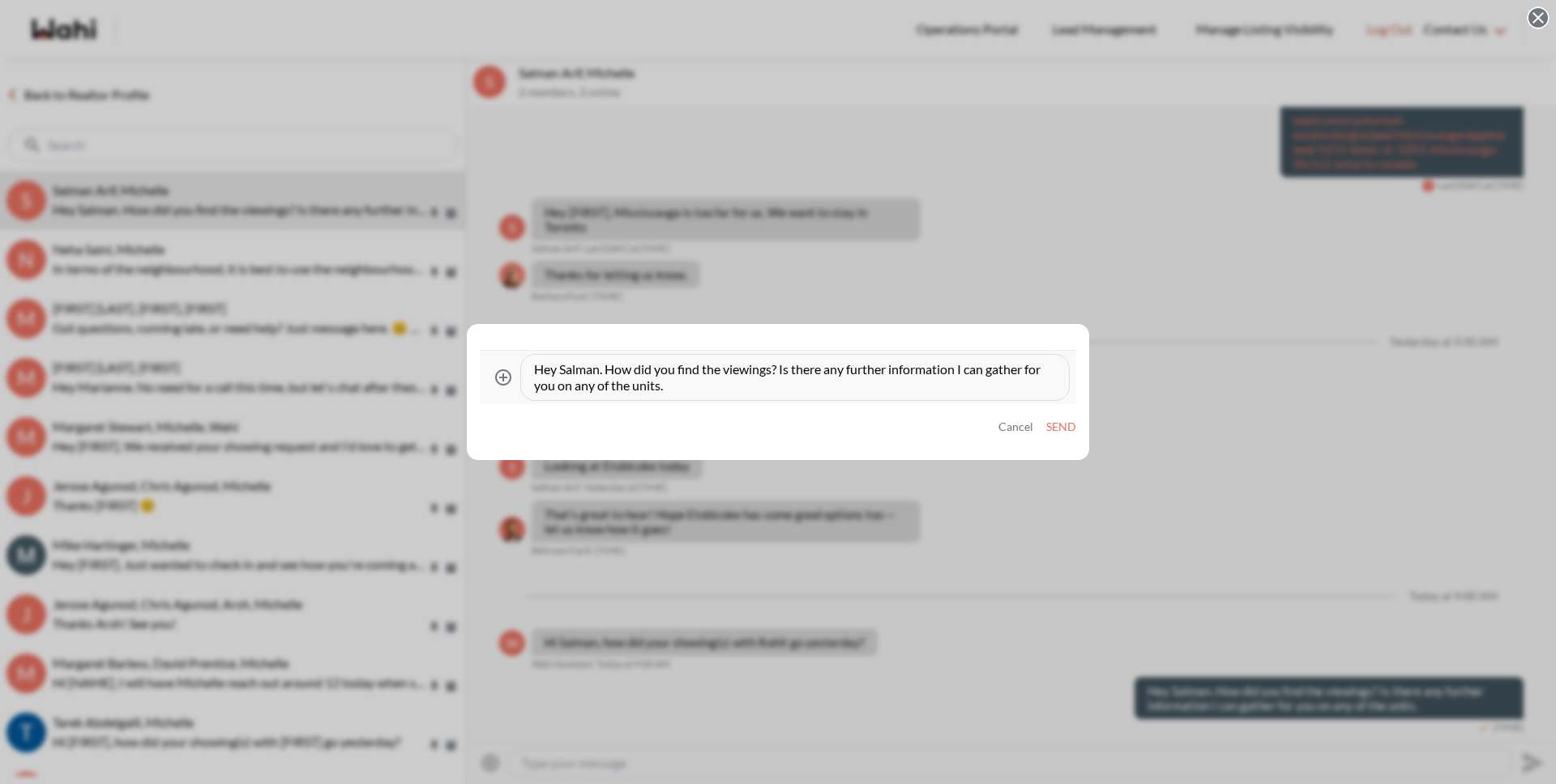 click on "Hey Salman. How did you find the viewings? Is there any further information I can gather for you on any of the units." at bounding box center (795, 377) 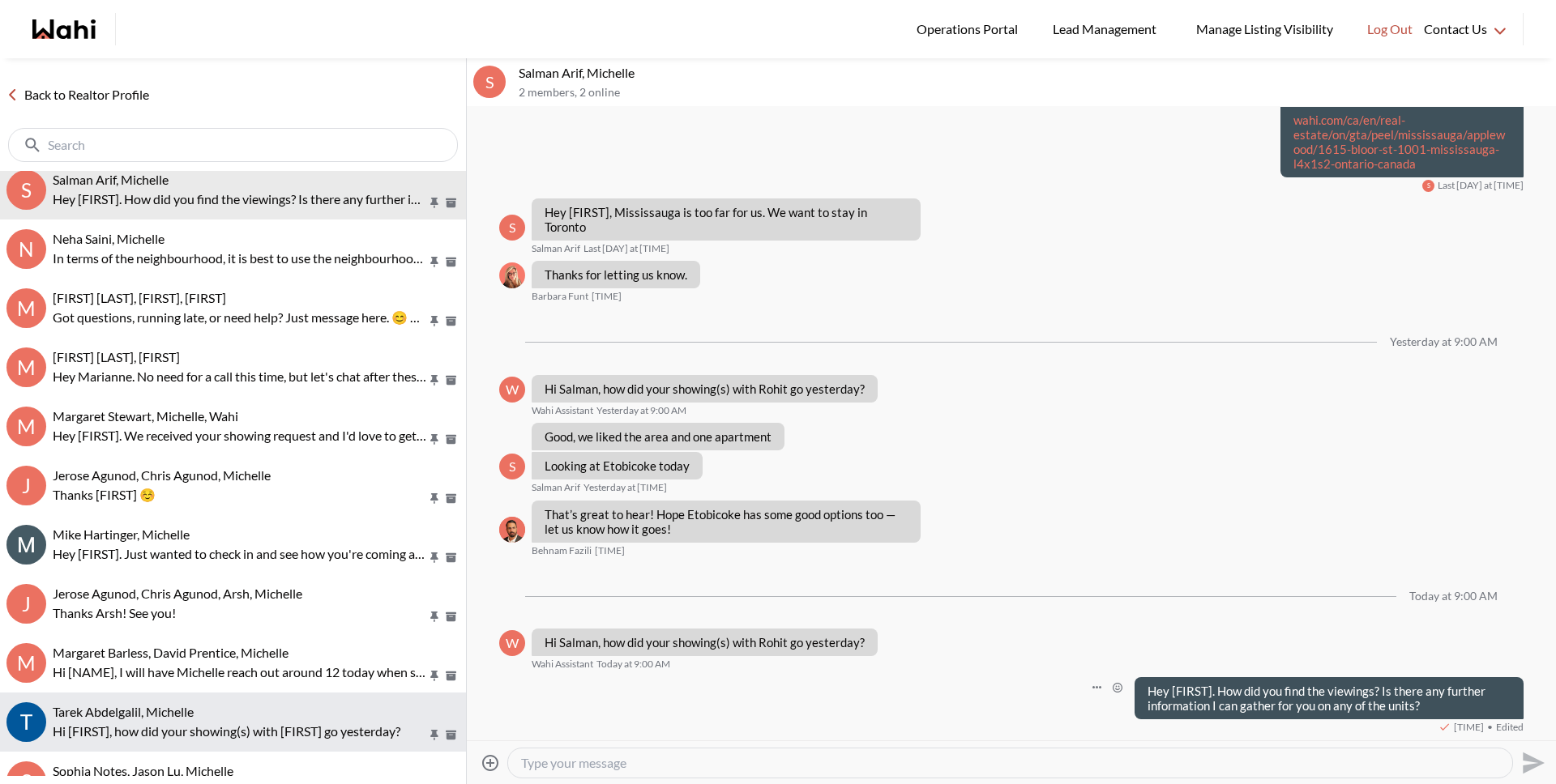 scroll, scrollTop: 27, scrollLeft: 0, axis: vertical 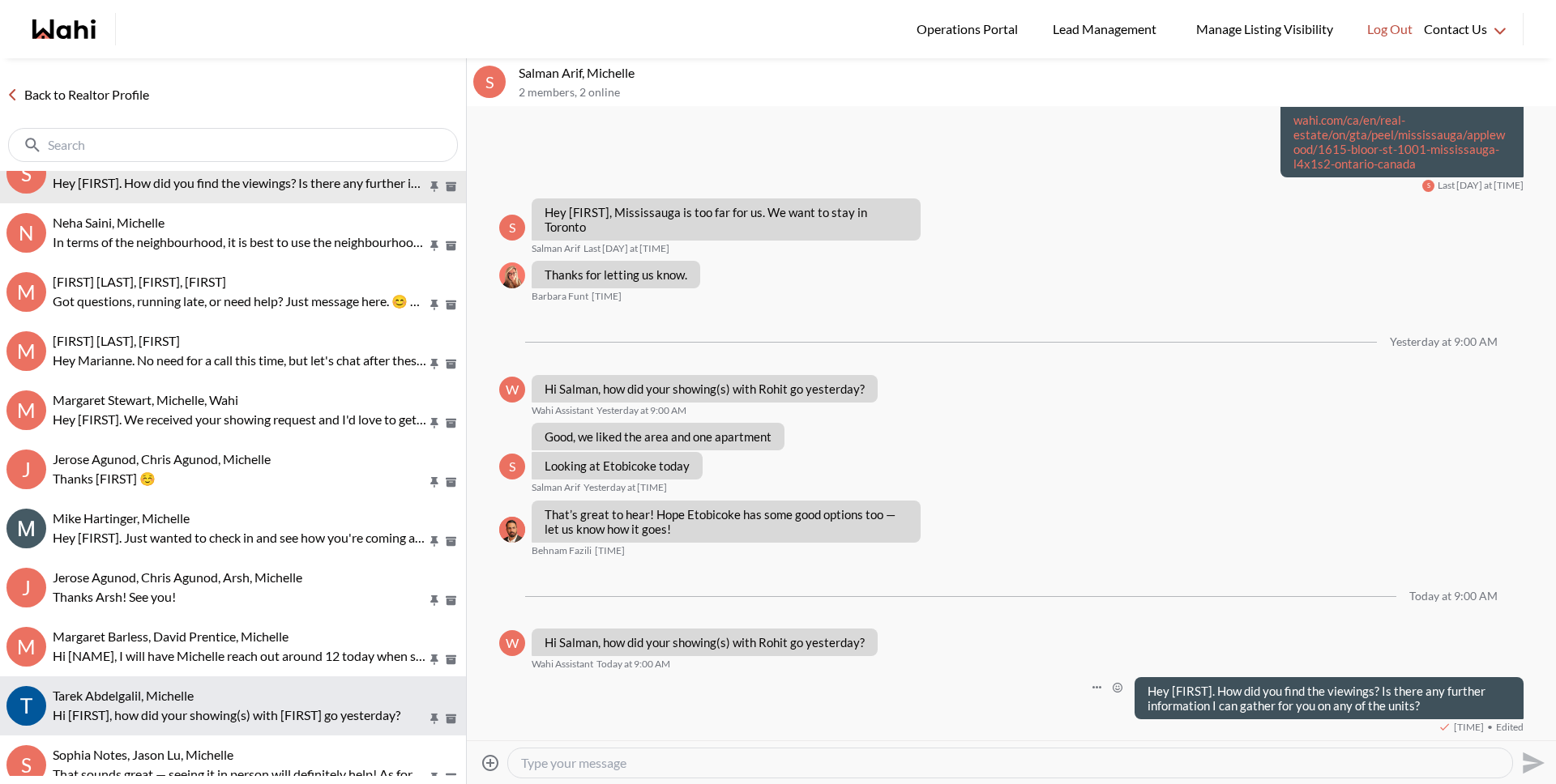 click on "Hi [FIRST], how did your showing(s) with [FIRST] go yesterday?" at bounding box center [240, 715] 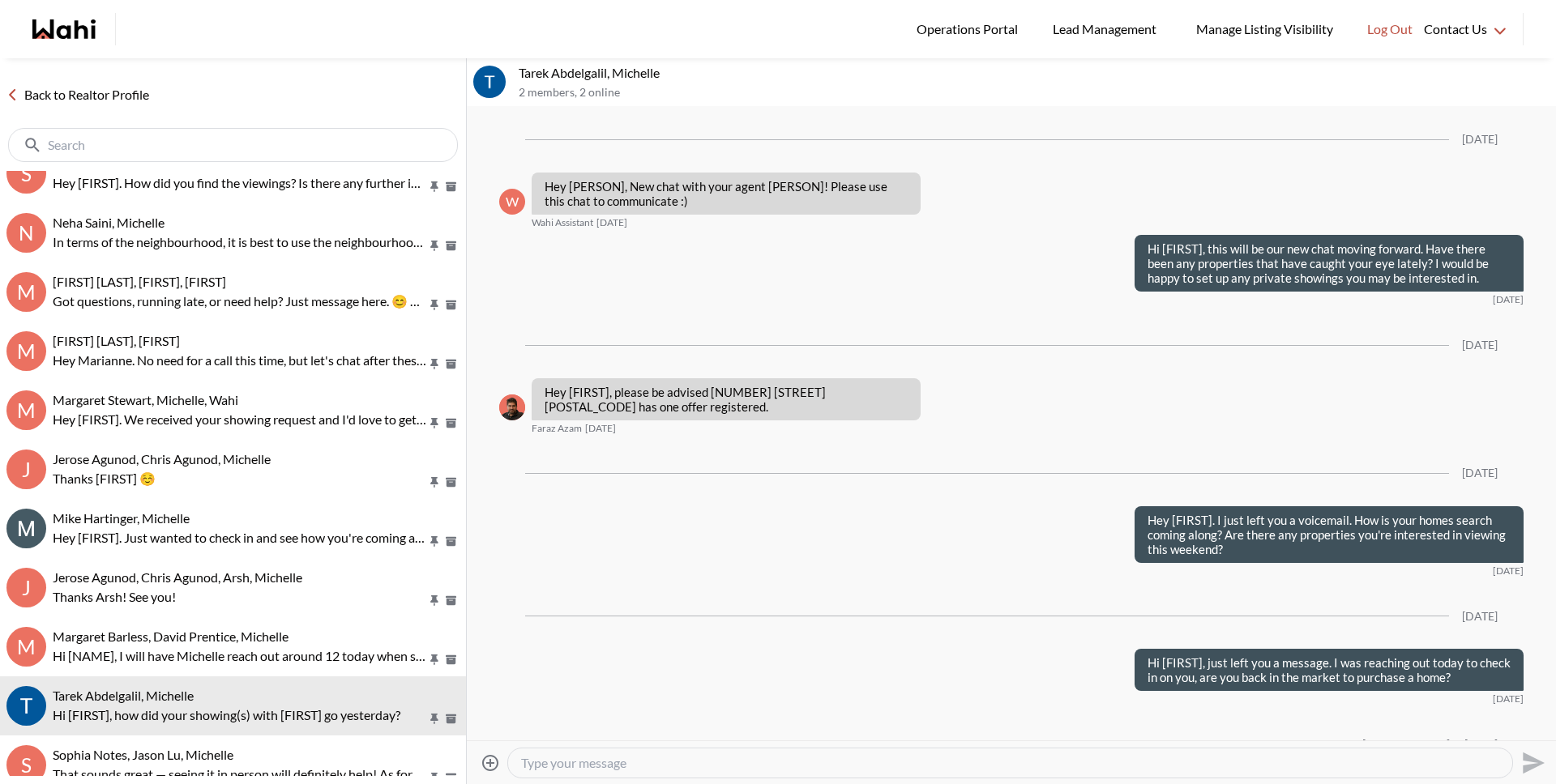 scroll, scrollTop: 415, scrollLeft: 0, axis: vertical 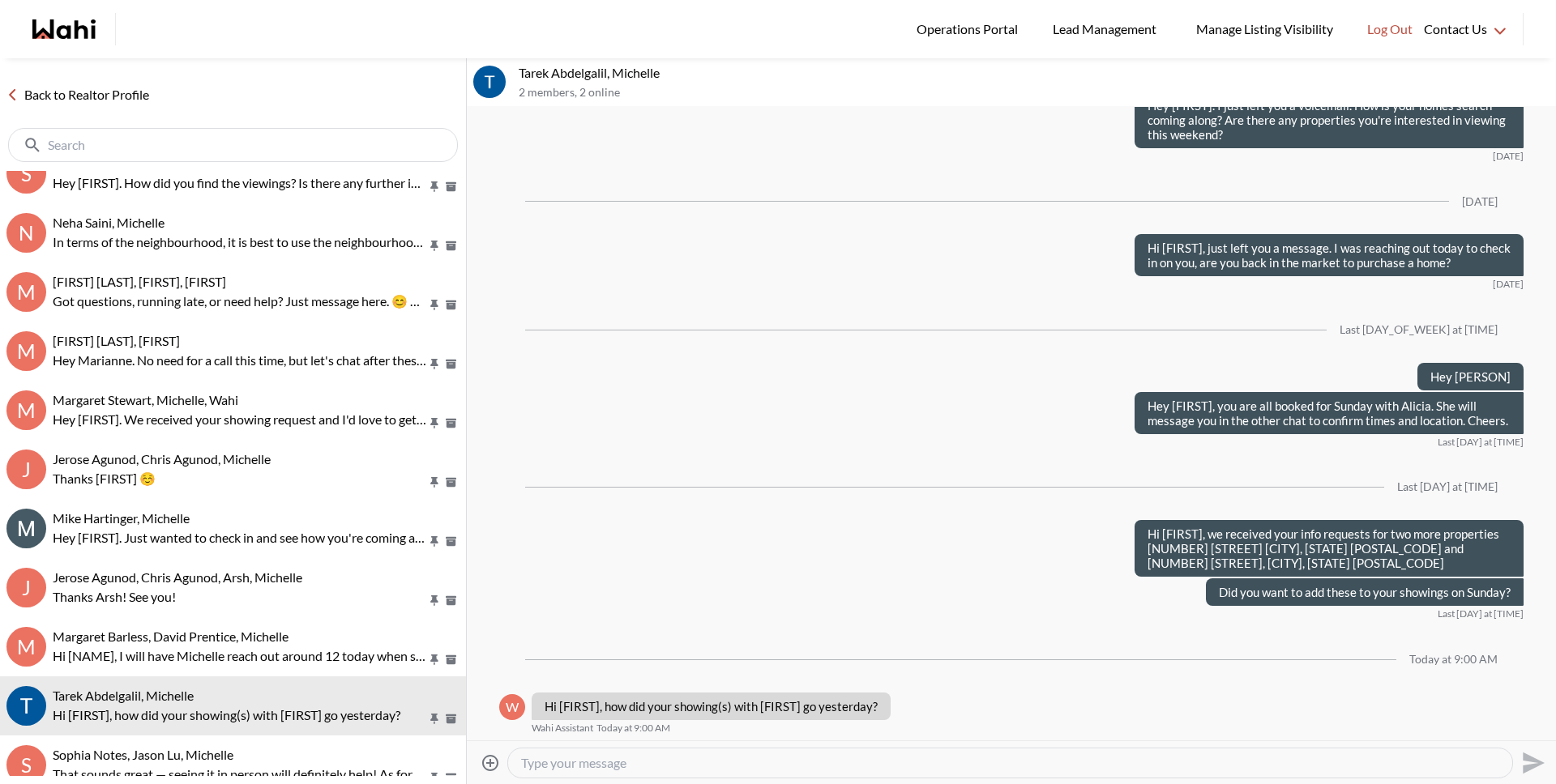 click at bounding box center [1010, 763] 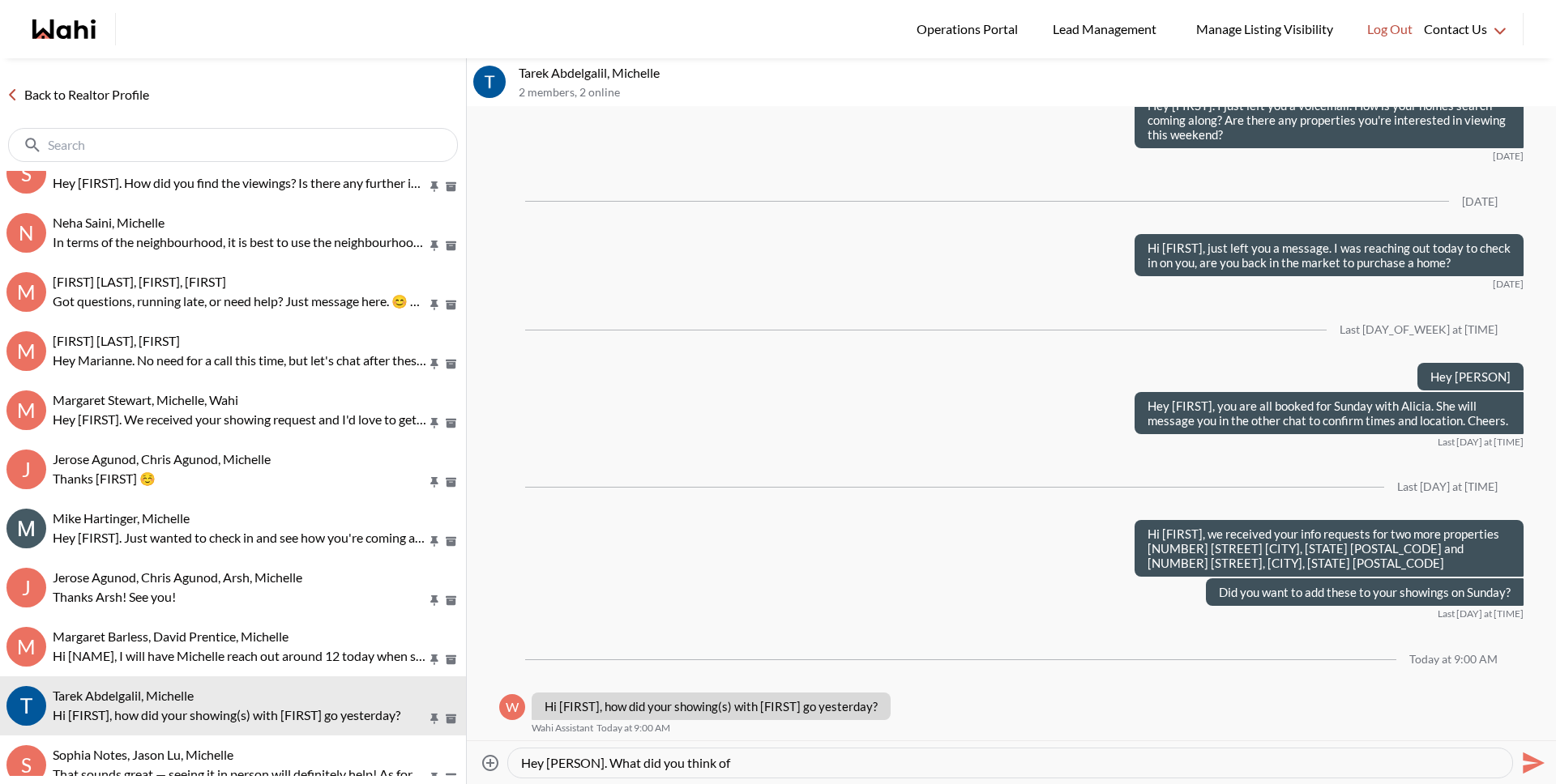 type on "Hey [PERSON]. What did you think of" 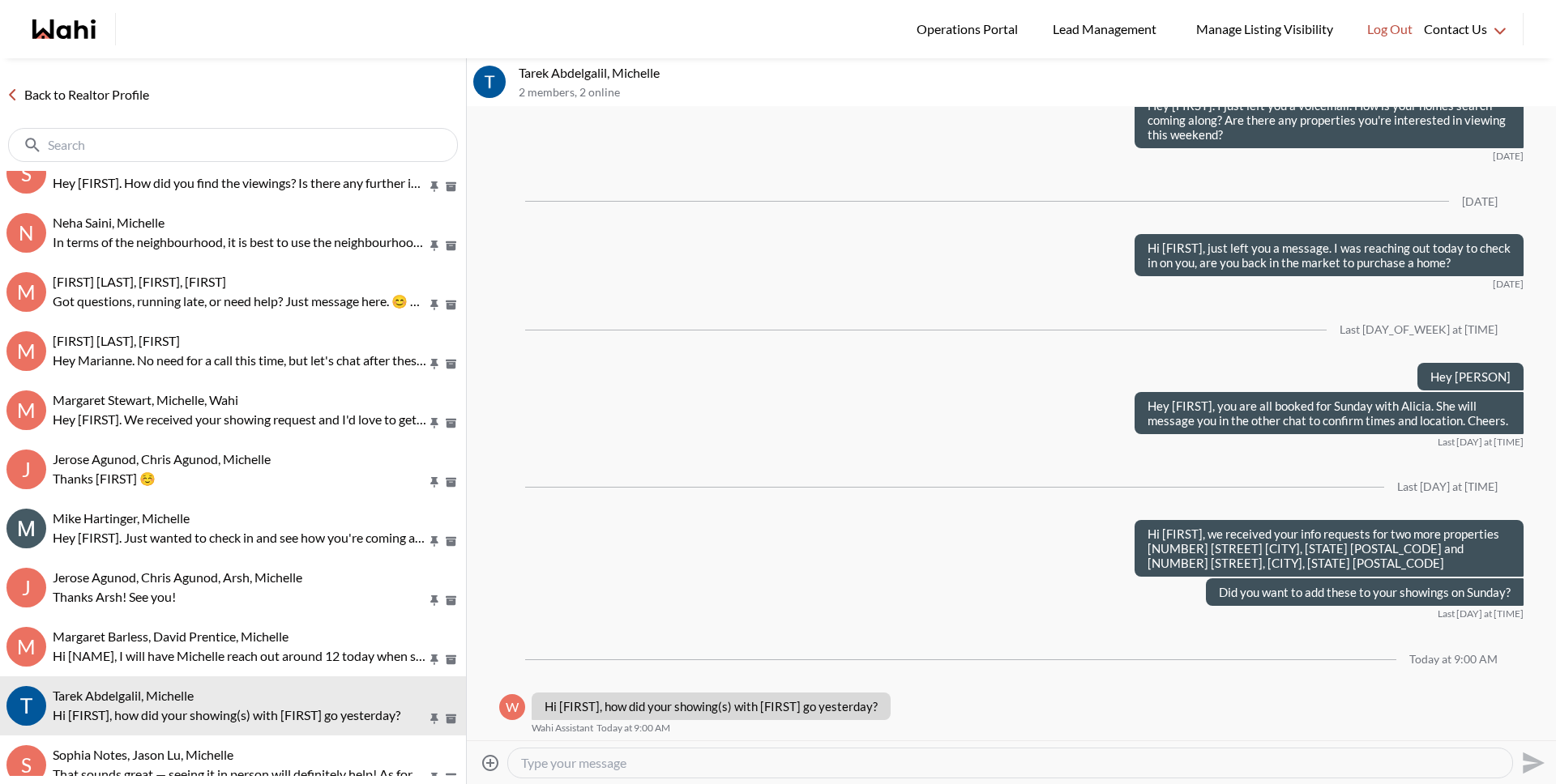 scroll, scrollTop: 478, scrollLeft: 0, axis: vertical 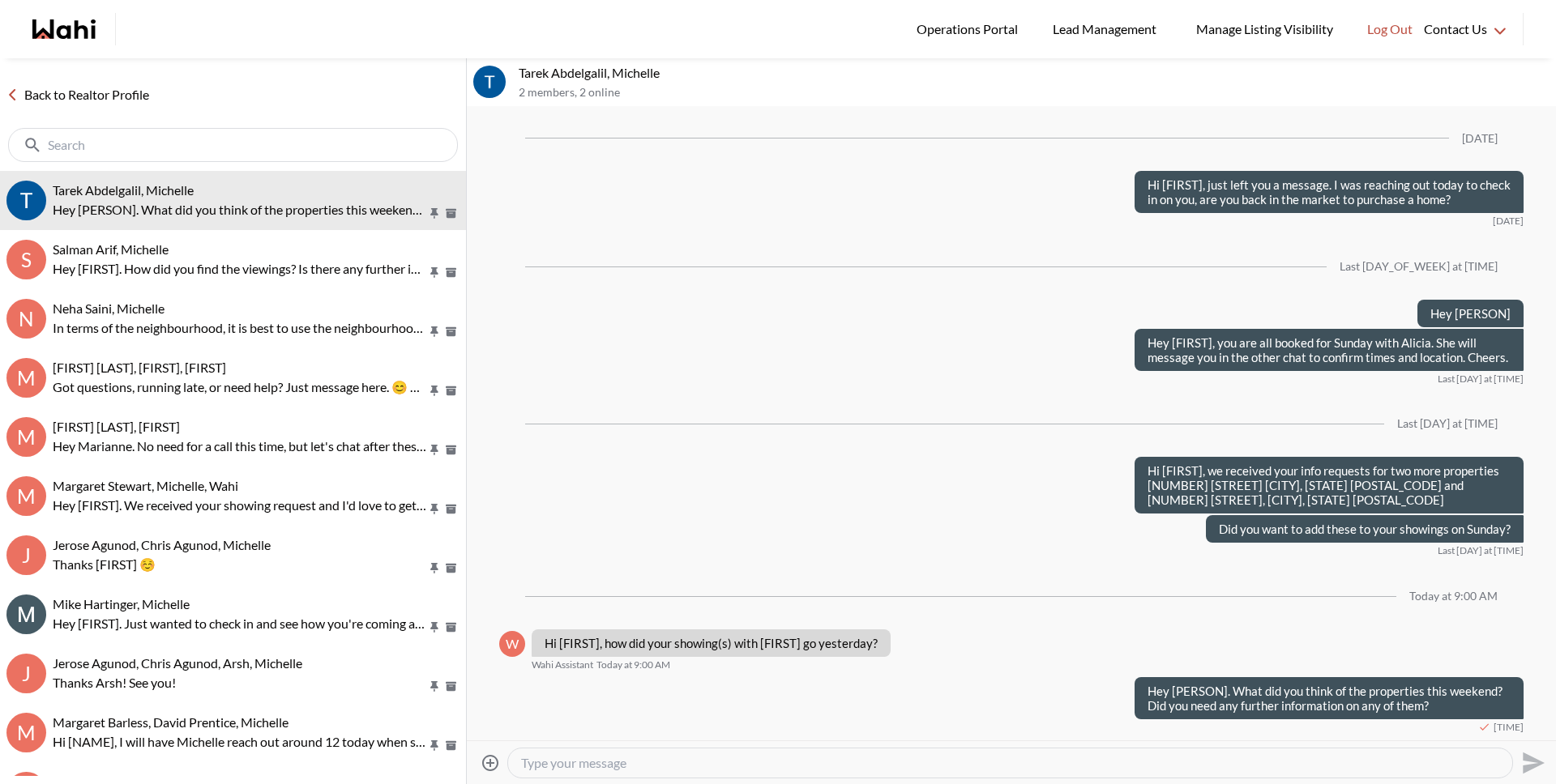 click at bounding box center (234, 145) 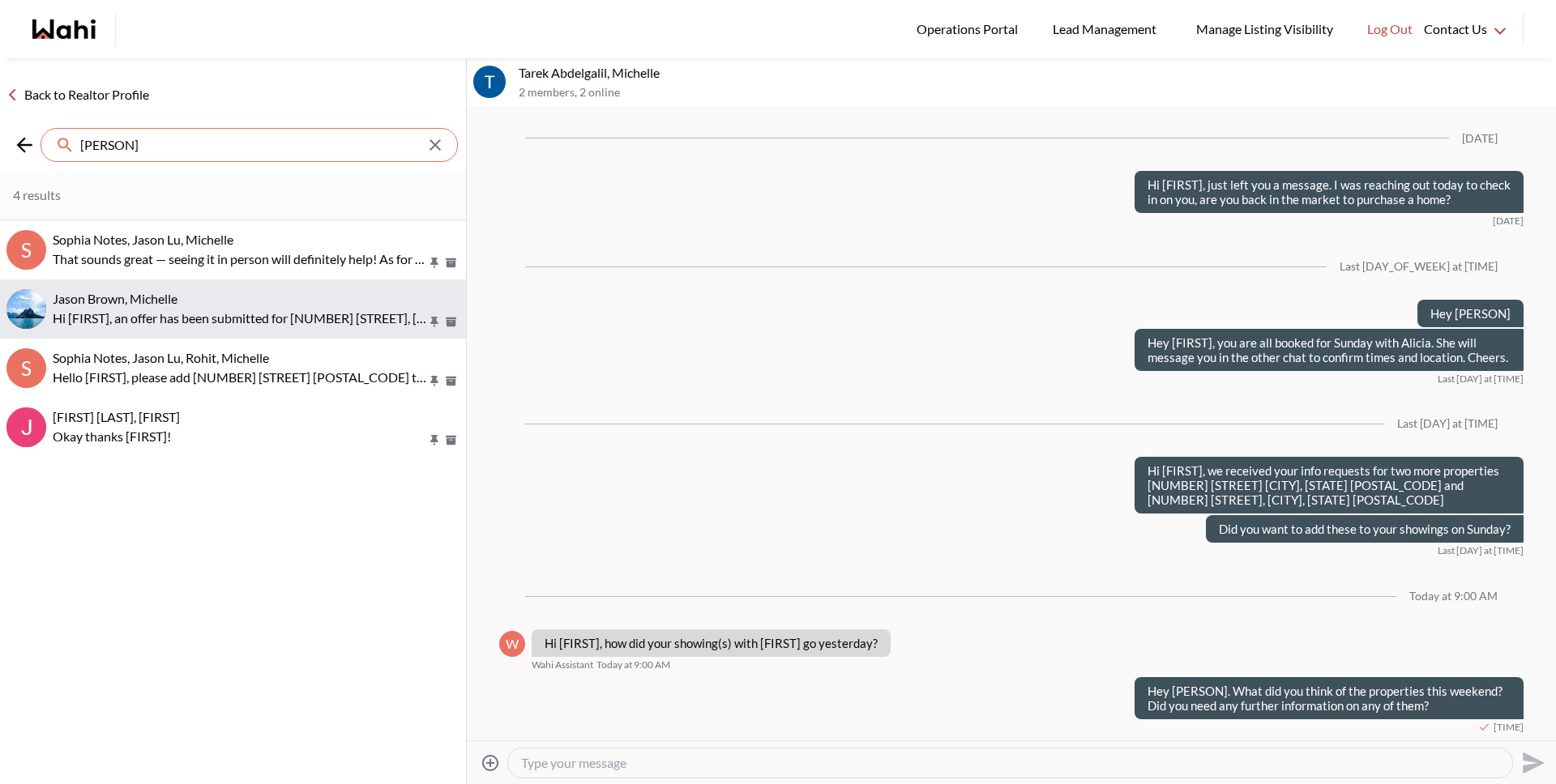 type on "[PERSON]" 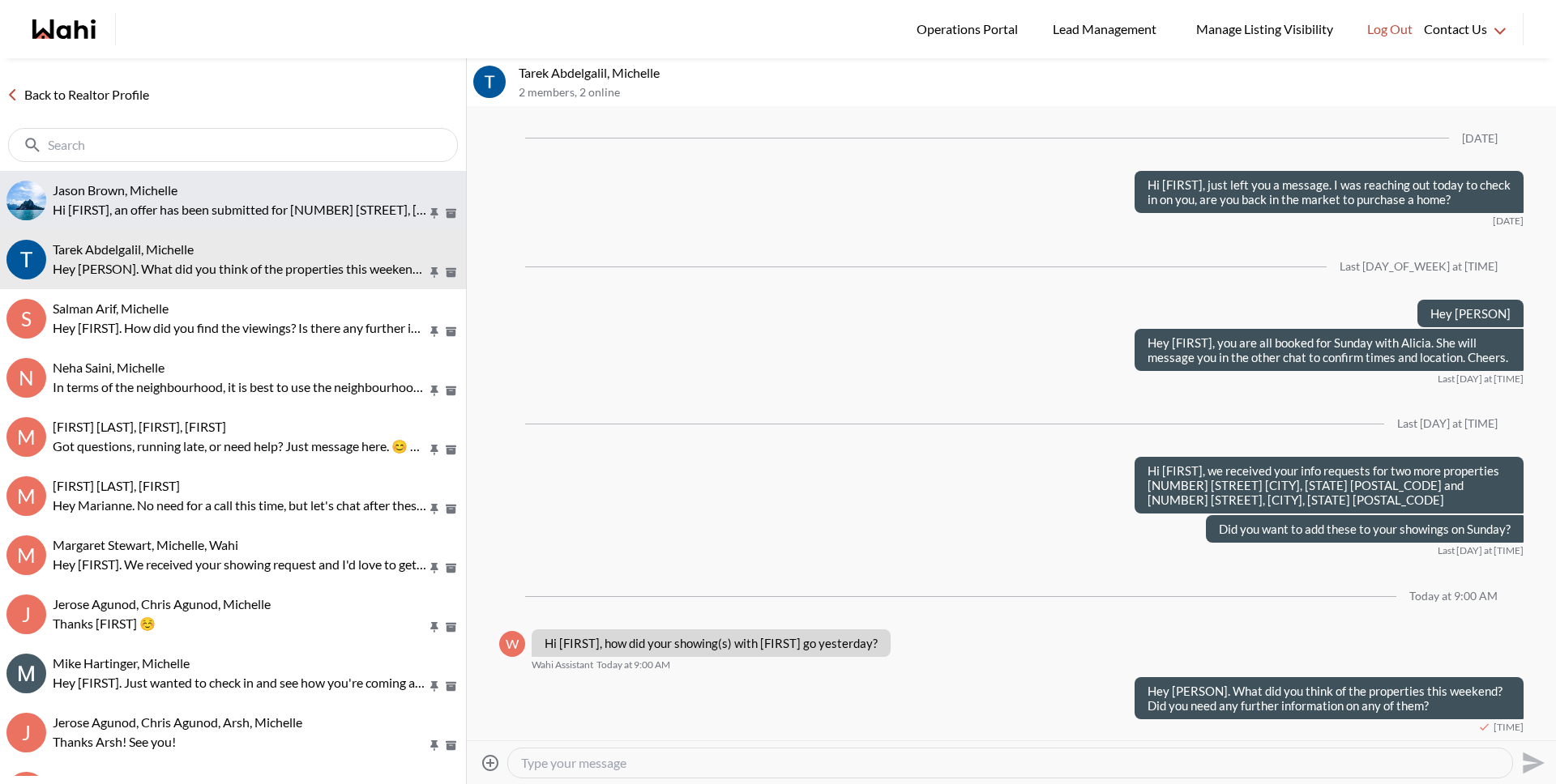 click on "Jason Brown, Michelle" at bounding box center (115, 190) 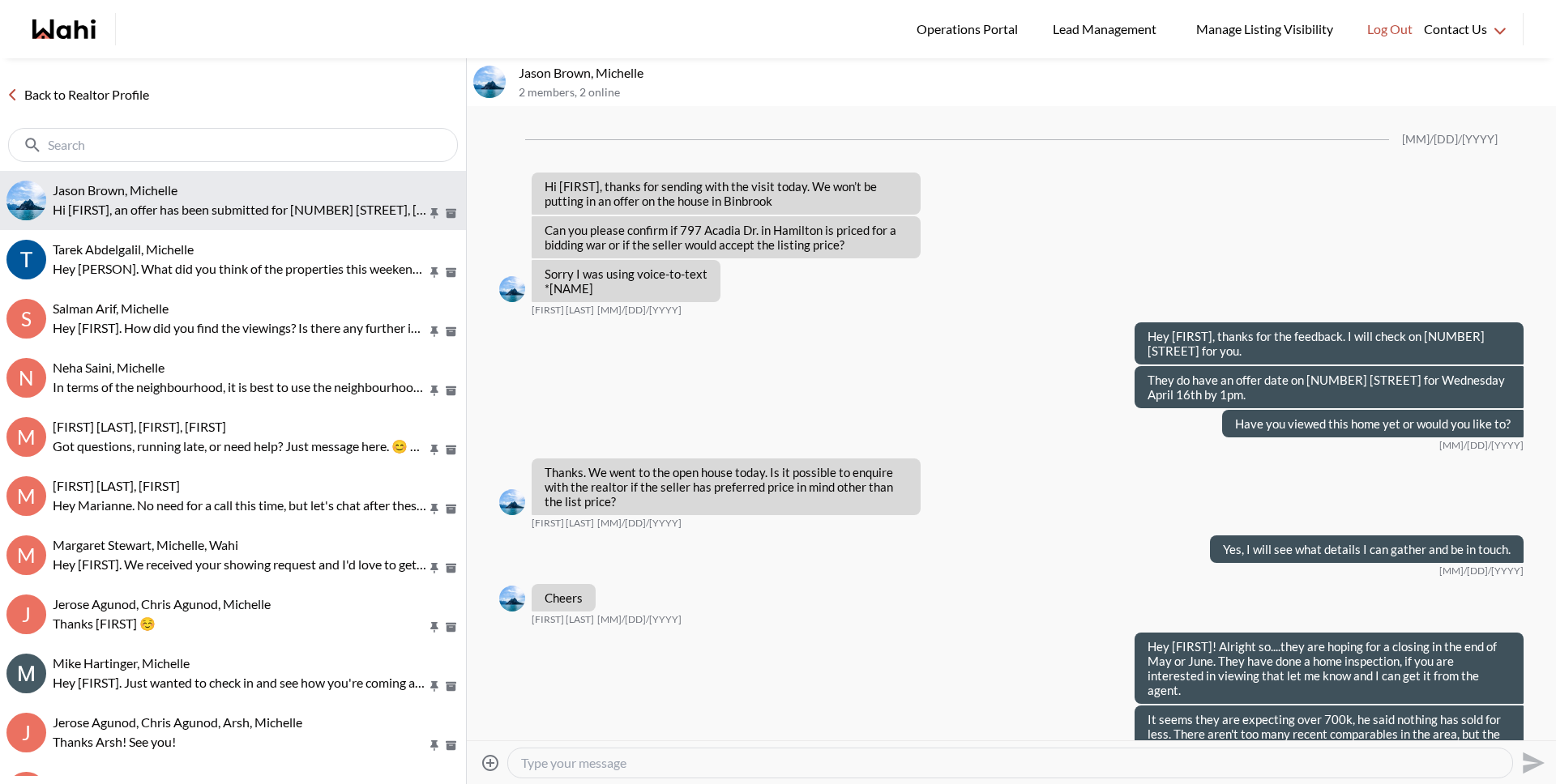 scroll, scrollTop: 2444, scrollLeft: 0, axis: vertical 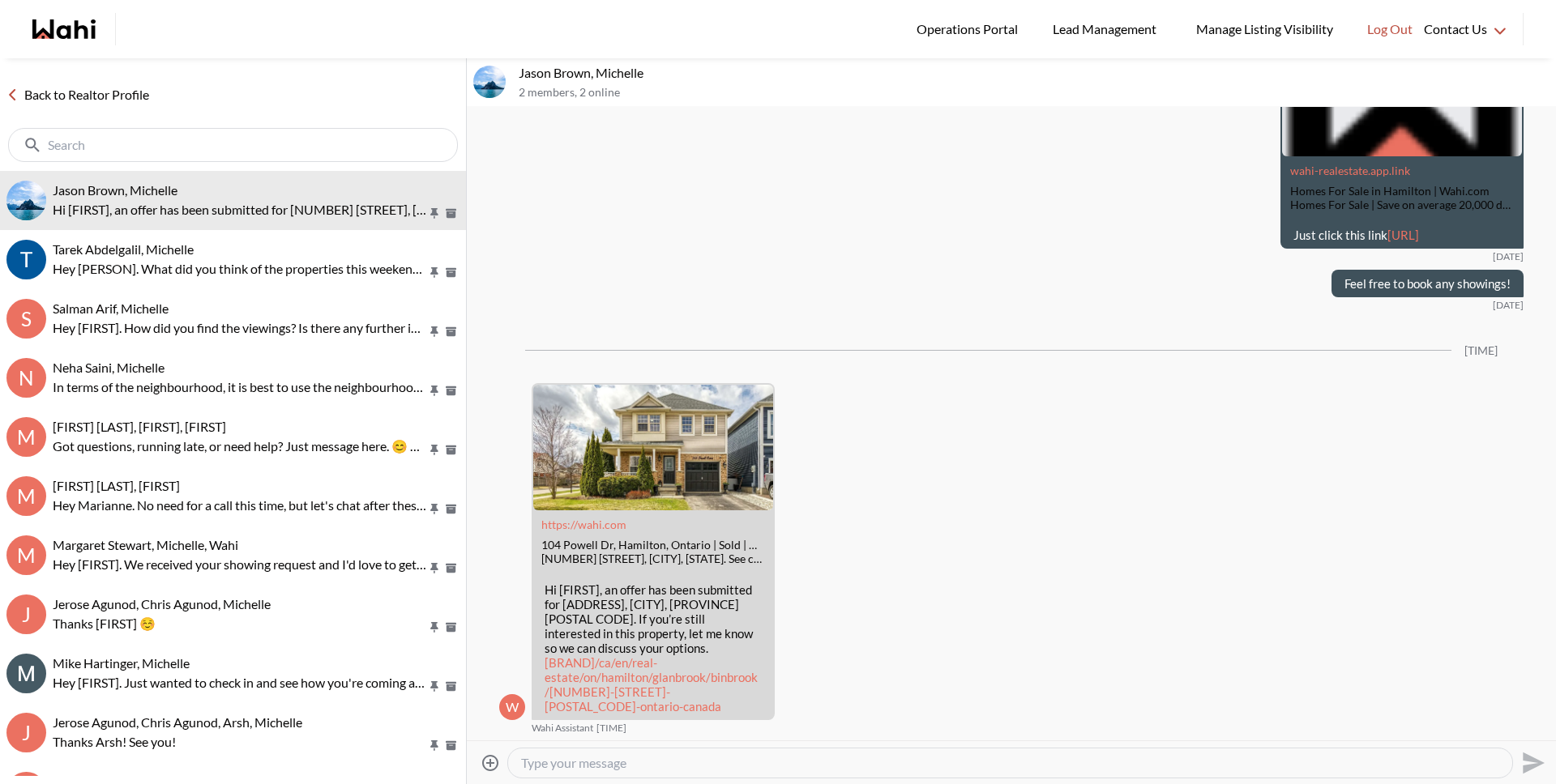 click at bounding box center [1010, 763] 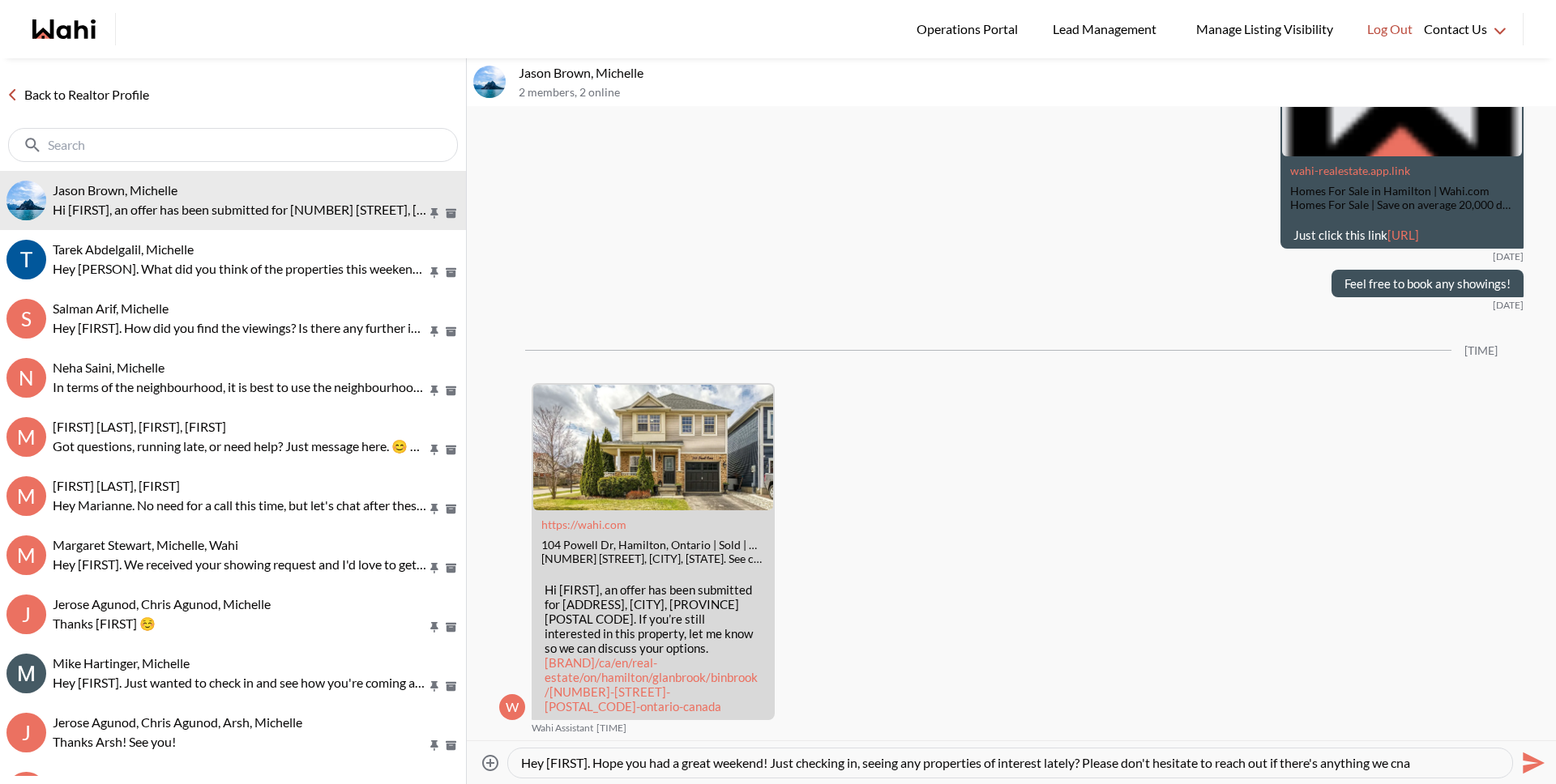 paste on "can" 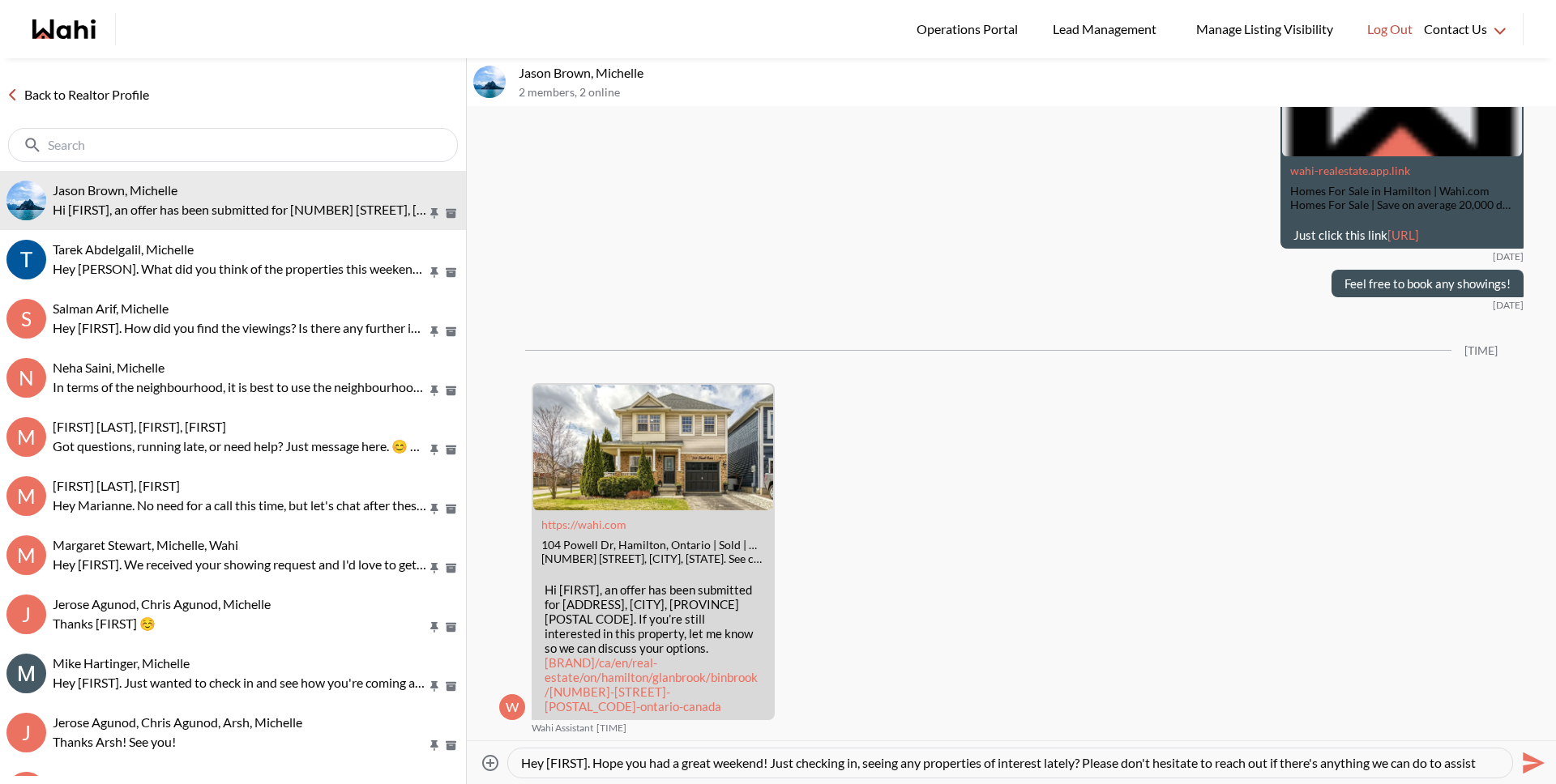 scroll, scrollTop: 16, scrollLeft: 0, axis: vertical 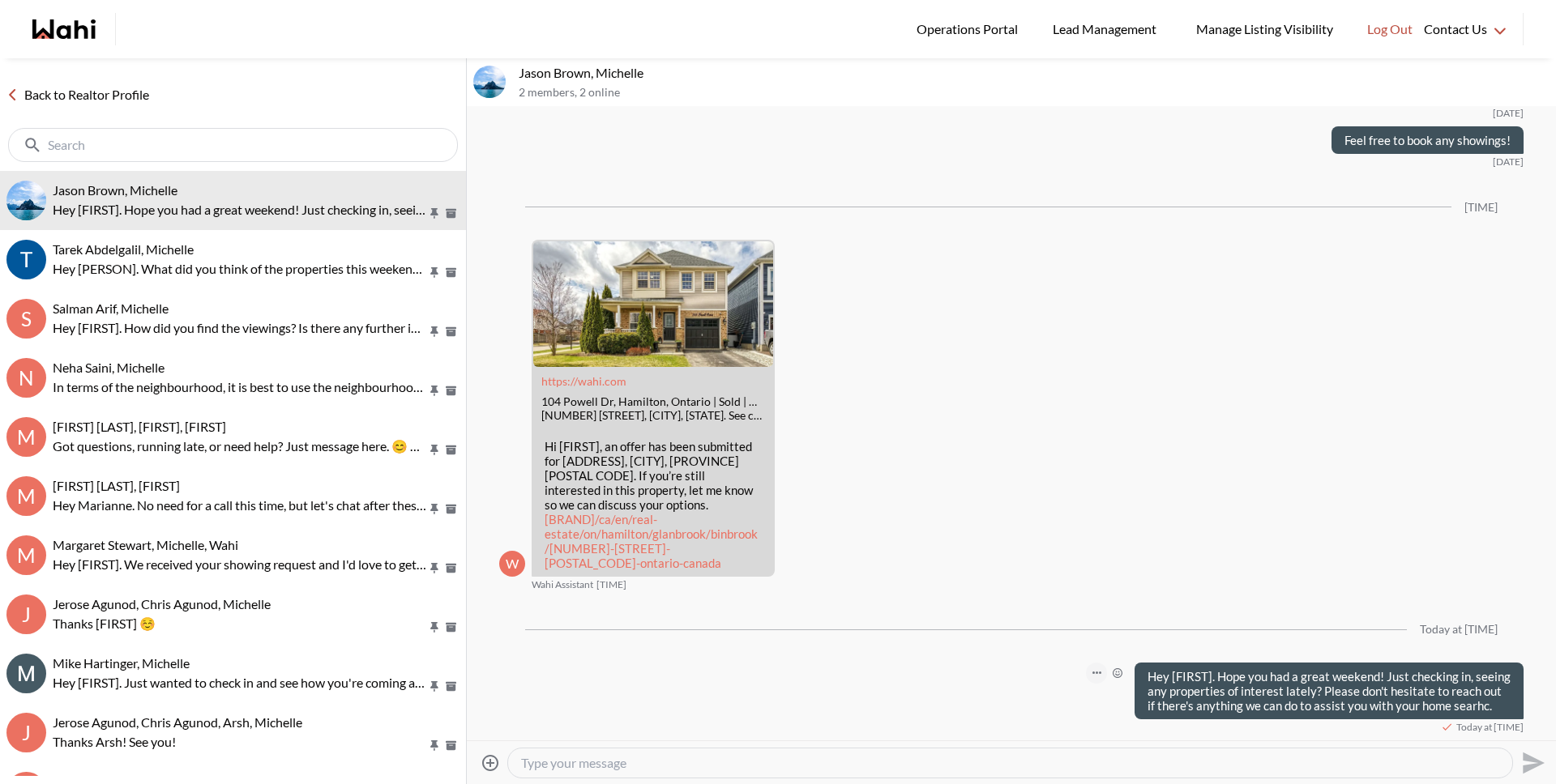 click at bounding box center (0, 0) 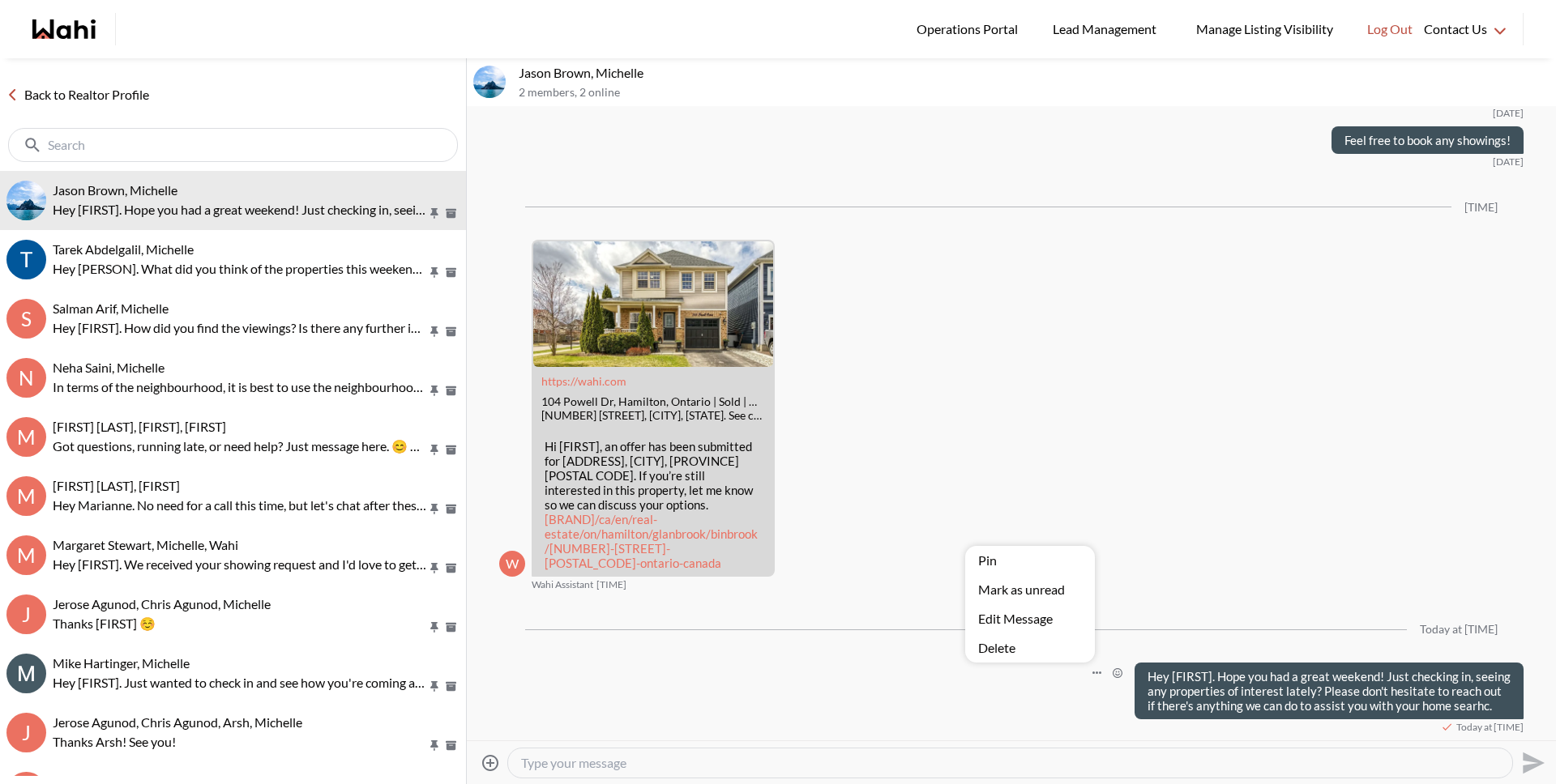 click on "Delete" at bounding box center [1030, 648] 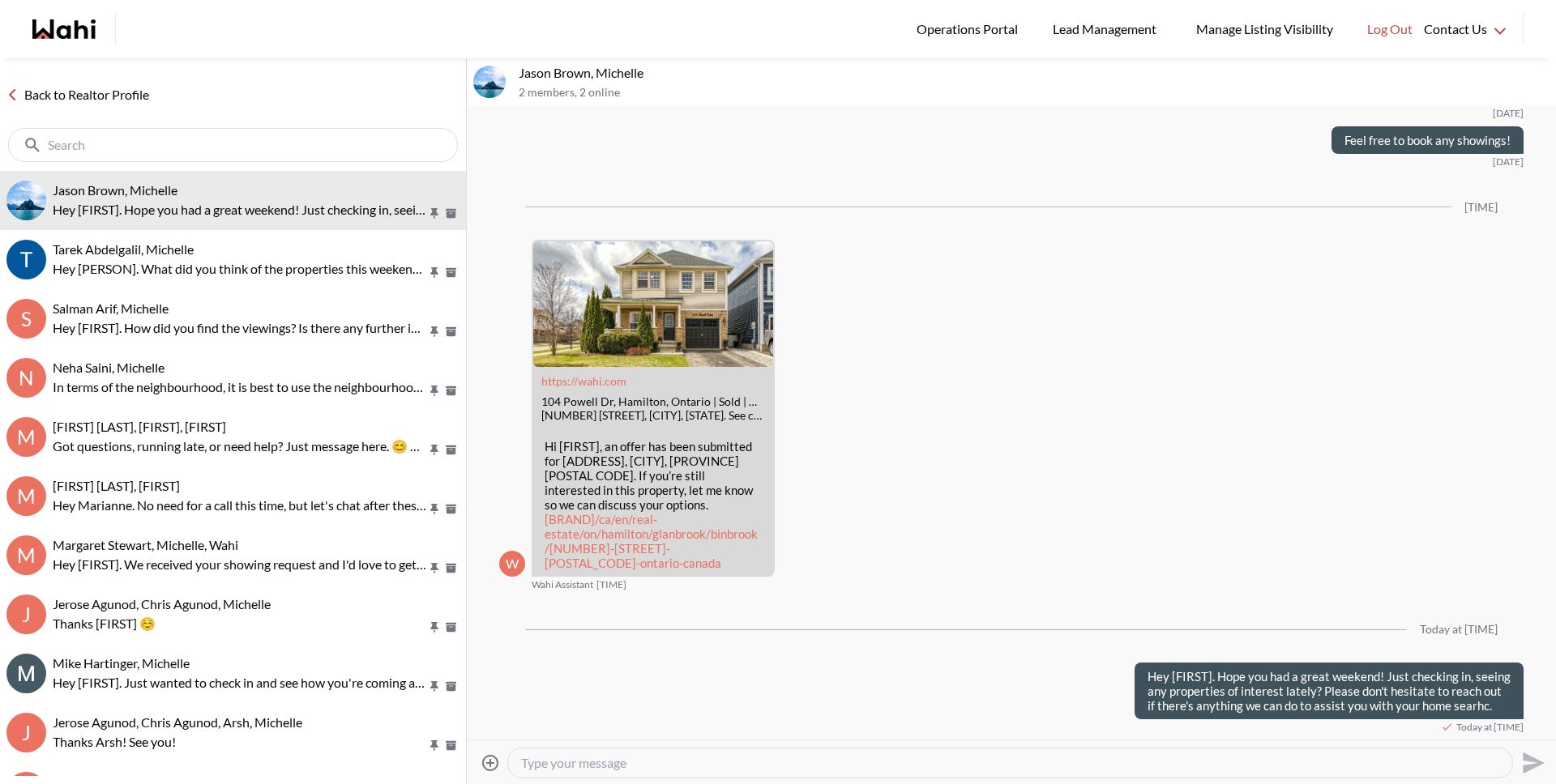 scroll, scrollTop: 2543, scrollLeft: 0, axis: vertical 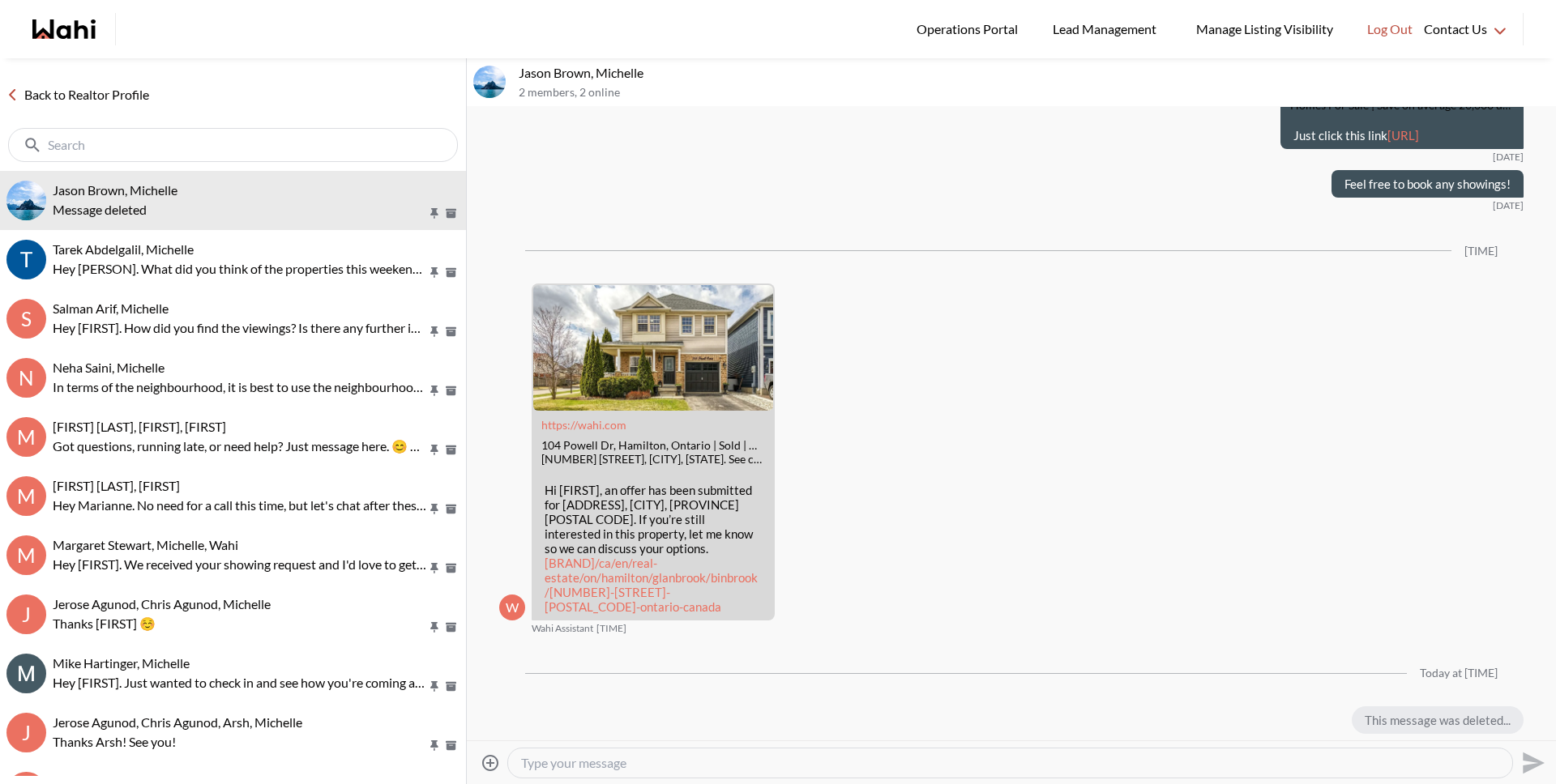 click at bounding box center (1010, 763) 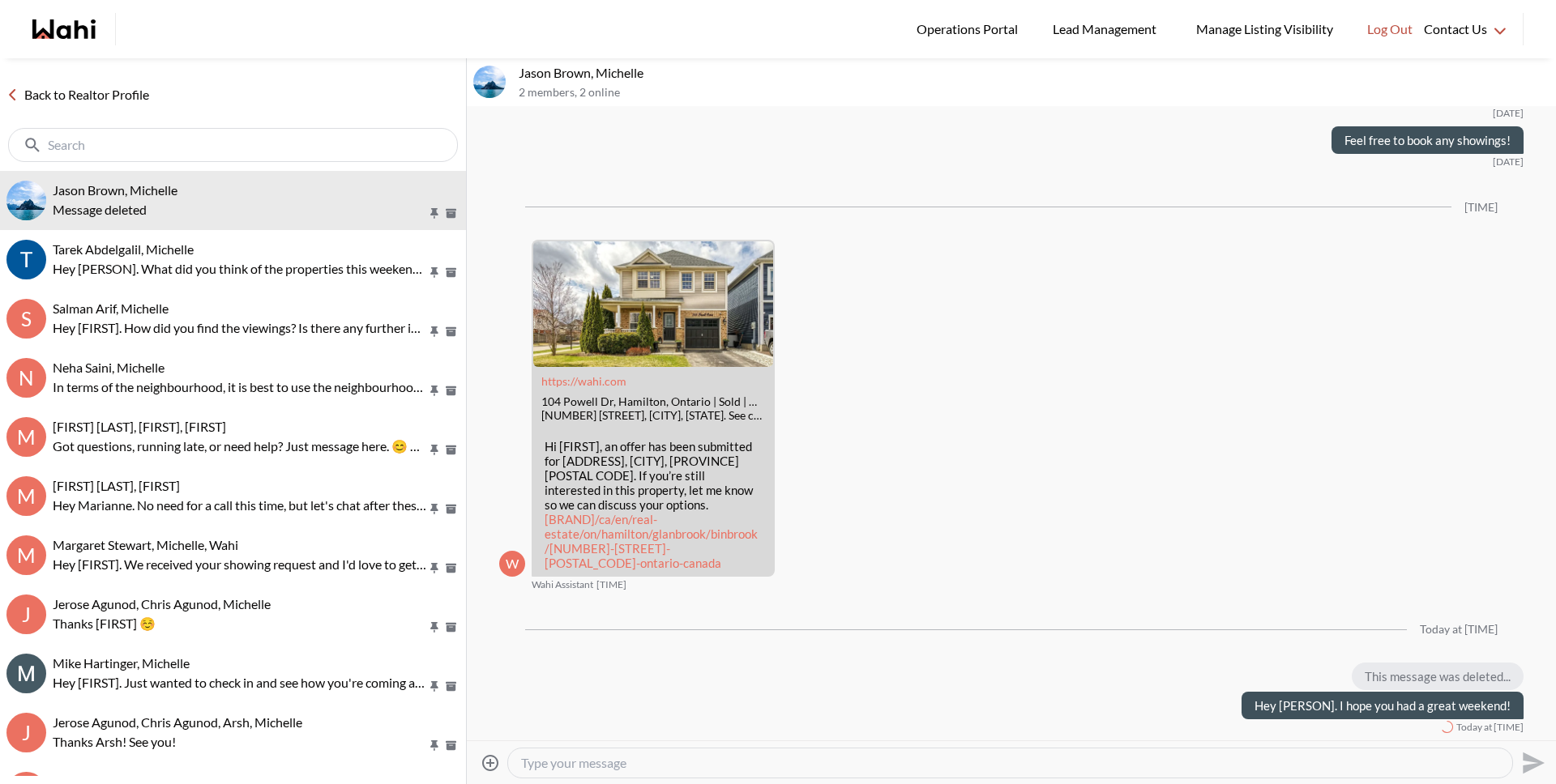 scroll, scrollTop: 2587, scrollLeft: 0, axis: vertical 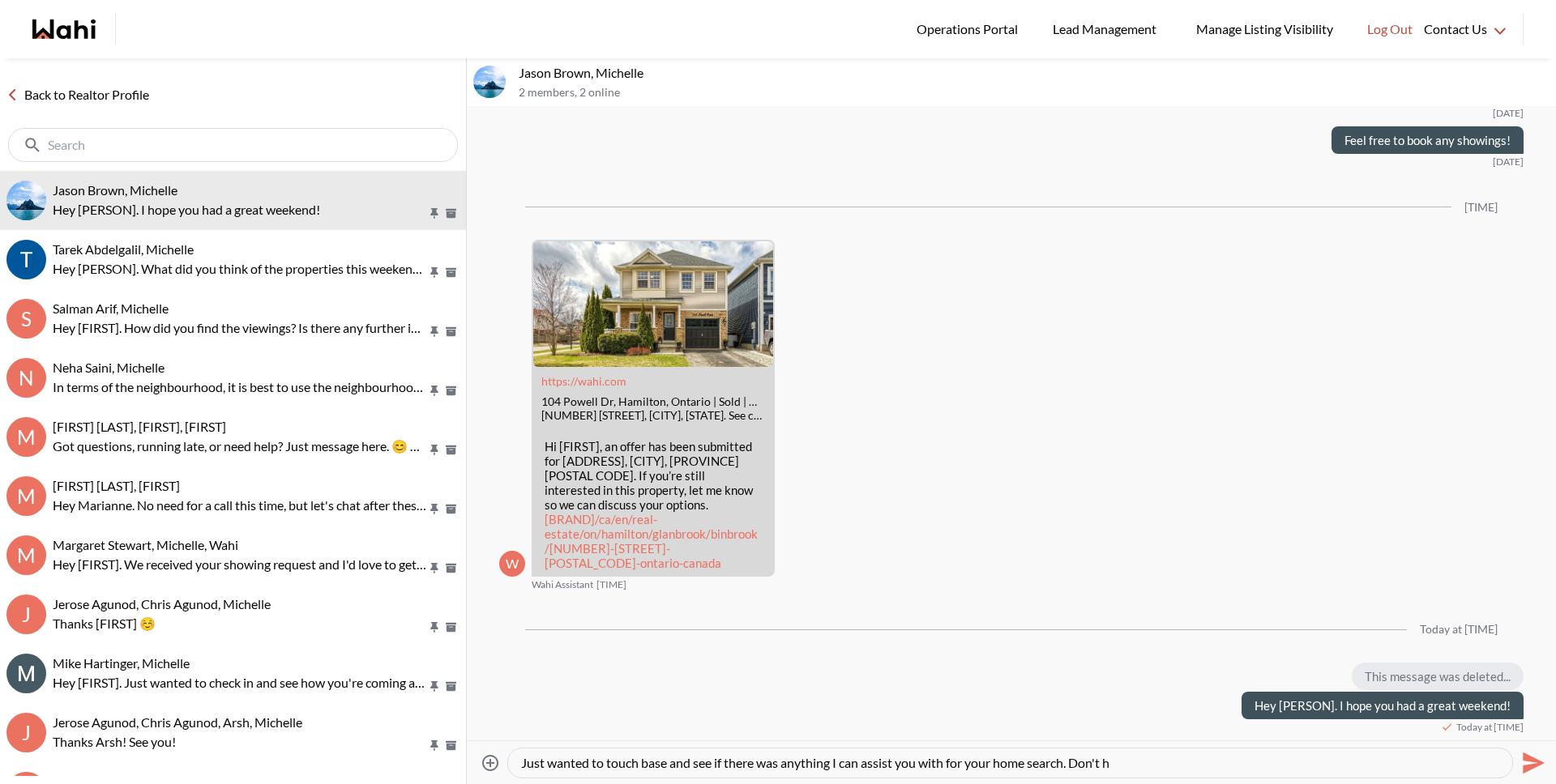 type on "Just wanted to touch base and see if there was anything I can assist you with for your home search. Don't he" 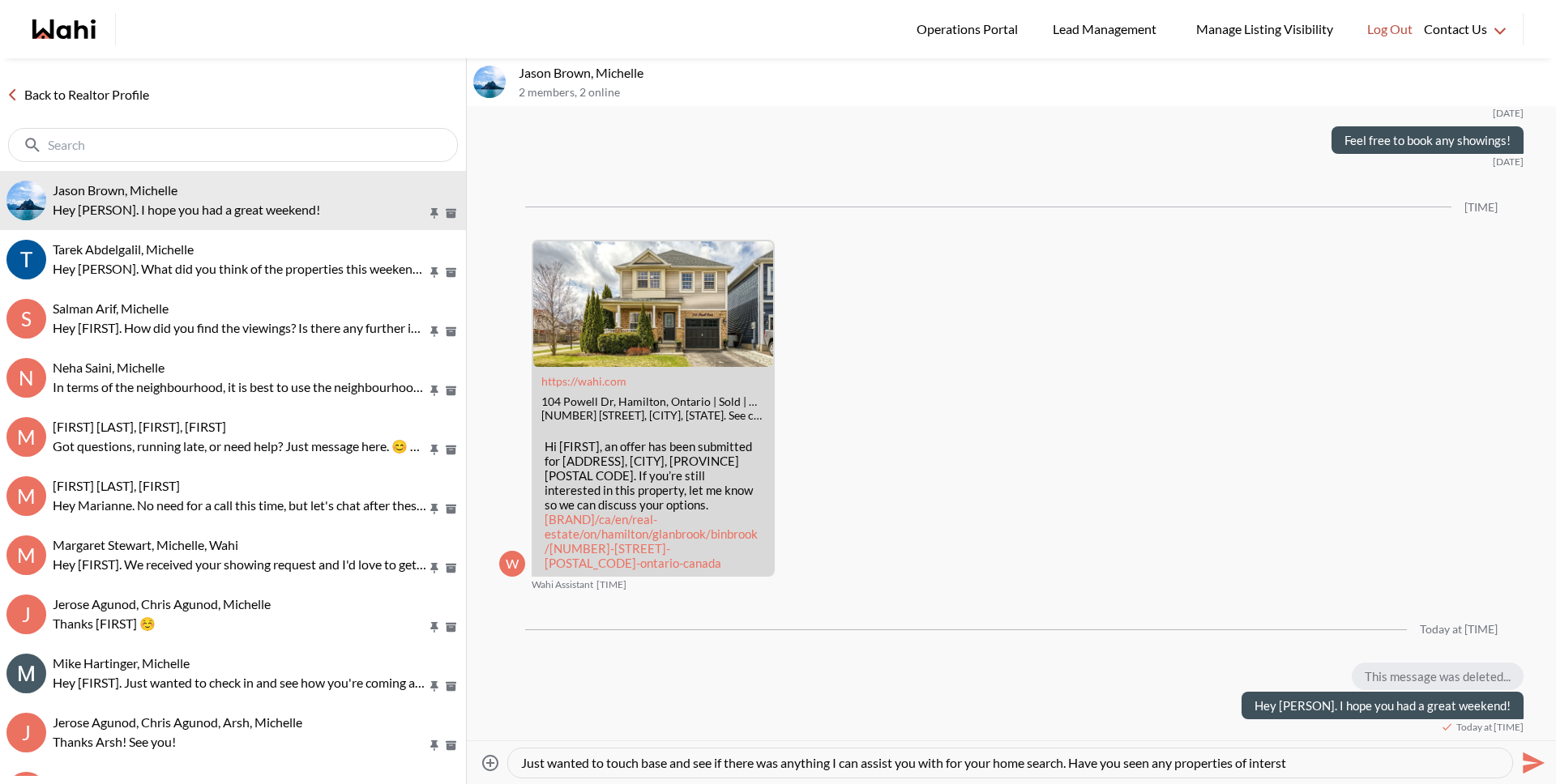 paste on "interest" 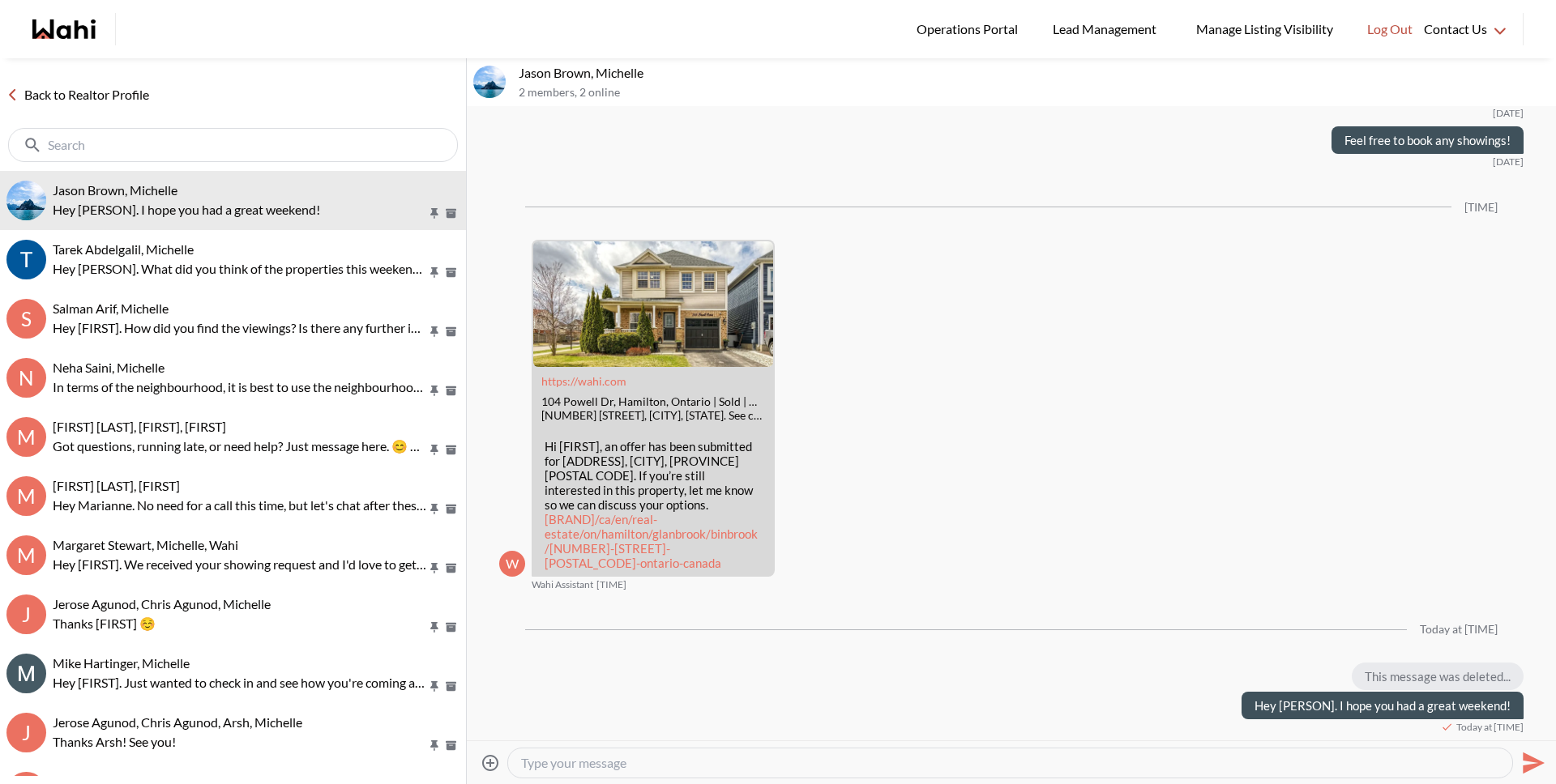 scroll, scrollTop: 2645, scrollLeft: 0, axis: vertical 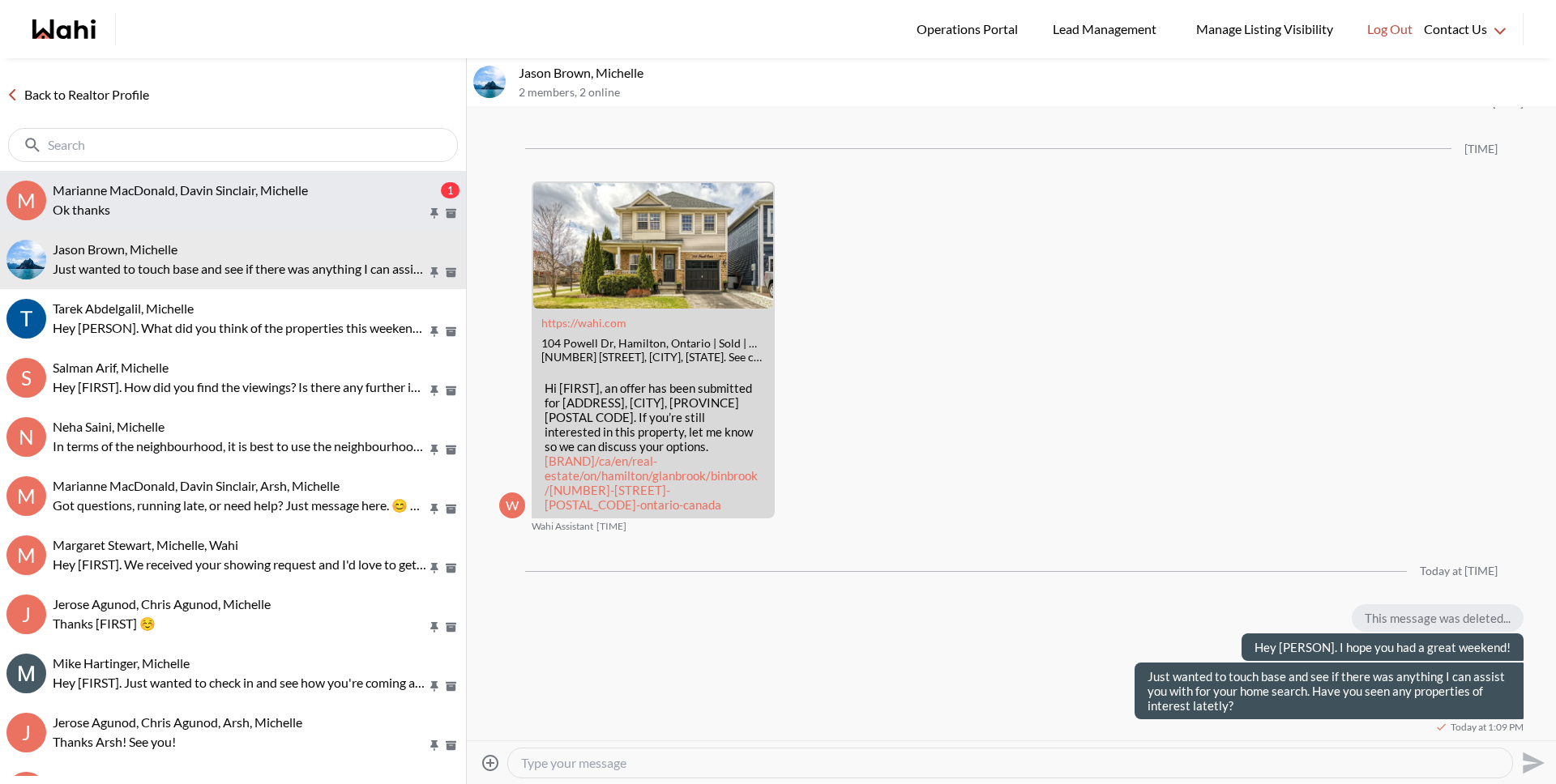 click on "Ok thanks" at bounding box center [240, 210] 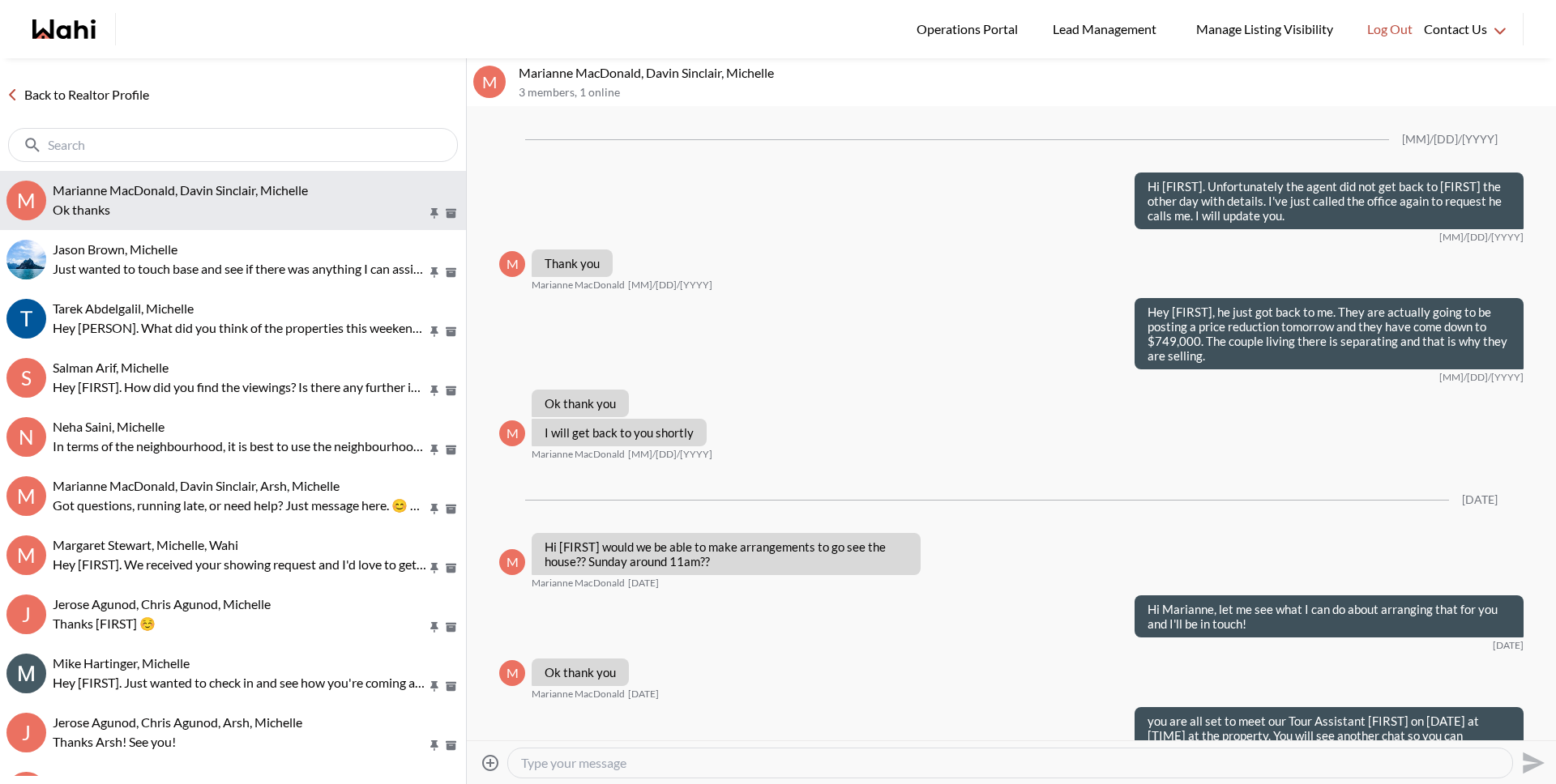 scroll, scrollTop: 1733, scrollLeft: 0, axis: vertical 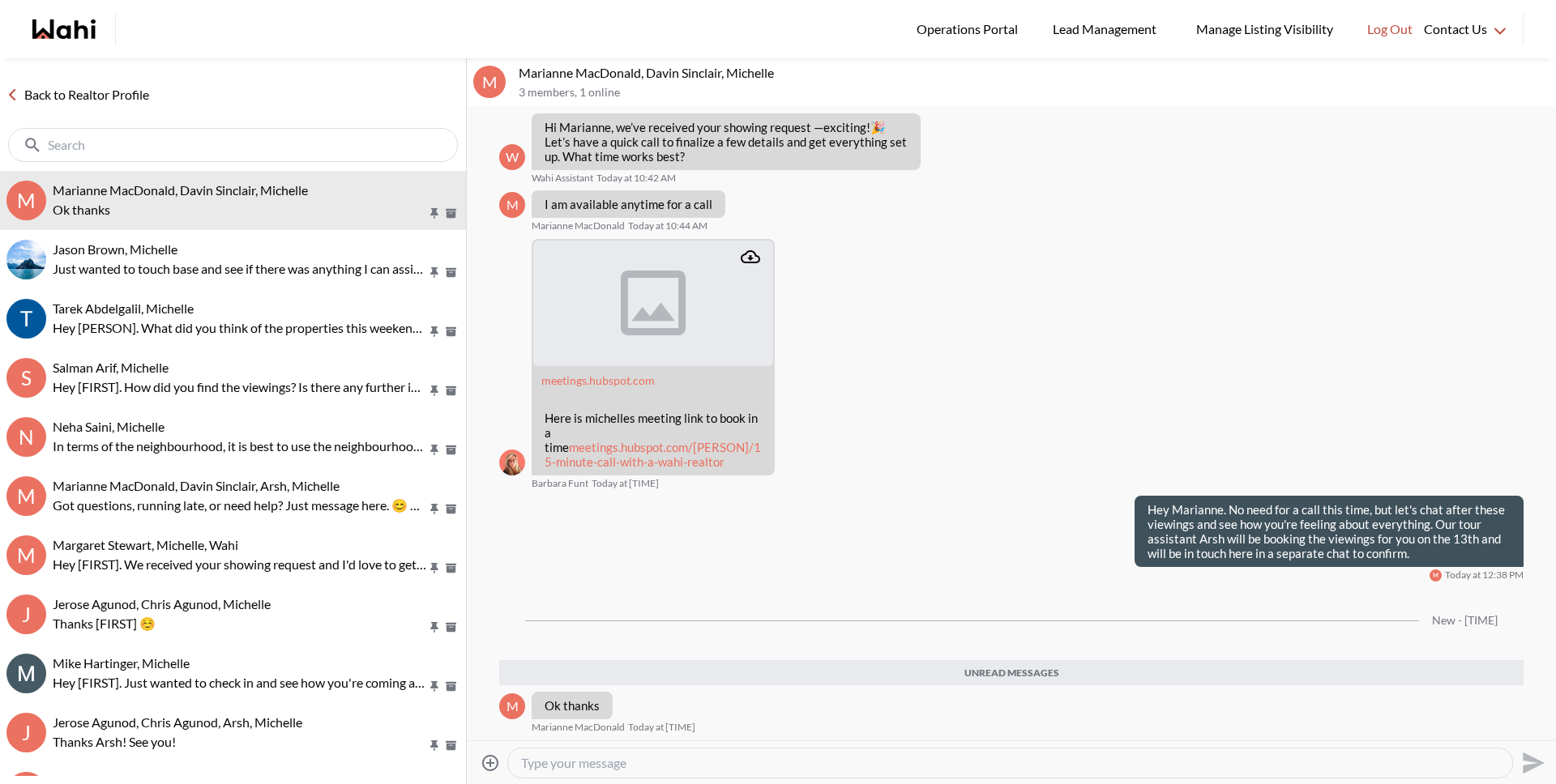 click on "Back to Realtor Profile" at bounding box center (78, 95) 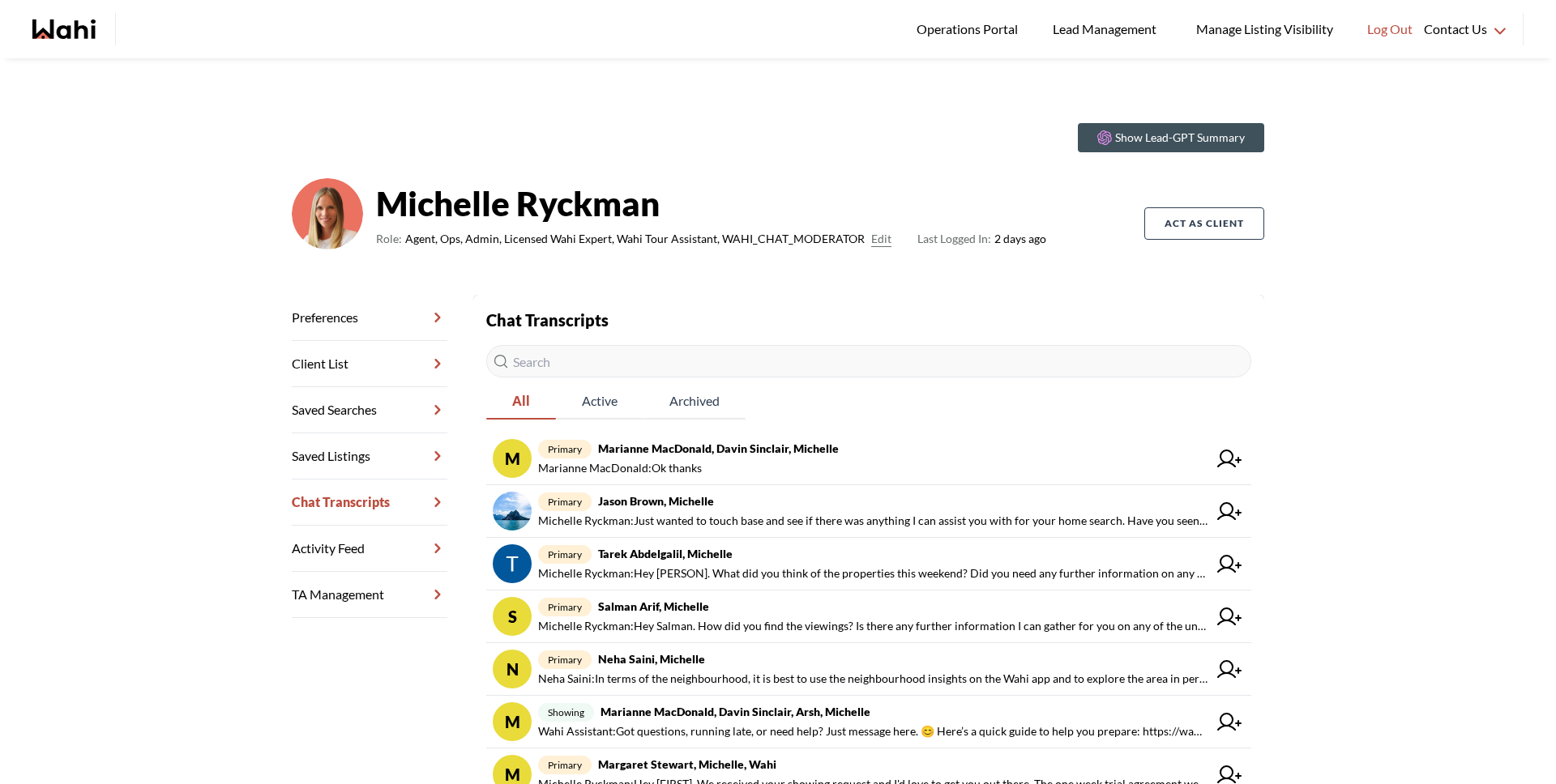 click at bounding box center [869, 361] 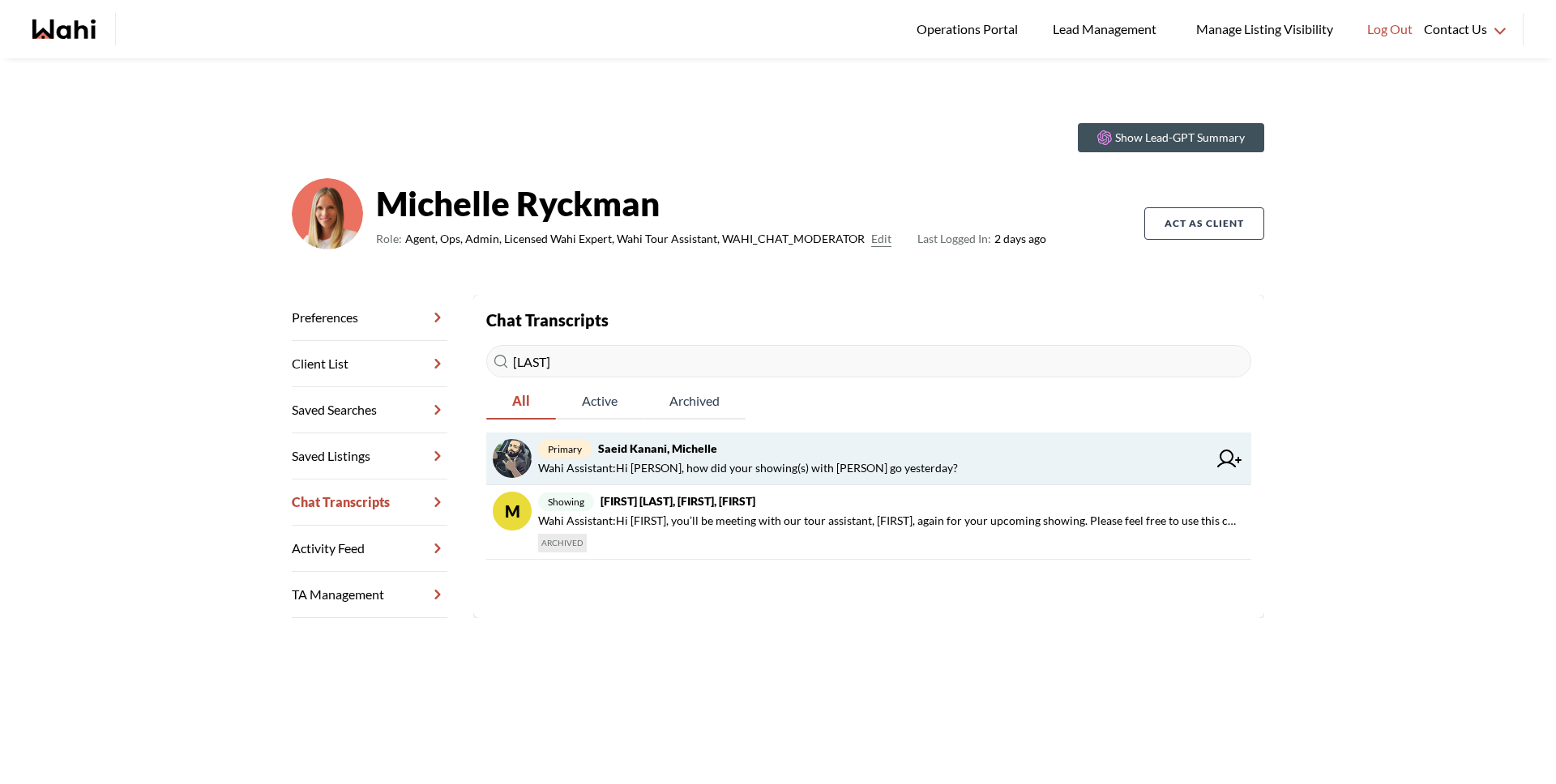 type on "[LAST]" 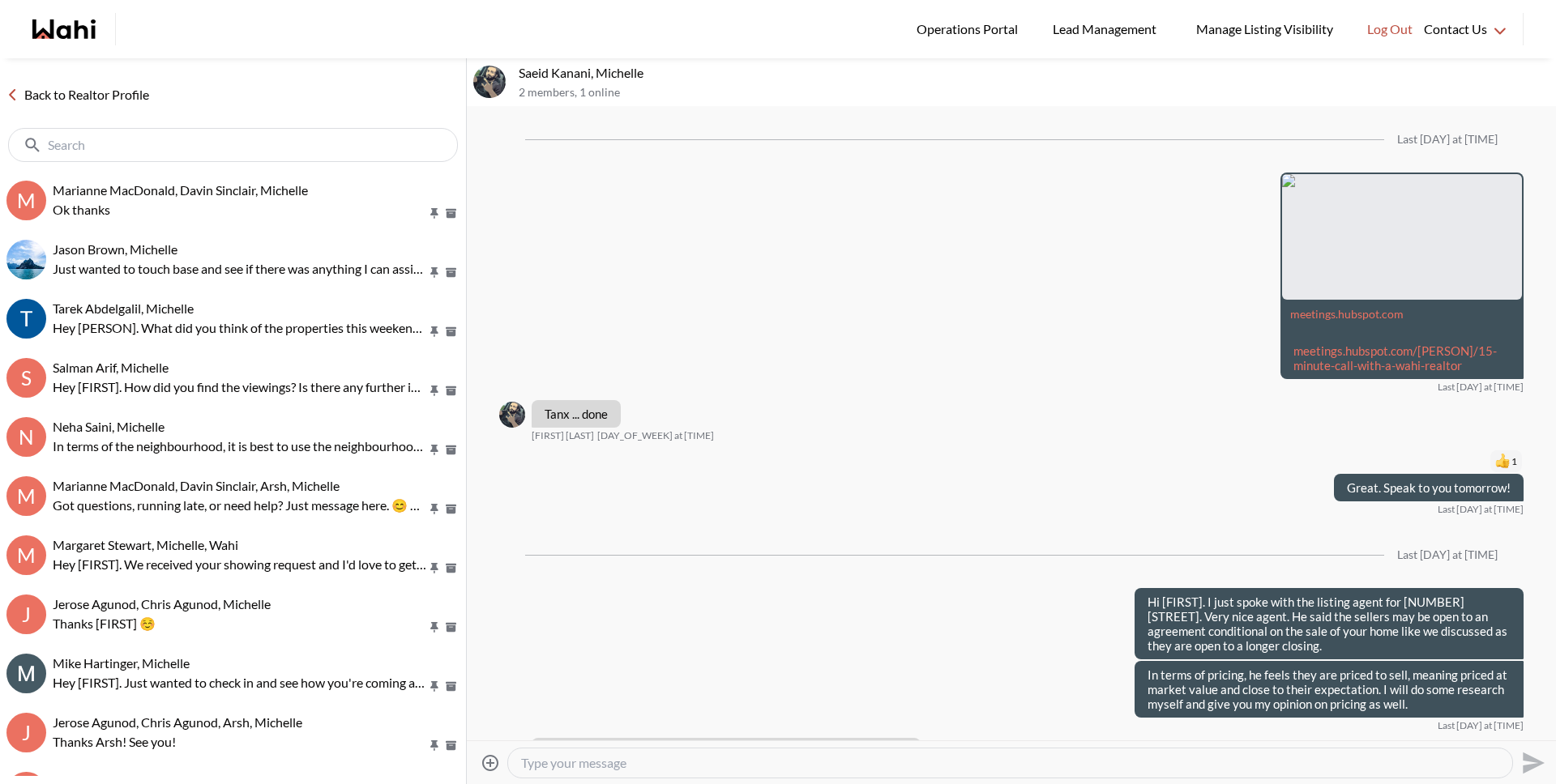 scroll, scrollTop: 1471, scrollLeft: 0, axis: vertical 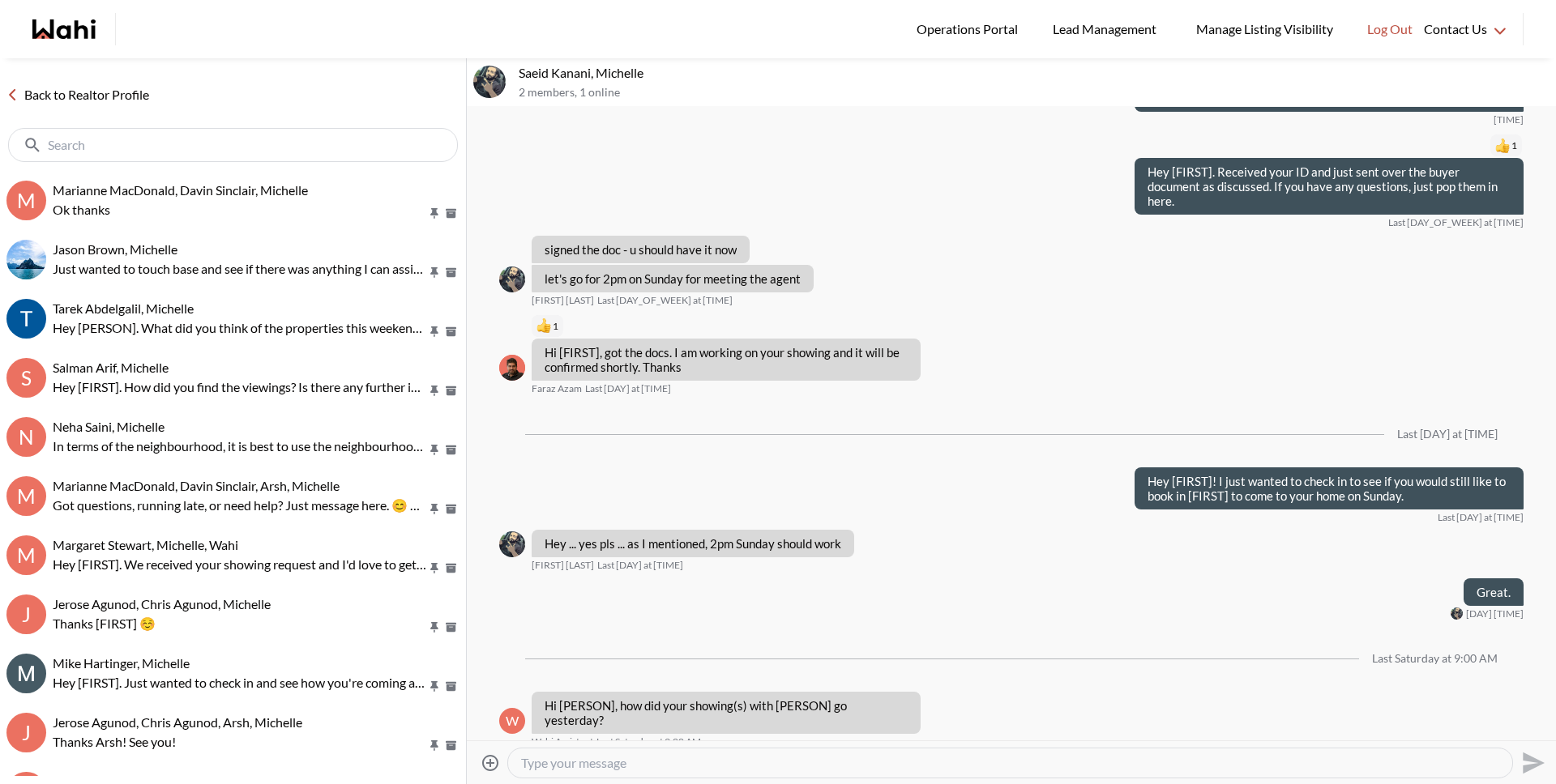 click at bounding box center [1010, 763] 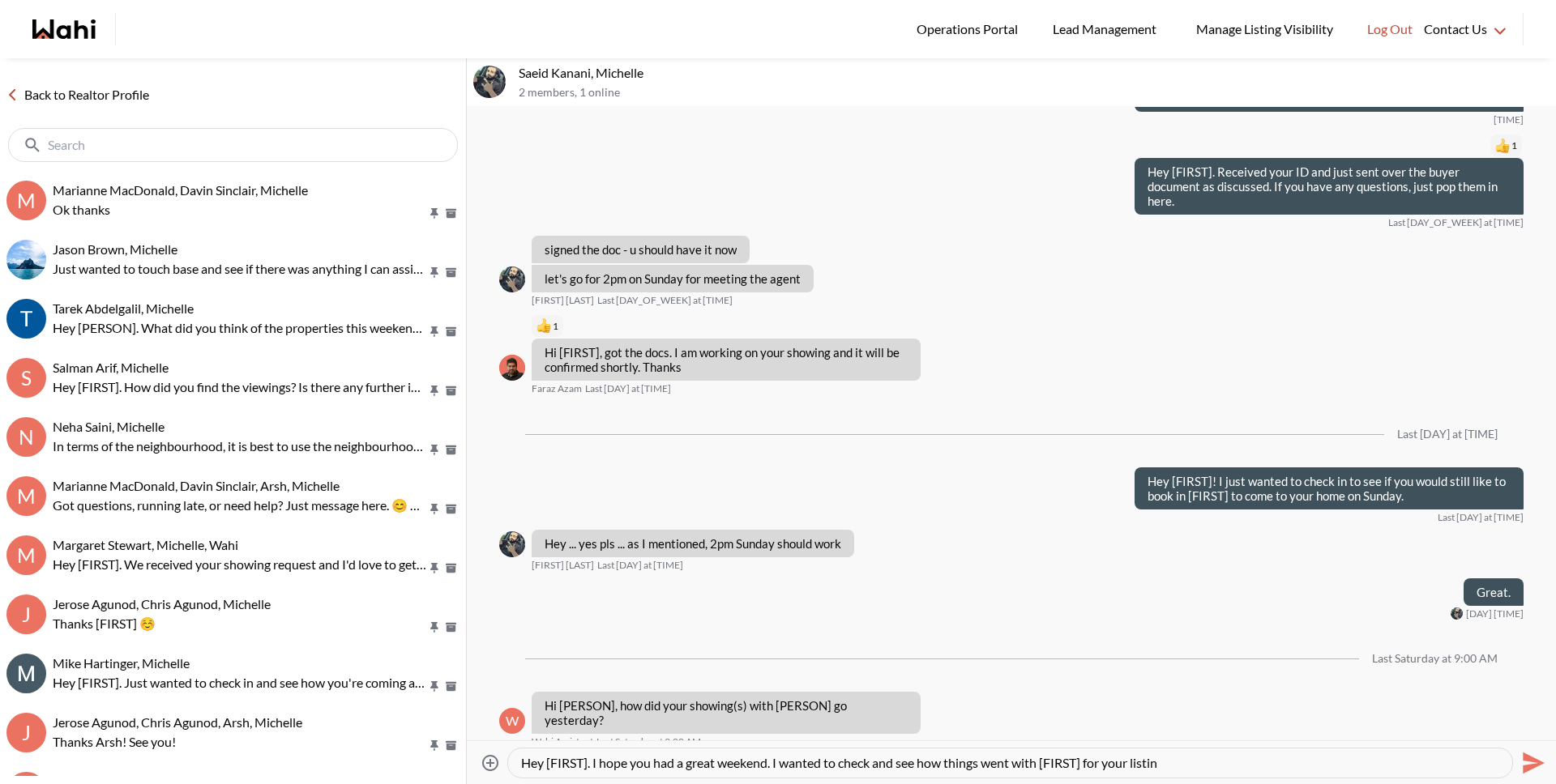 type on "Hey [FIRST]. I hope you had a great weekend. I wanted to check and see how things went with [FIRST] for your listing" 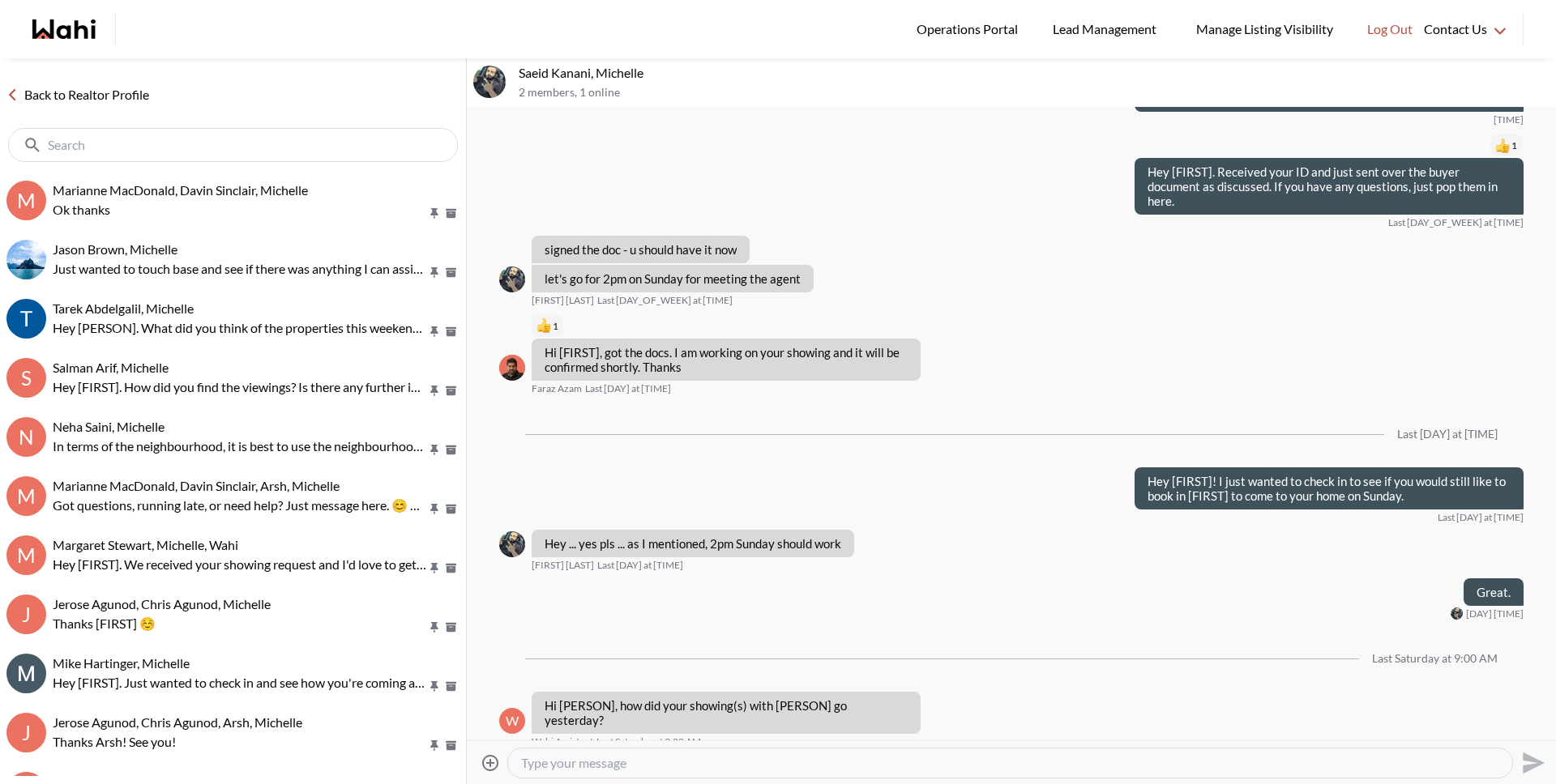 scroll, scrollTop: 1599, scrollLeft: 0, axis: vertical 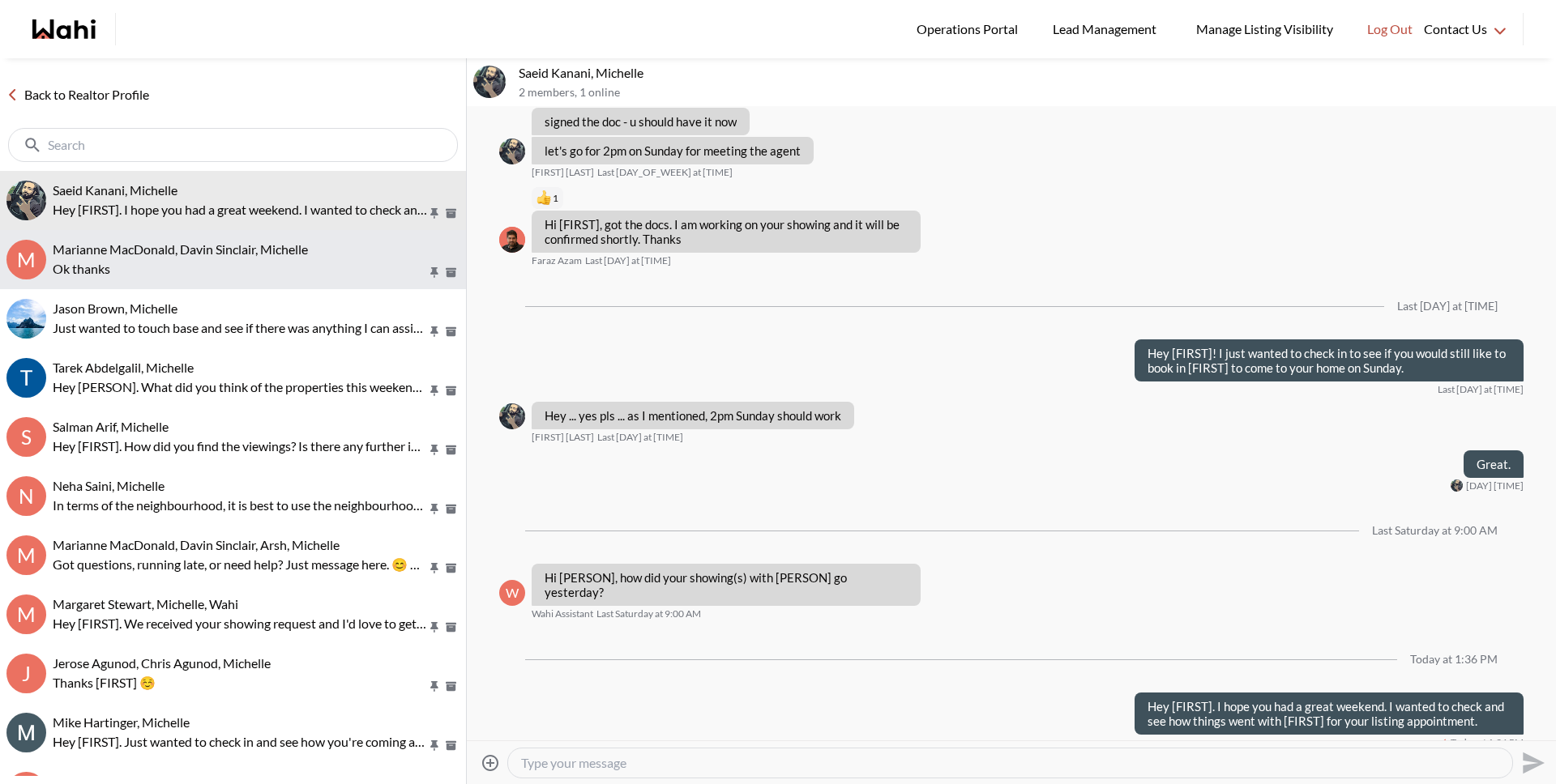 click on "Ok thanks" at bounding box center (240, 269) 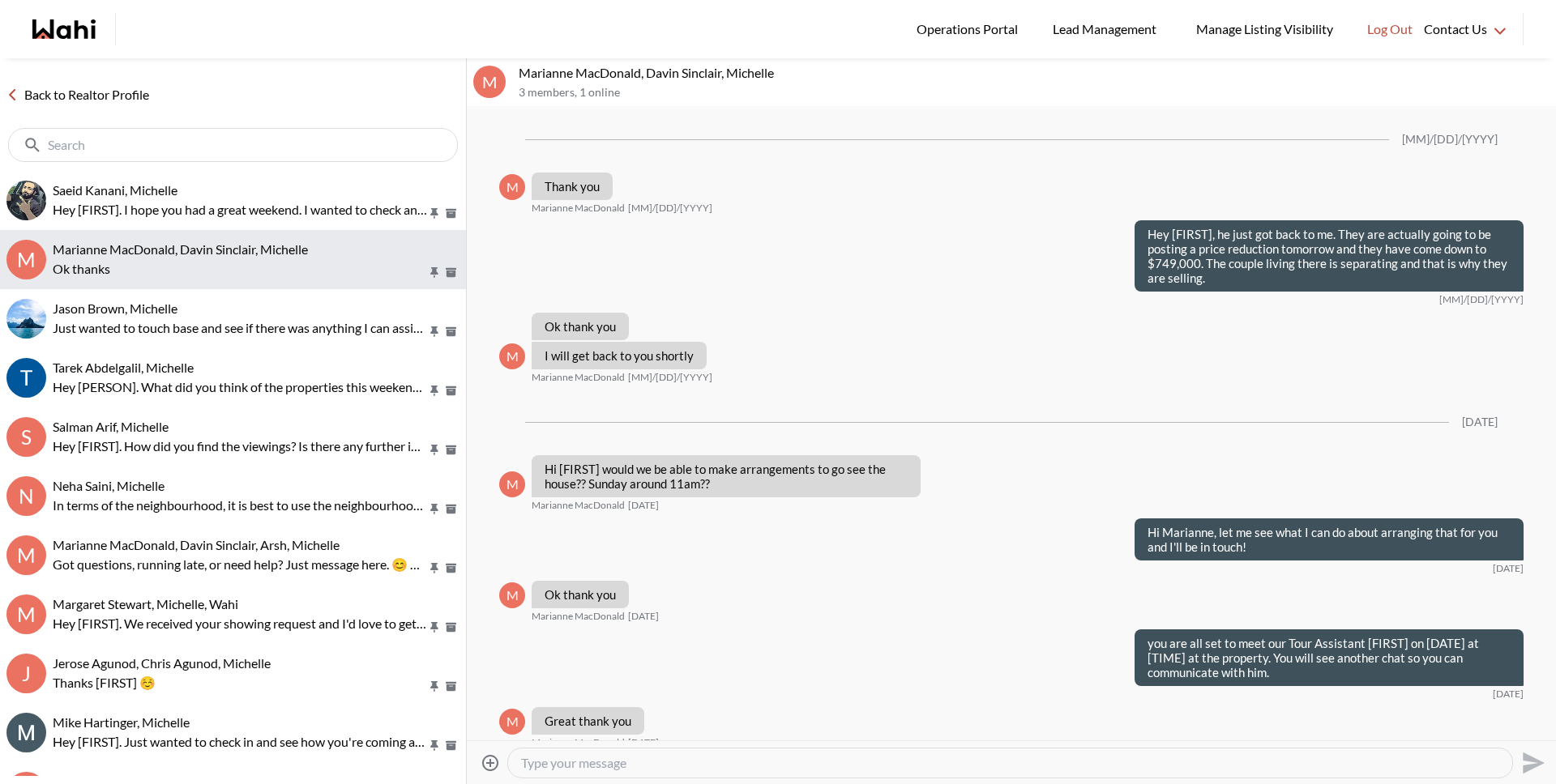 scroll, scrollTop: 1553, scrollLeft: 0, axis: vertical 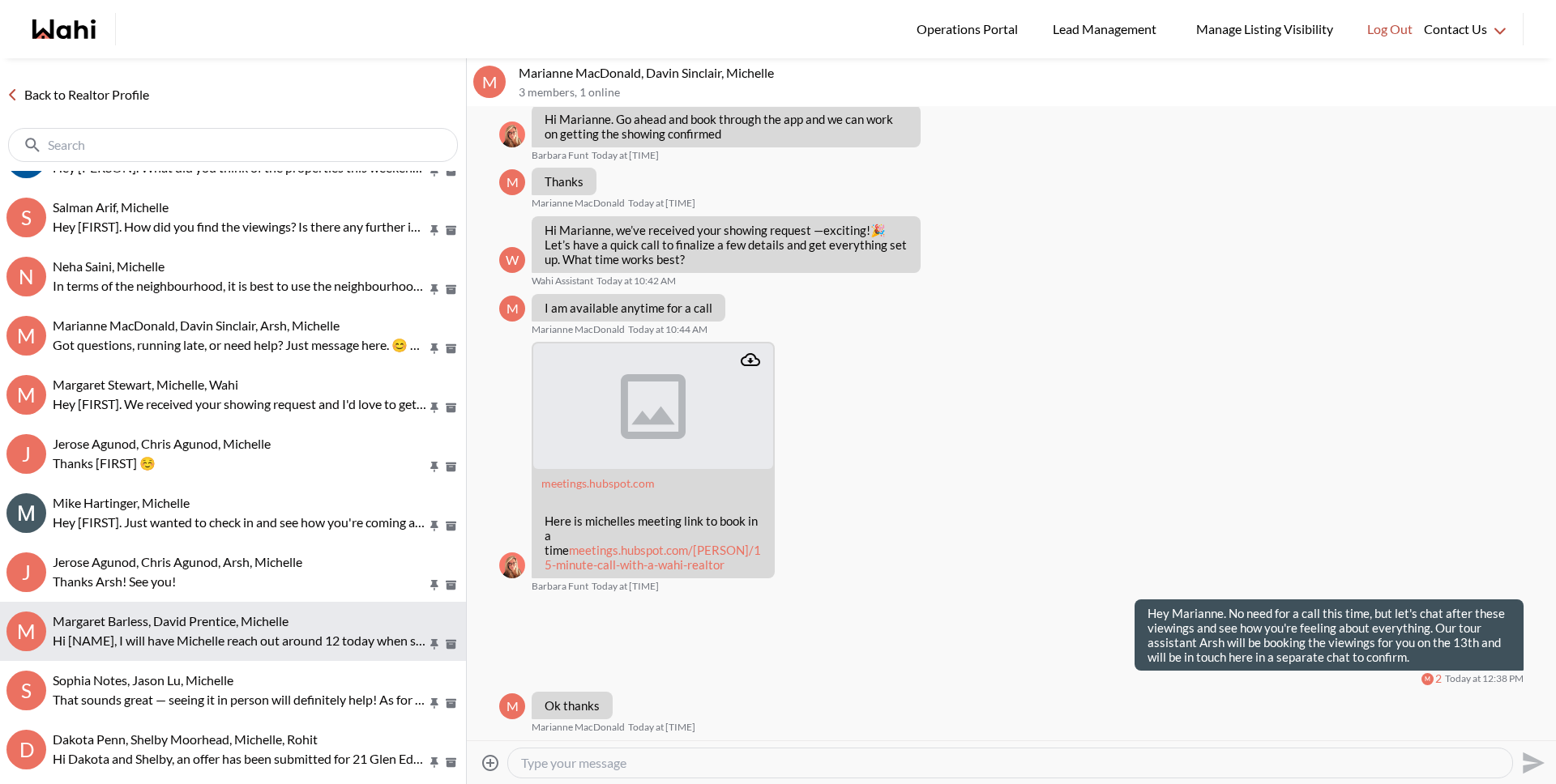 click on "Hi [NAME], I will have Michelle reach out around 12 today when she is in office." at bounding box center (240, 641) 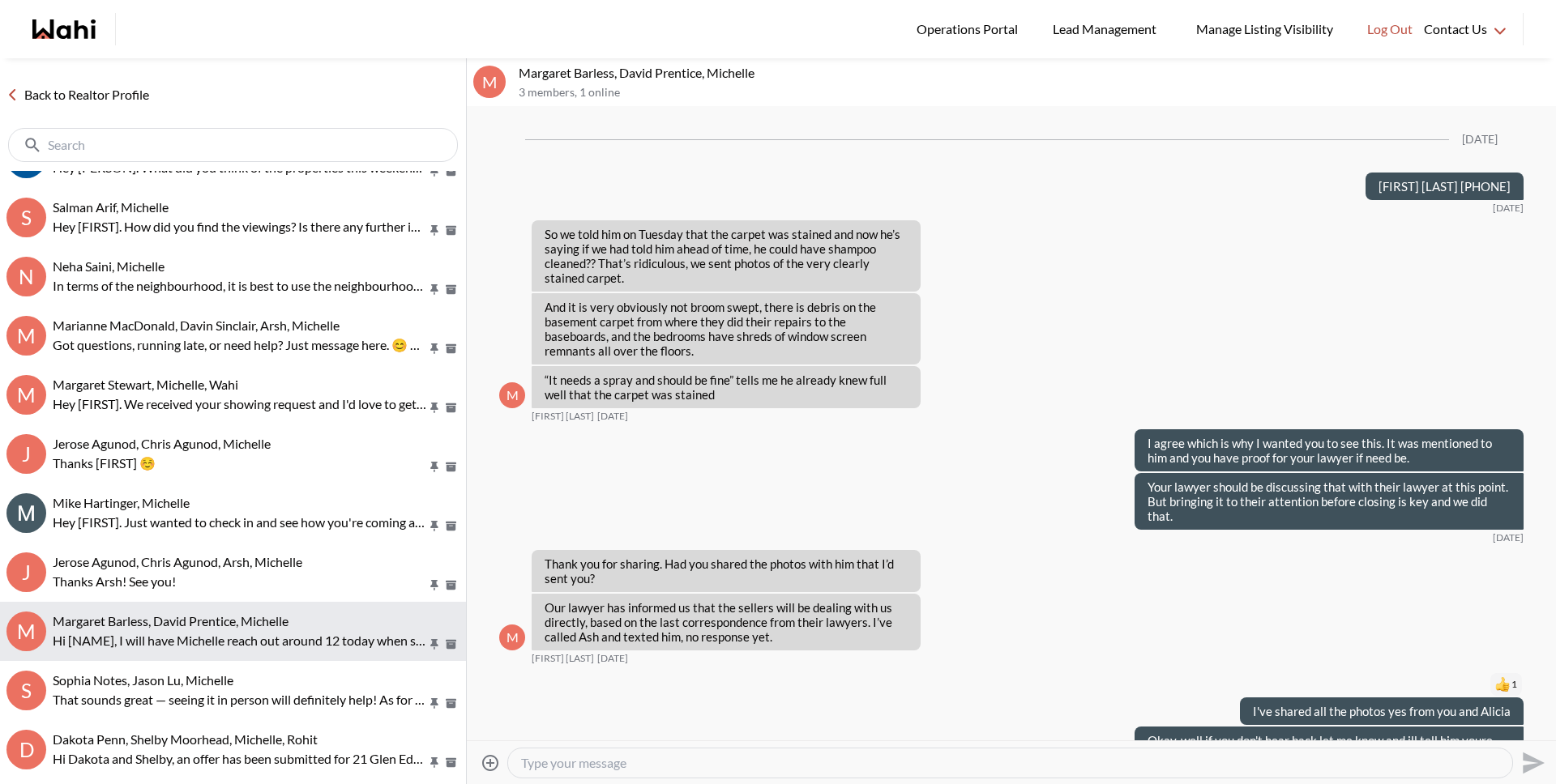scroll, scrollTop: 338, scrollLeft: 0, axis: vertical 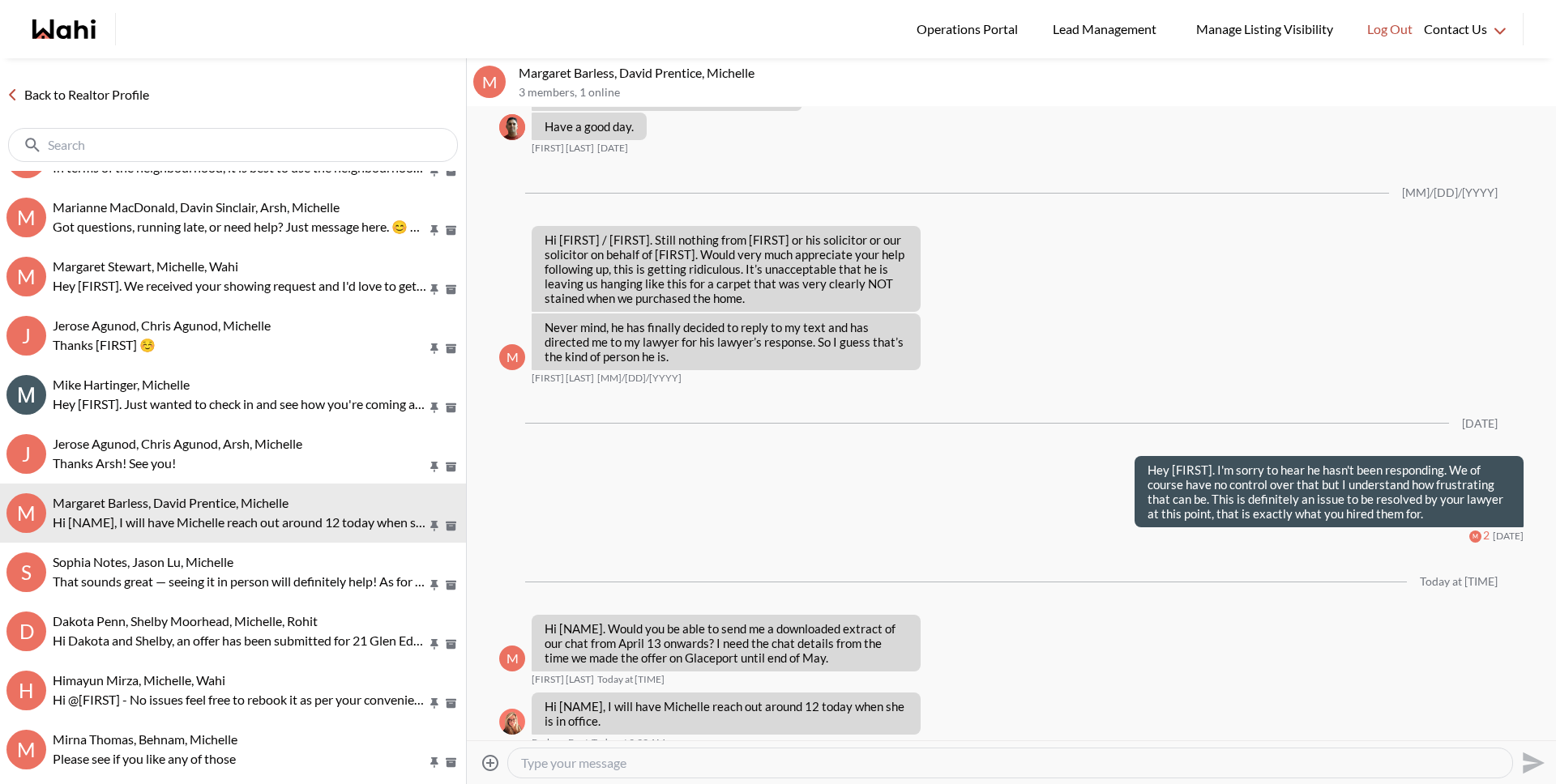 click at bounding box center (1010, 763) 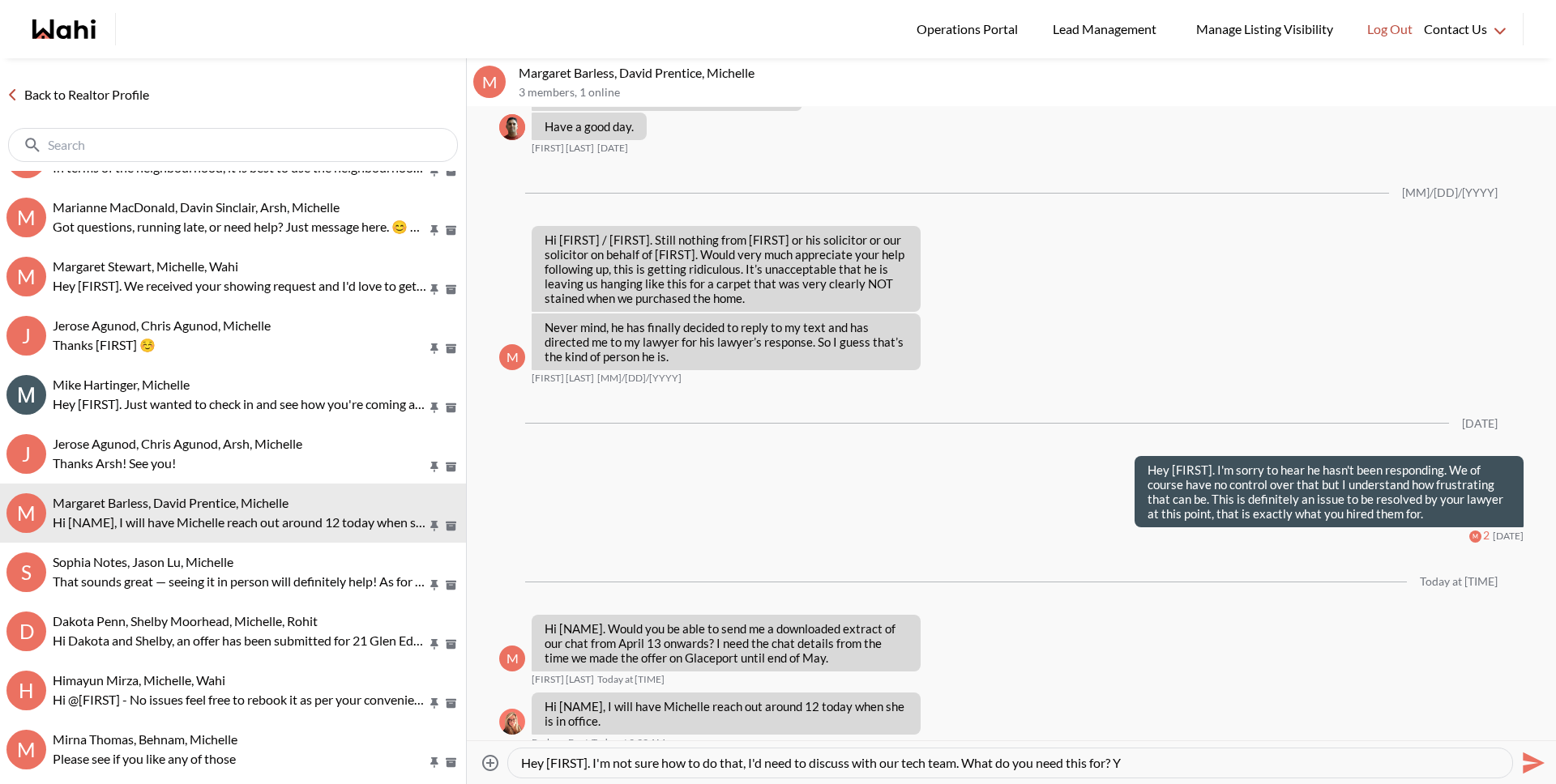 drag, startPoint x: 758, startPoint y: 763, endPoint x: 921, endPoint y: 763, distance: 163 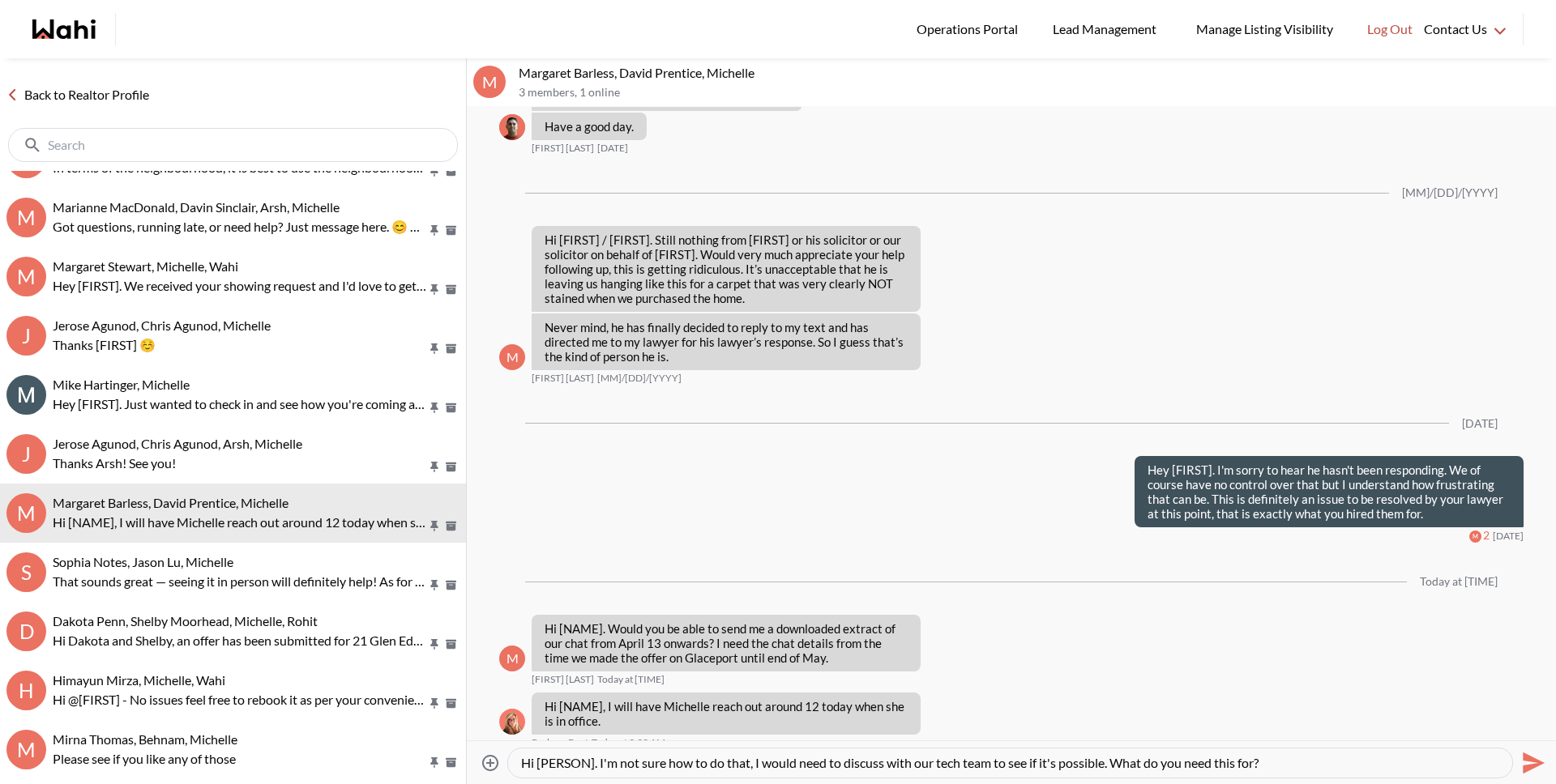 type on "Hi [PERSON]. I'm not sure how to do that, I would need to discuss with our tech team to see if it's possible. What do you need this for?" 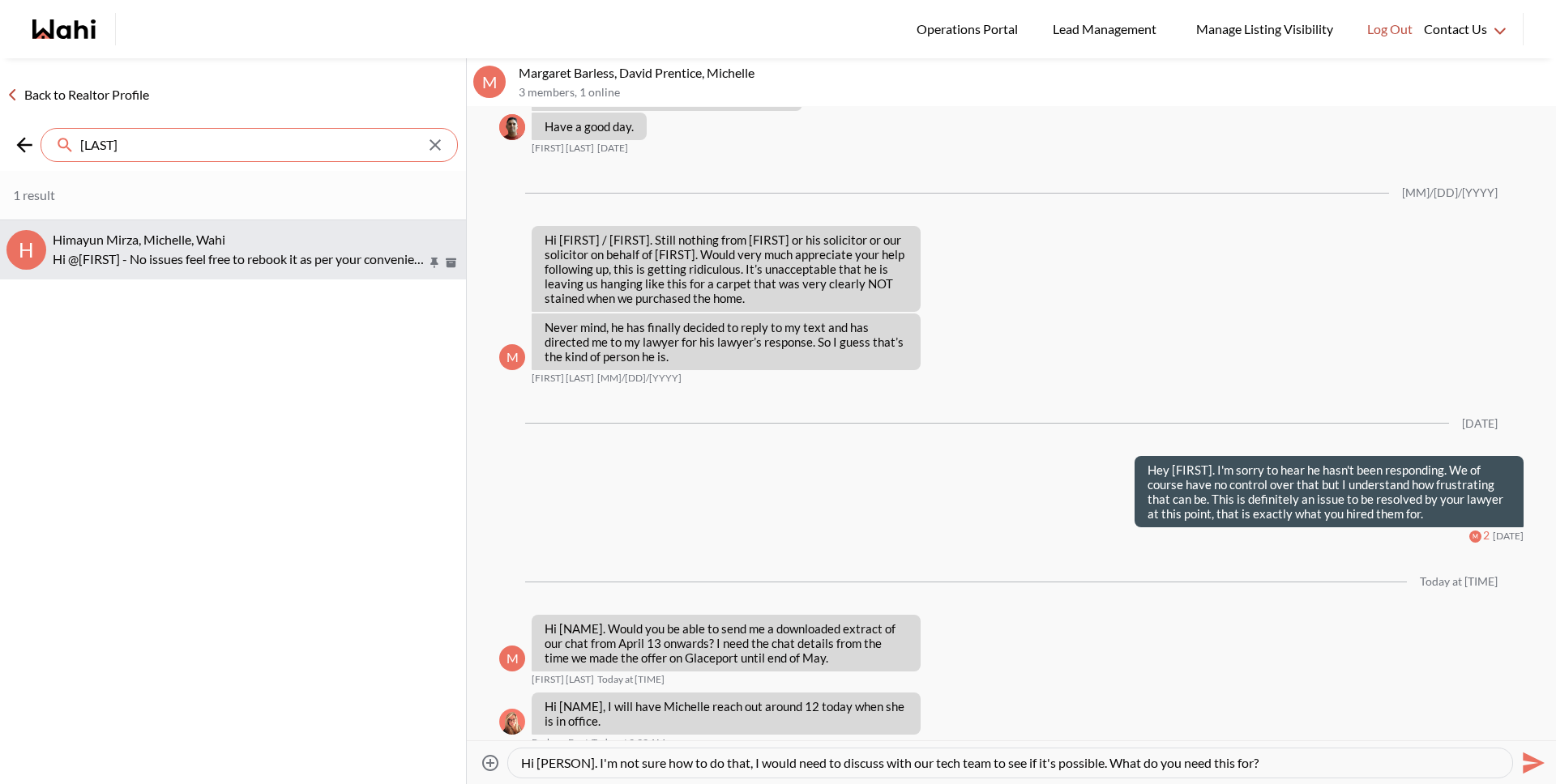 type on "[LAST]" 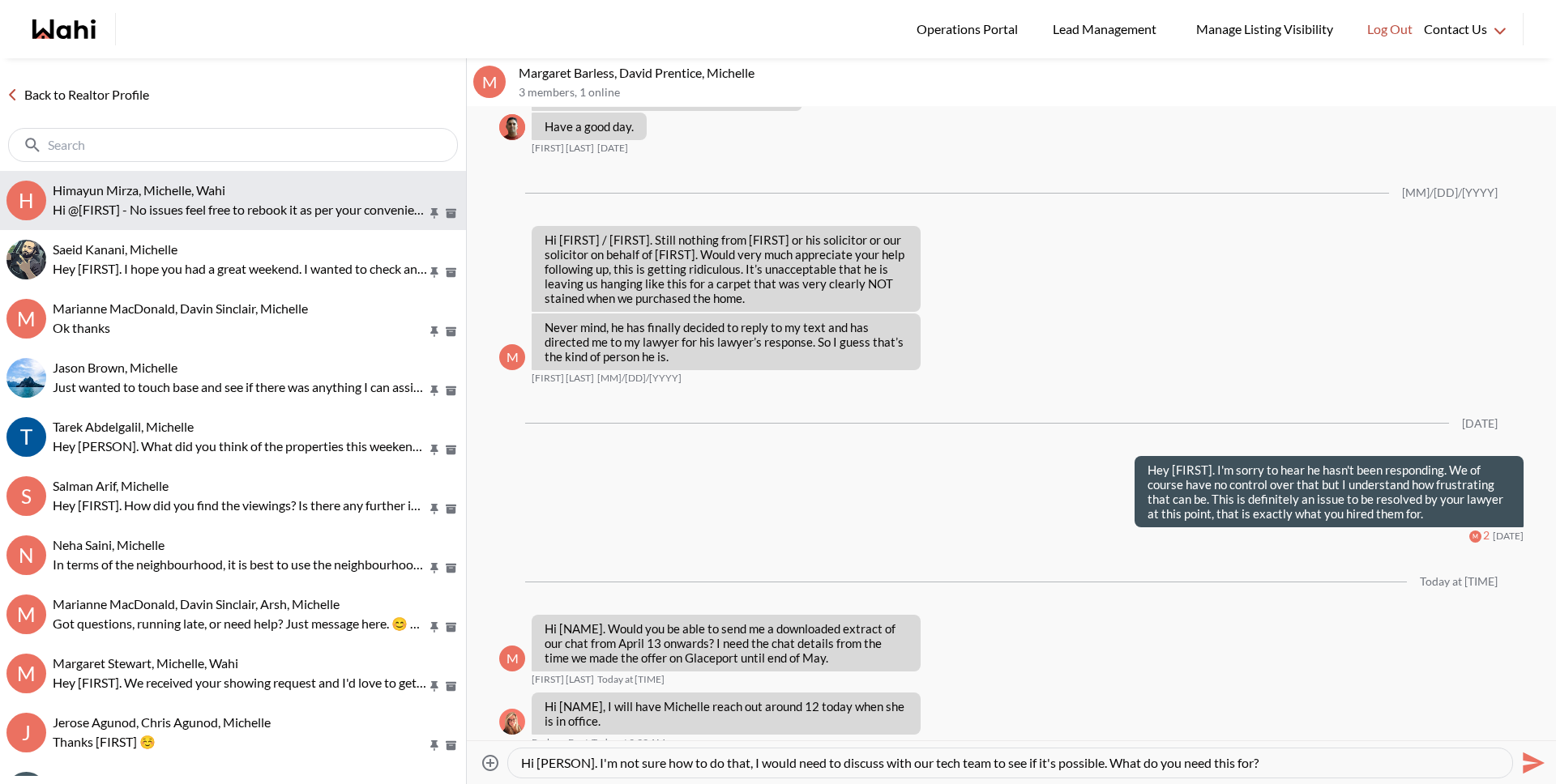 click on "Hi @[FIRST] - No issues feel free to rebook it as per your convenience. I will go ahead and cancel the showing for you. Thanks and Have a great day!" at bounding box center [240, 210] 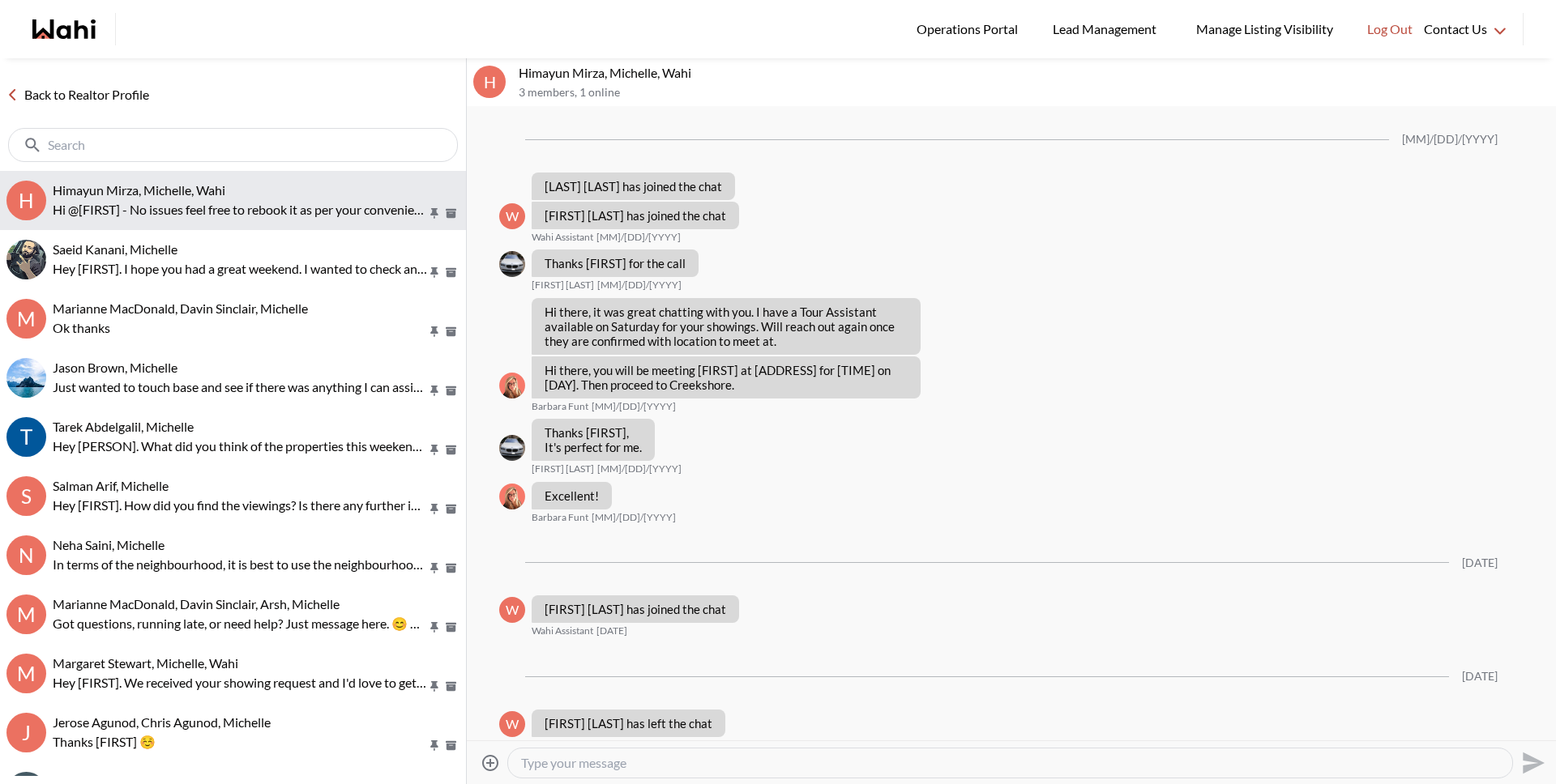 scroll, scrollTop: 955, scrollLeft: 0, axis: vertical 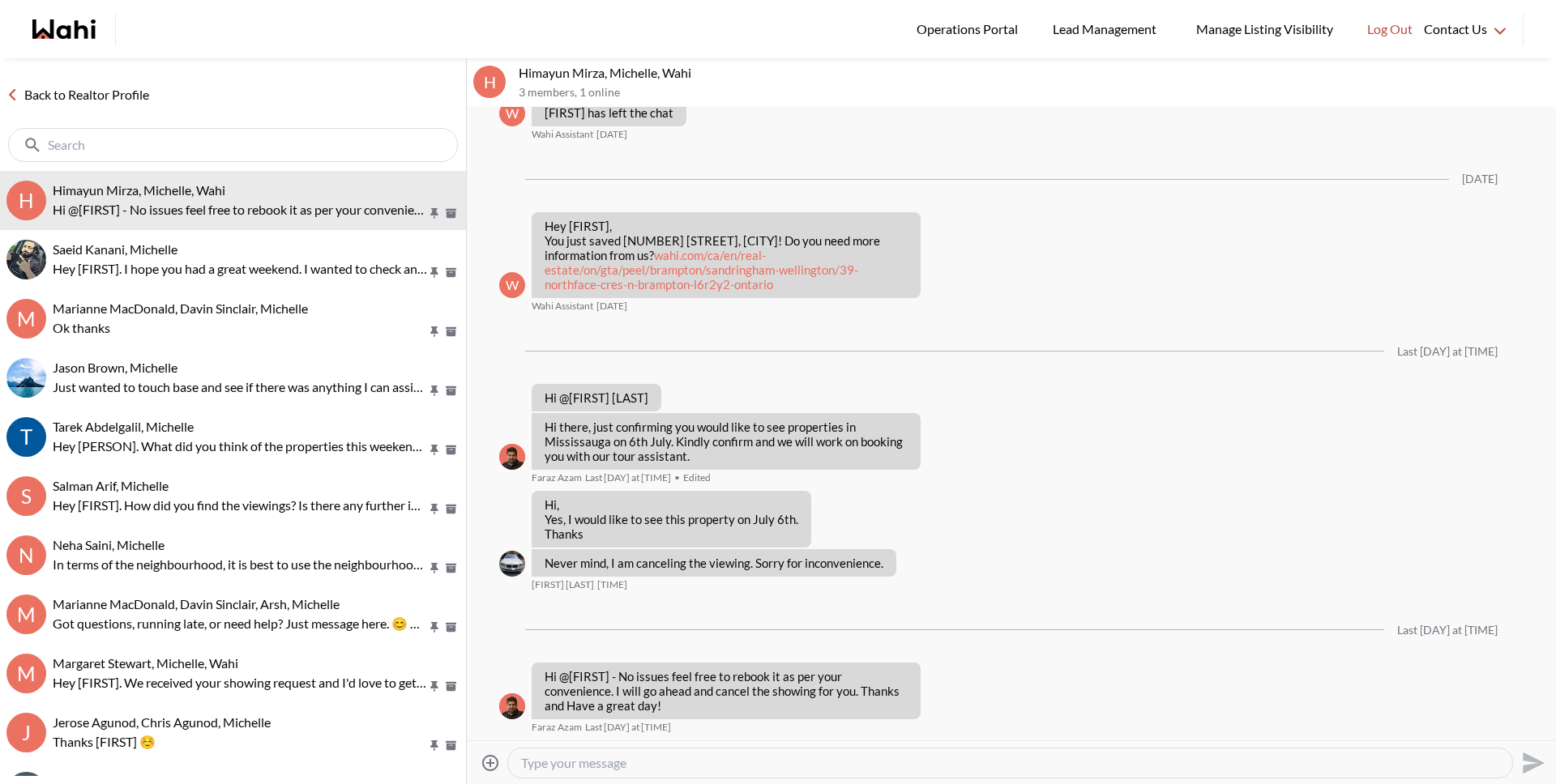 click at bounding box center (1010, 763) 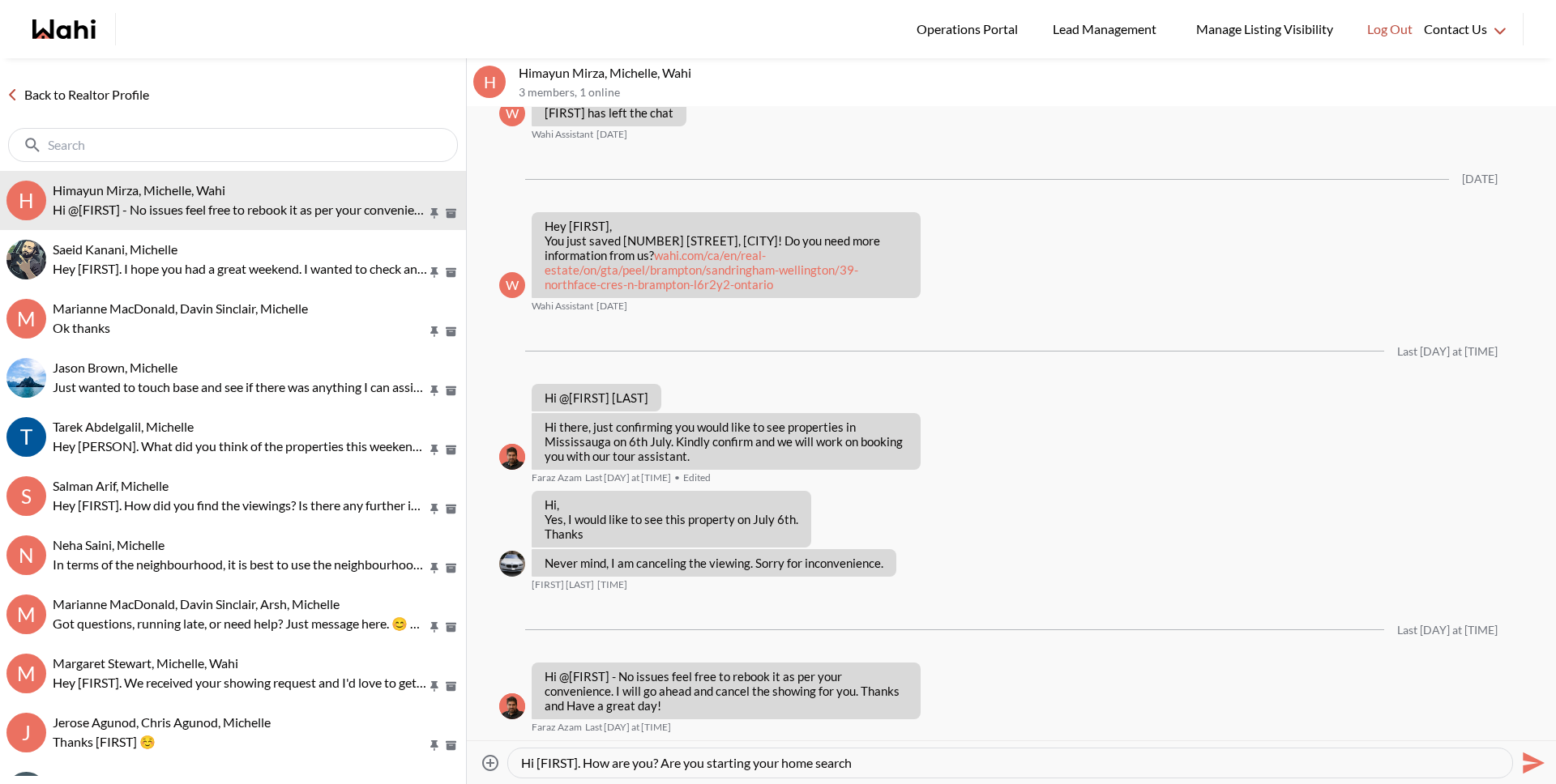 type on "Hi [FIRST]. How are you? Are you starting your home search" 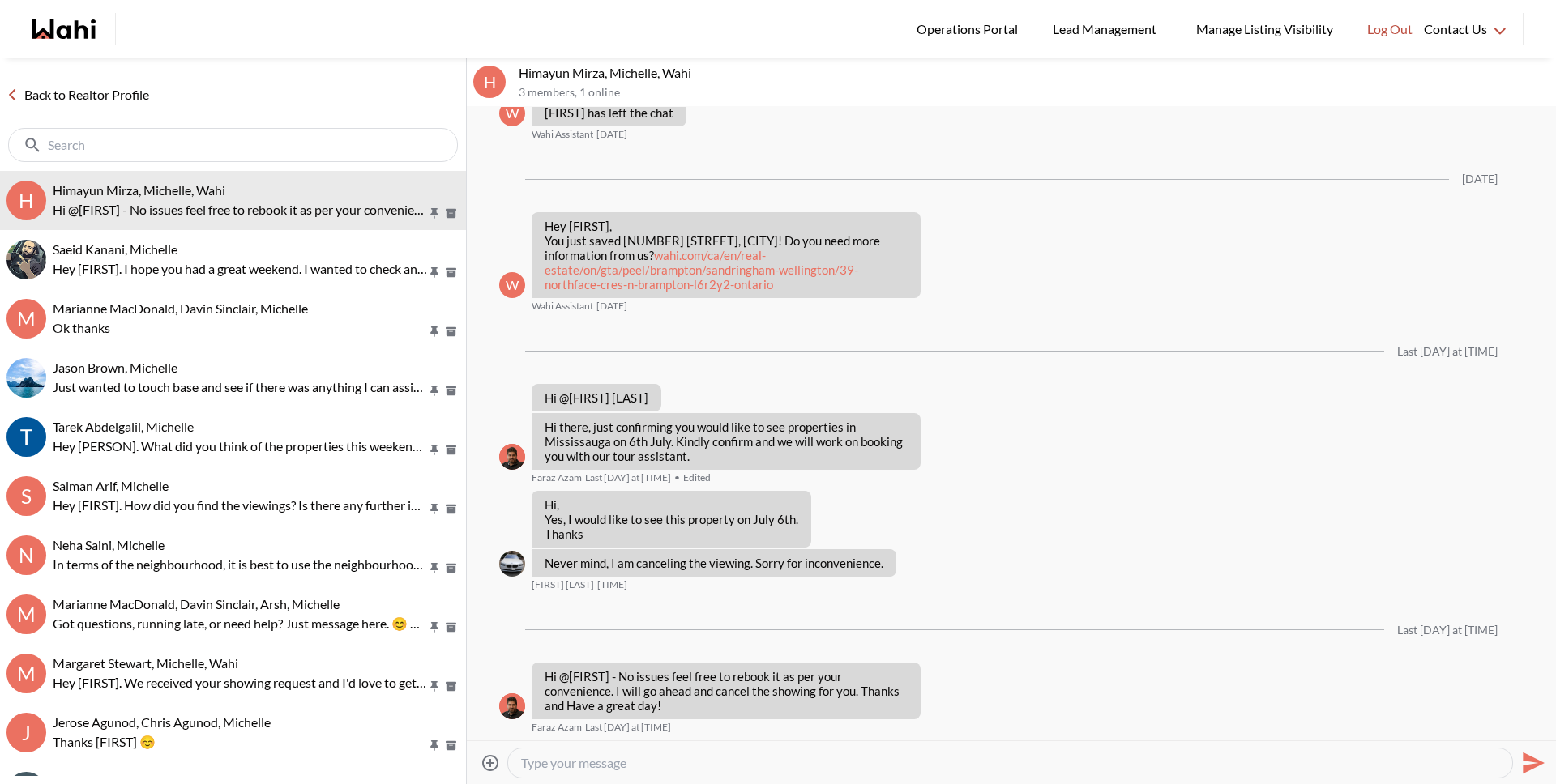 scroll, scrollTop: 1068, scrollLeft: 0, axis: vertical 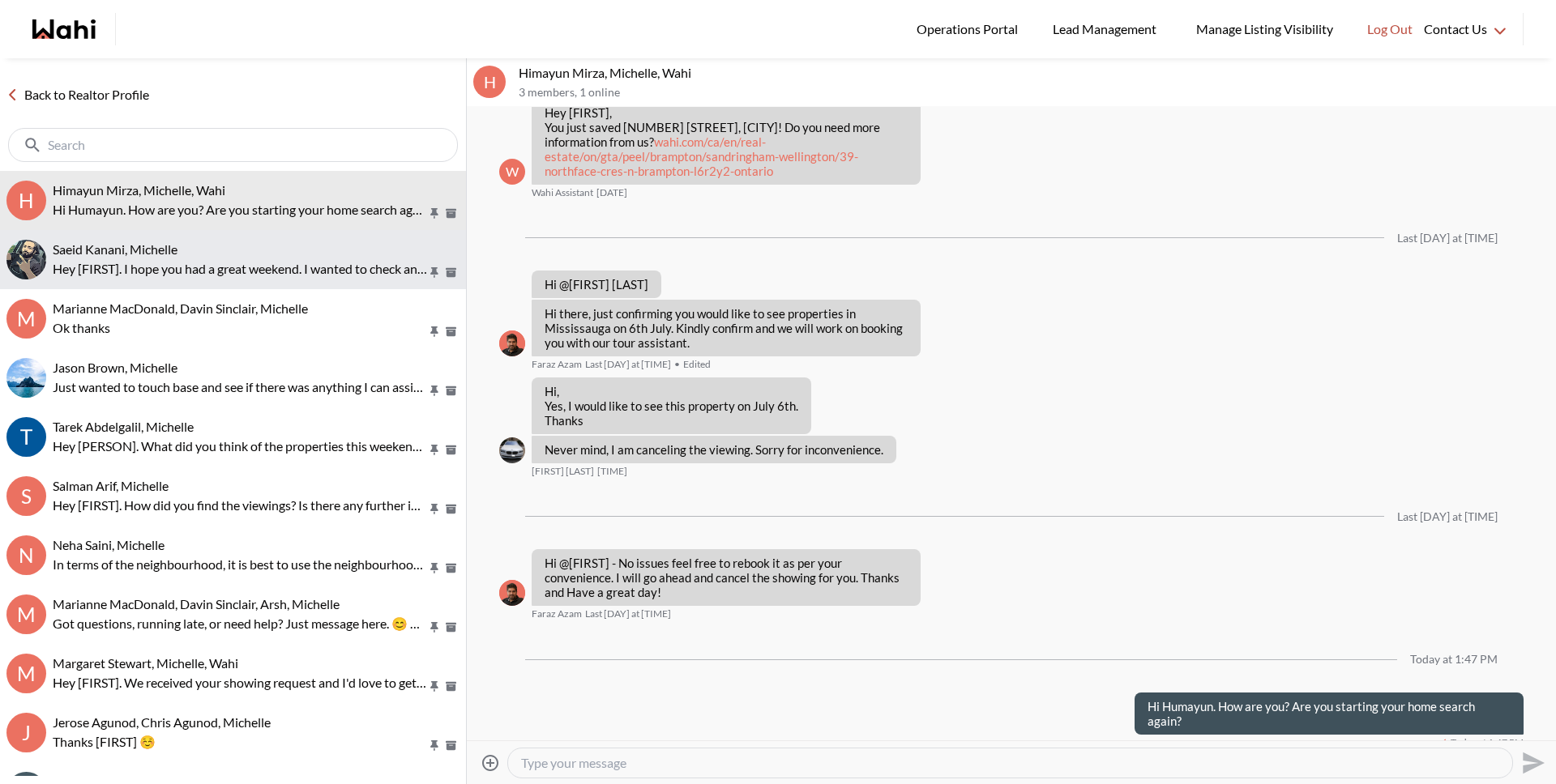 click on "[FIRST] [LAST], [FIRST] Hey [FIRST]. I hope you had a great weekend. I wanted to check and see how things went with [FIRST] for your listing appointment." at bounding box center [233, 259] 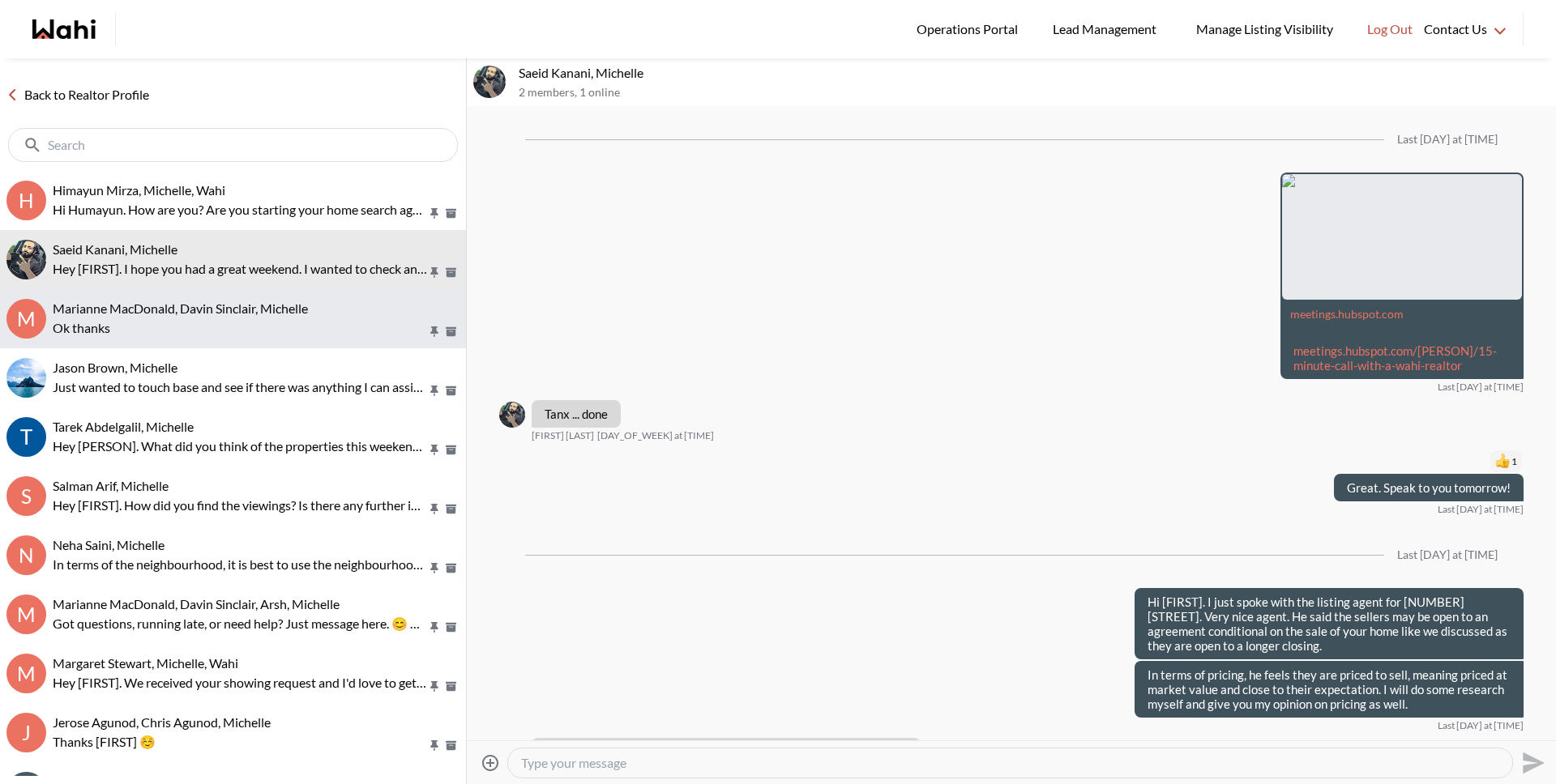 scroll, scrollTop: 1599, scrollLeft: 0, axis: vertical 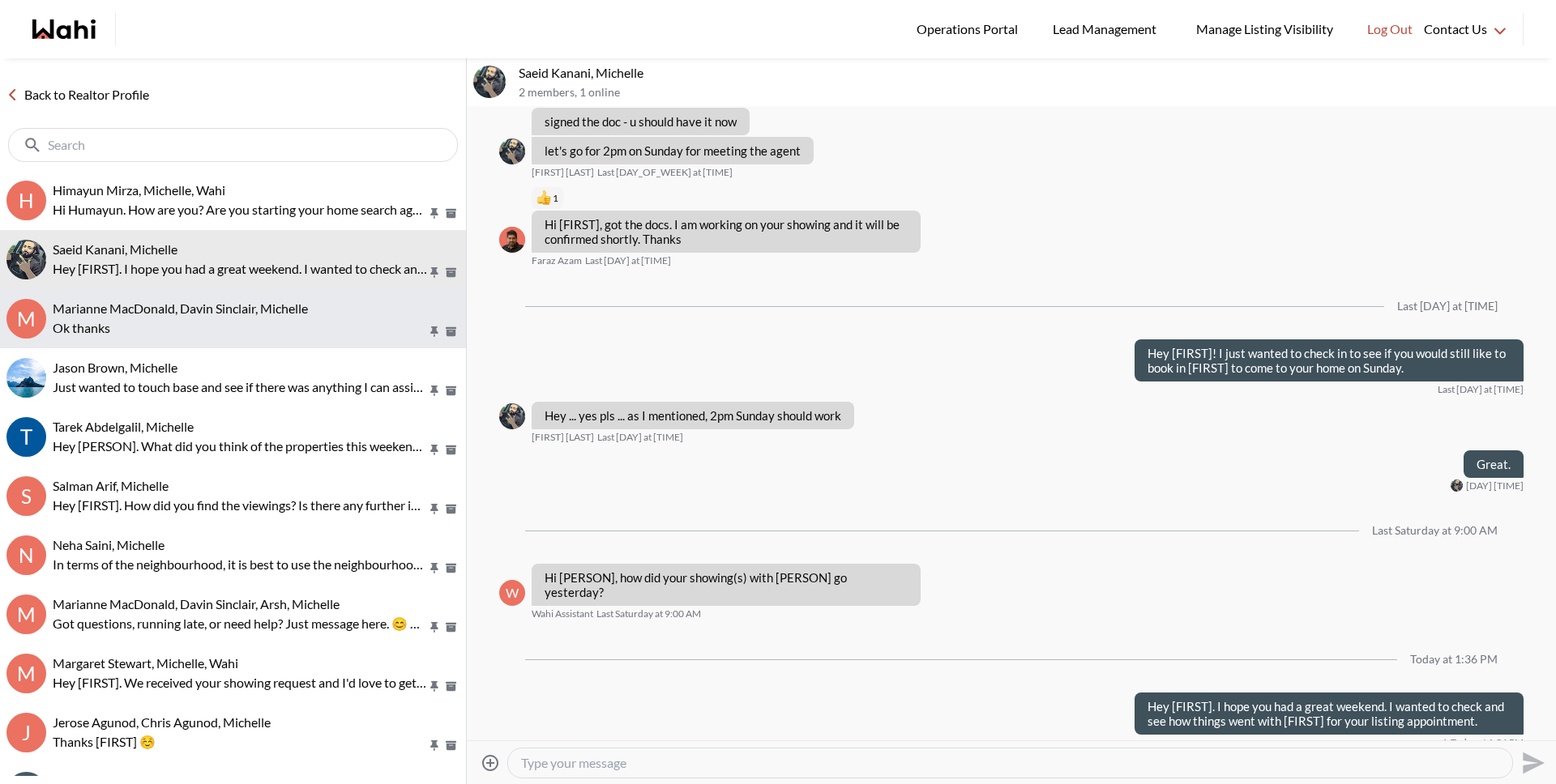 click on "Marianne MacDonald, Davin Sinclair, Michelle" at bounding box center [180, 308] 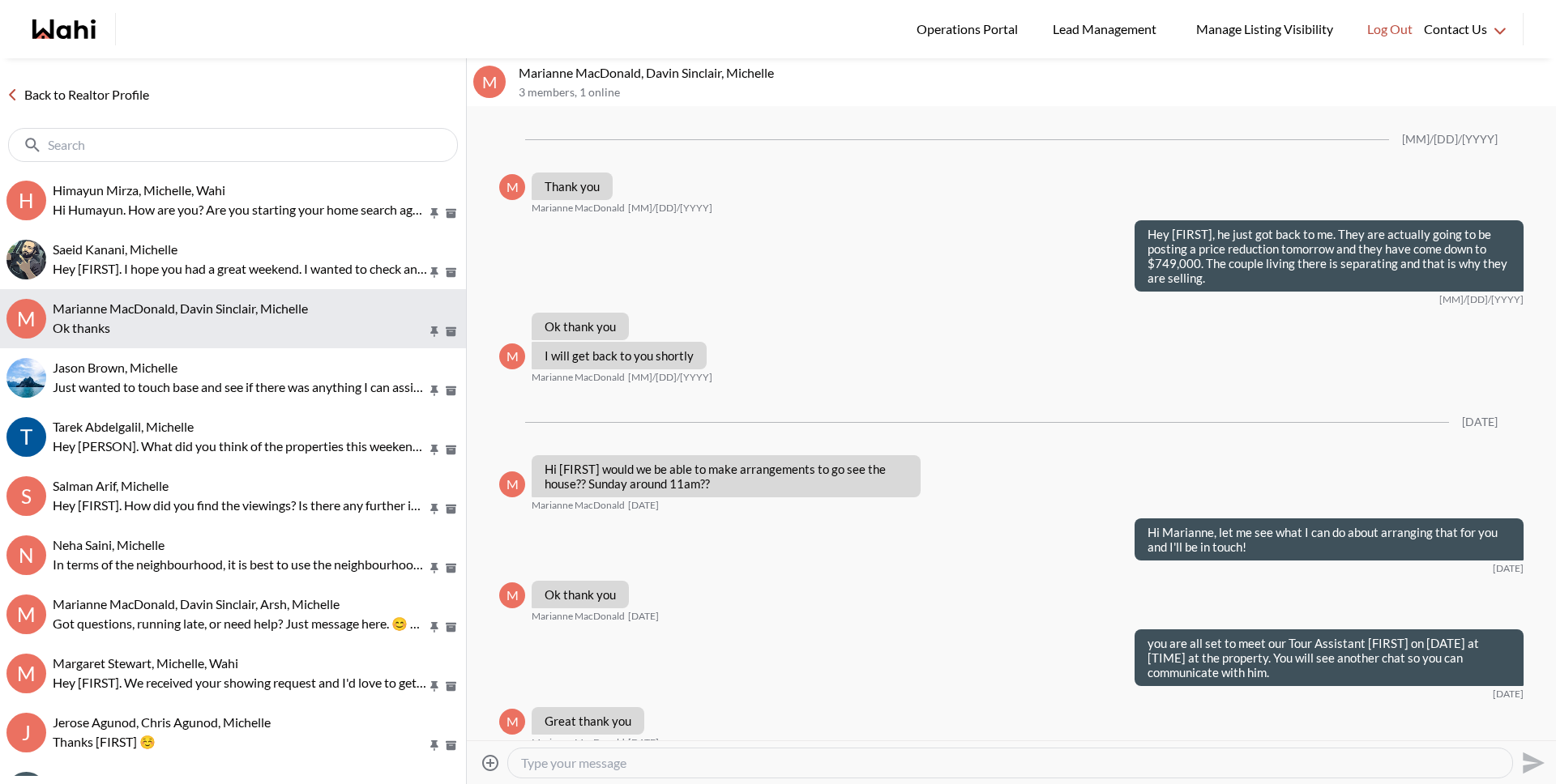scroll, scrollTop: 1553, scrollLeft: 0, axis: vertical 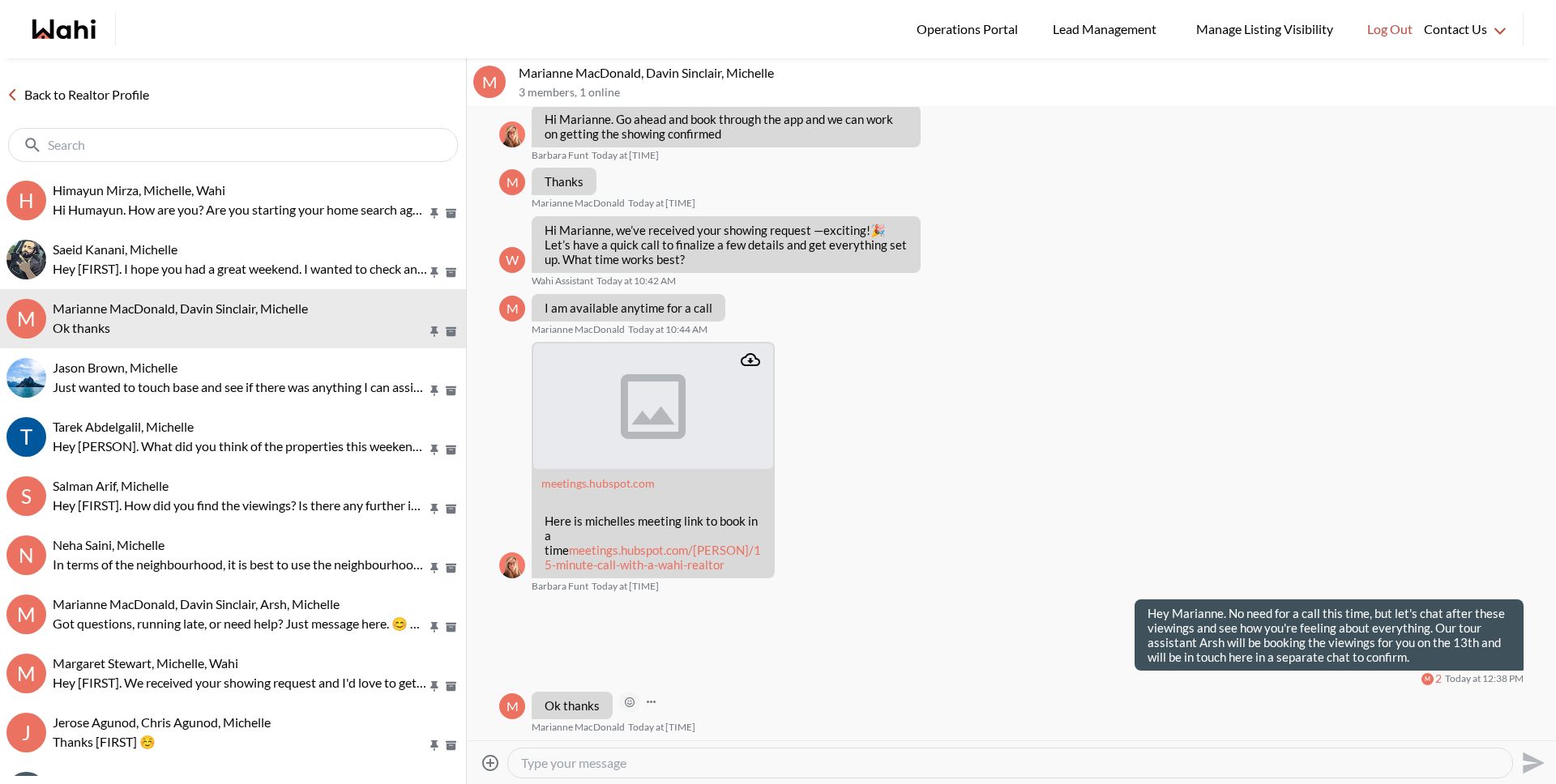 click at bounding box center (0, 0) 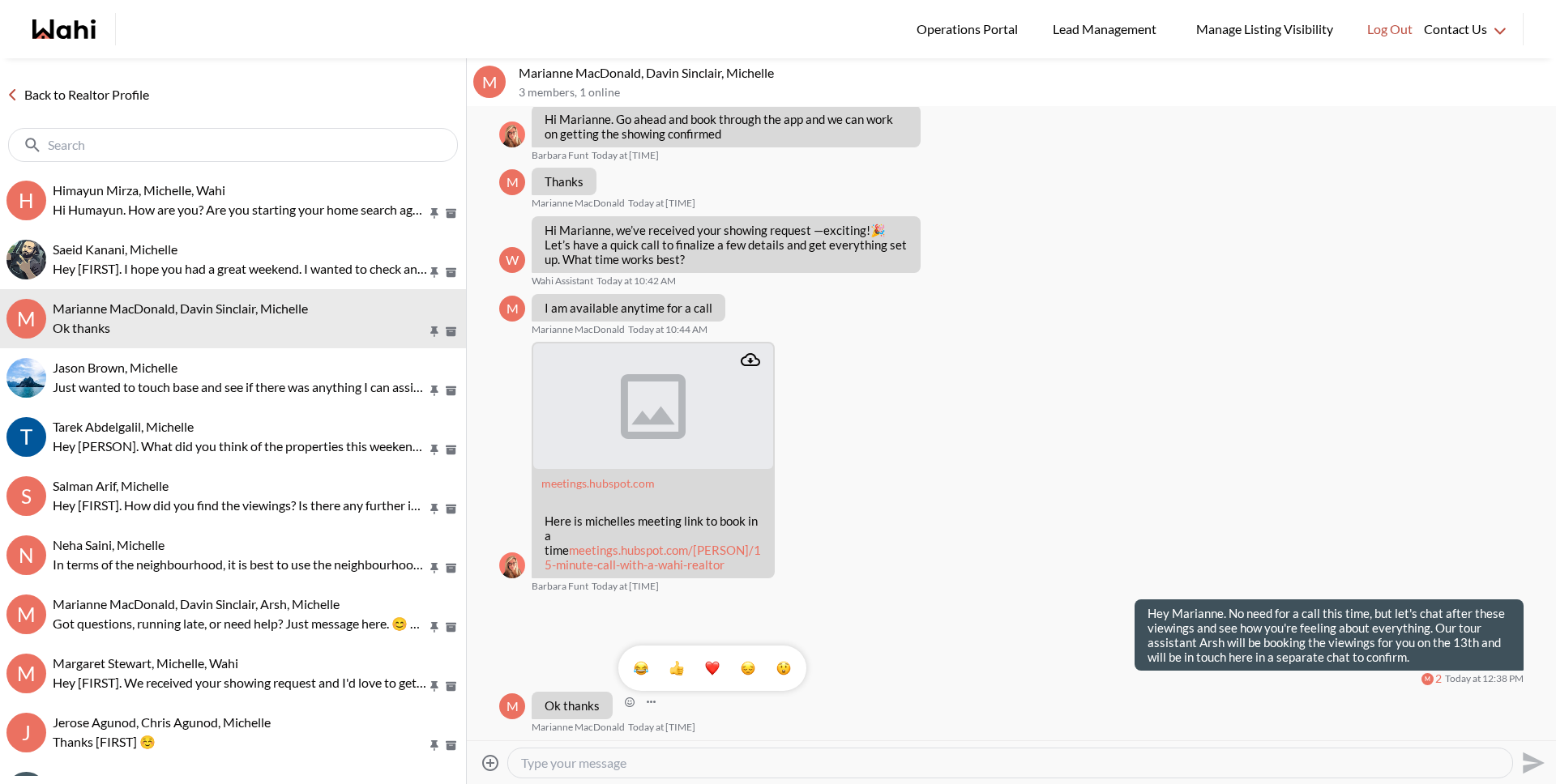 click at bounding box center [677, 668] 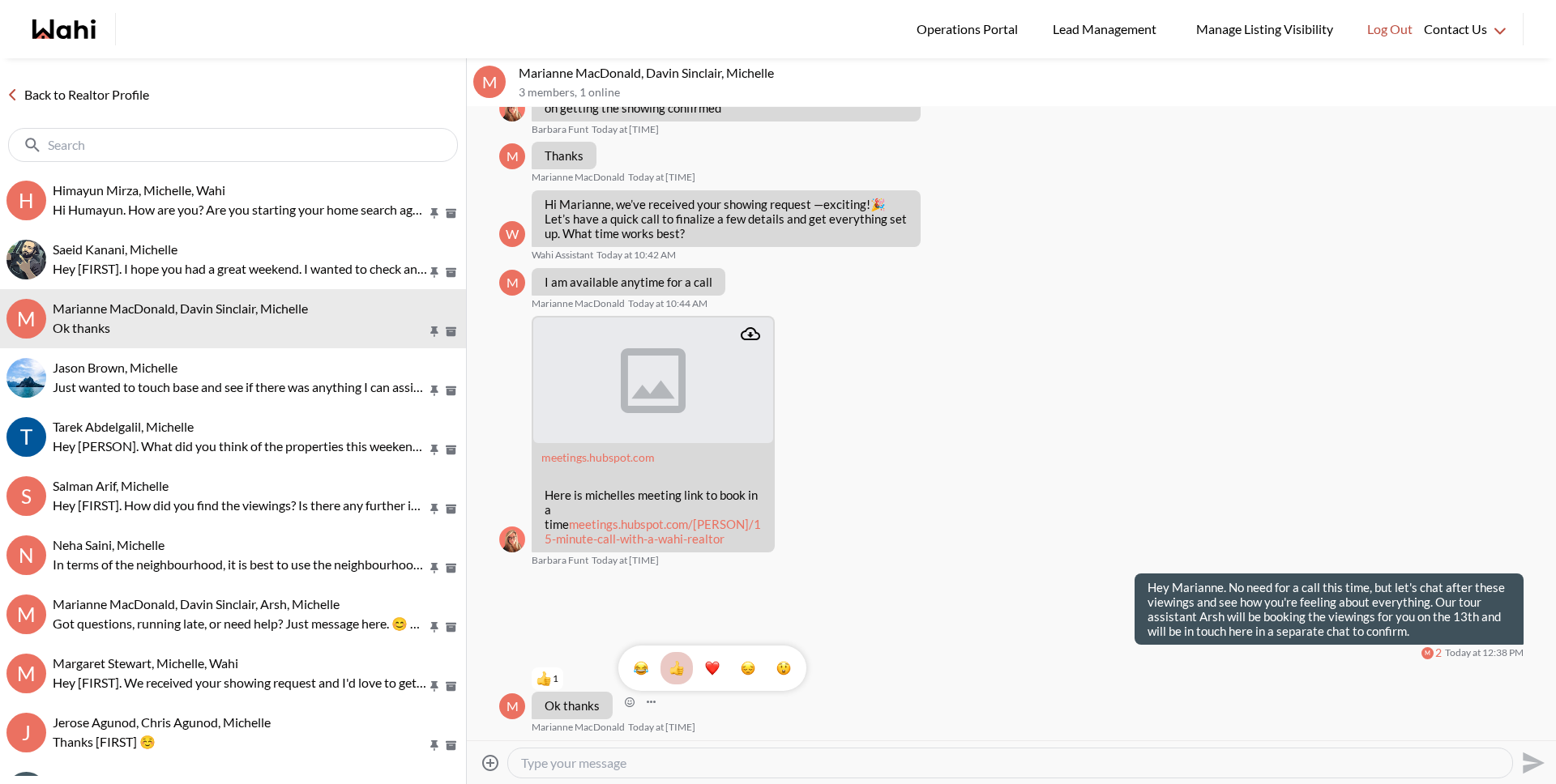 click on "Back to Realtor Profile" at bounding box center (78, 95) 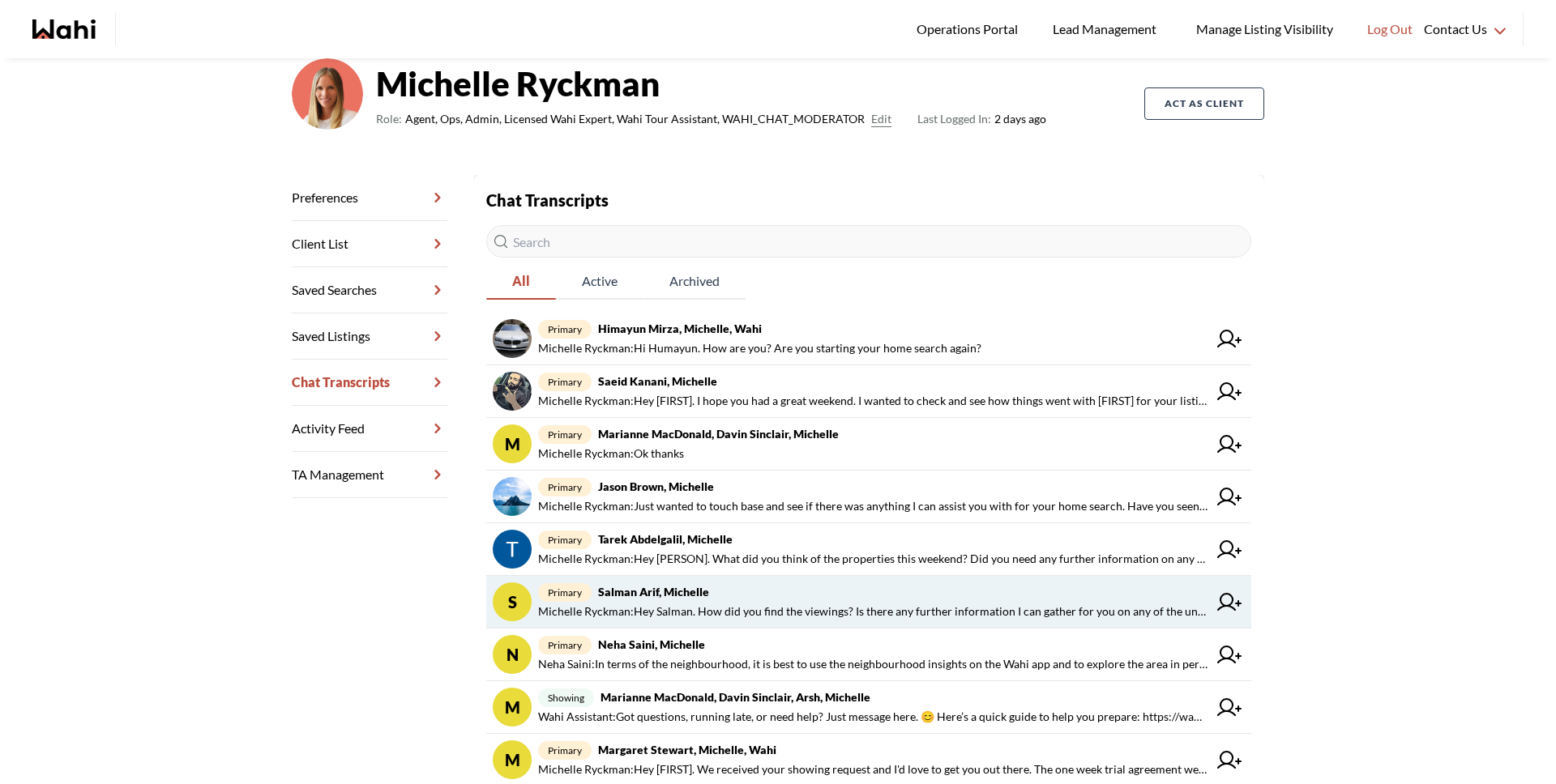 scroll, scrollTop: 263, scrollLeft: 0, axis: vertical 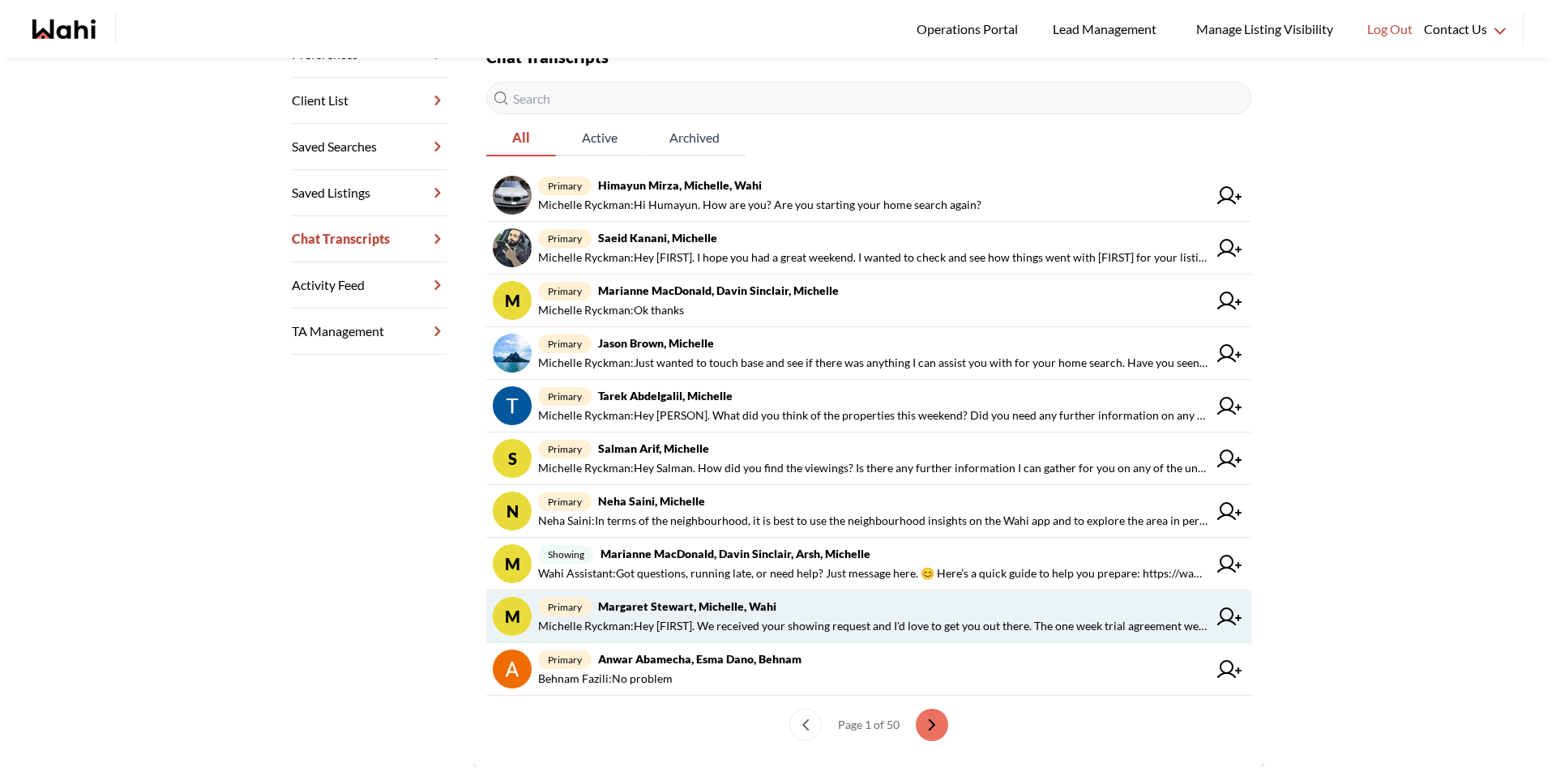 click on "[FIRST] [LAST] :  Hi [FIRST]. We received your showing request and I'd love to get you out there. The one week trial agreement we did has expired so we would just need to re do that before we can get you out there. I can do another week, but might reccomend longer if you are comfortable to avoid this situation and so we can expedite your showing requests. Let me know how you'd like to proceed." at bounding box center (873, 626) 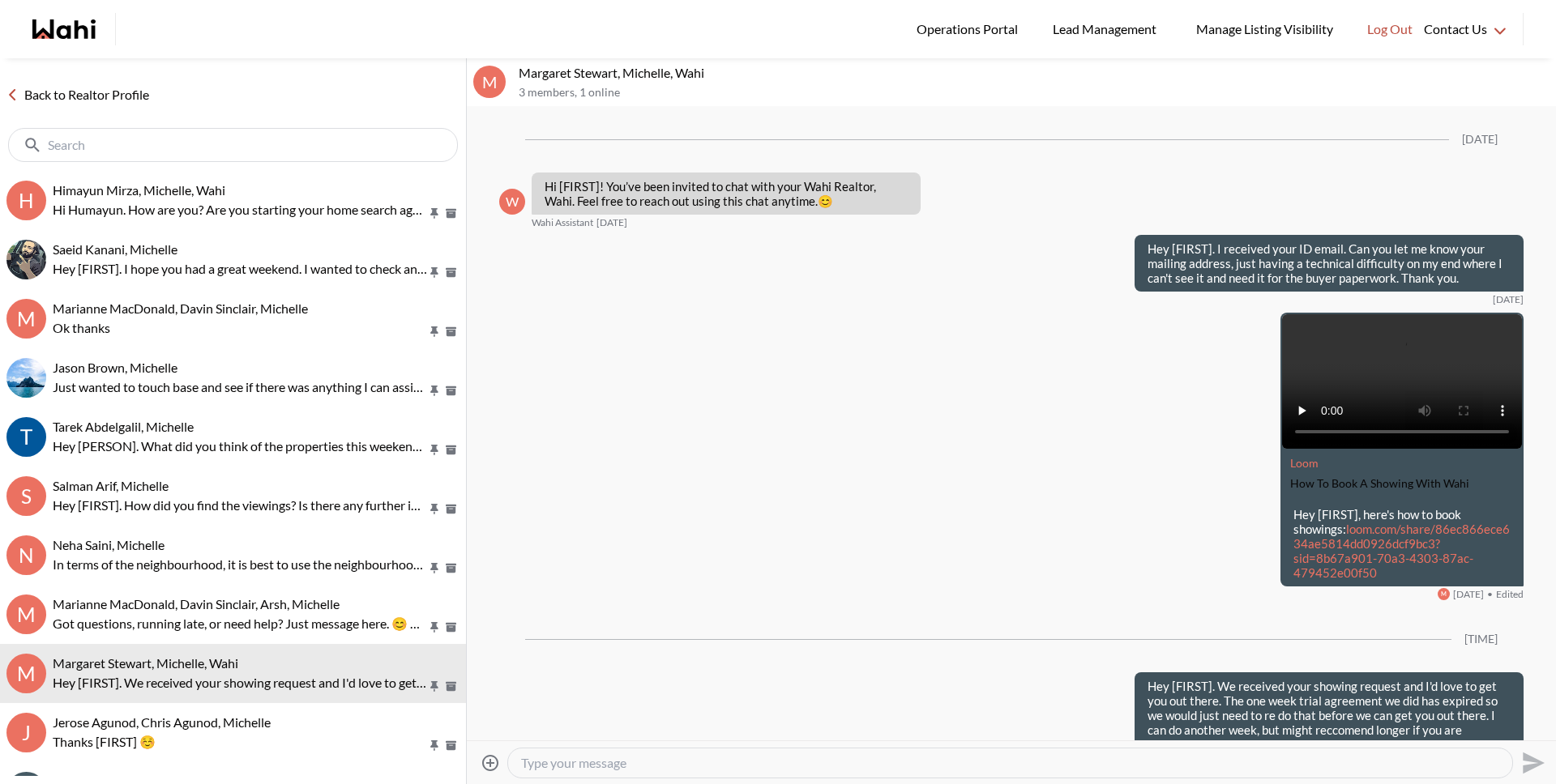scroll, scrollTop: 53, scrollLeft: 0, axis: vertical 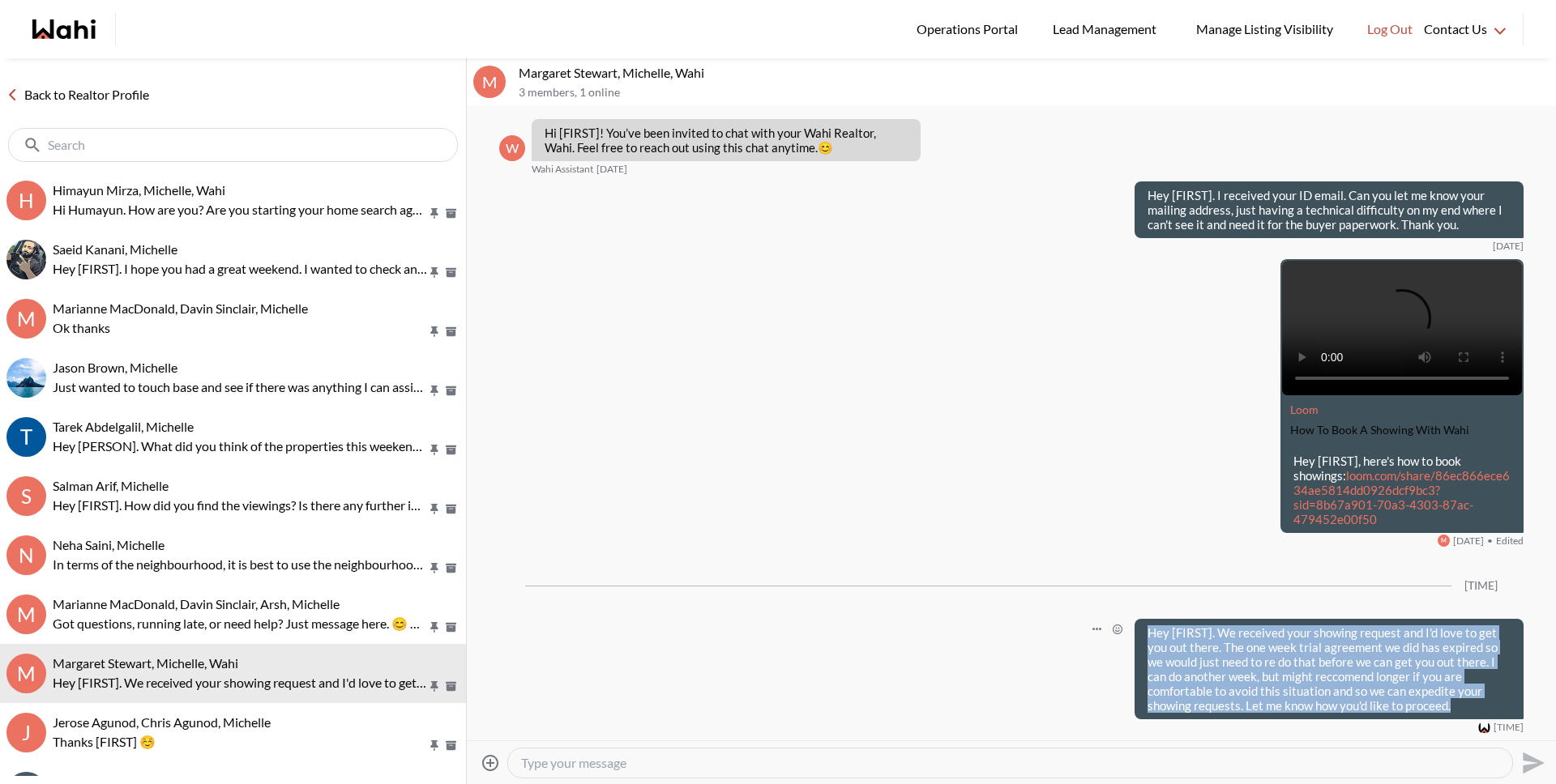 drag, startPoint x: 1391, startPoint y: 711, endPoint x: 1130, endPoint y: 635, distance: 271.84 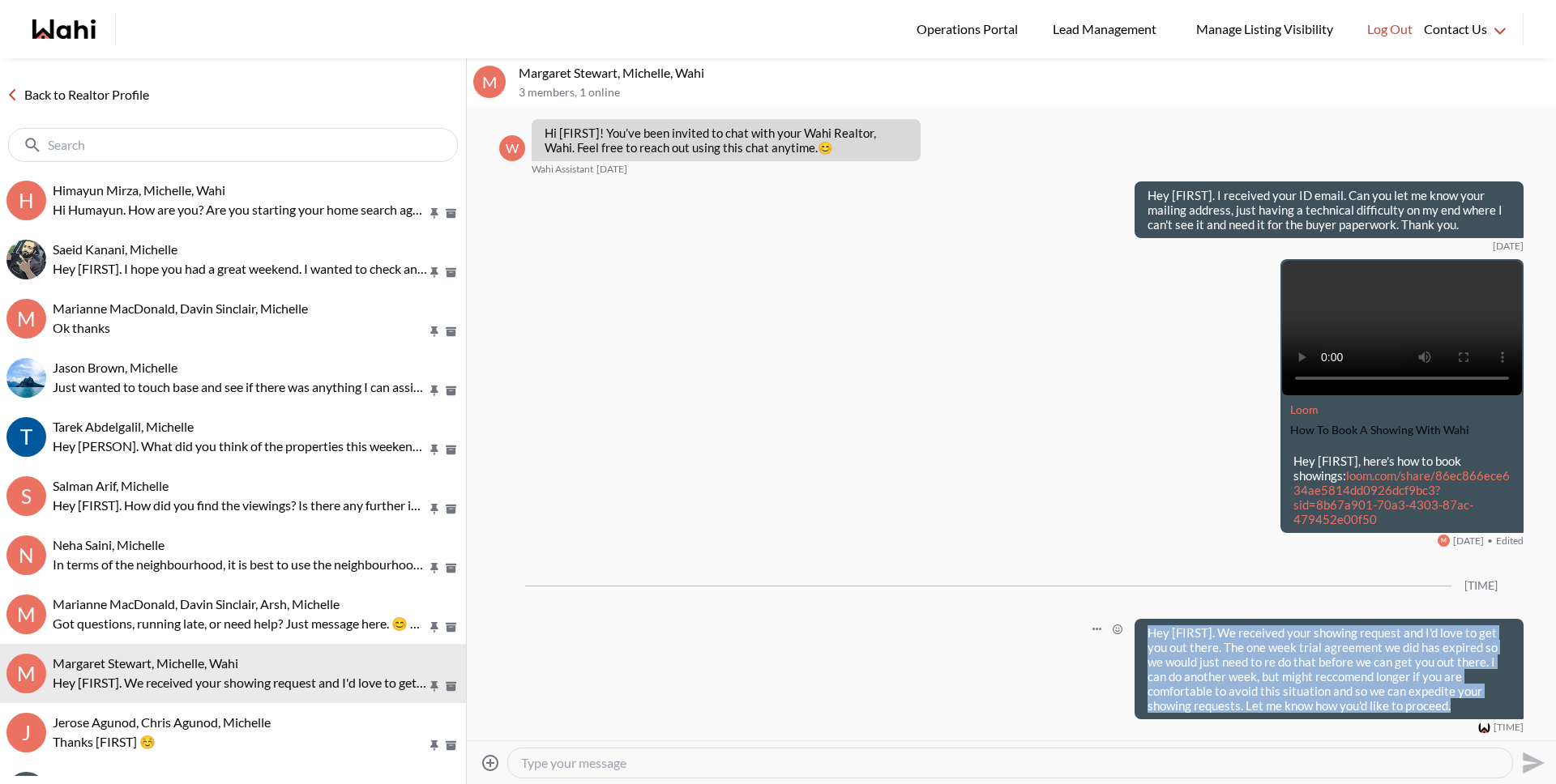click on "Hey [FIRST]. We received your showing request and I'd love to get you out there. The one week trial agreement we did has expired so we would just need to re do that before we can get you out there. I can do another week, but might reccomend longer if you are comfortable to avoid this situation and so we can expedite your showing requests. Let me know how you'd like to proceed." at bounding box center [1329, 210] 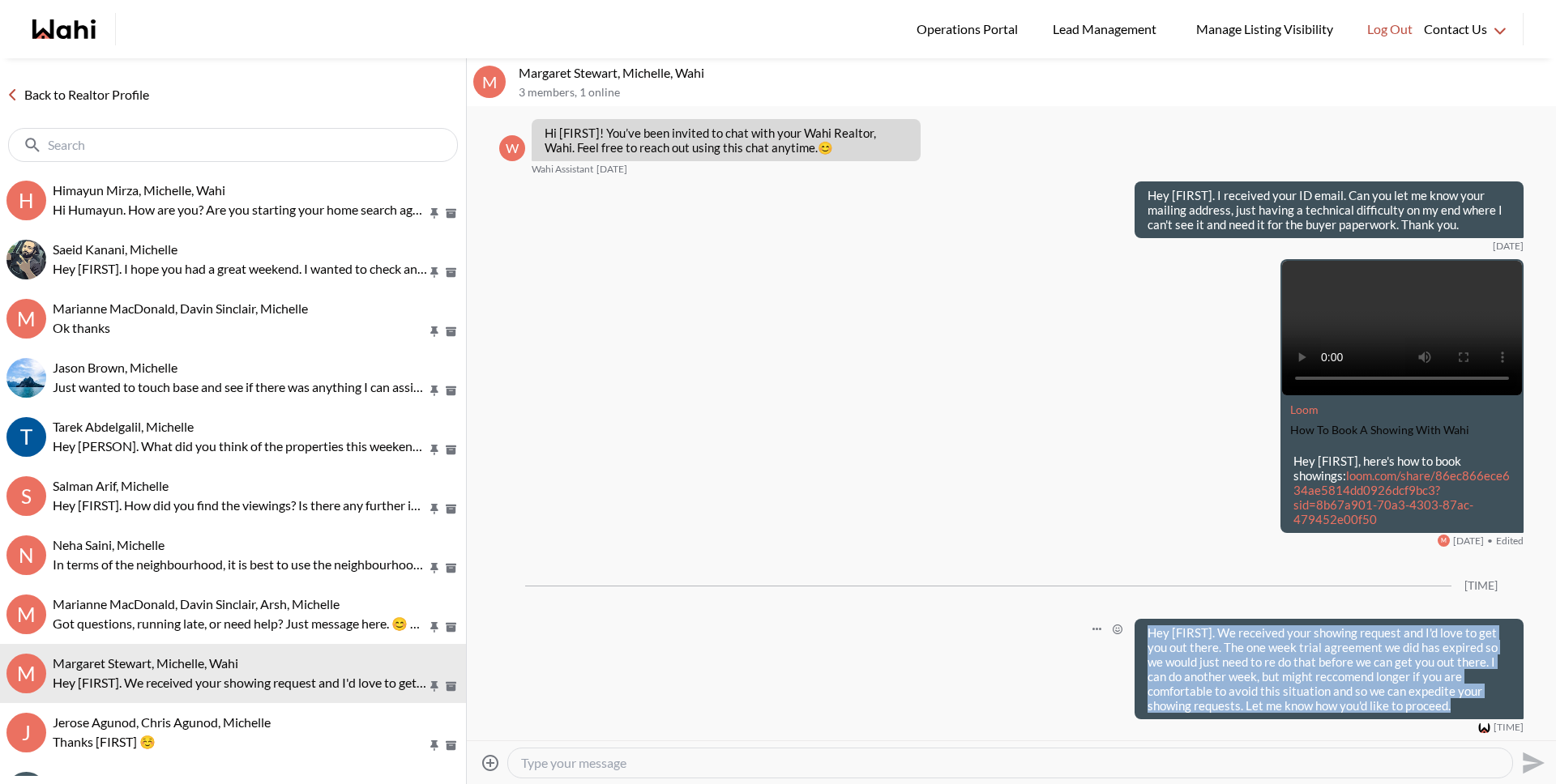 copy on "Hey [FIRST]. We received your showing request and I'd love to get you out there. The one week trial agreement we did has expired so we would just need to re do that before we can get you out there. I can do another week, but might reccomend longer if you are comfortable to avoid this situation and so we can expedite your showing requests. Let me know how you'd like to proceed." 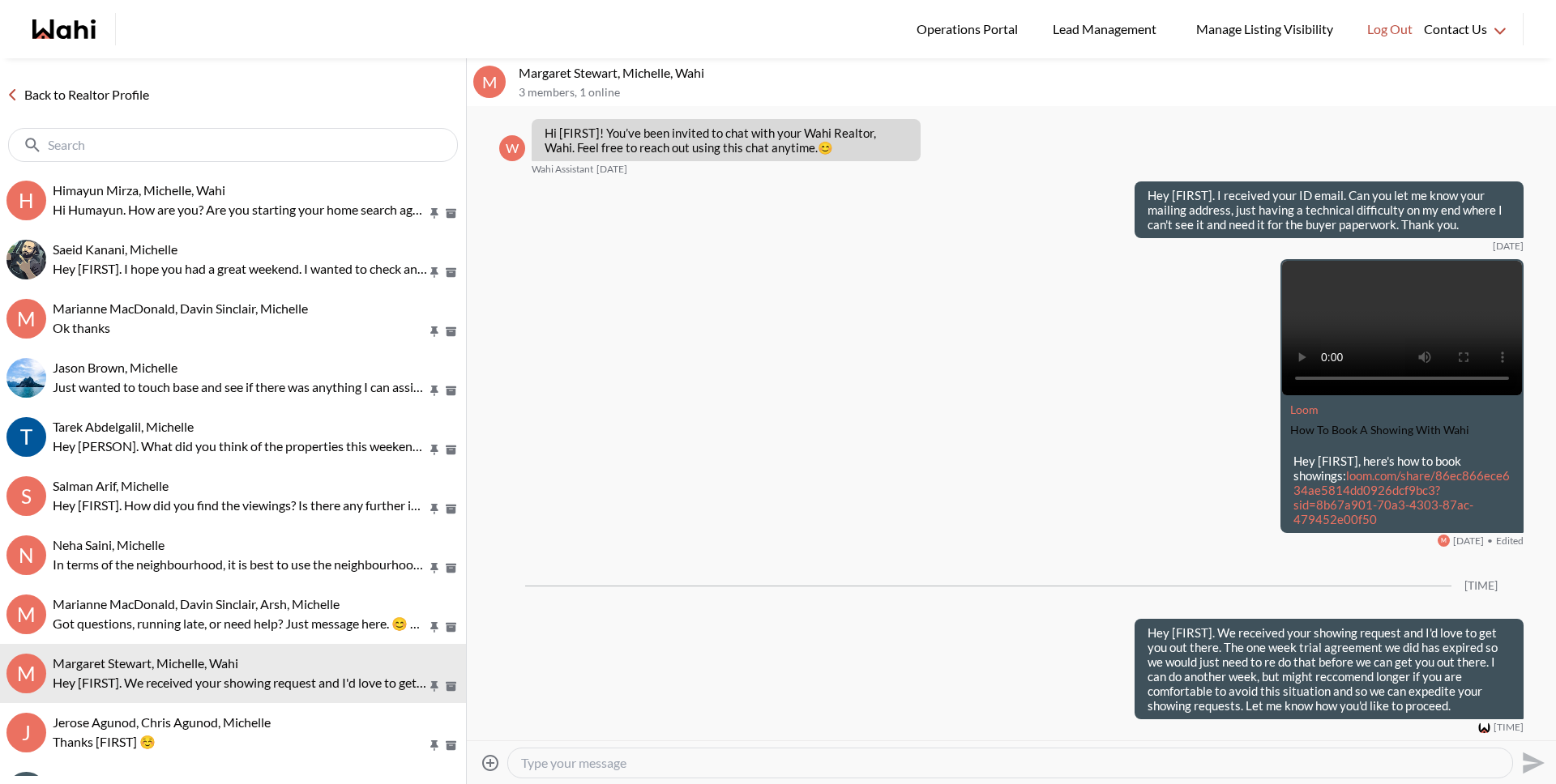 click at bounding box center [1010, 763] 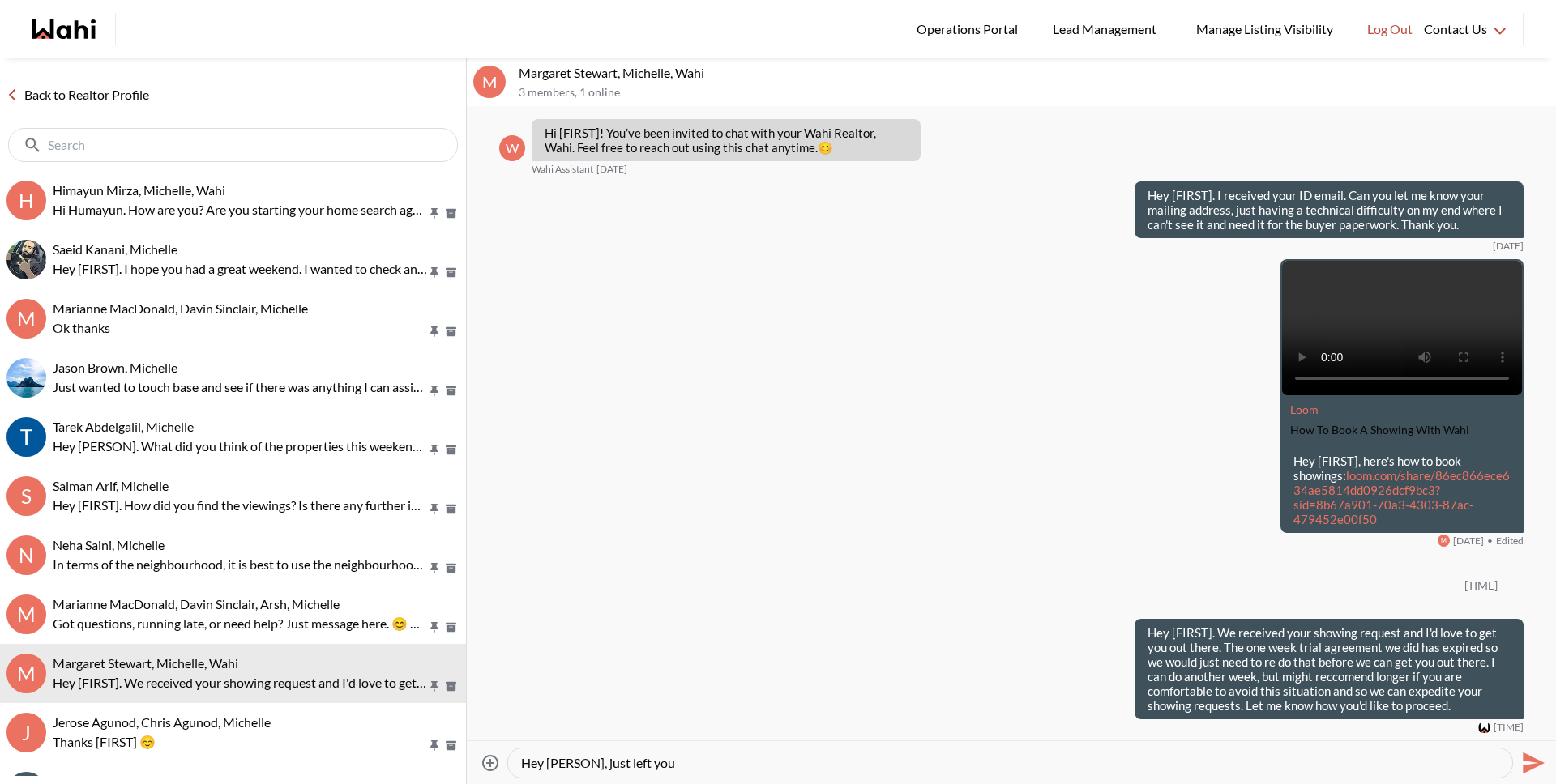 type on "Hey [FIRST], just left you a" 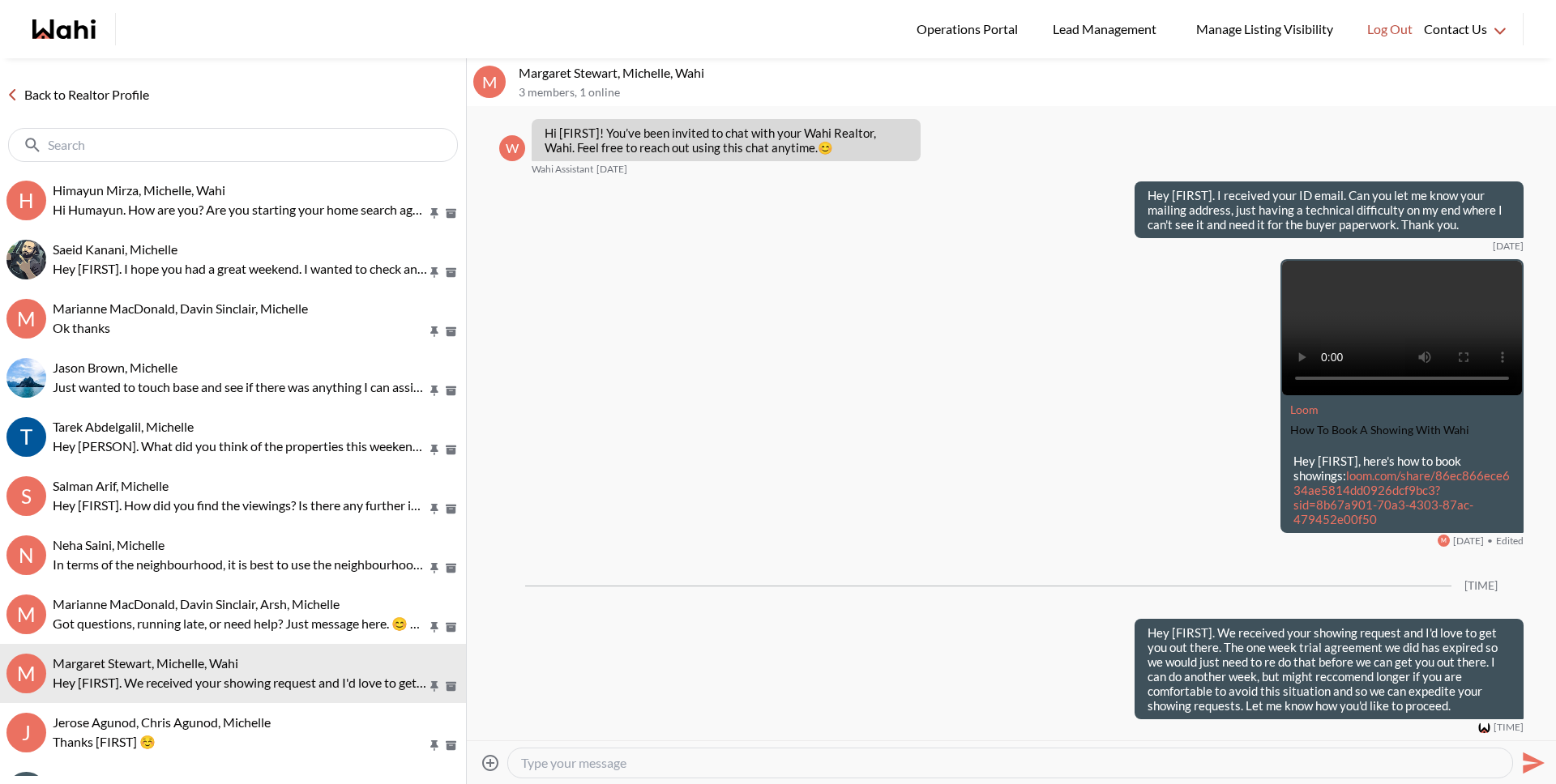 scroll, scrollTop: 83, scrollLeft: 0, axis: vertical 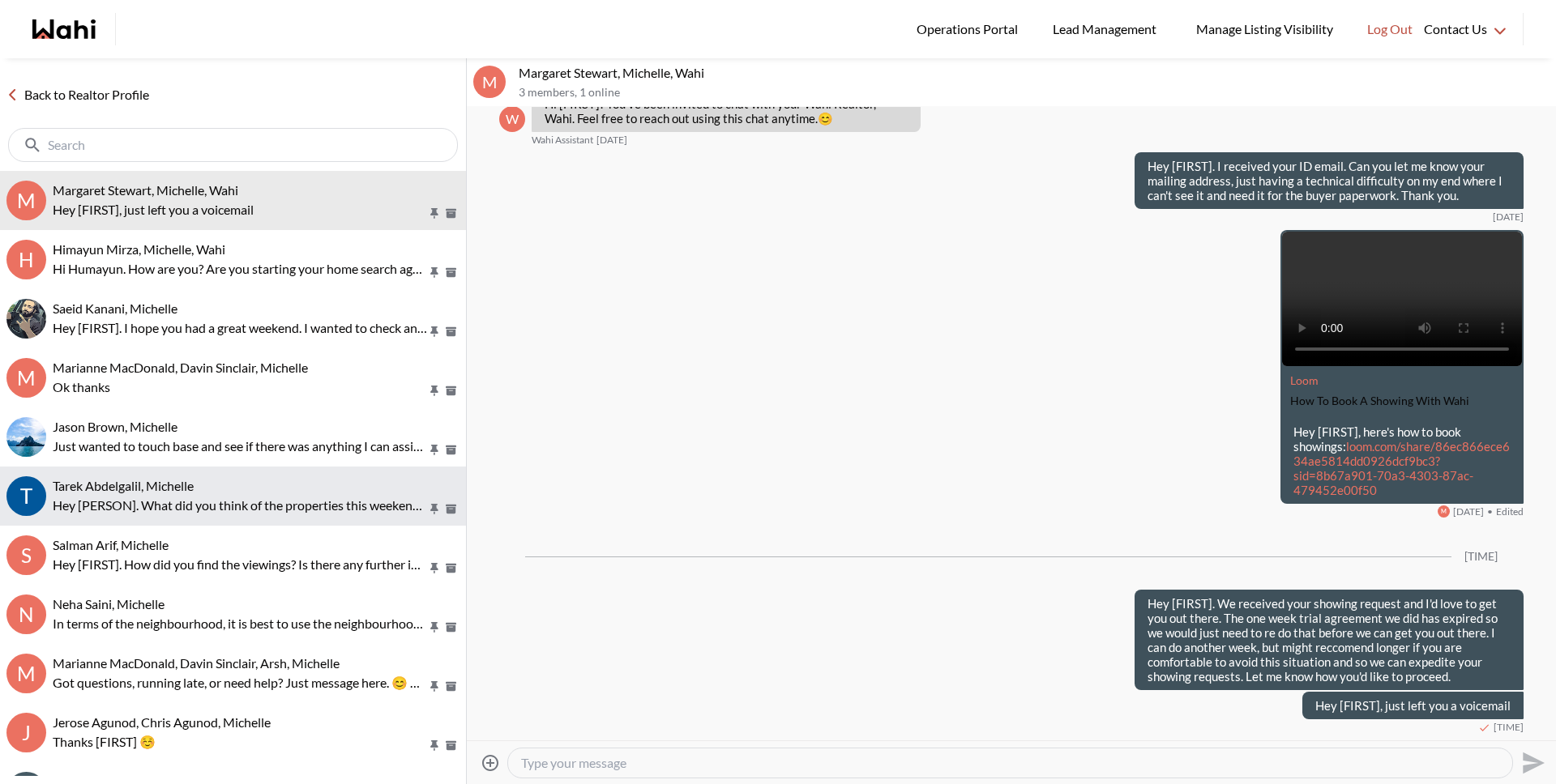 click on "[FIRST] [LAST], [FIRST] Hey [FIRST]. What did you think of the properties this weekend? Did you need any further information on any of them?" at bounding box center (233, 496) 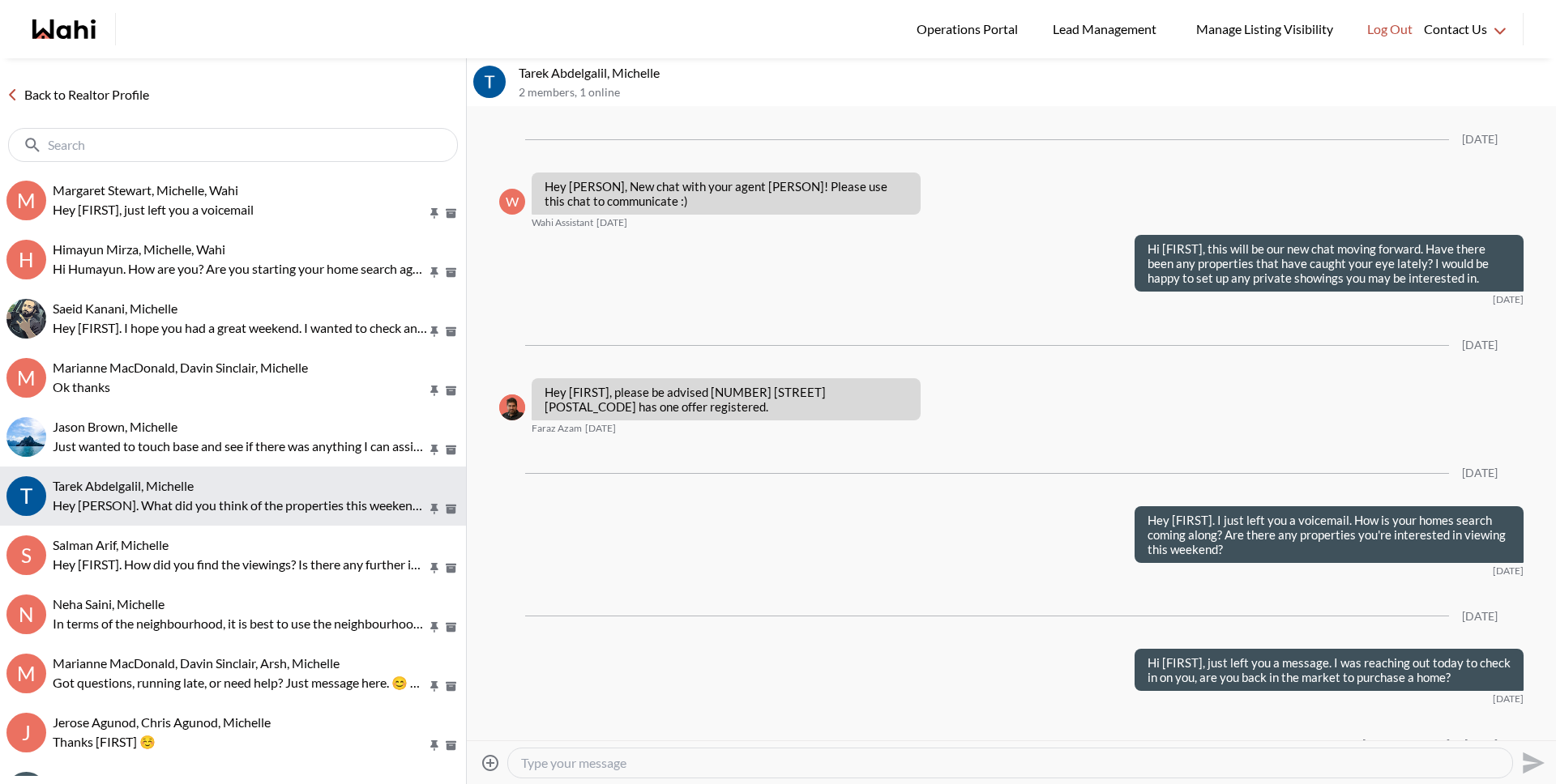 scroll, scrollTop: 478, scrollLeft: 0, axis: vertical 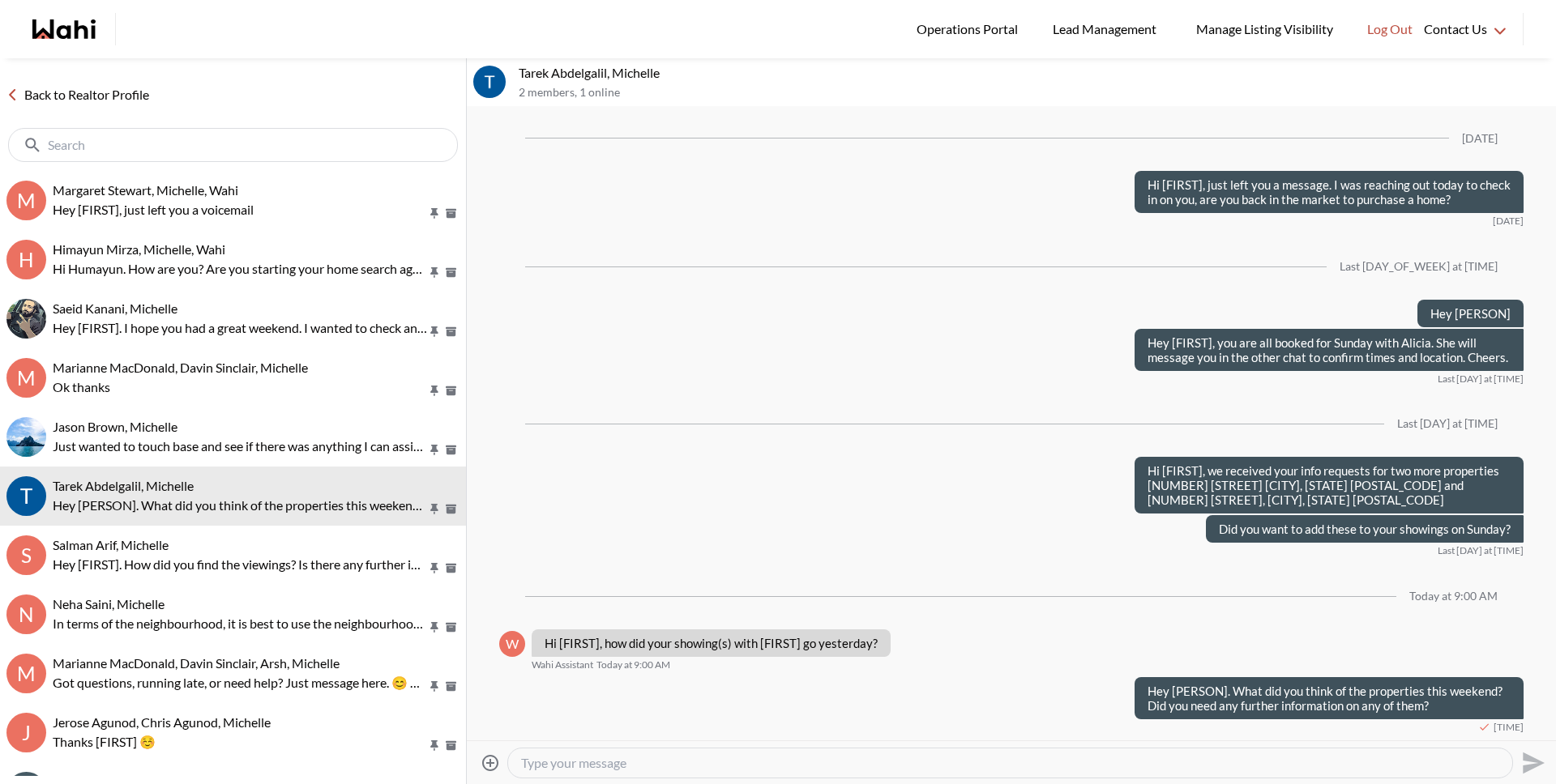 click at bounding box center [1010, 763] 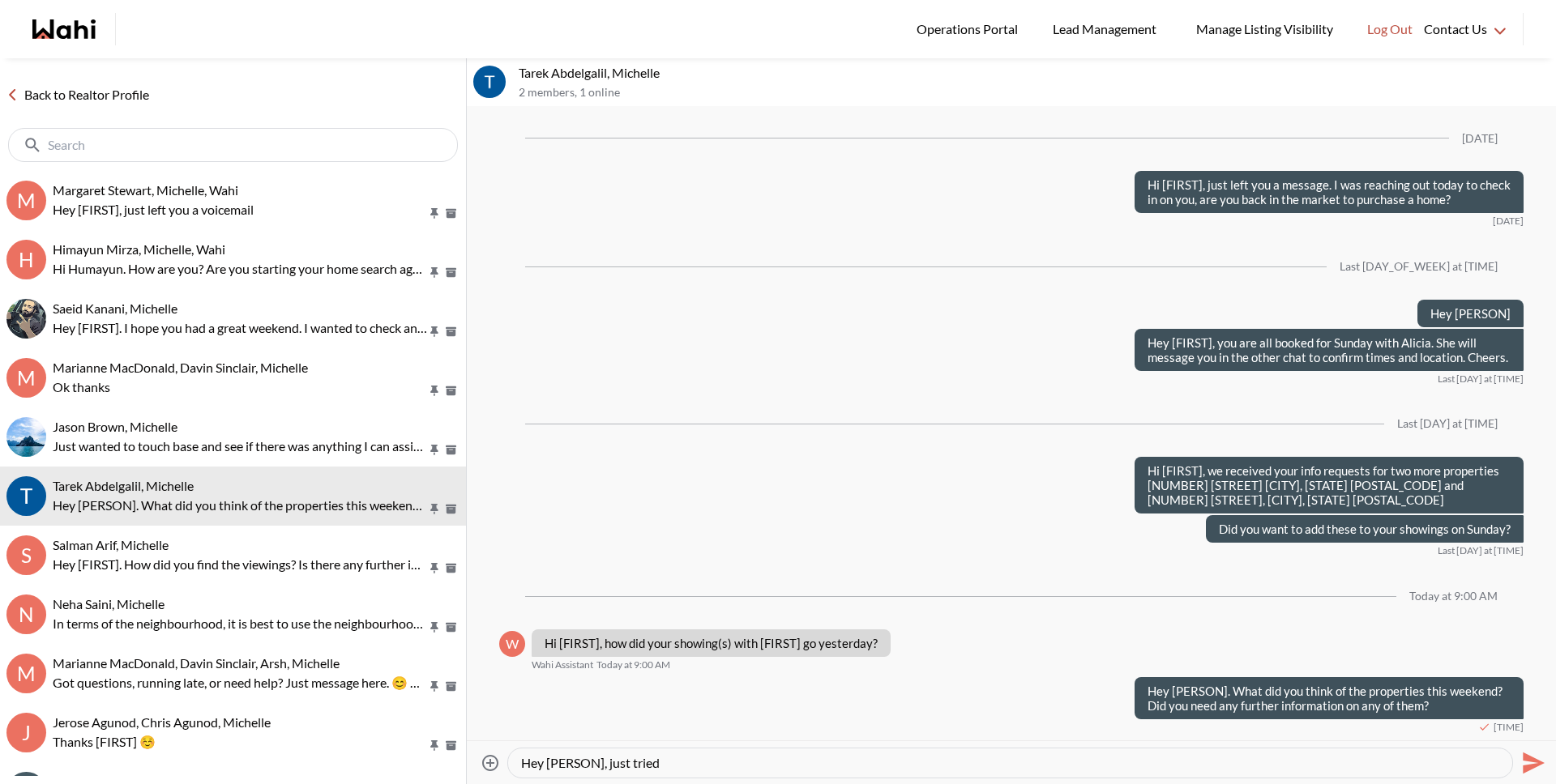 type on "Hey [FIRST], just tried t" 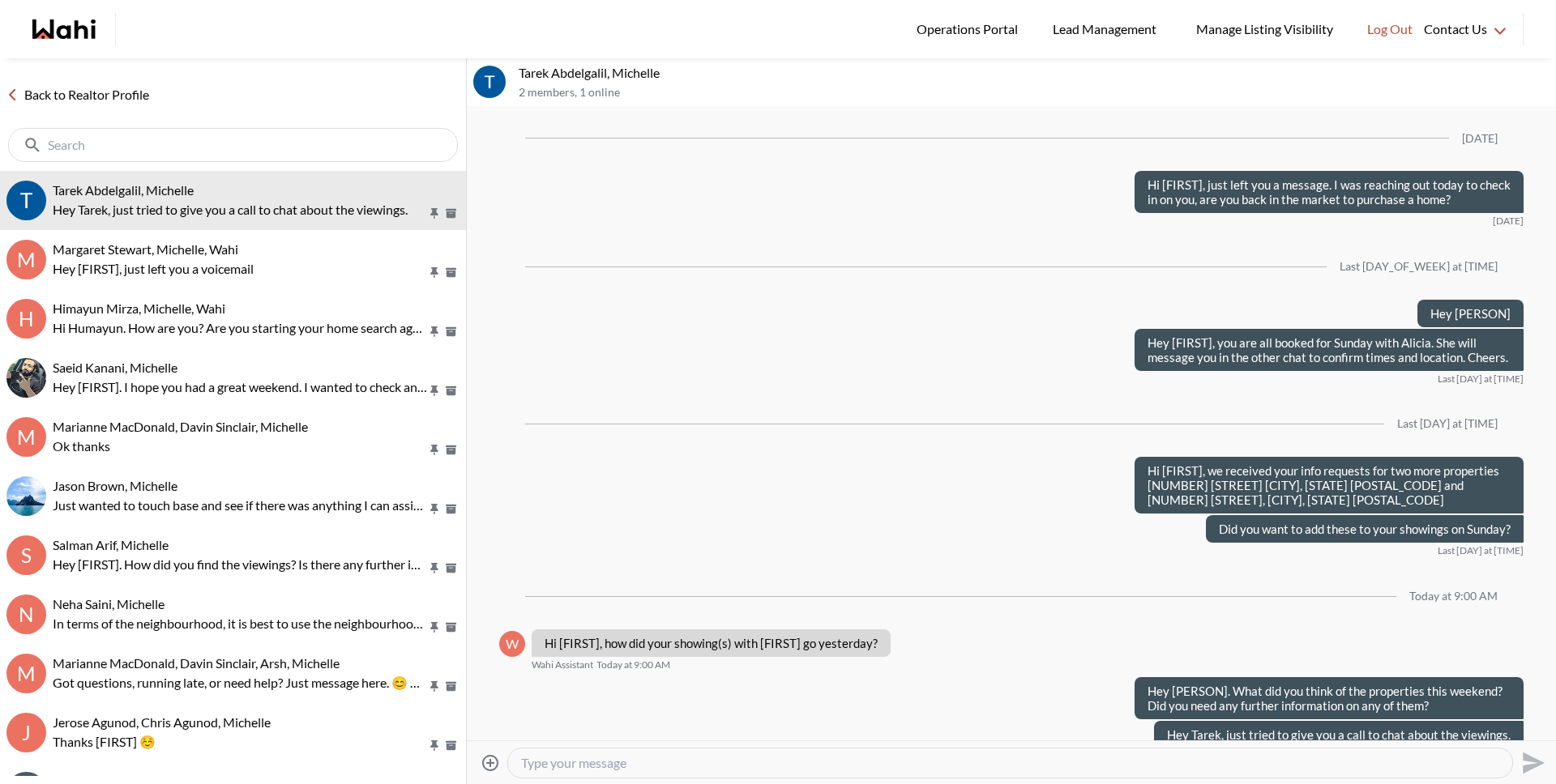 scroll, scrollTop: 507, scrollLeft: 0, axis: vertical 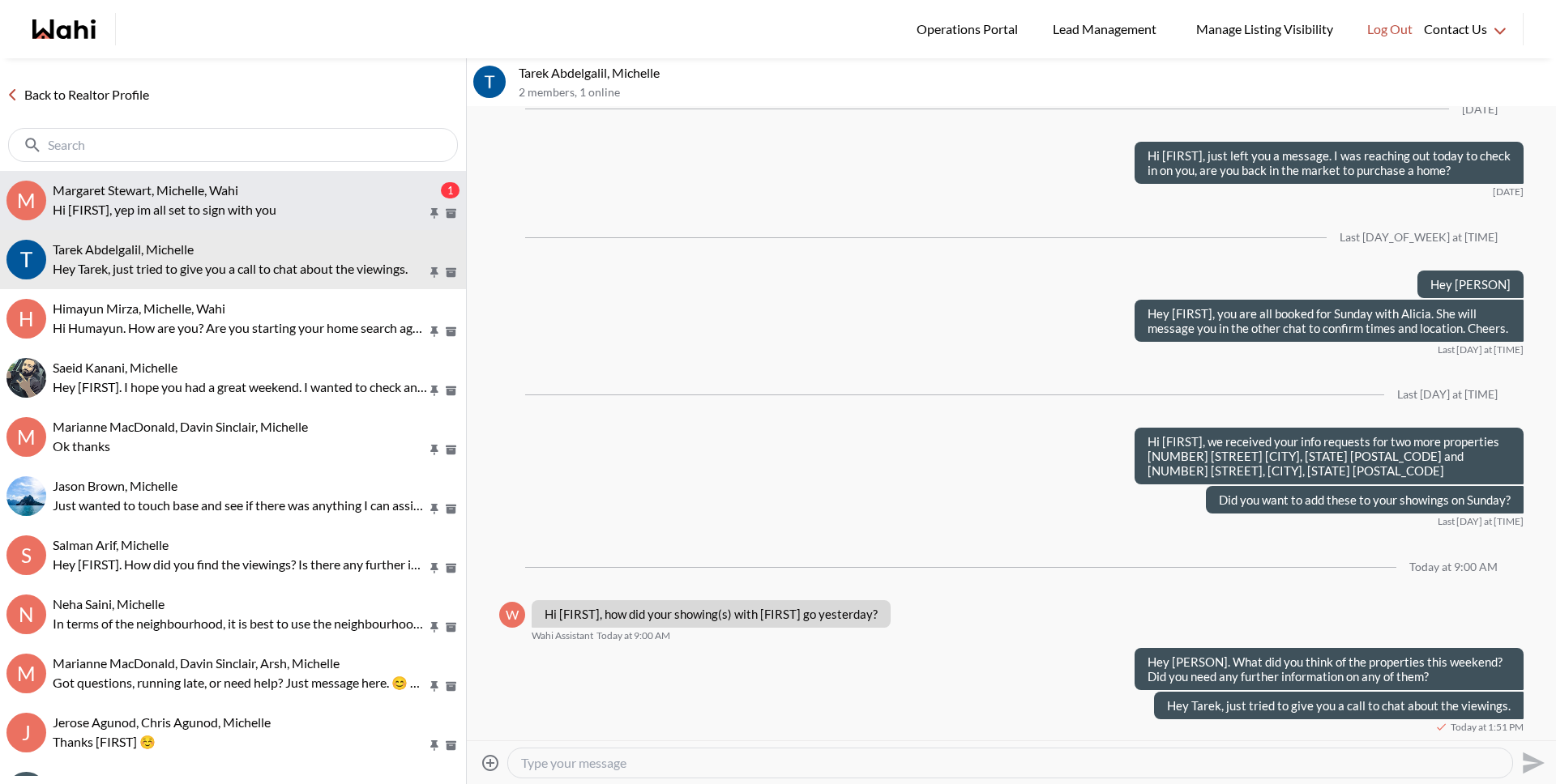 click on "Hi [FIRST], yep im all set to sign with you" at bounding box center [240, 210] 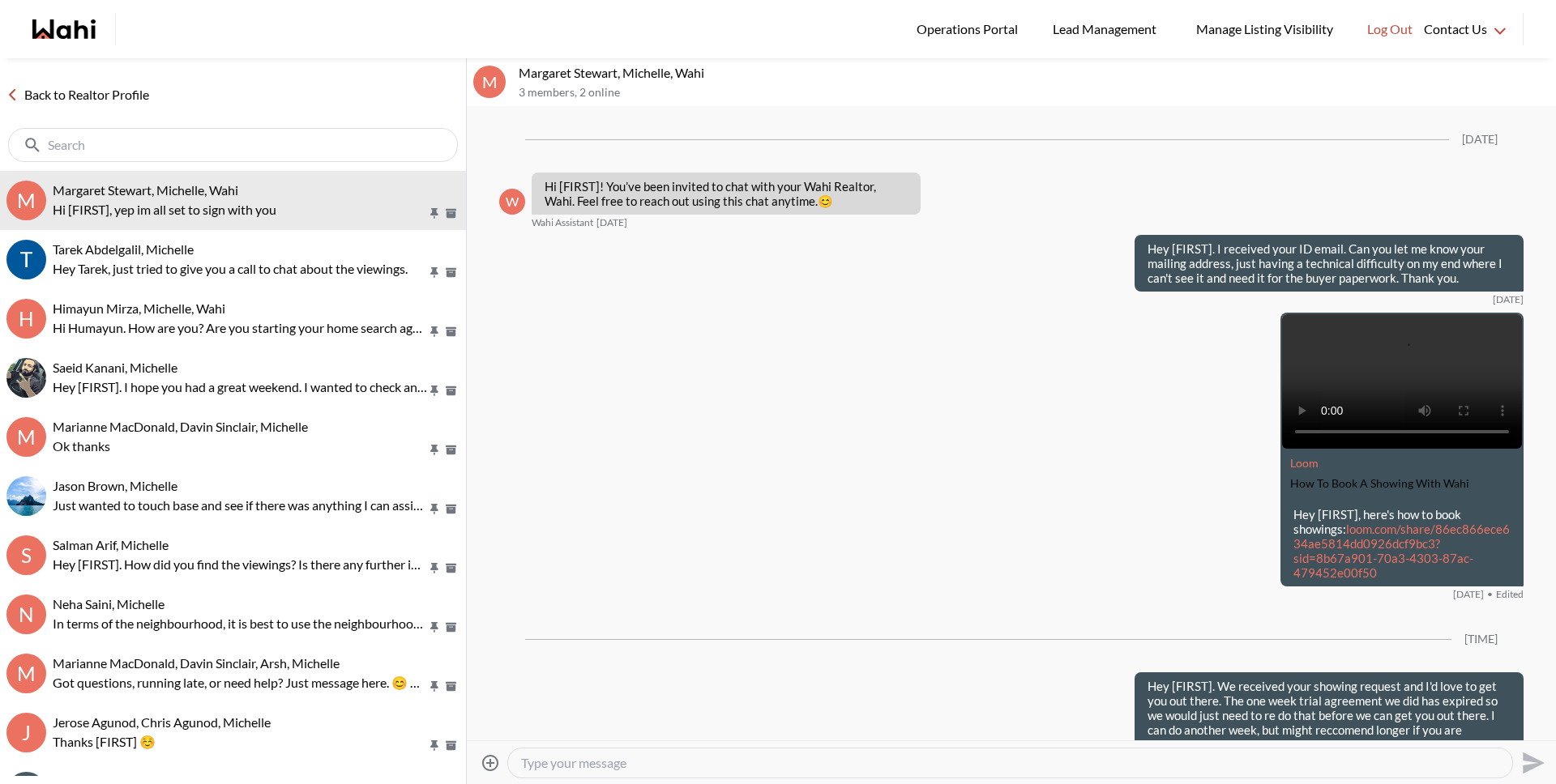 scroll, scrollTop: 235, scrollLeft: 0, axis: vertical 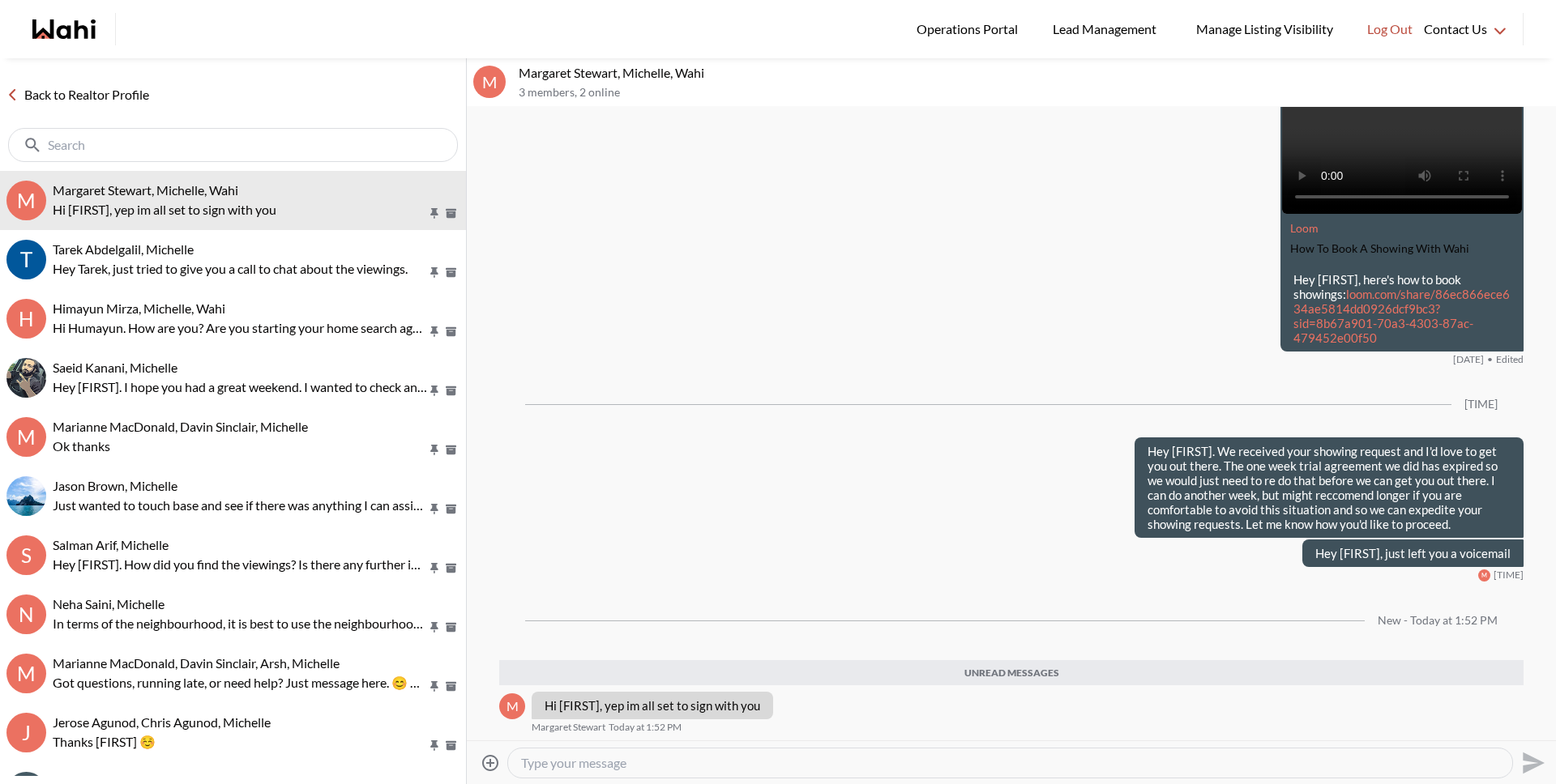 click at bounding box center [1010, 763] 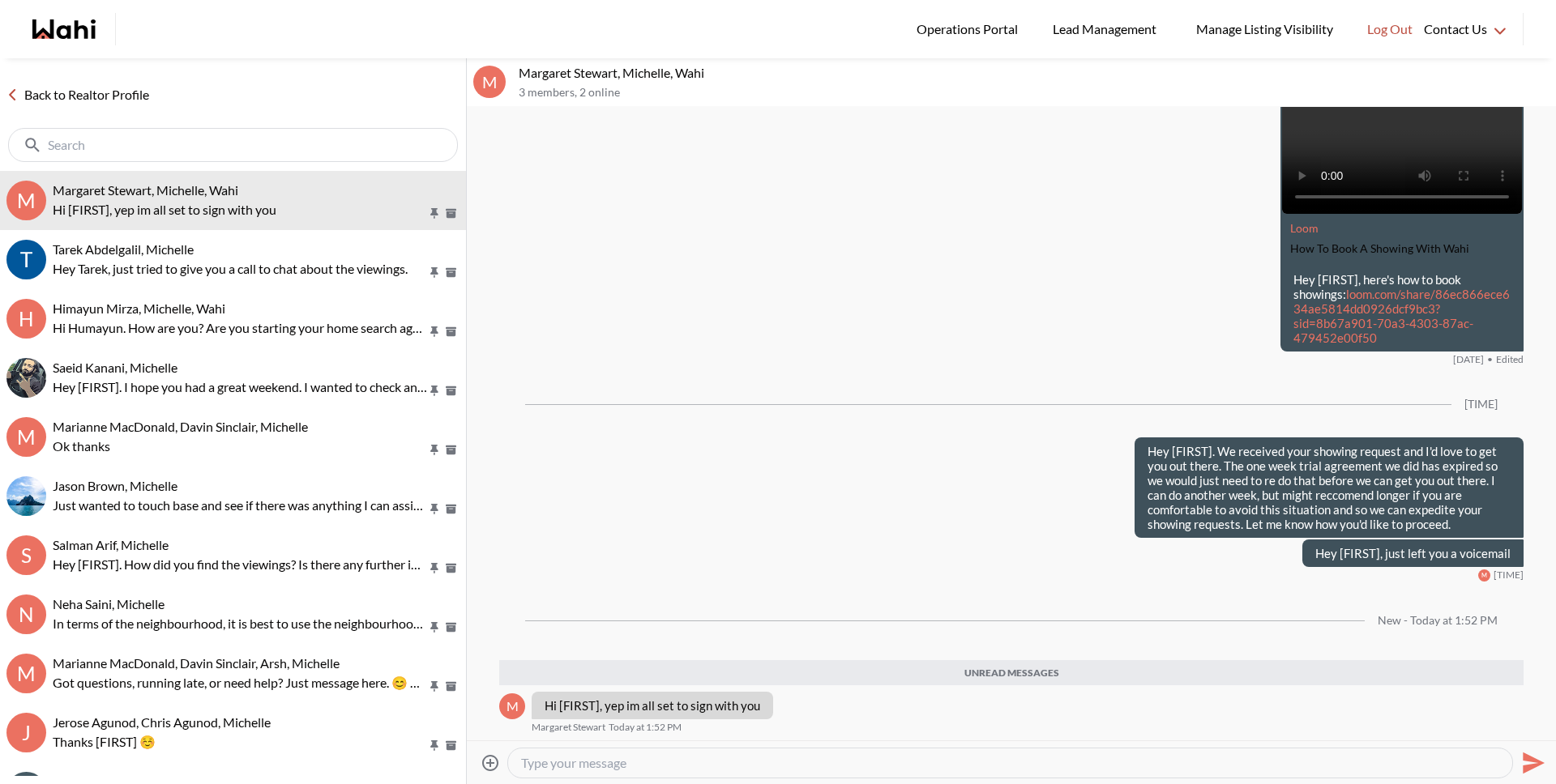 scroll, scrollTop: 245, scrollLeft: 0, axis: vertical 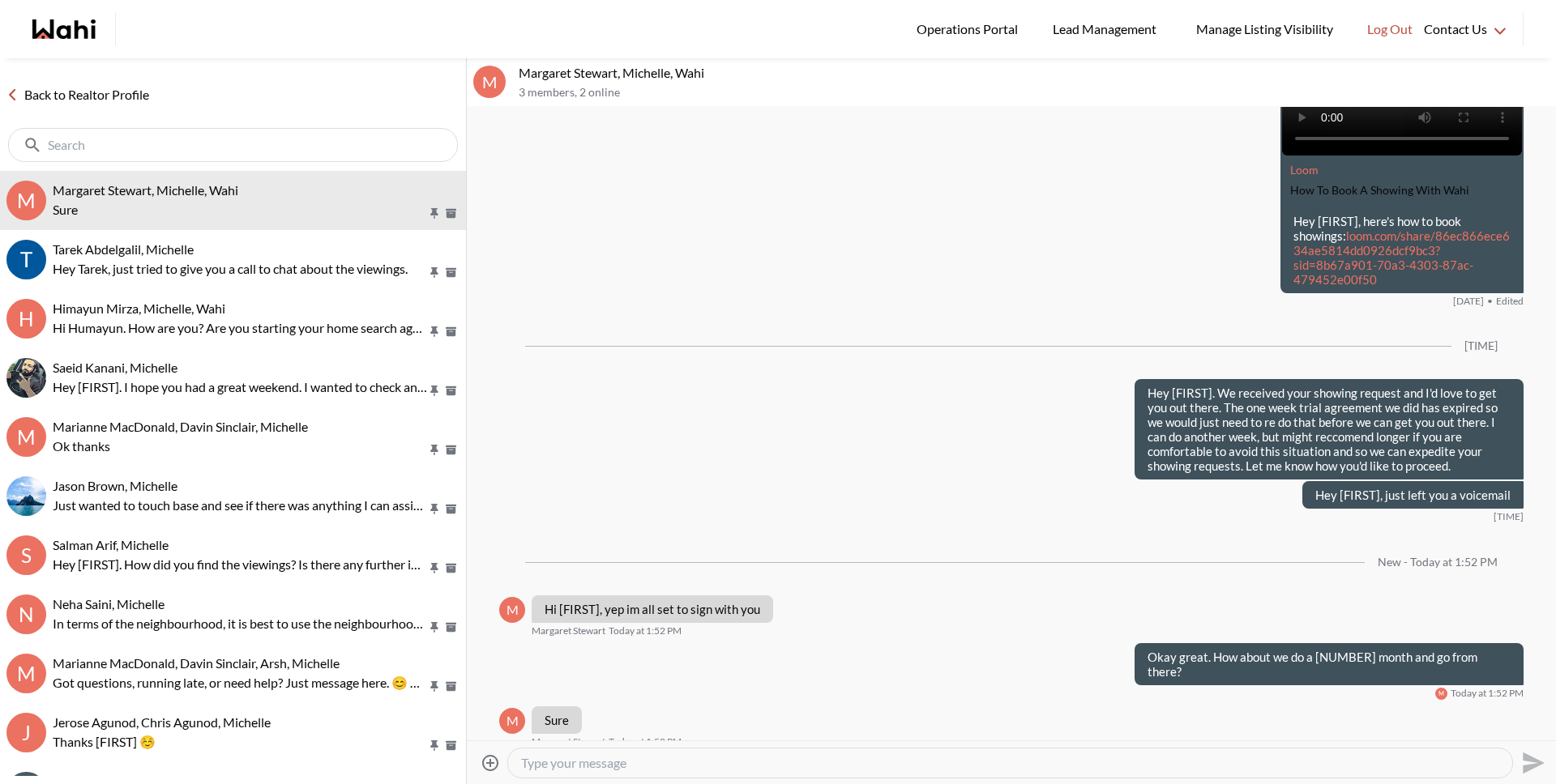 click at bounding box center [1010, 763] 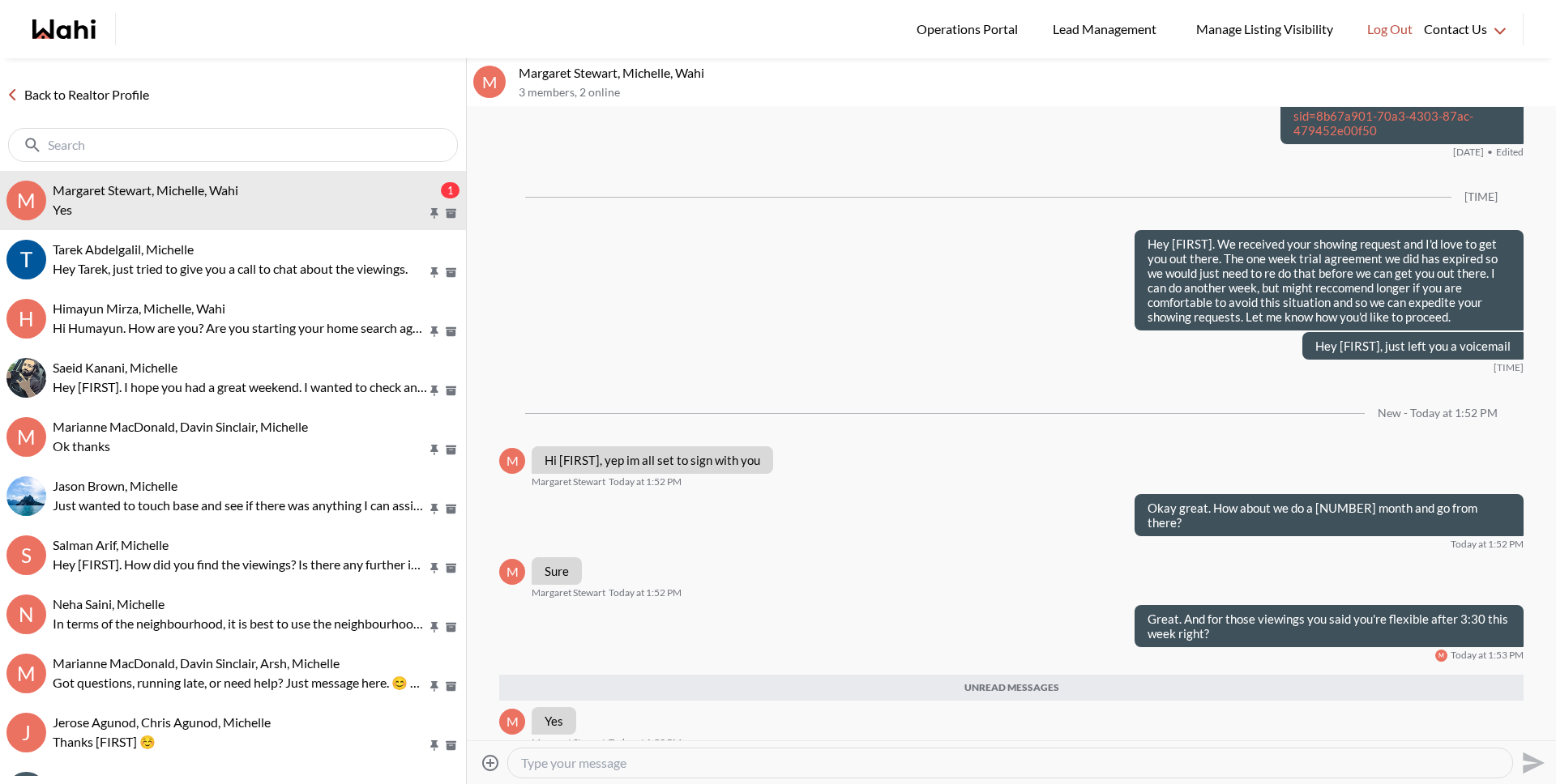 scroll, scrollTop: 404, scrollLeft: 0, axis: vertical 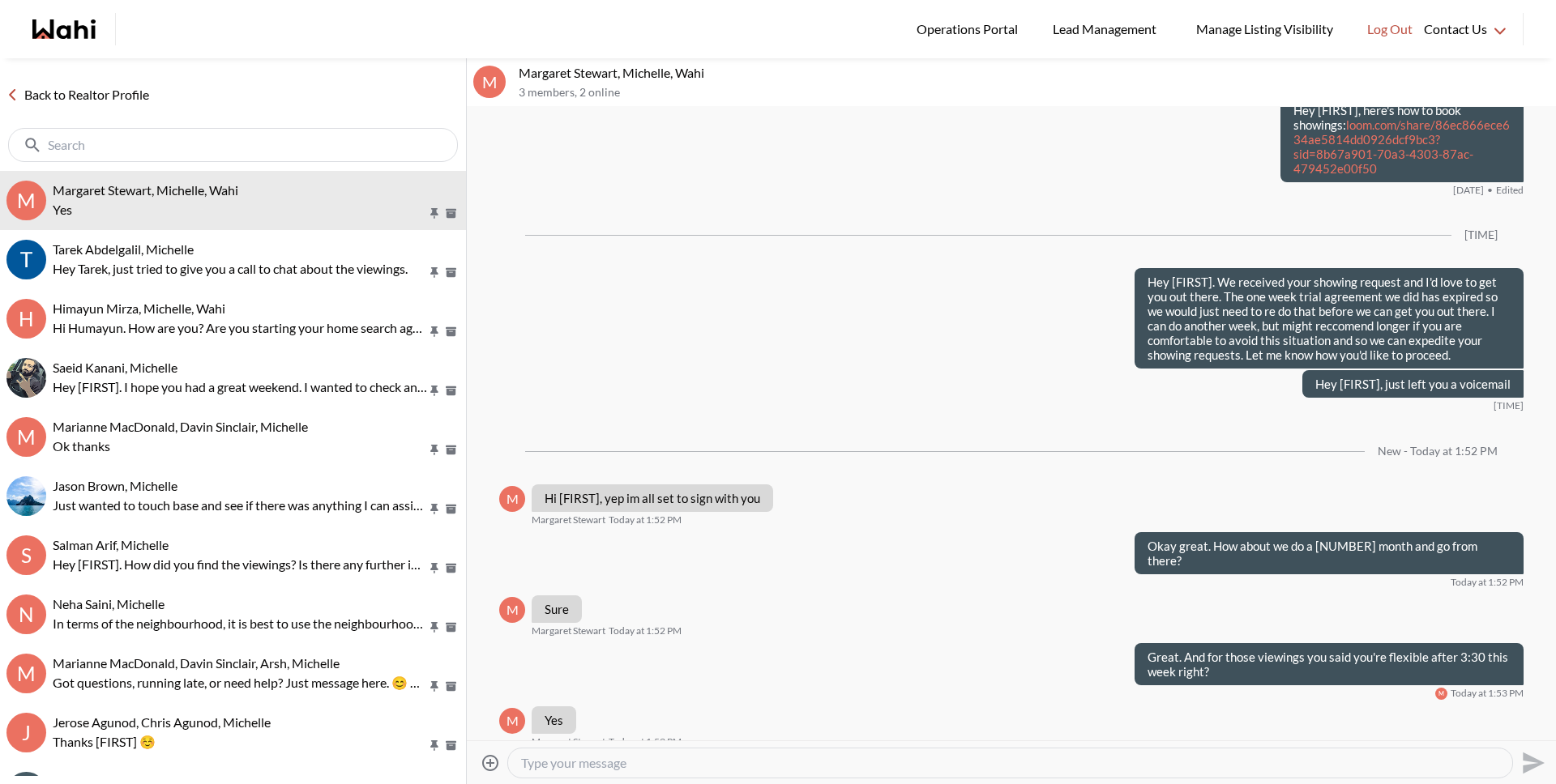 click at bounding box center [1010, 763] 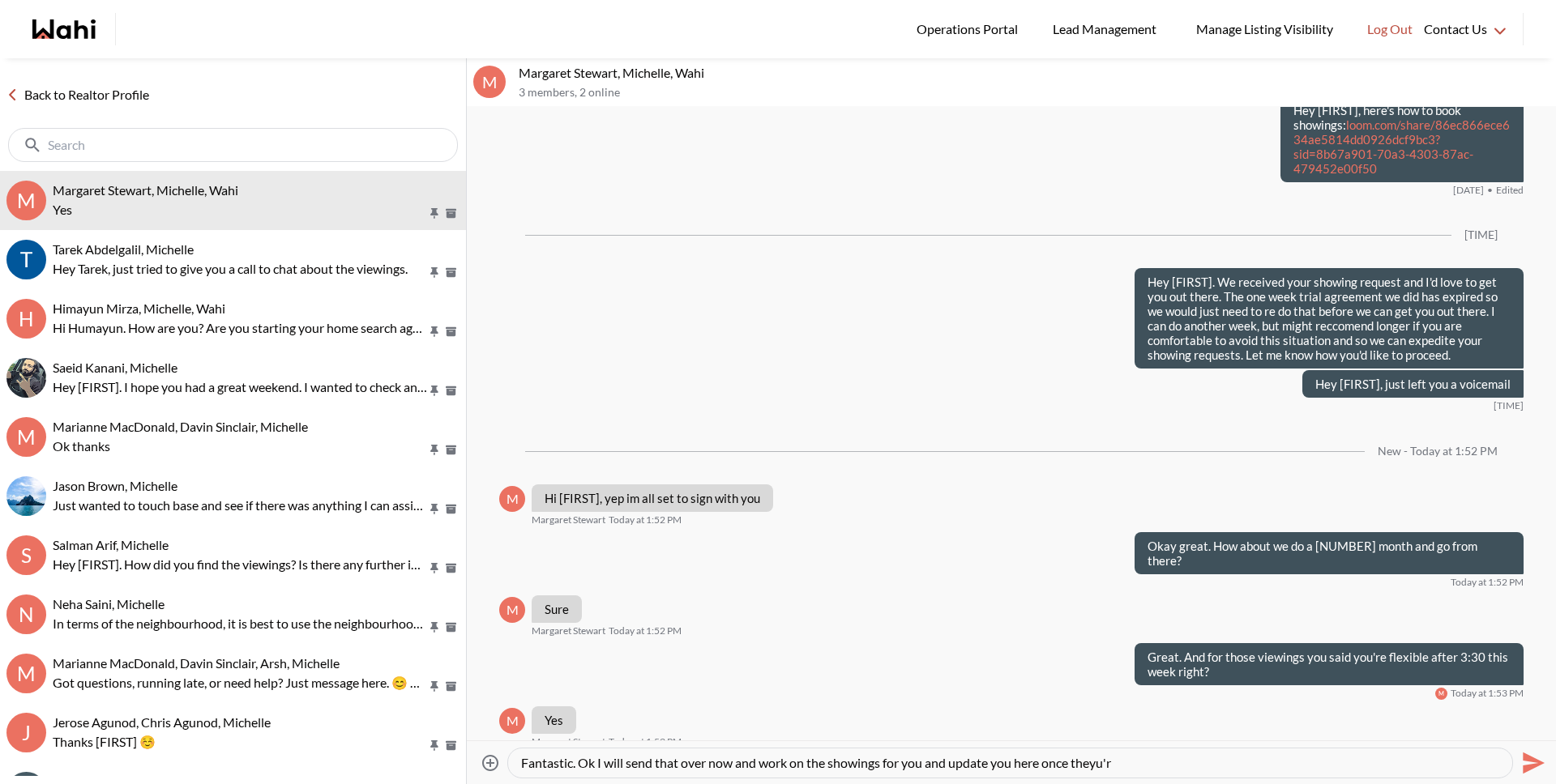 type on "Fantastic. Ok I will send that over now and work on the showings for you and update you here once they're" 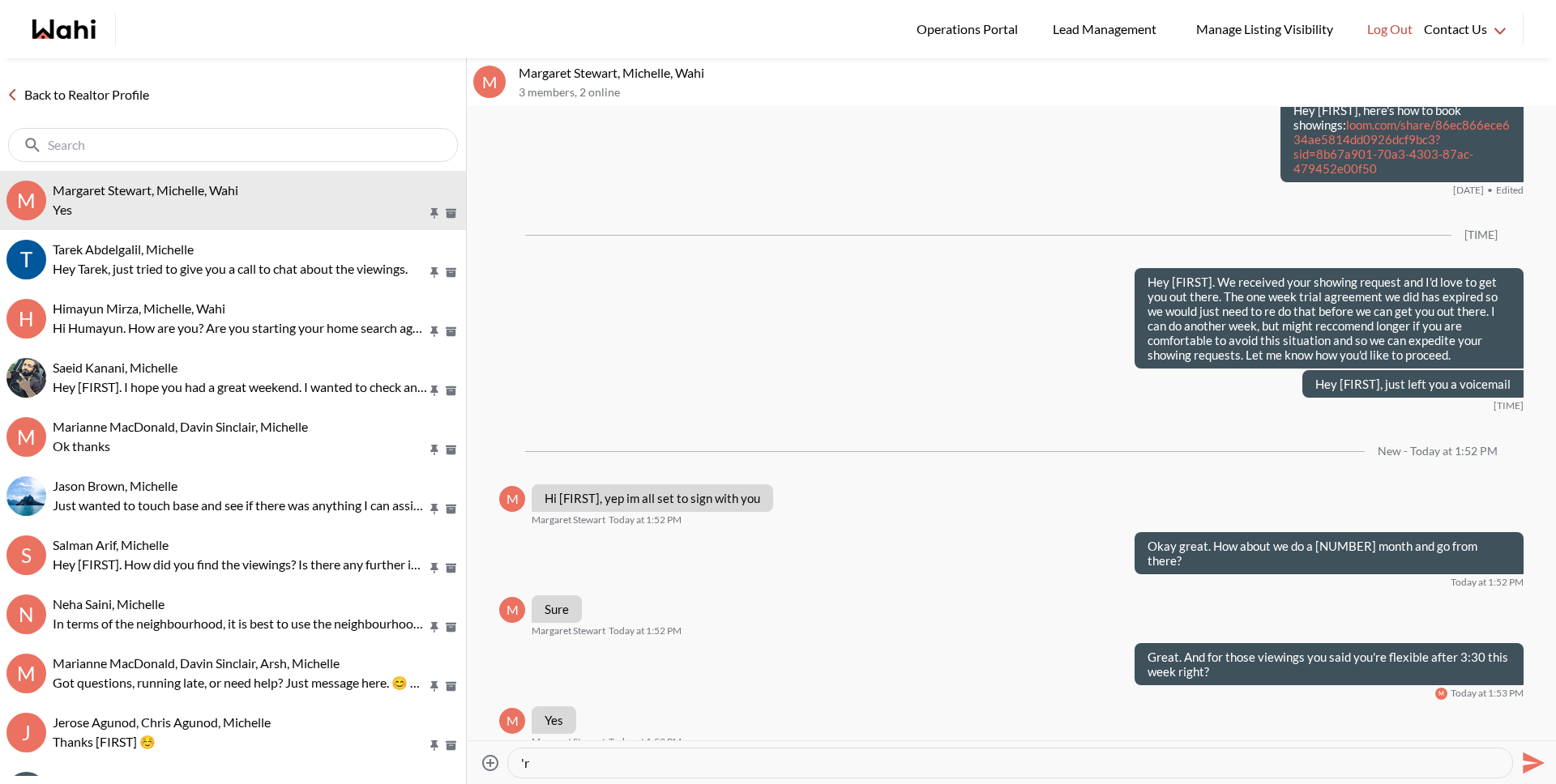 type on "'re" 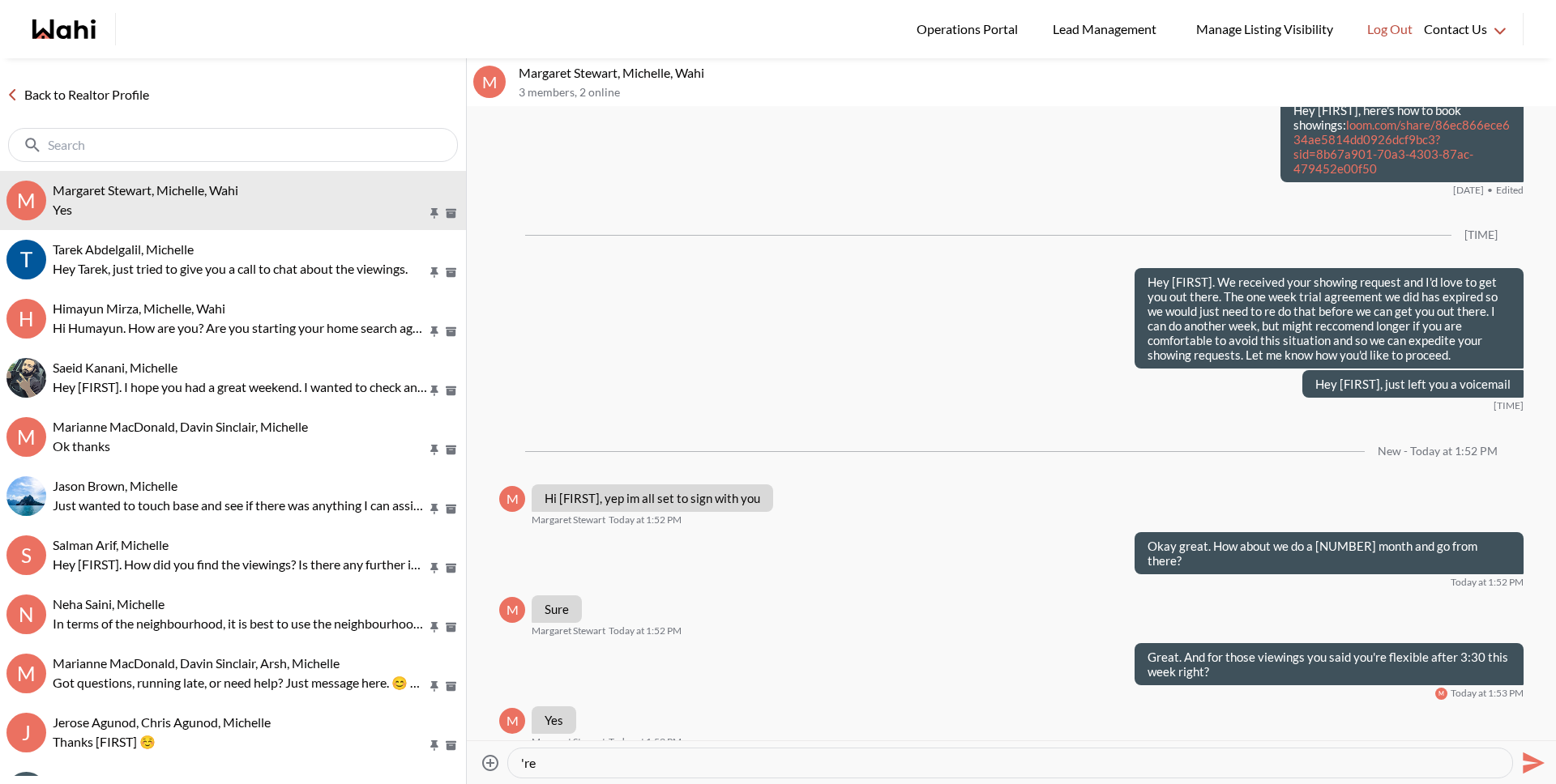 scroll, scrollTop: 467, scrollLeft: 0, axis: vertical 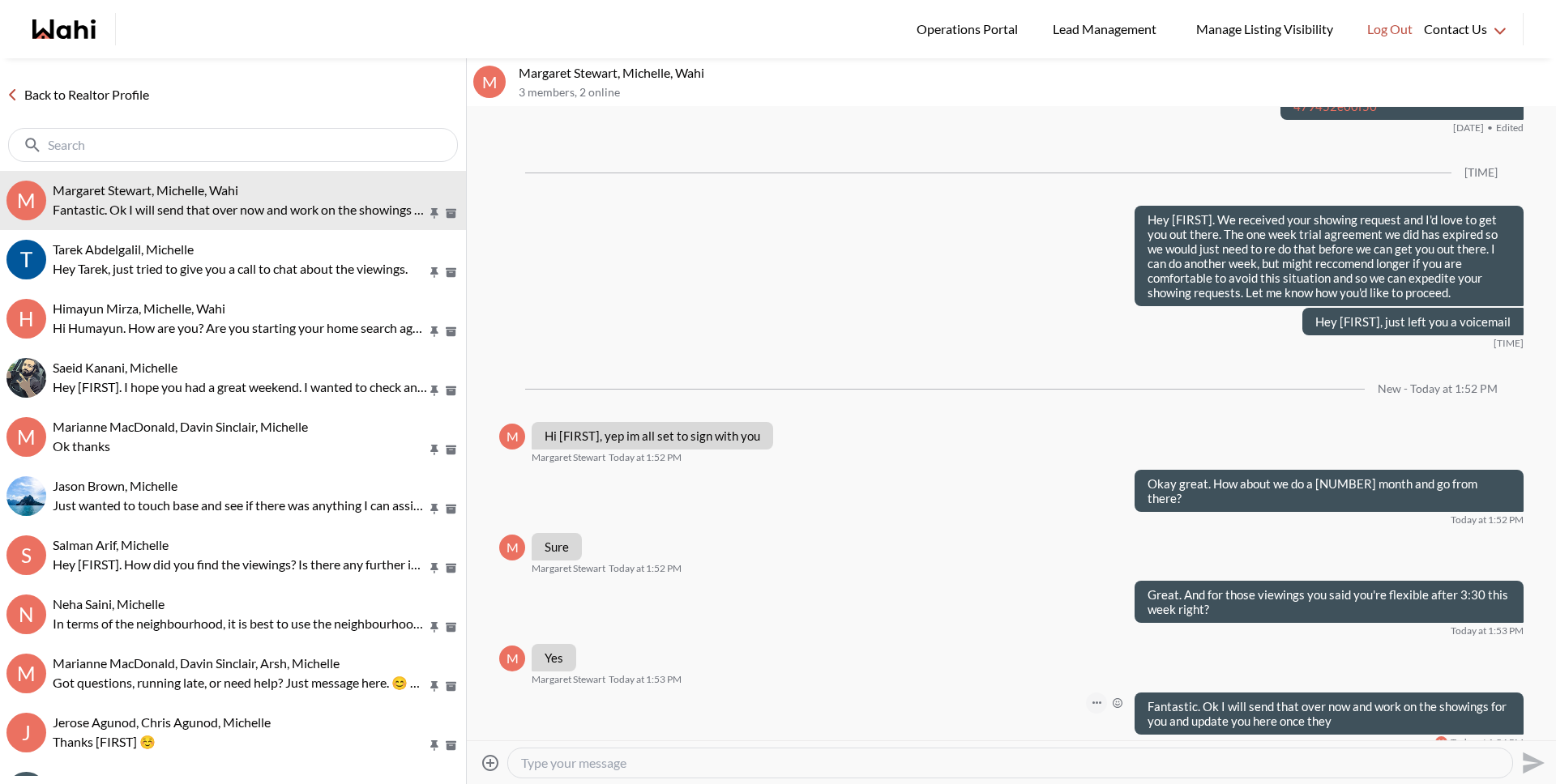 click at bounding box center [0, 0] 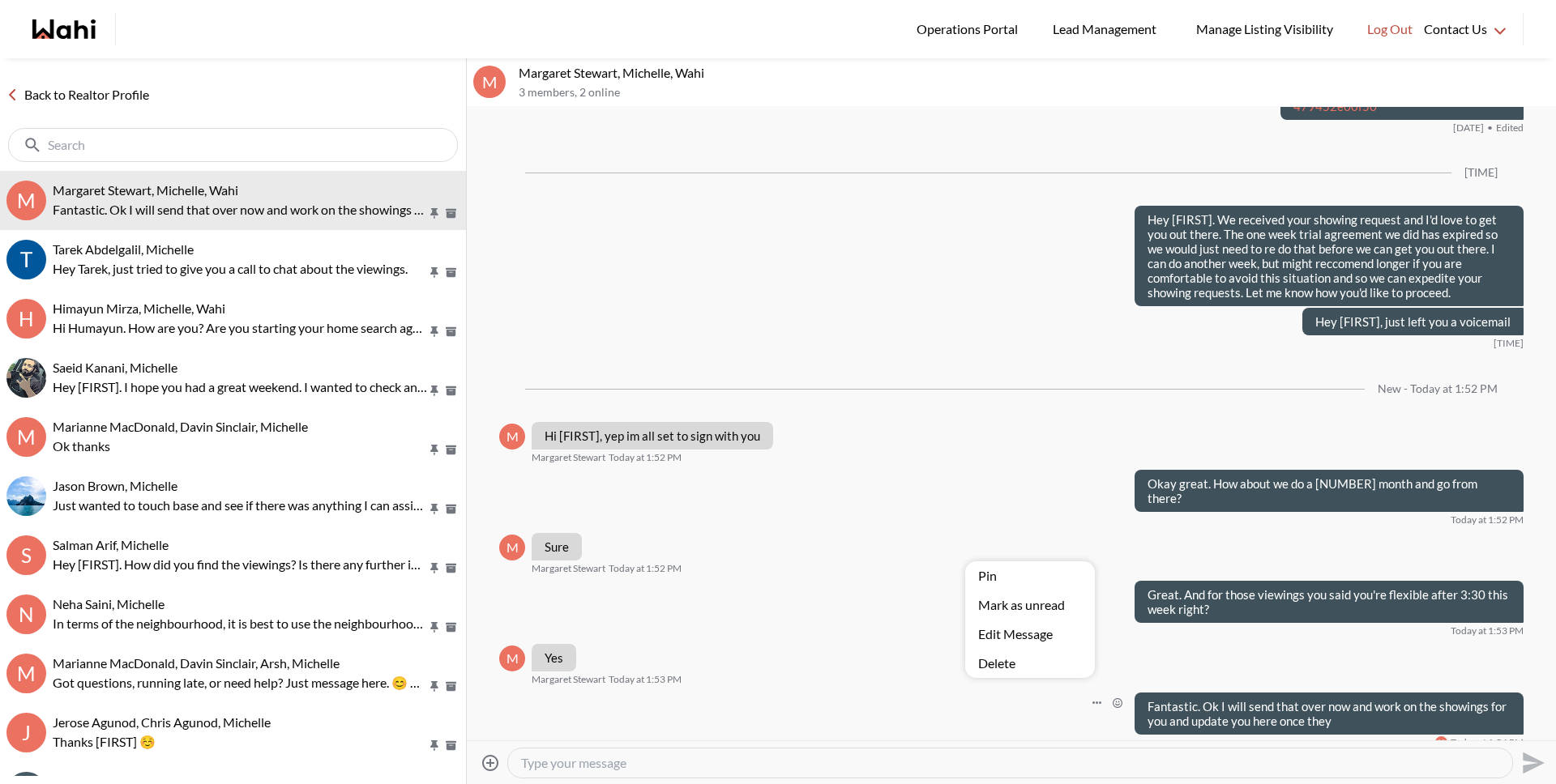 click on "Edit Message" at bounding box center [1030, 634] 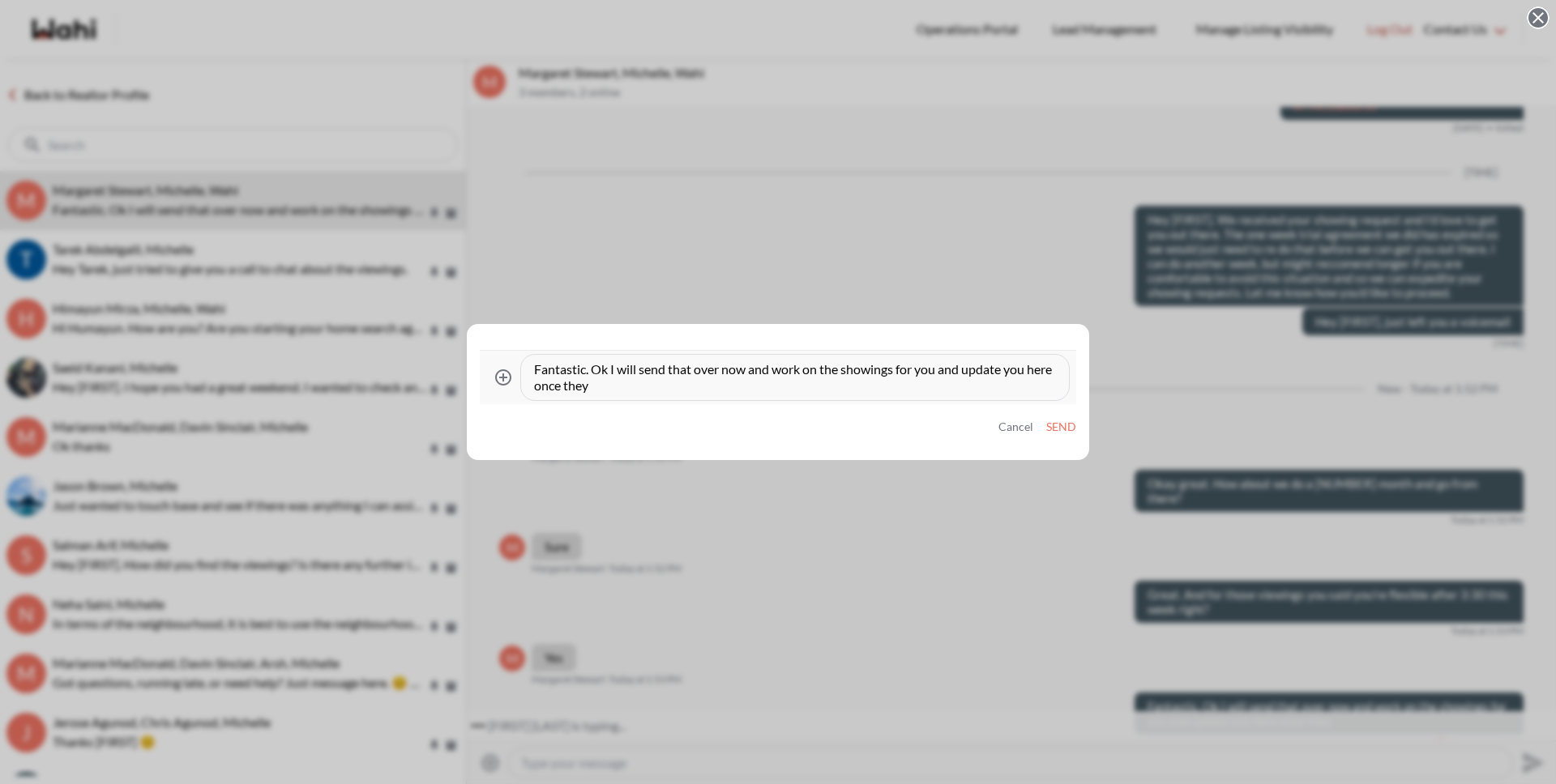 click on "Fantastic. Ok I will send that over now and work on the showings for you and update you here once they" at bounding box center (795, 377) 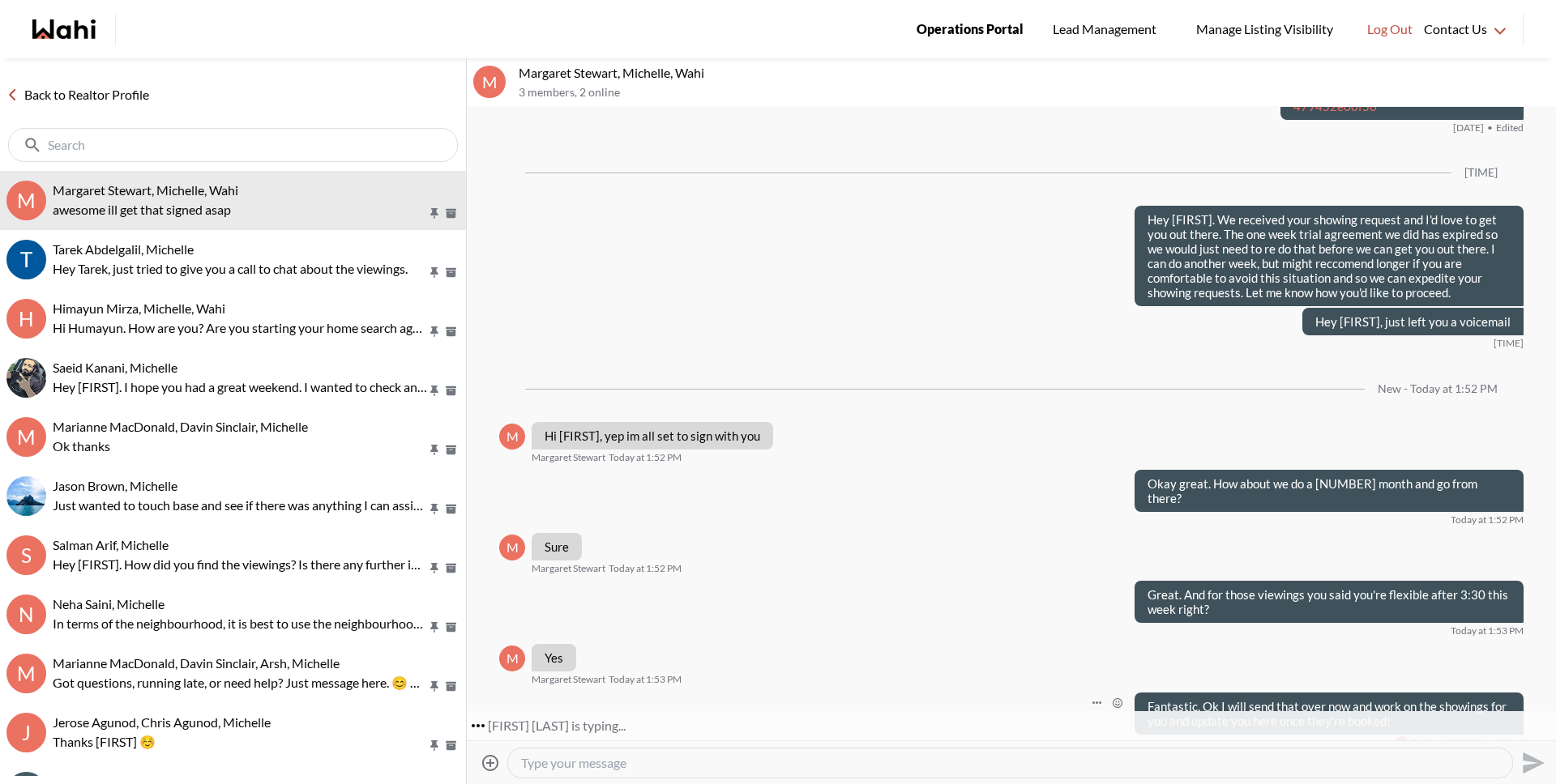 scroll, scrollTop: 515, scrollLeft: 0, axis: vertical 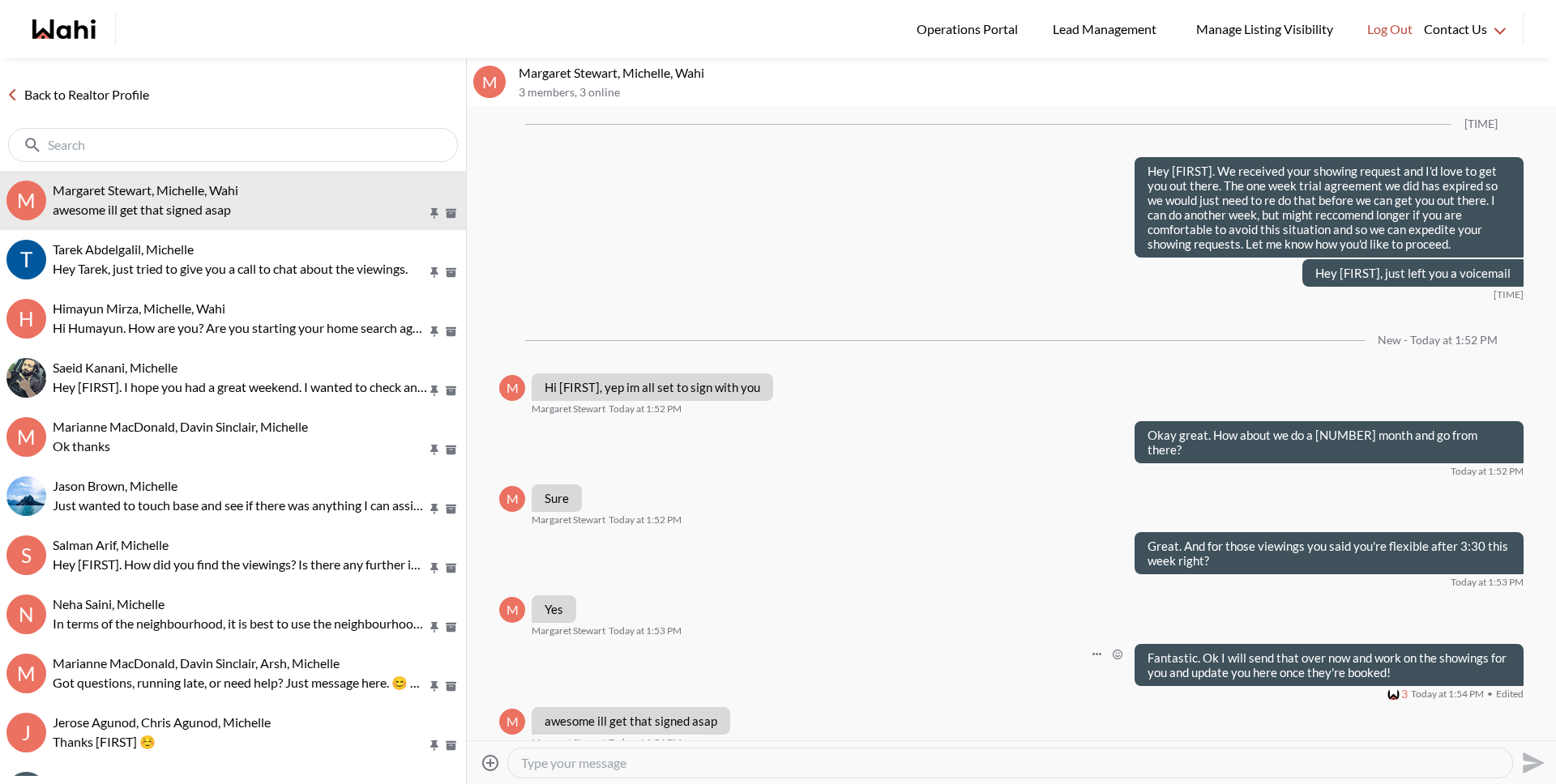click at bounding box center (1010, 763) 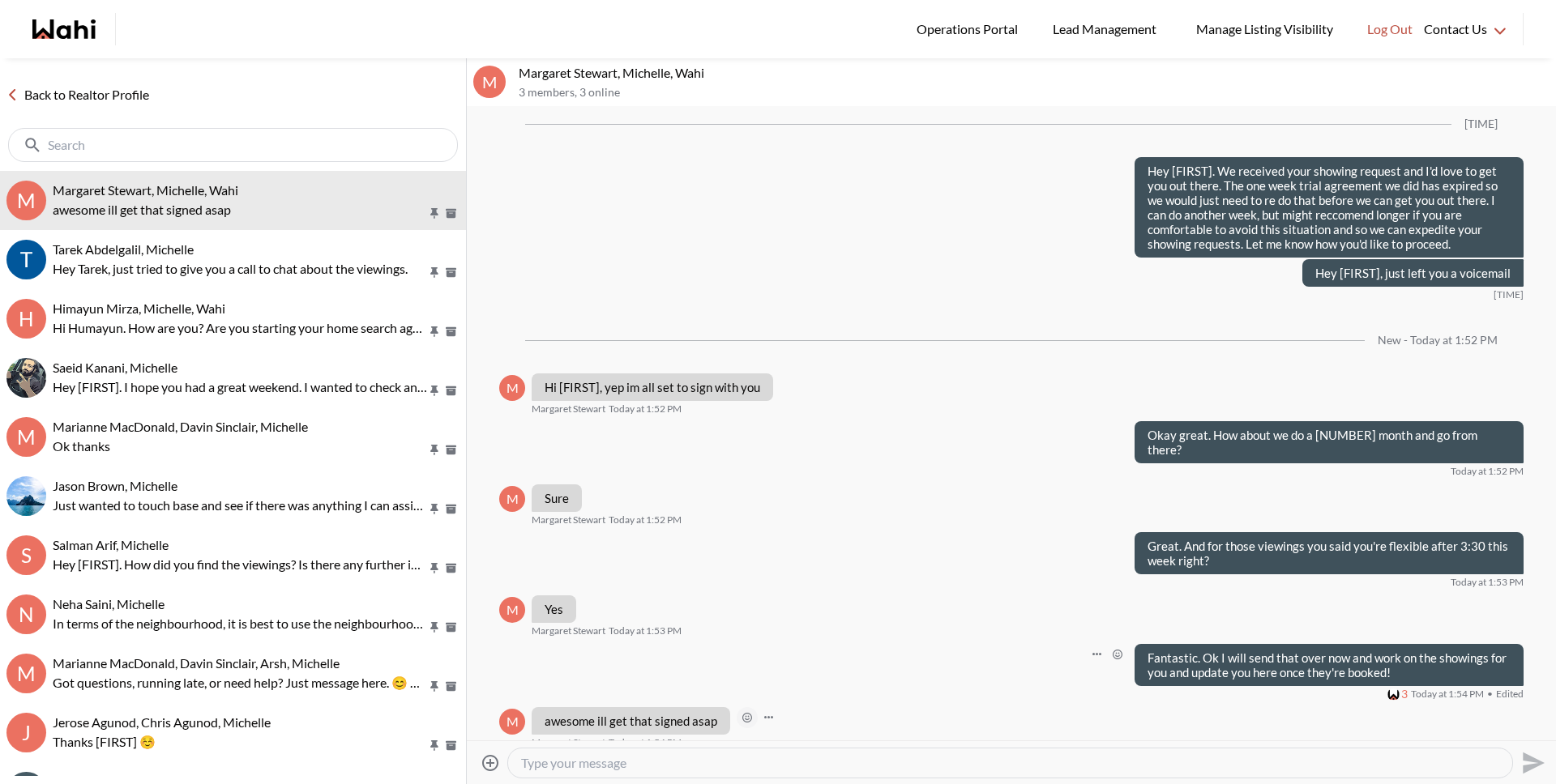 click at bounding box center [0, 0] 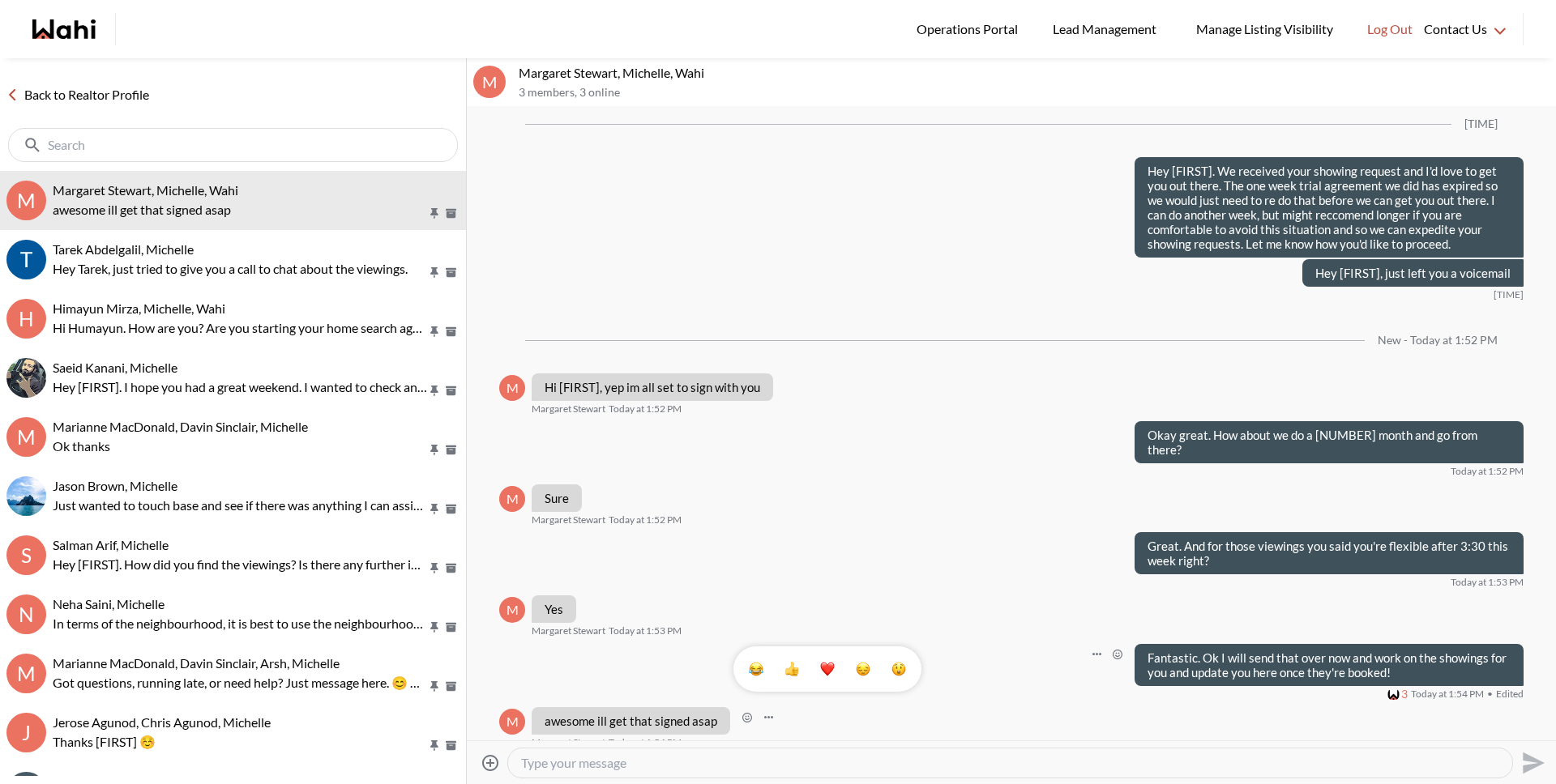 click at bounding box center (827, 669) 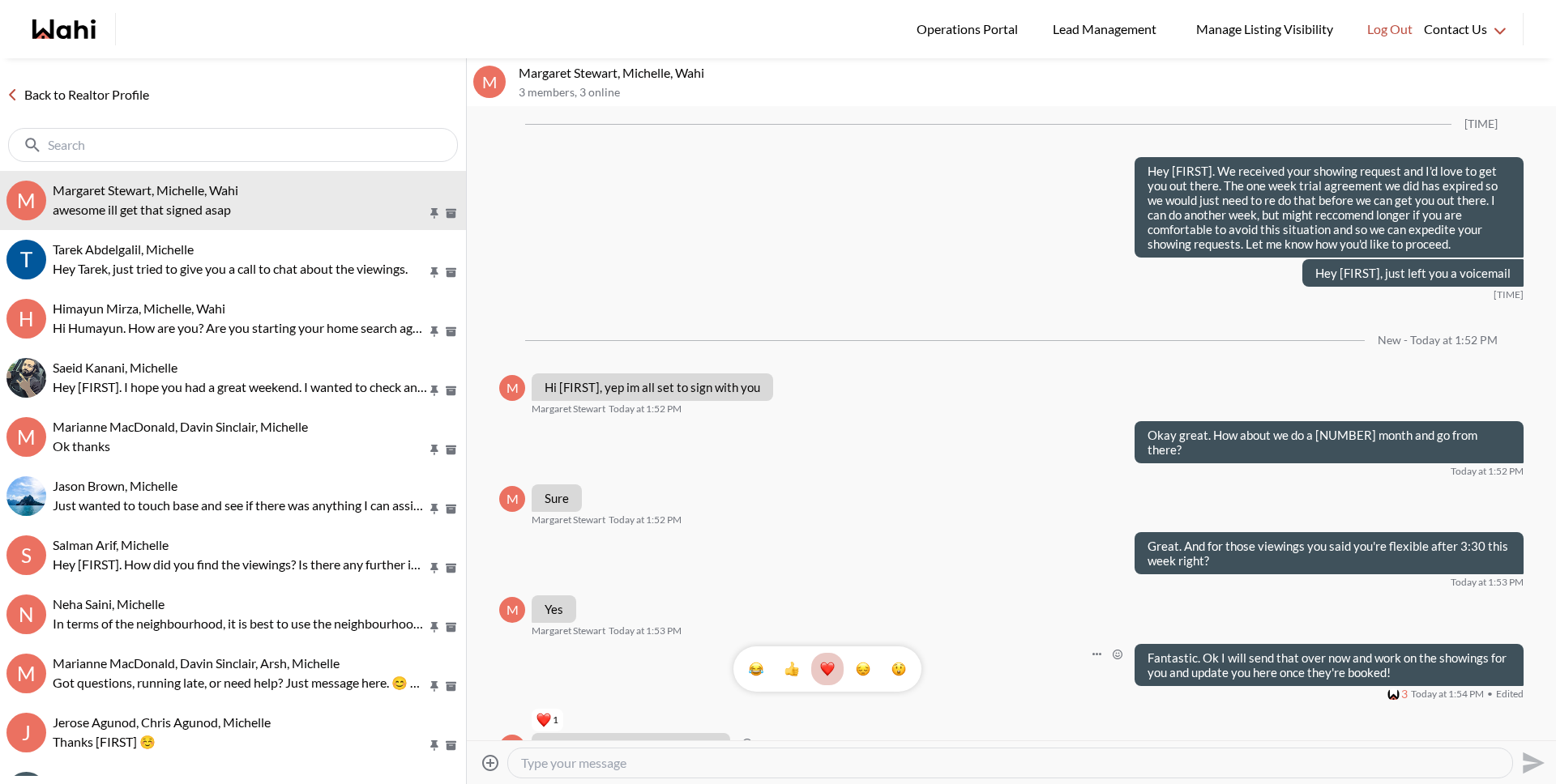 scroll, scrollTop: 542, scrollLeft: 0, axis: vertical 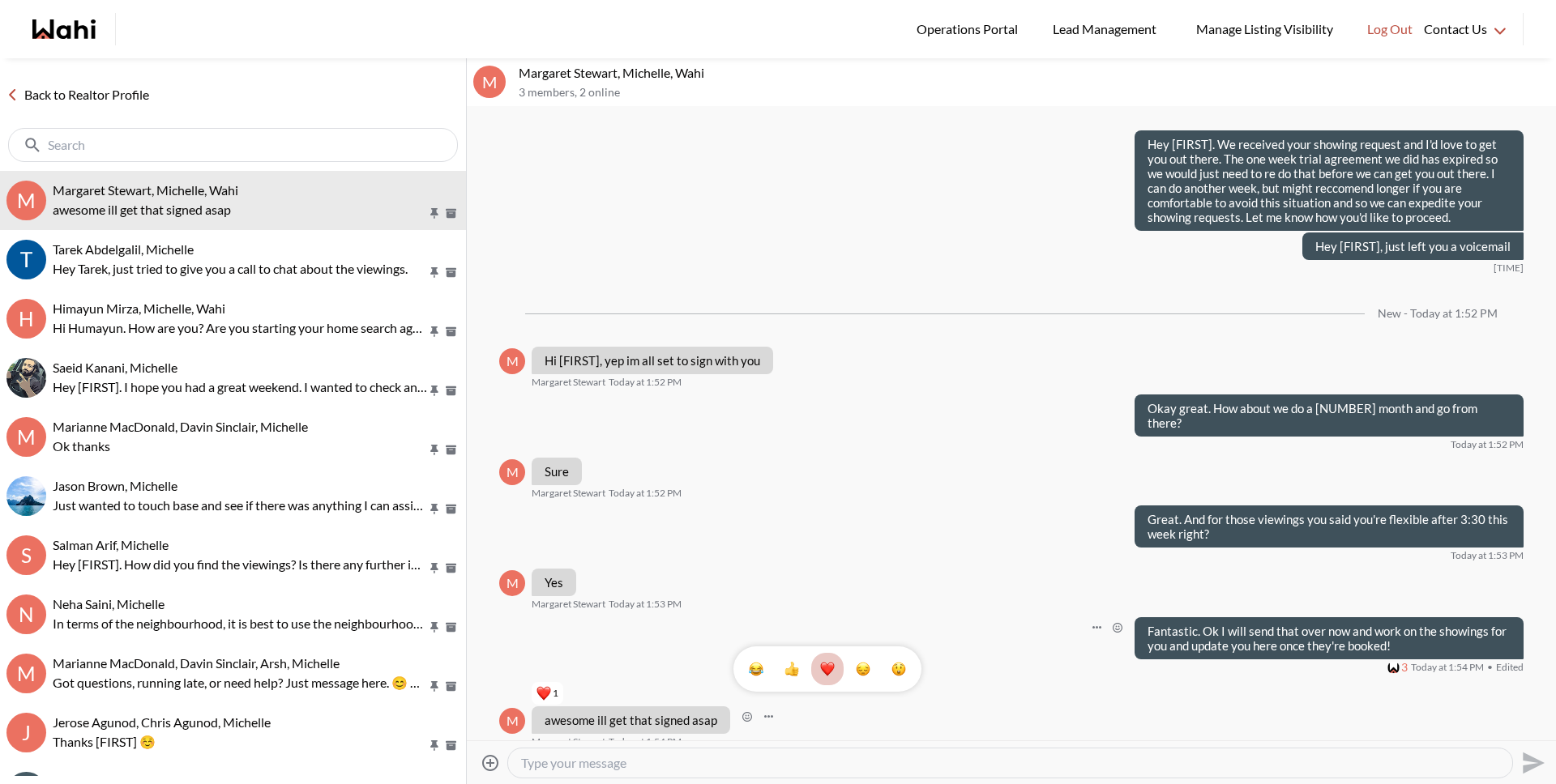 click at bounding box center [1010, 763] 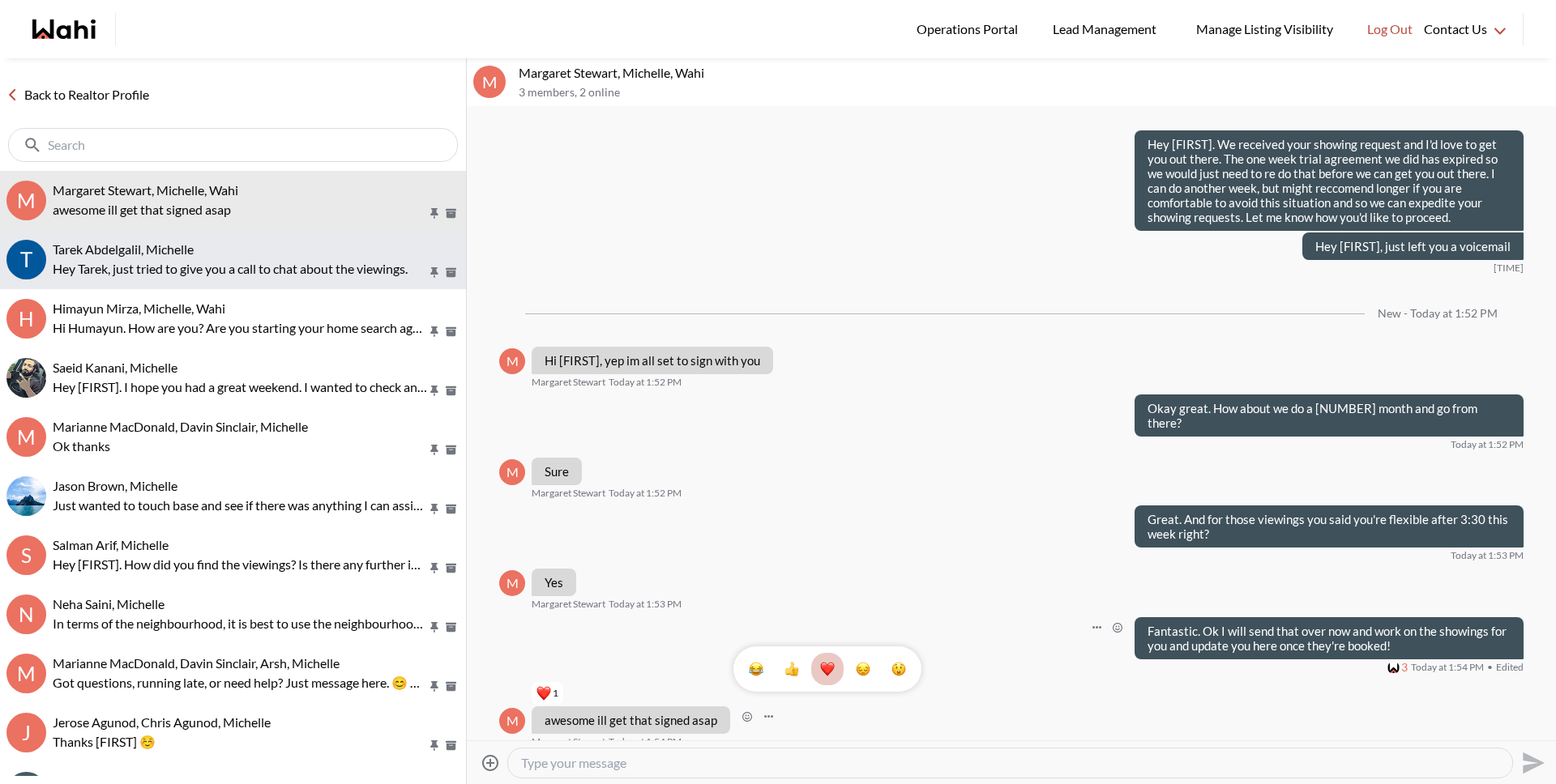 click on "[FIRST] [LAST], [FIRST] Hey [FIRST], just tried to give you a call to chat about the viewings." at bounding box center (256, 260) 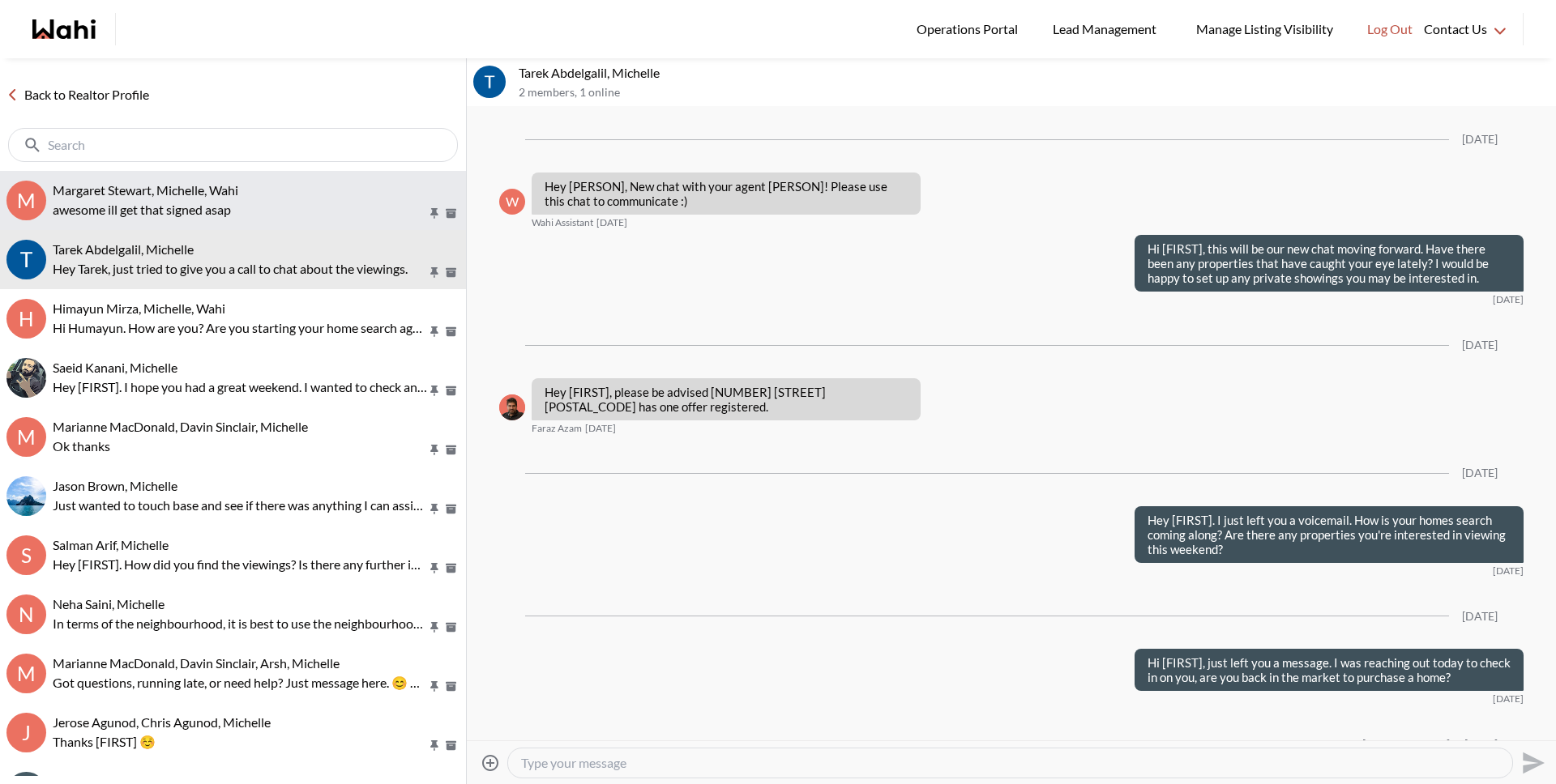 scroll, scrollTop: 507, scrollLeft: 0, axis: vertical 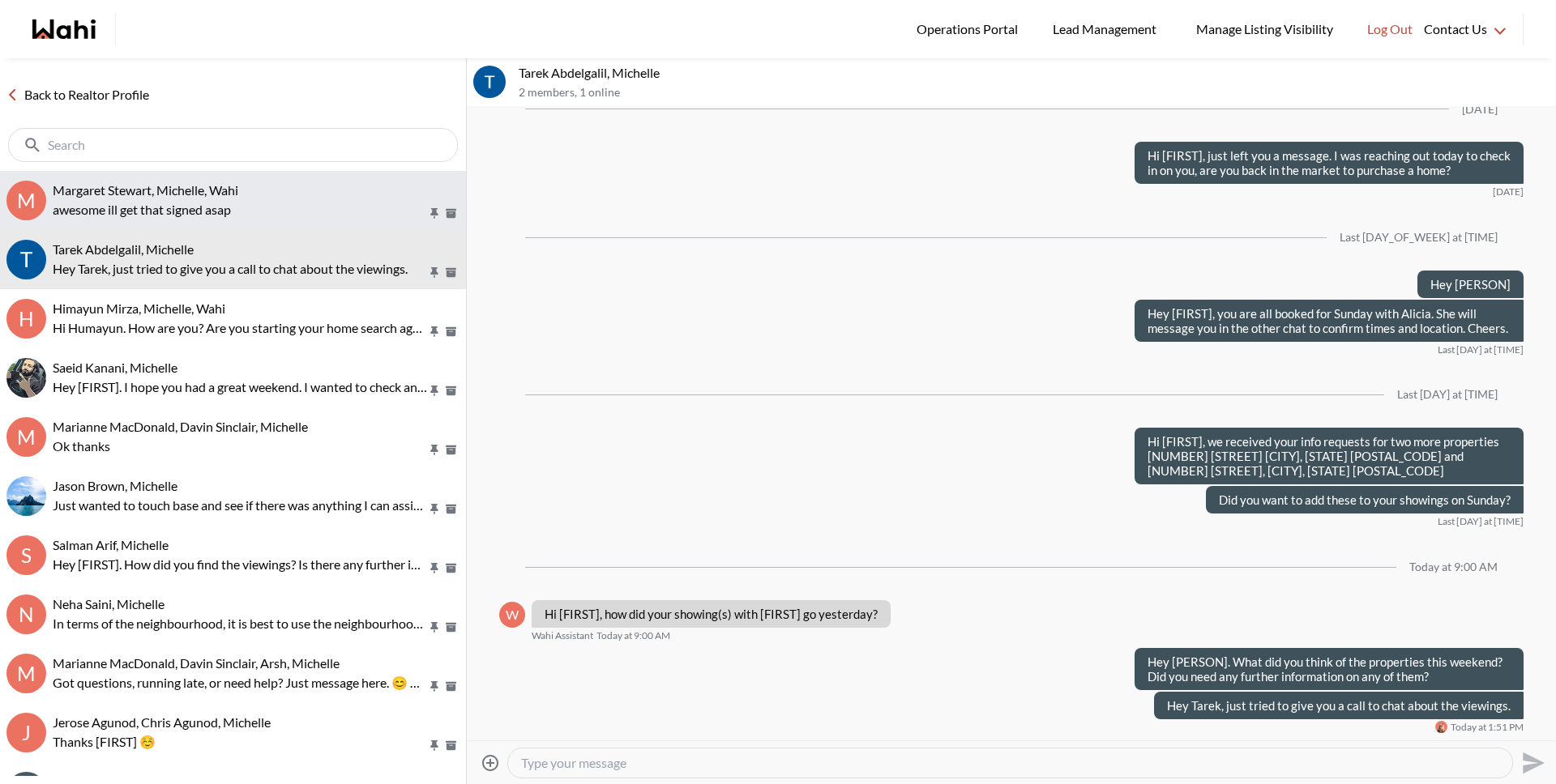 drag, startPoint x: 124, startPoint y: 207, endPoint x: 152, endPoint y: 228, distance: 35 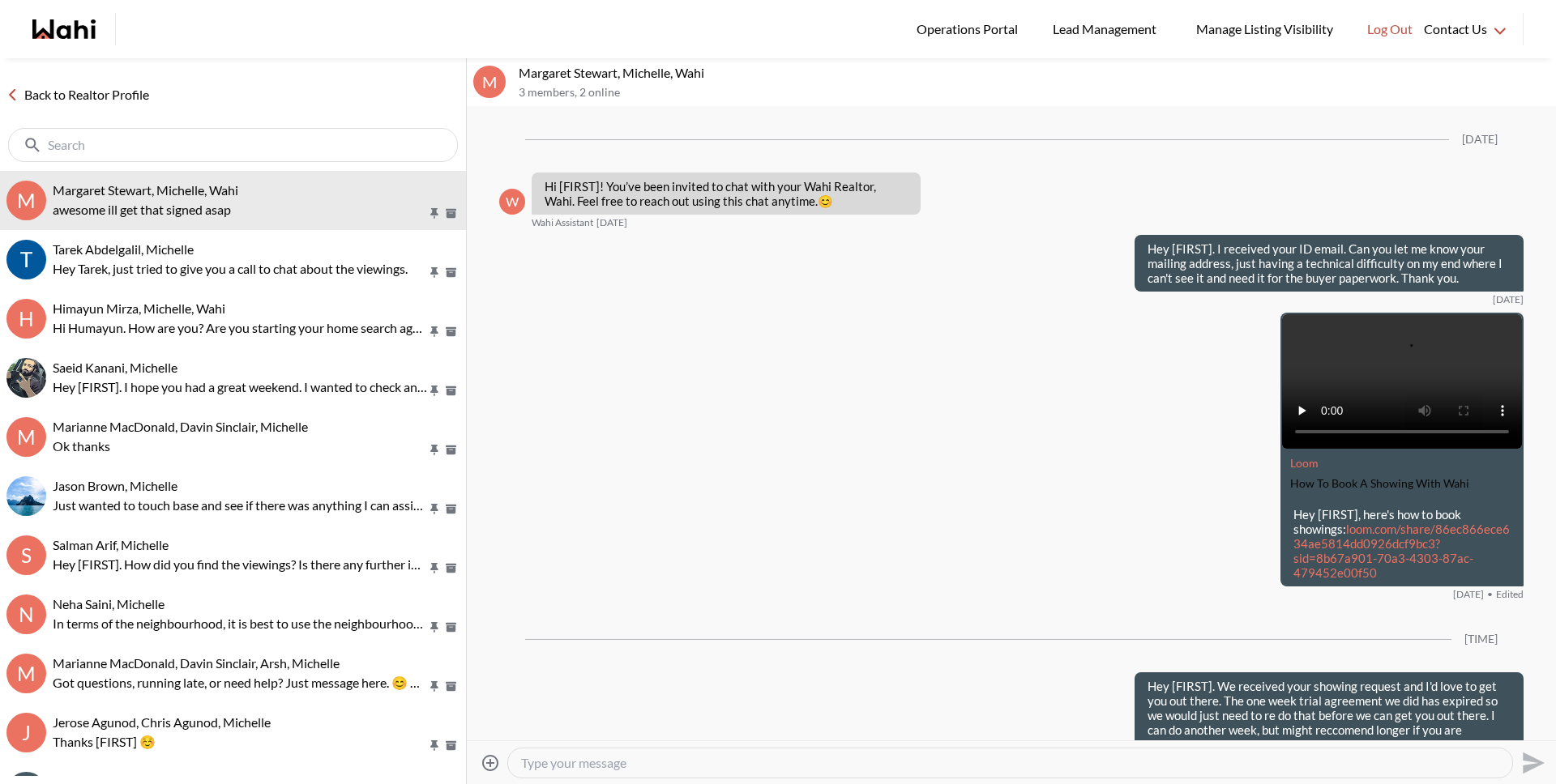 scroll, scrollTop: 476, scrollLeft: 0, axis: vertical 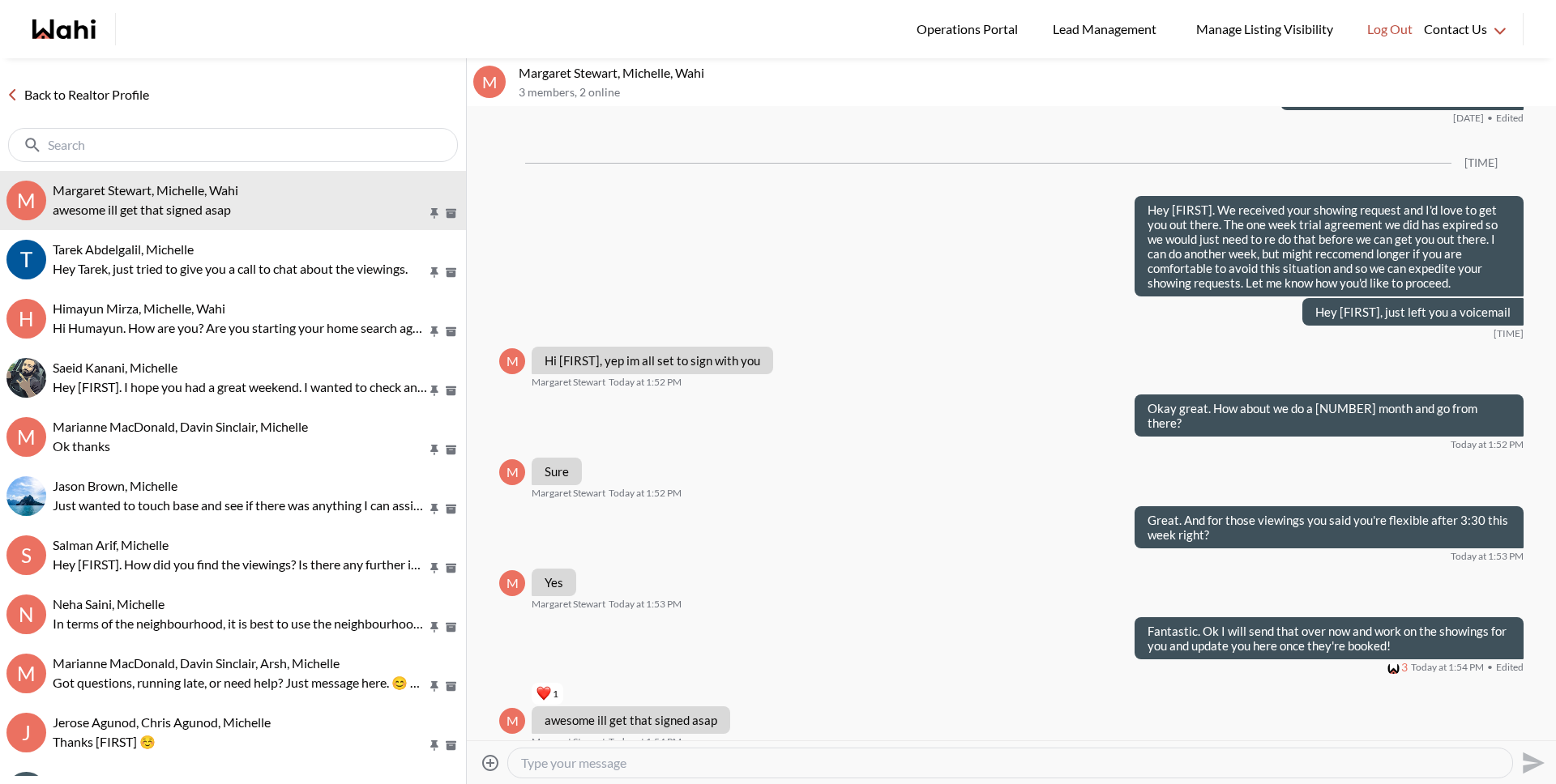drag, startPoint x: 609, startPoint y: 764, endPoint x: 605, endPoint y: 753, distance: 11.7047 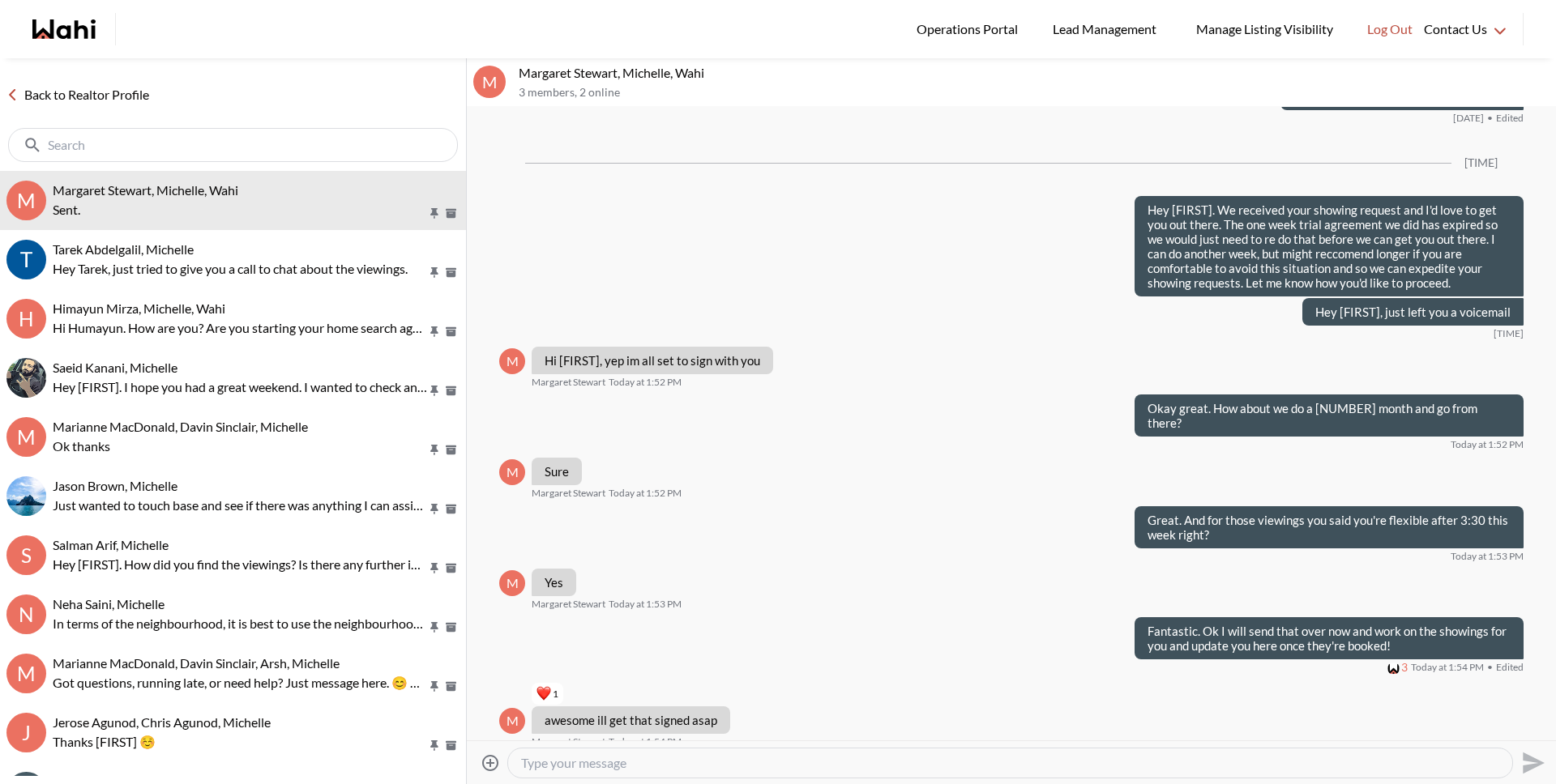 scroll, scrollTop: 525, scrollLeft: 0, axis: vertical 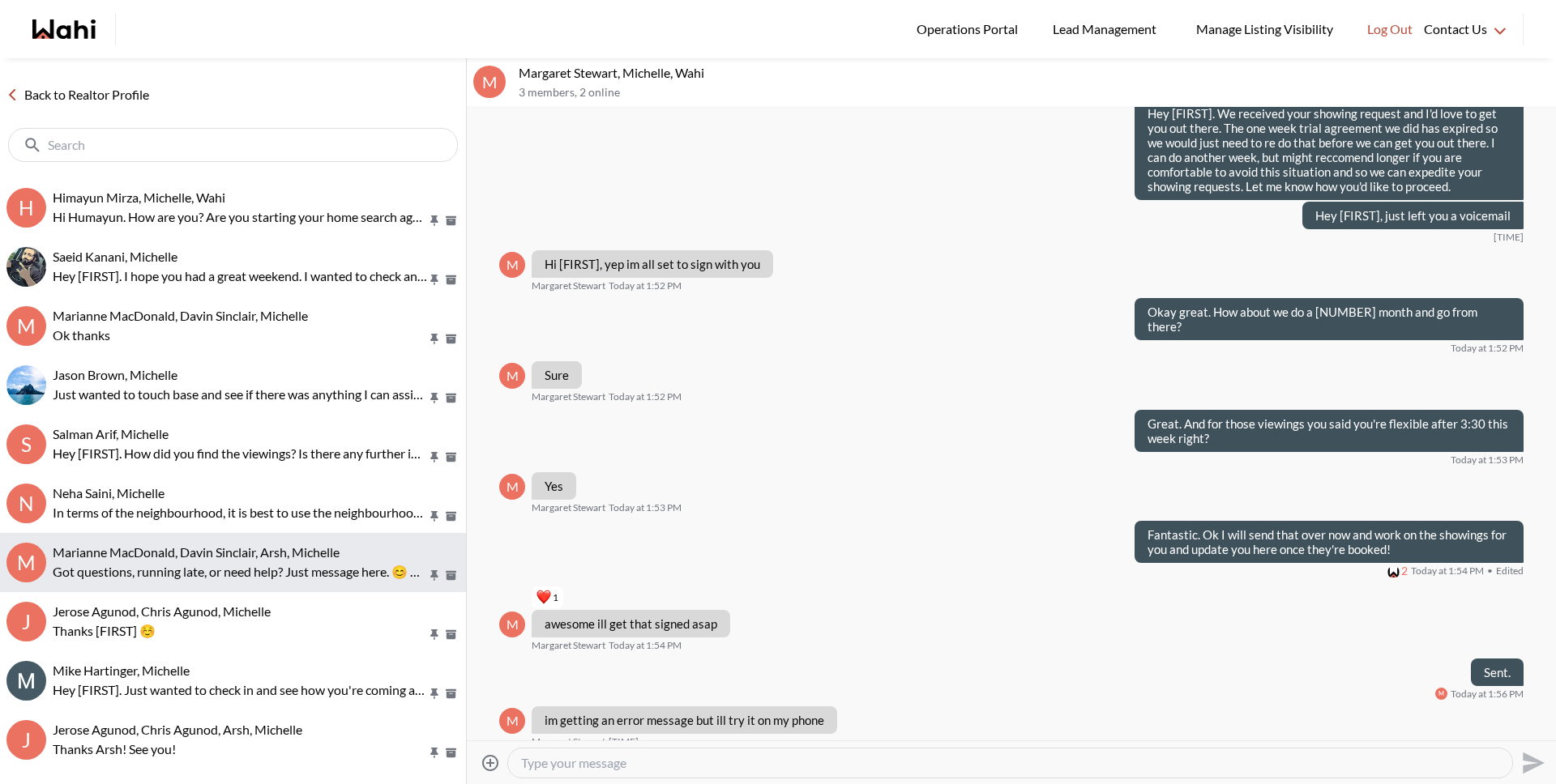 click on "Got questions, running late, or need help? Just message here. 😊 Here’s a quick guide to help you prepare:
https://wahi.com/ca/en/learning-centre/real-estate-101/buy/home-showing-checklist" at bounding box center [240, 572] 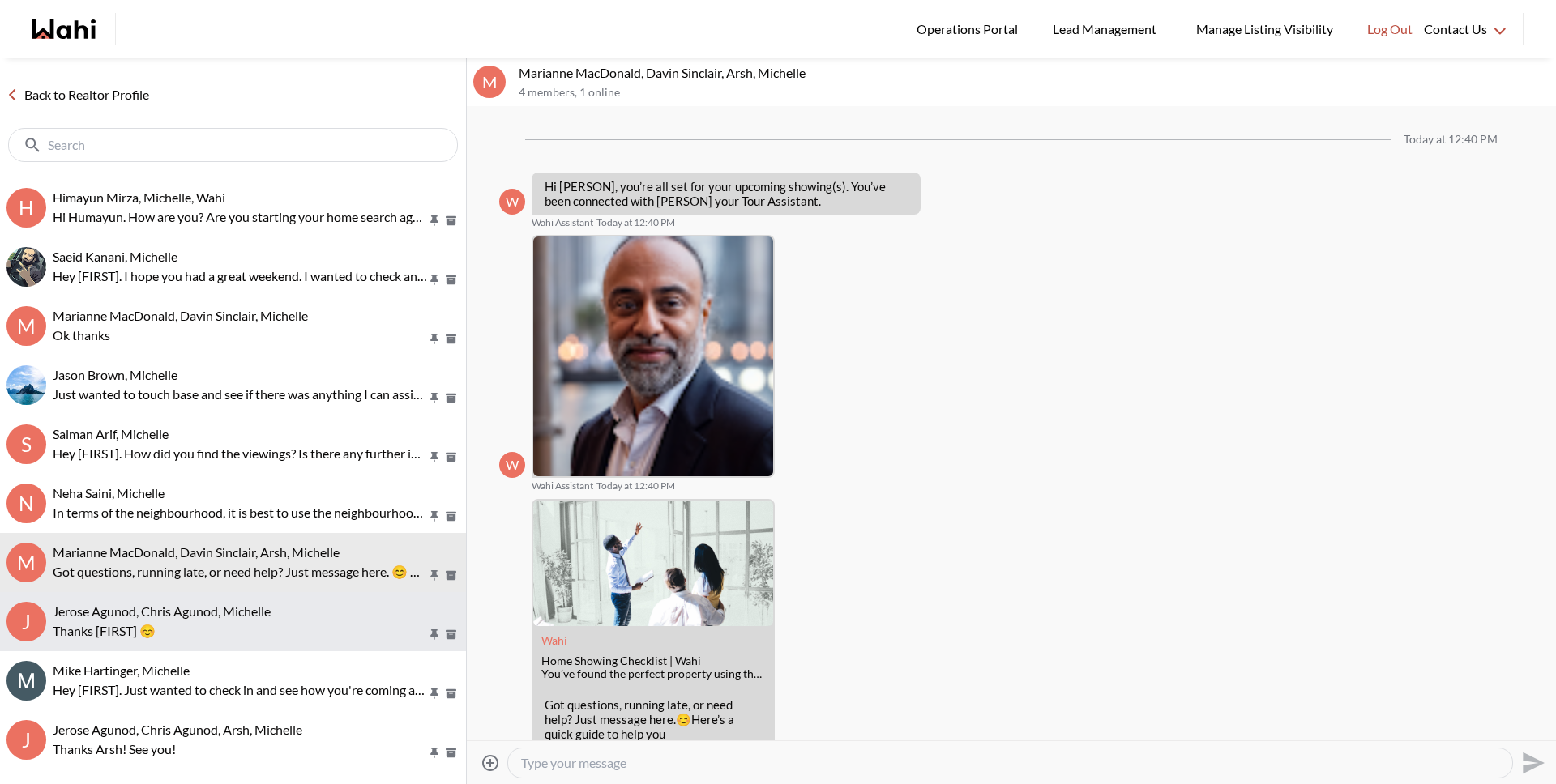 scroll, scrollTop: 58, scrollLeft: 0, axis: vertical 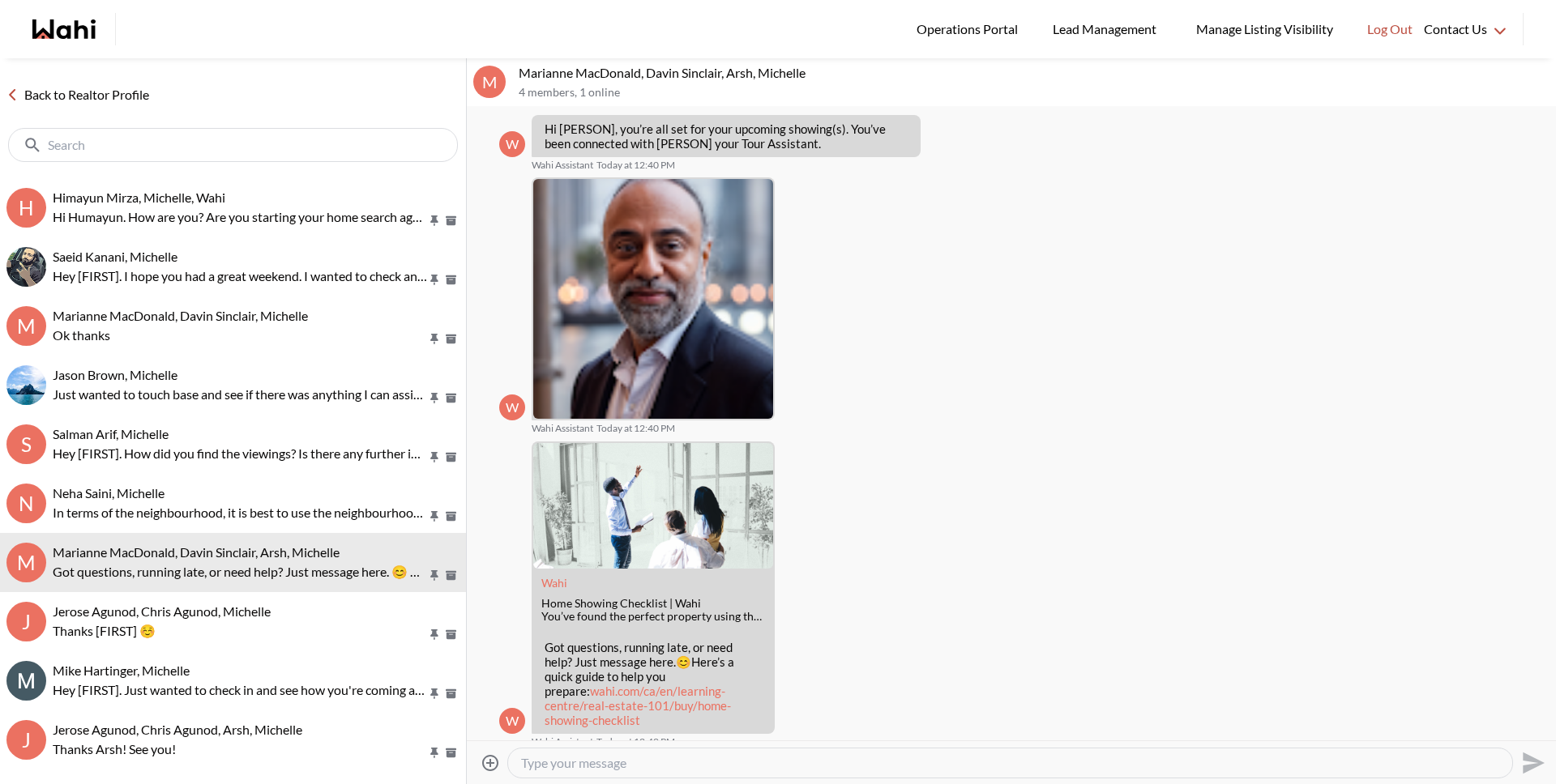 click at bounding box center (1010, 763) 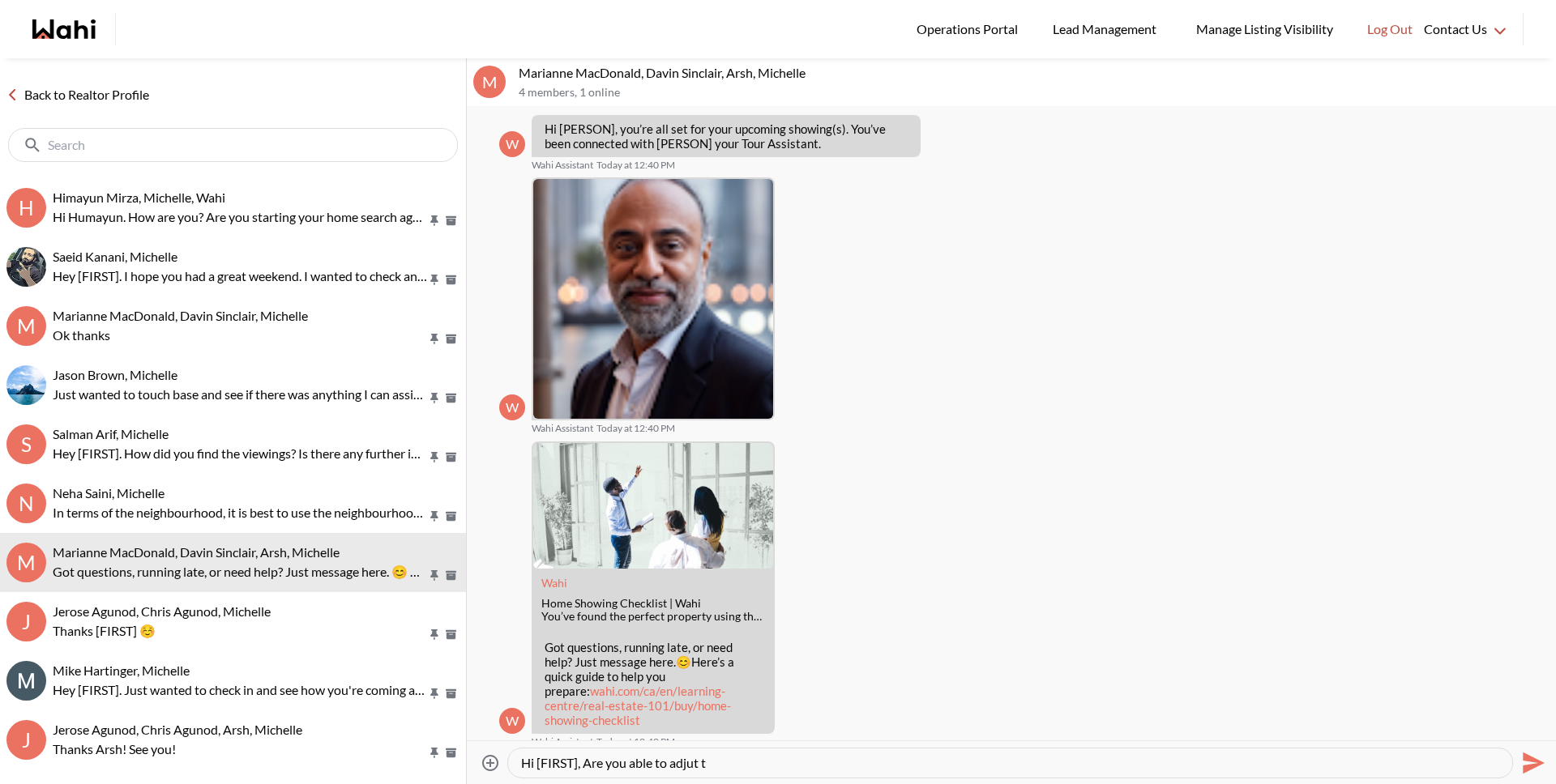 type on "Hi [FIRST], Are you able to adjut th" 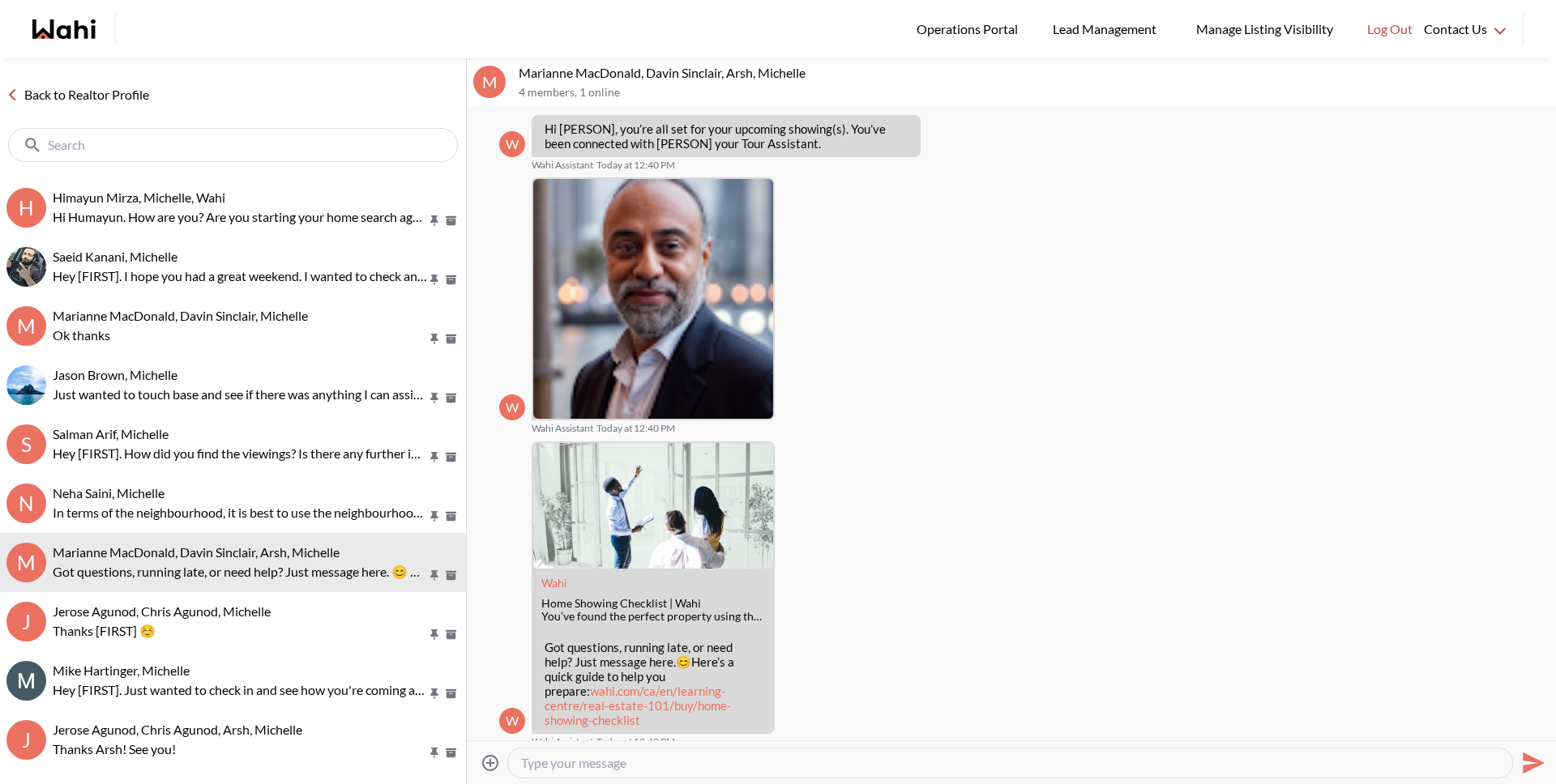 scroll, scrollTop: 106, scrollLeft: 0, axis: vertical 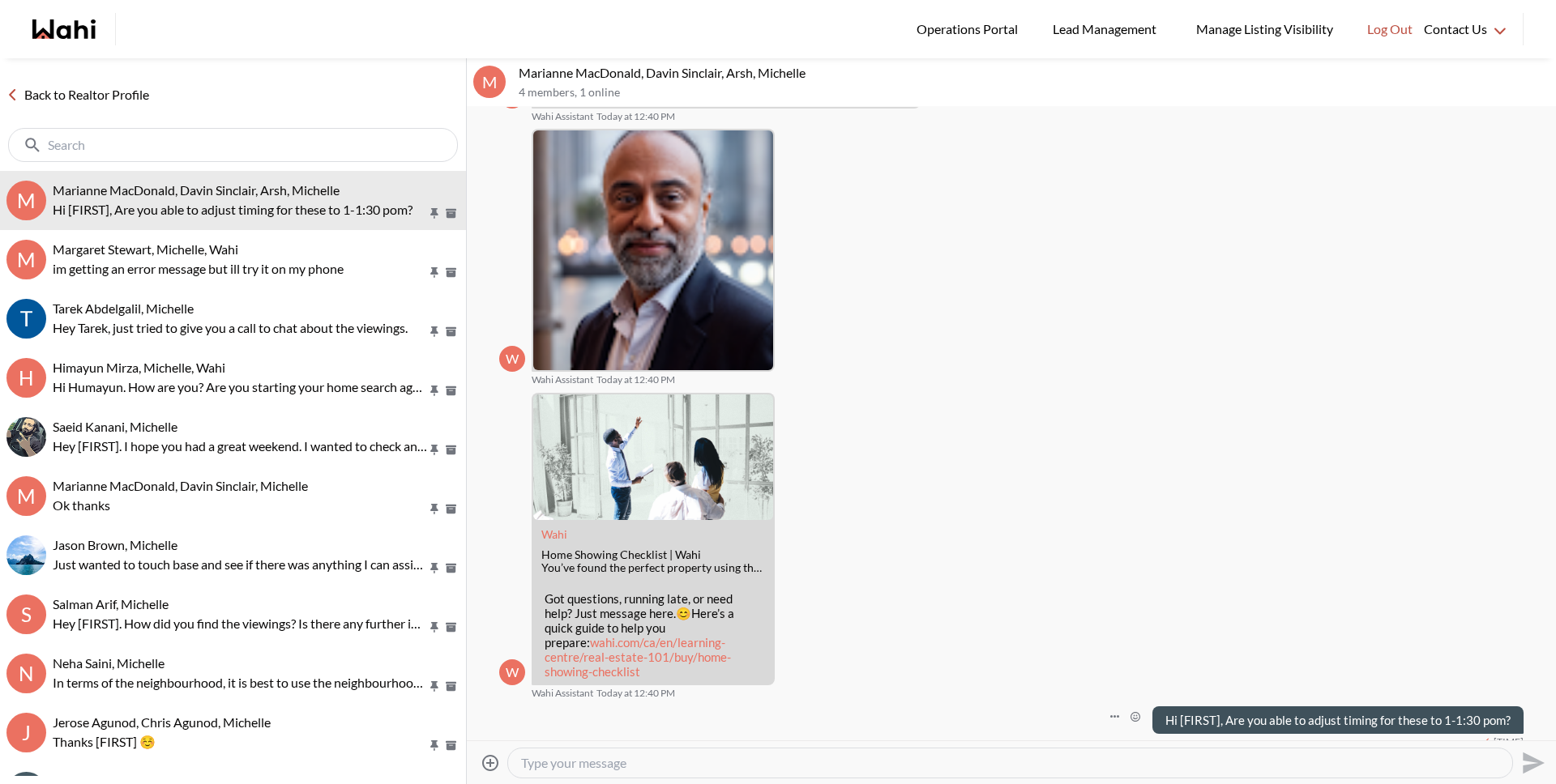click at bounding box center [1114, 720] 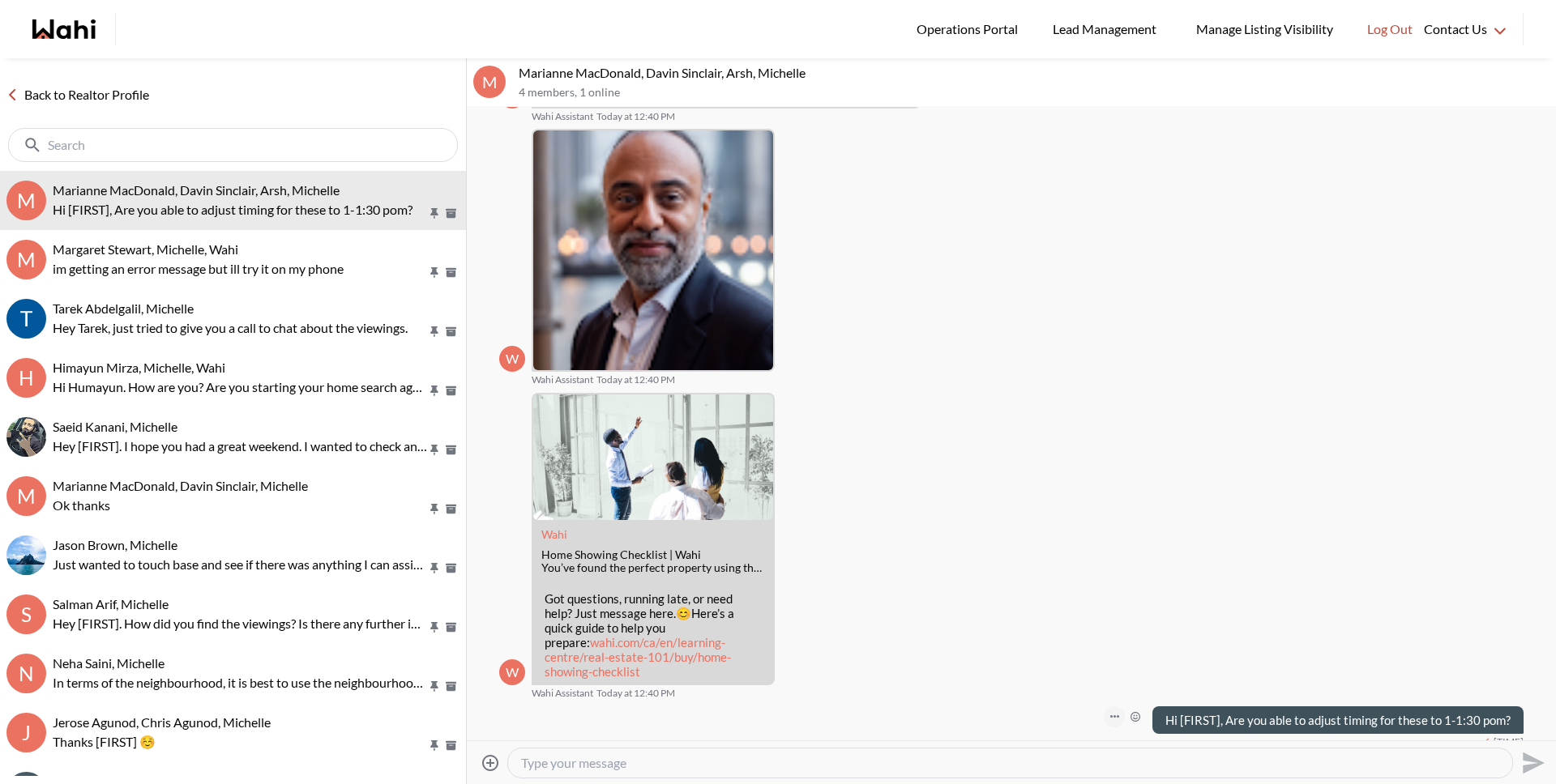 click at bounding box center (1114, 717) 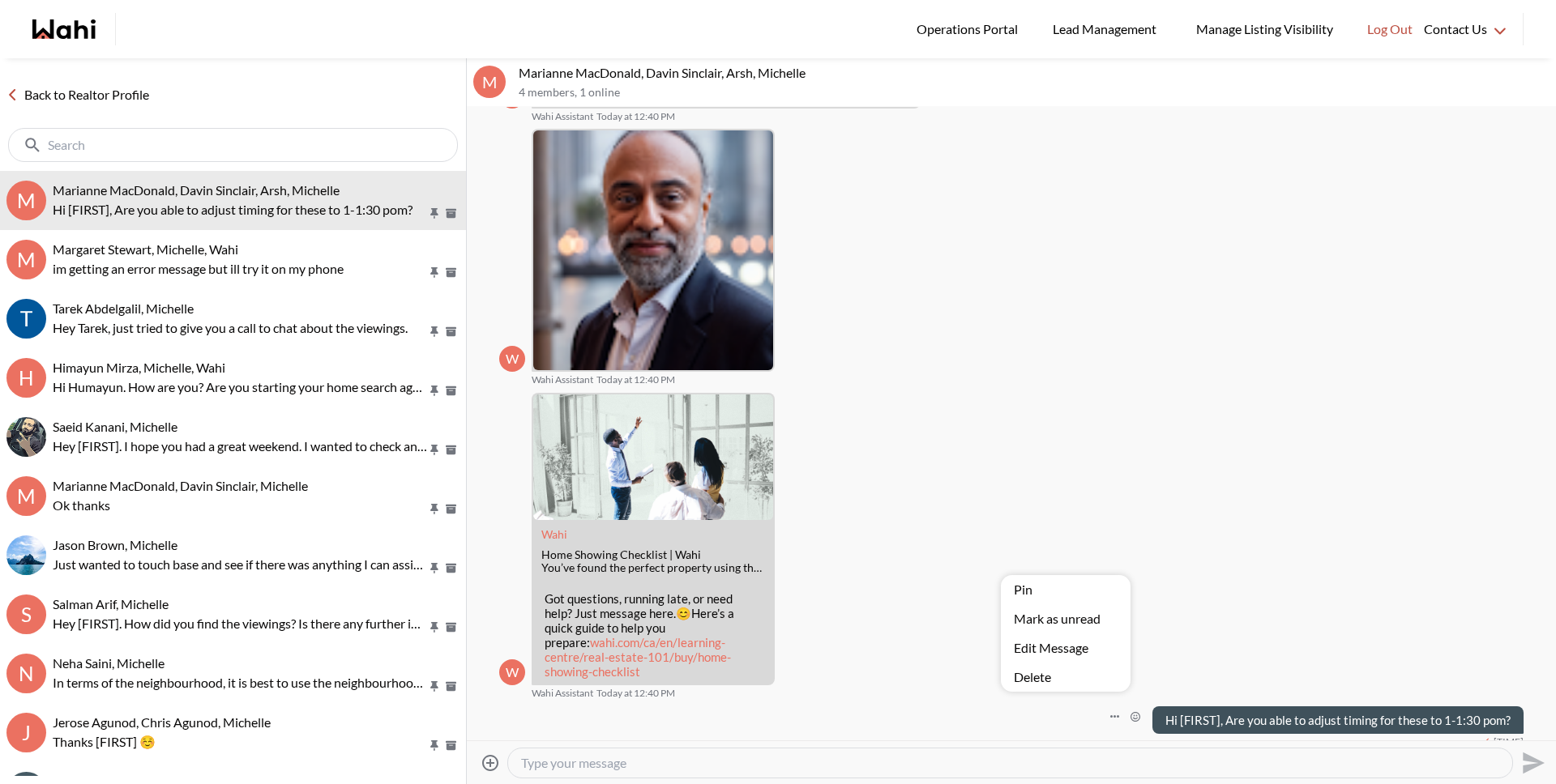 click on "Edit Message" at bounding box center [1066, 648] 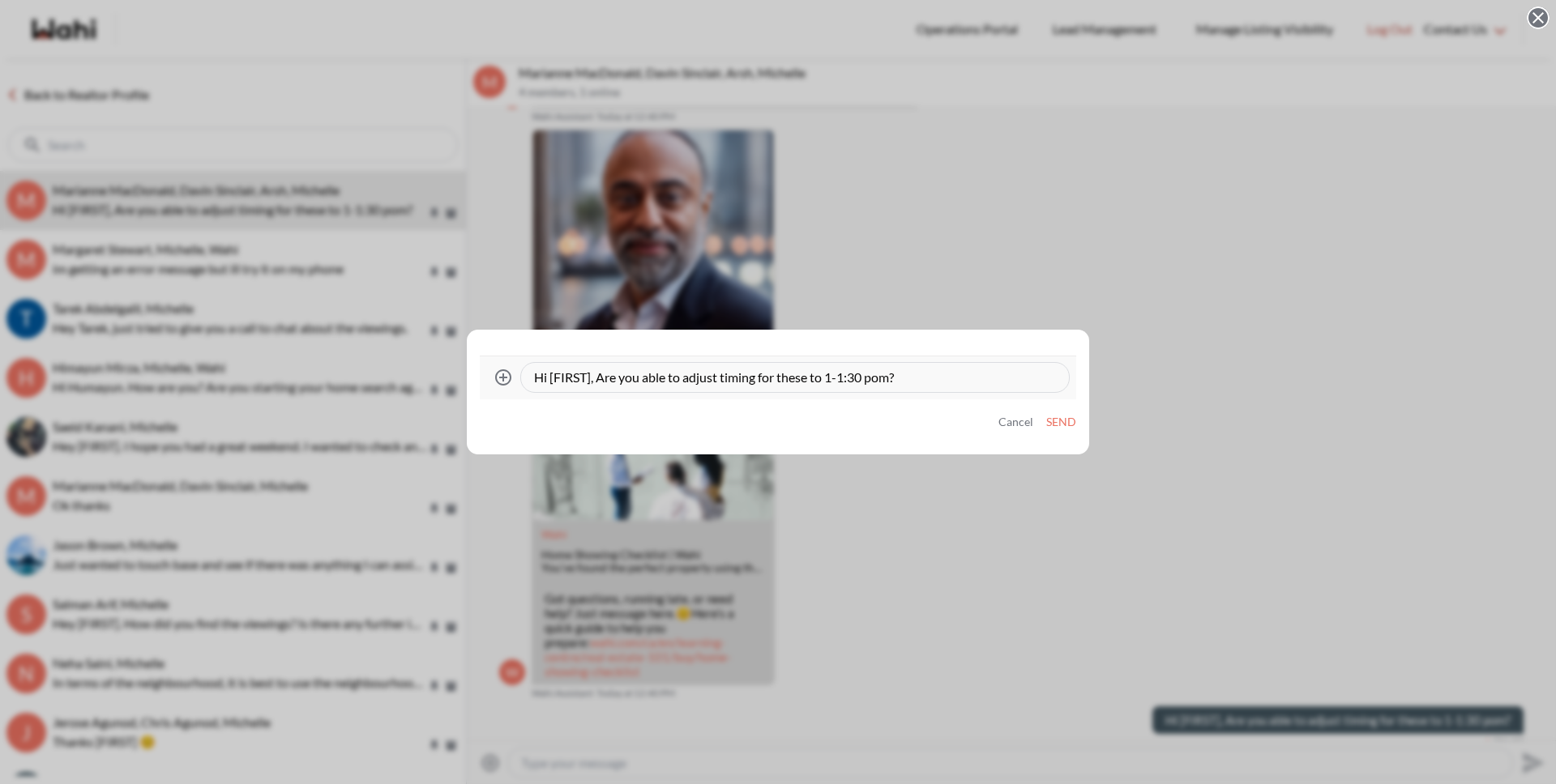 click on "Hi [FIRST], Are you able to adjust timing for these to 1-1:30 pom?" at bounding box center (795, 377) 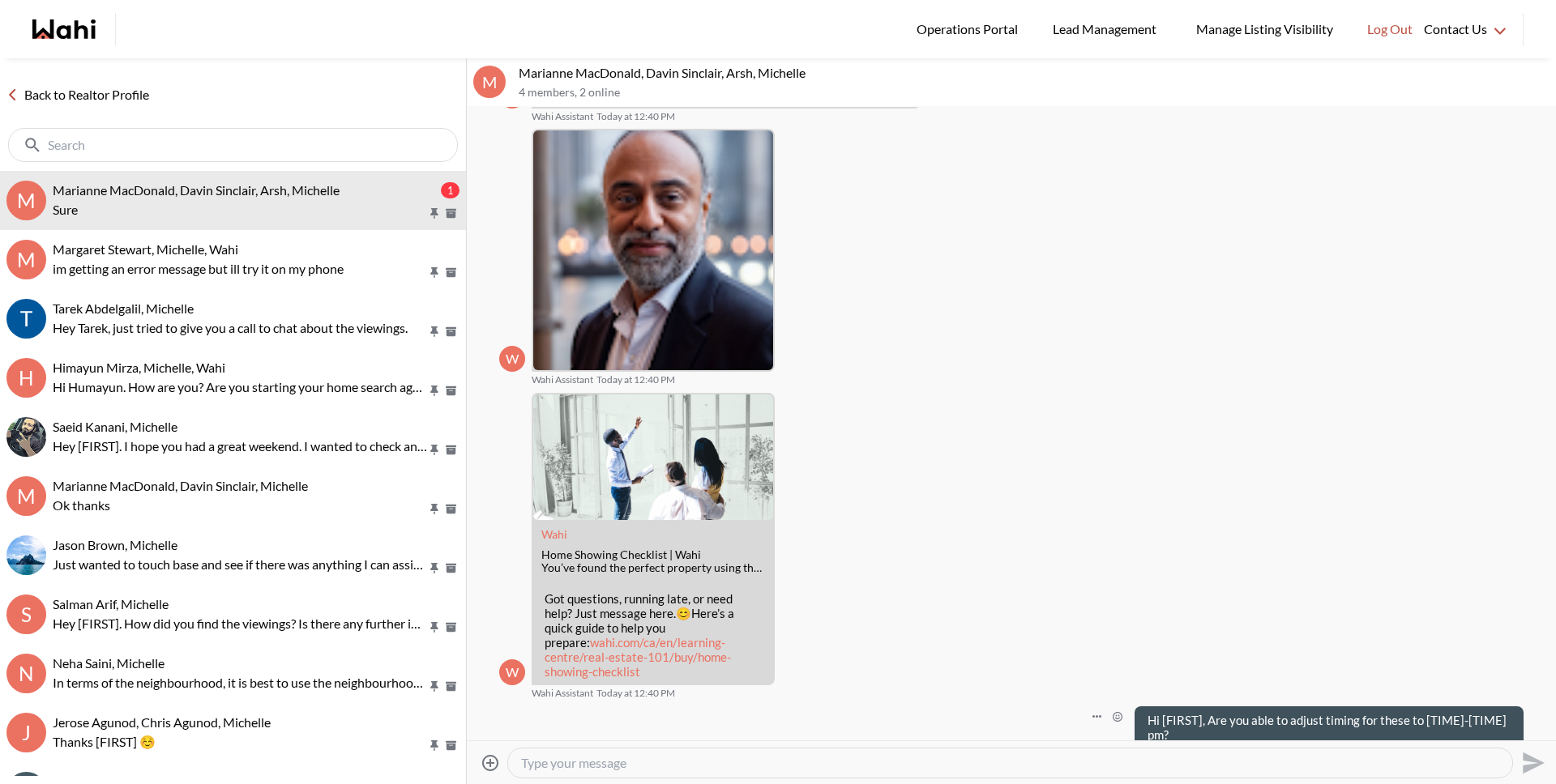 scroll, scrollTop: 154, scrollLeft: 0, axis: vertical 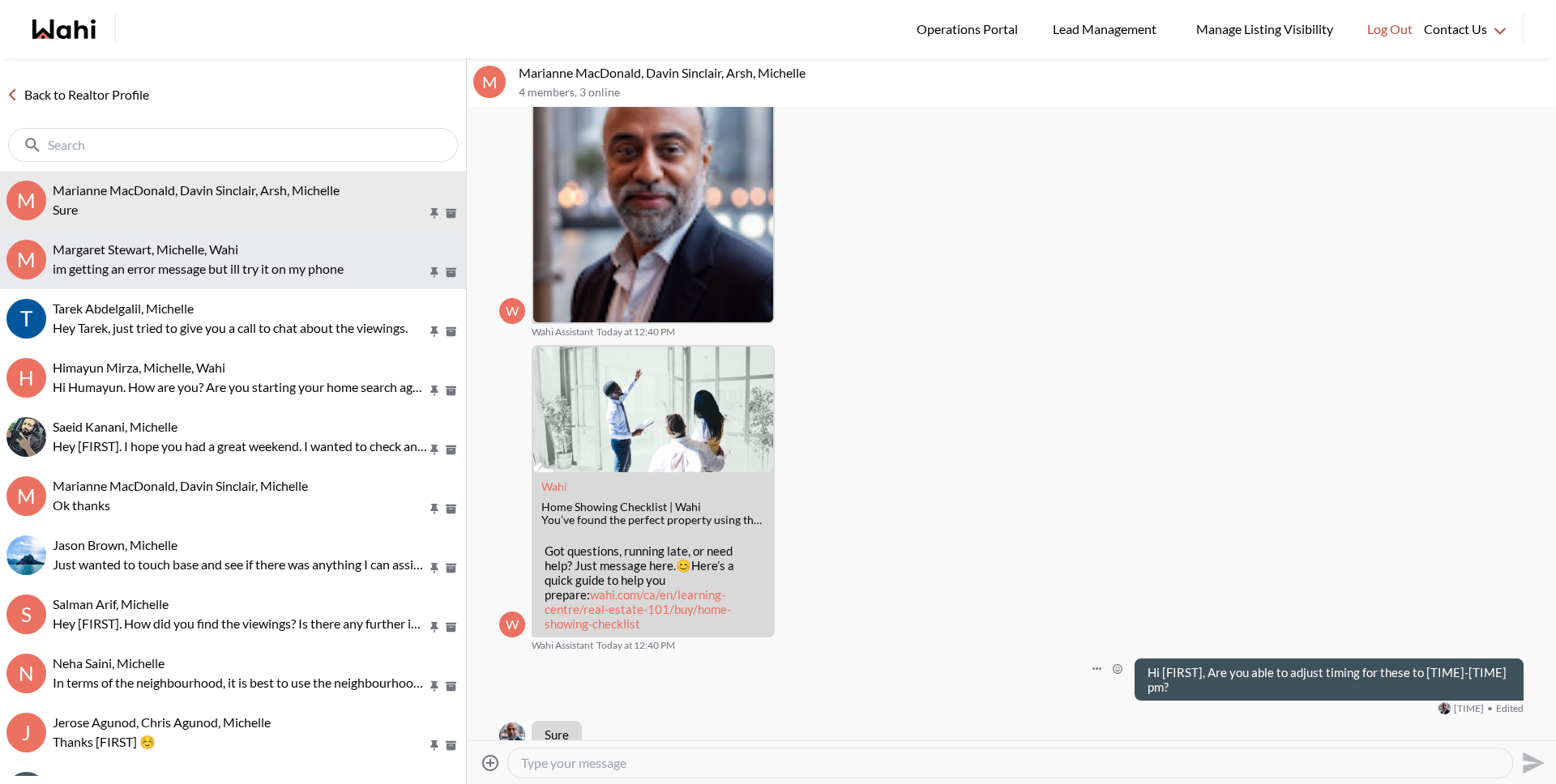click on "im getting an error message but ill try it on my phone" at bounding box center (240, 269) 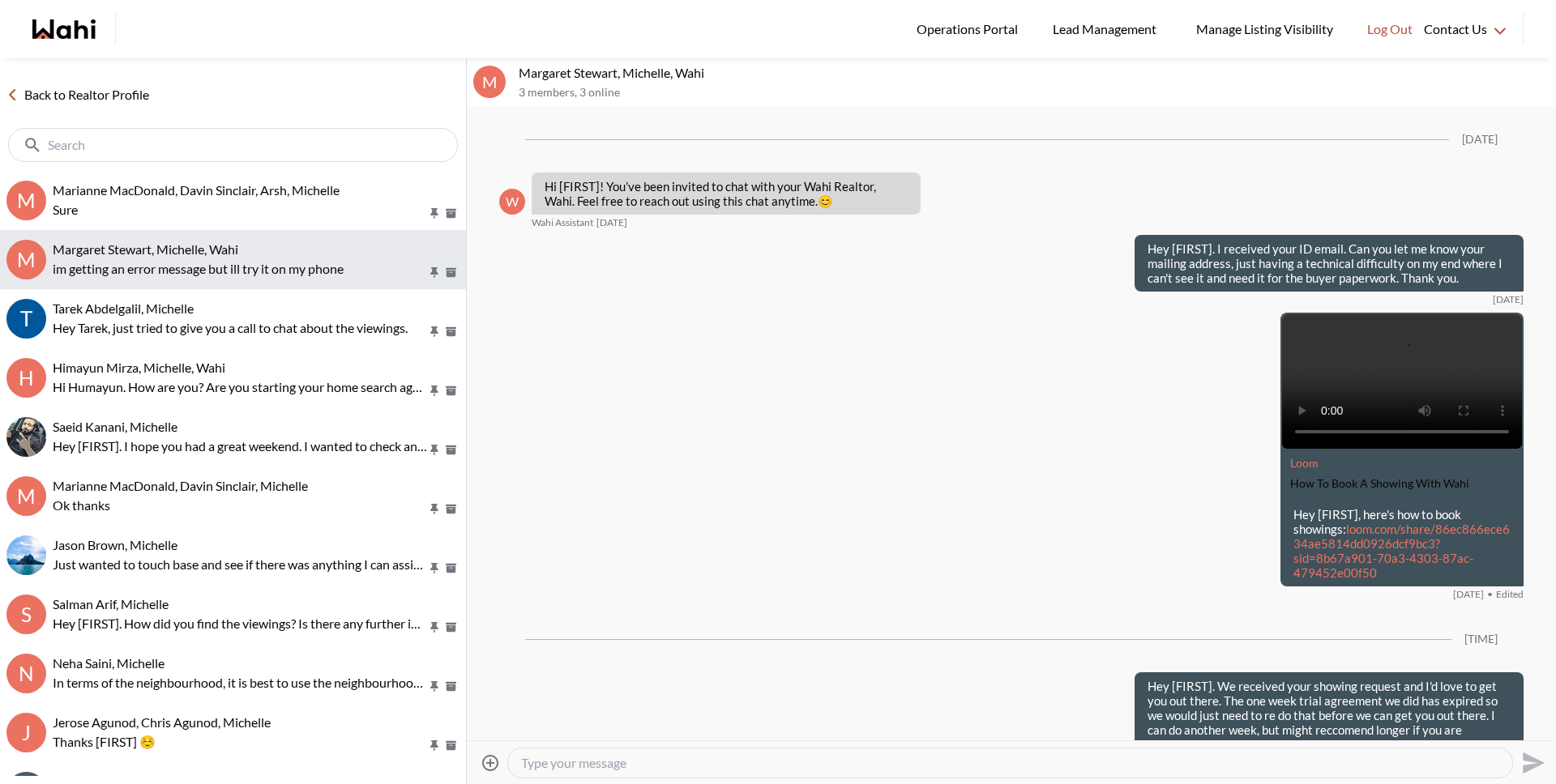 scroll, scrollTop: 573, scrollLeft: 0, axis: vertical 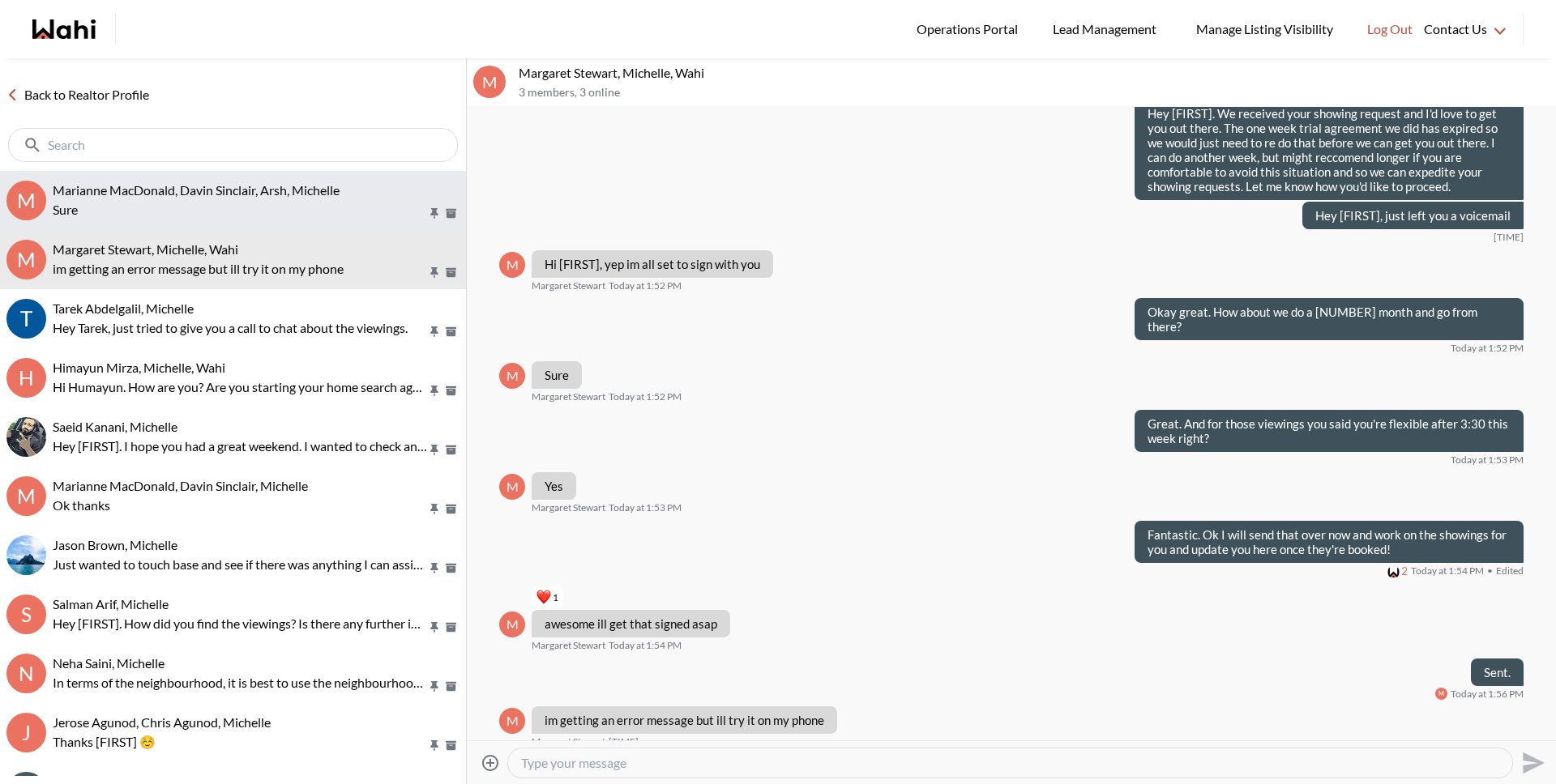 click on "[PERSON] [PERSON], [PERSON] [PERSON], [PERSON] [PERSON]" at bounding box center (256, 201) 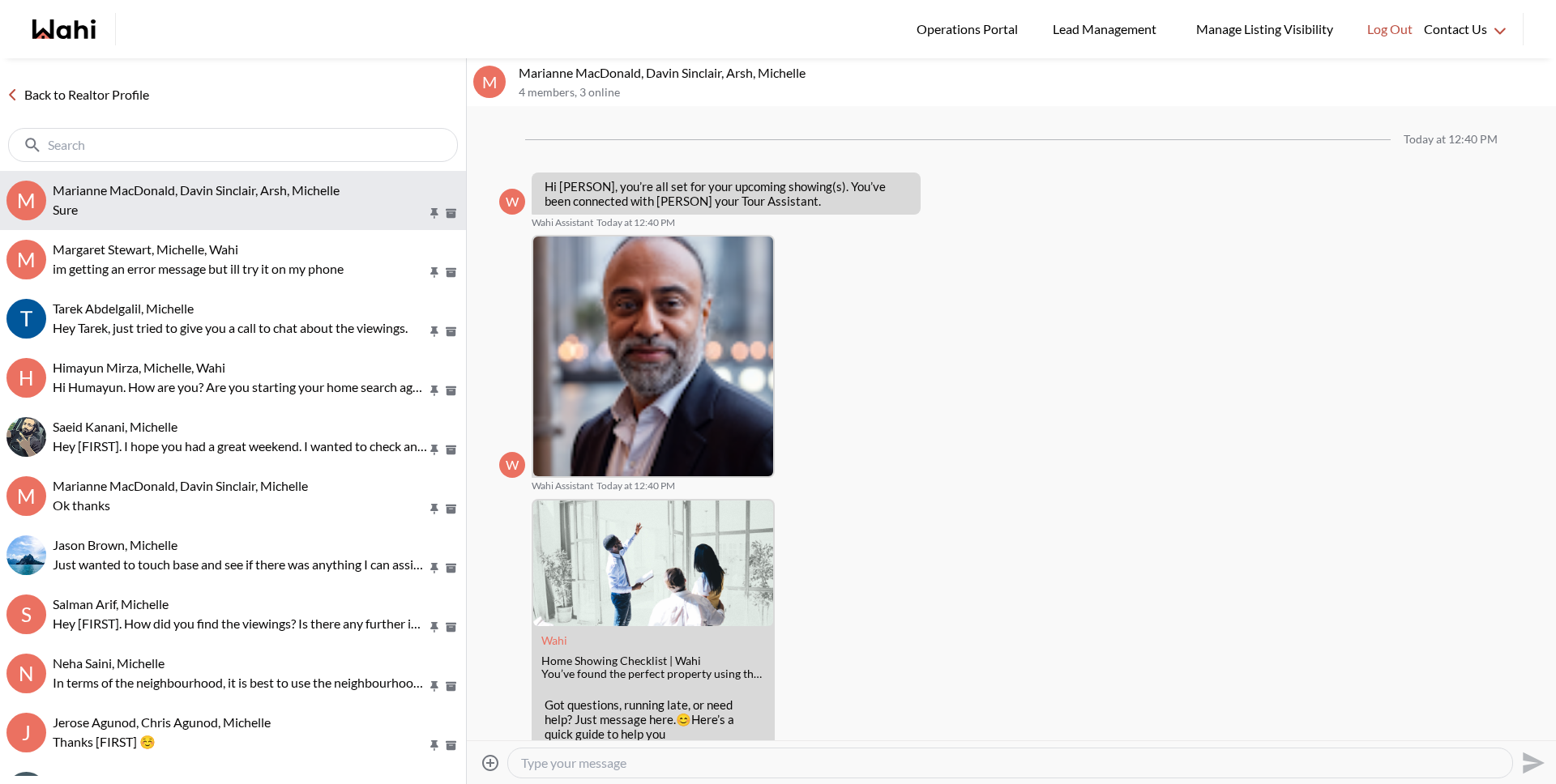 scroll, scrollTop: 154, scrollLeft: 0, axis: vertical 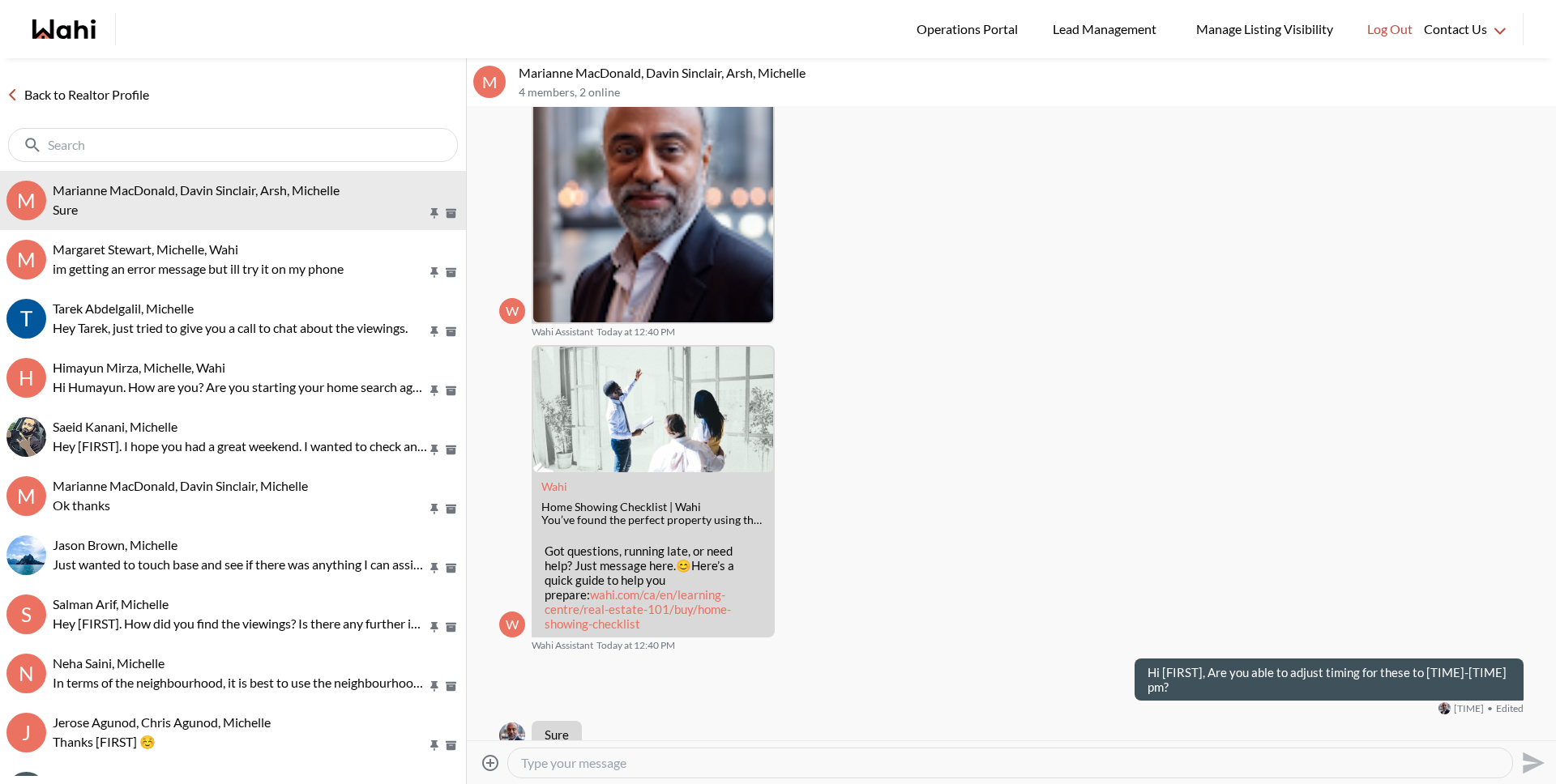 click at bounding box center [1010, 763] 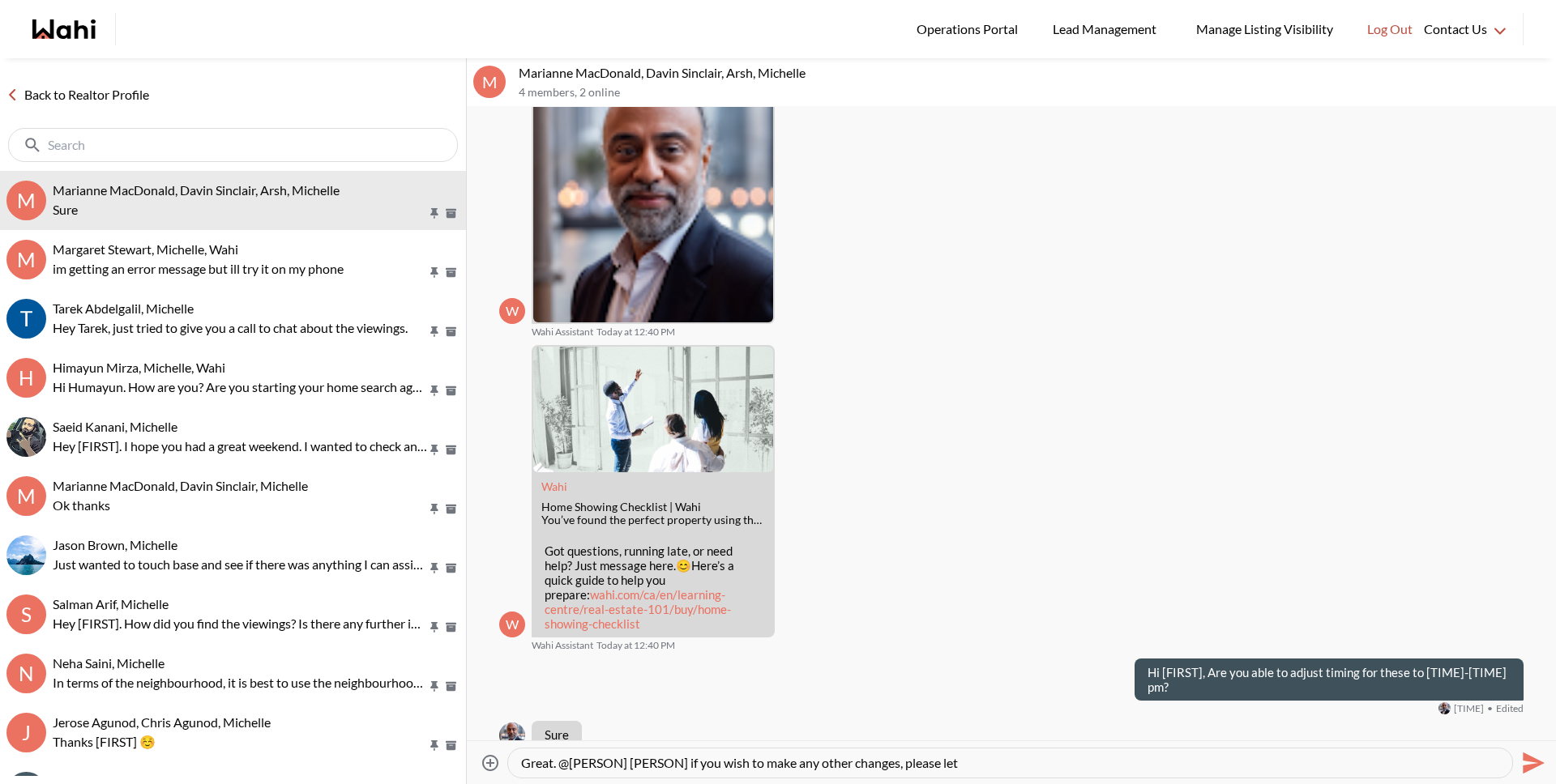 type on "Great. @[PERSON] [PERSON] if you wish to make any other changes, please let" 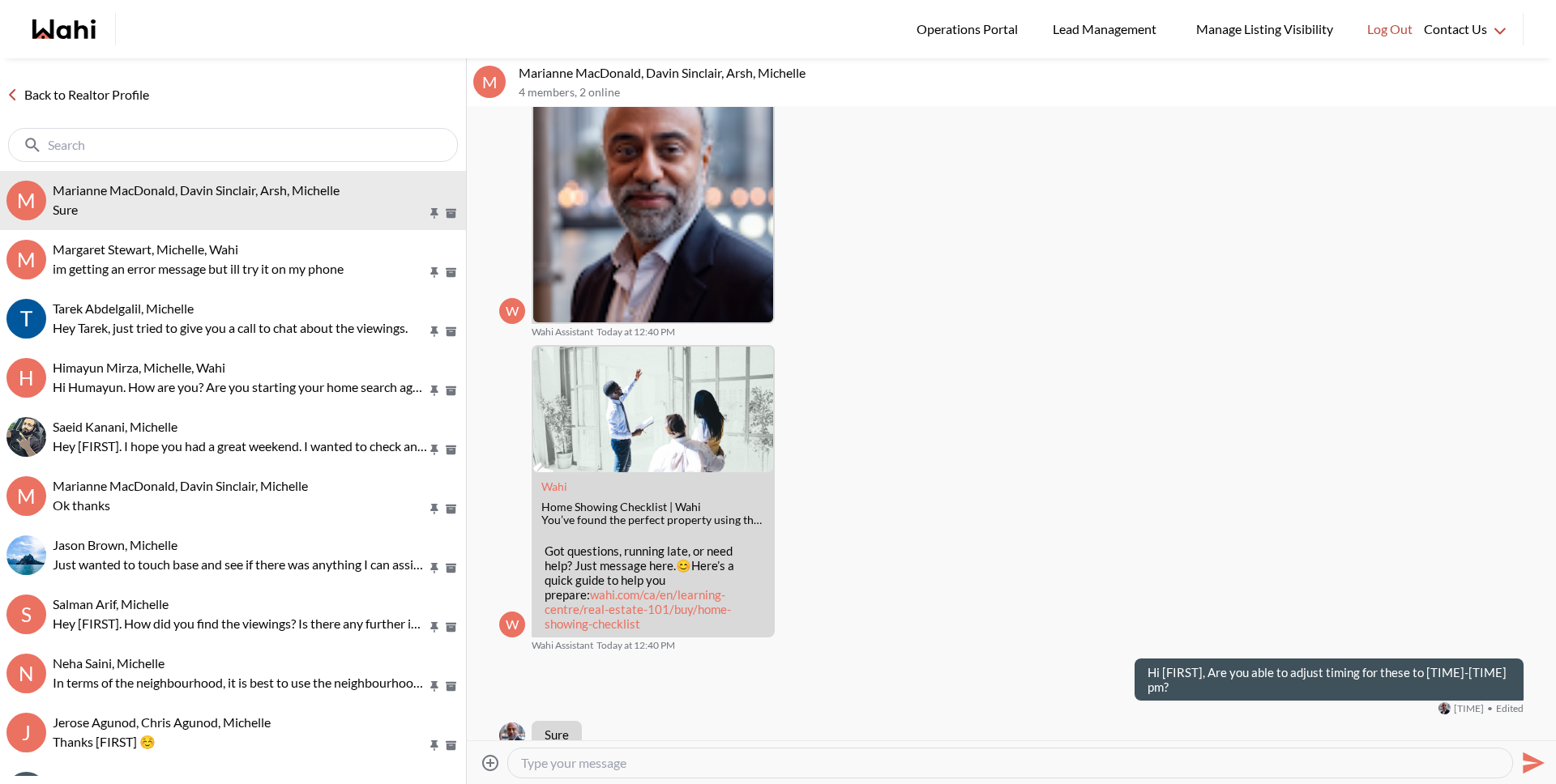 scroll, scrollTop: 217, scrollLeft: 0, axis: vertical 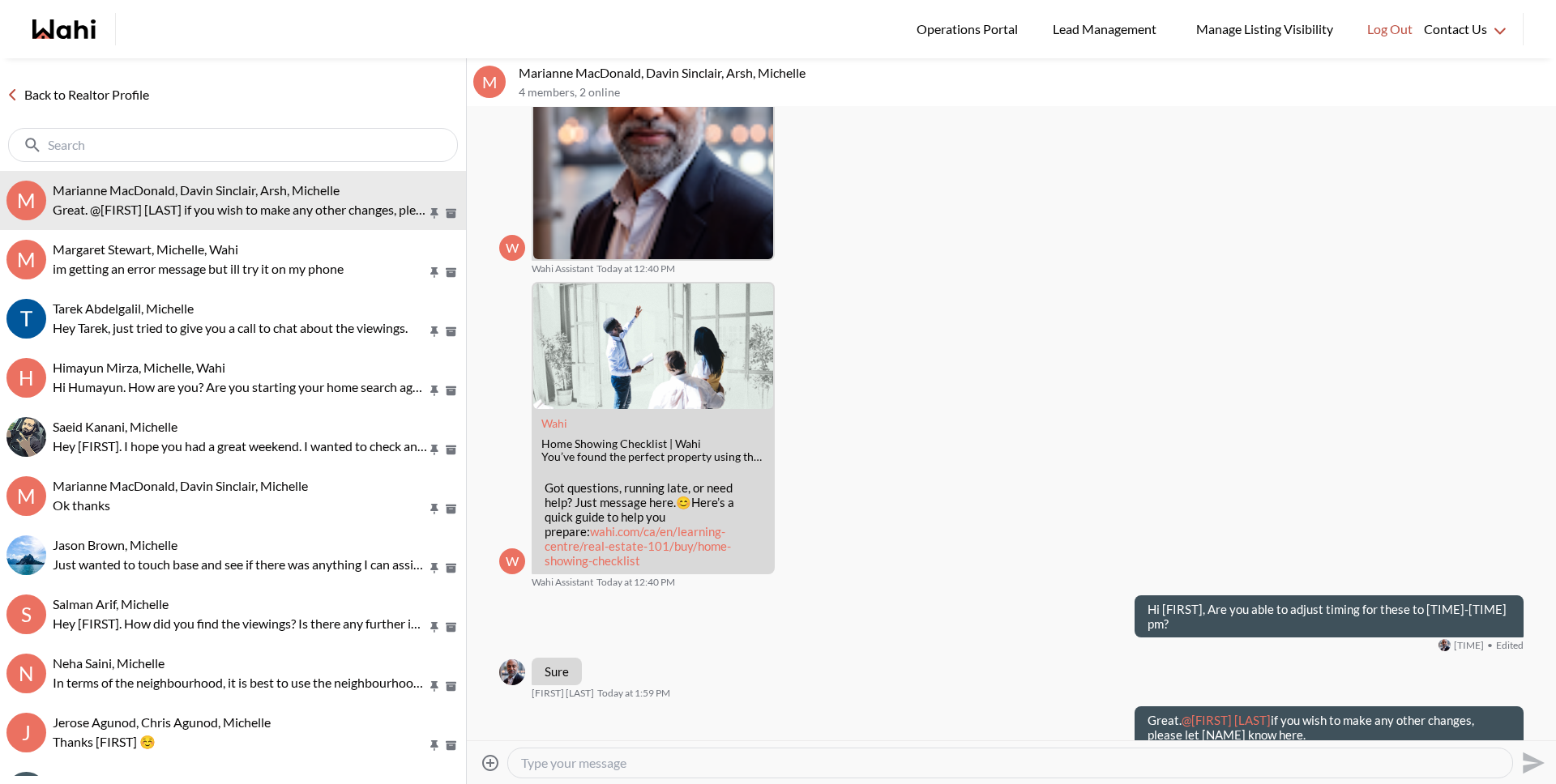 click on "Back to Realtor Profile" at bounding box center (78, 95) 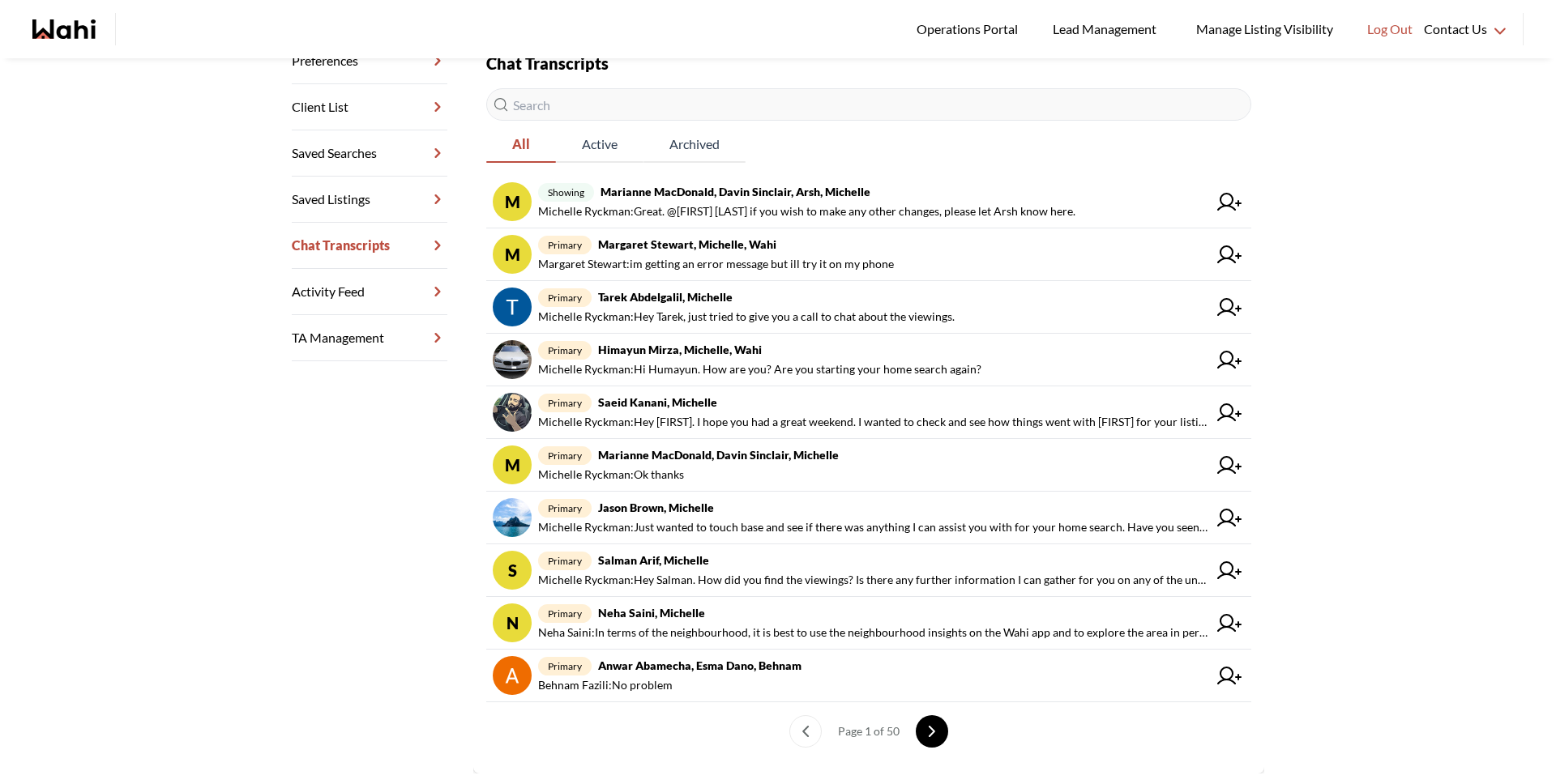 scroll, scrollTop: 258, scrollLeft: 0, axis: vertical 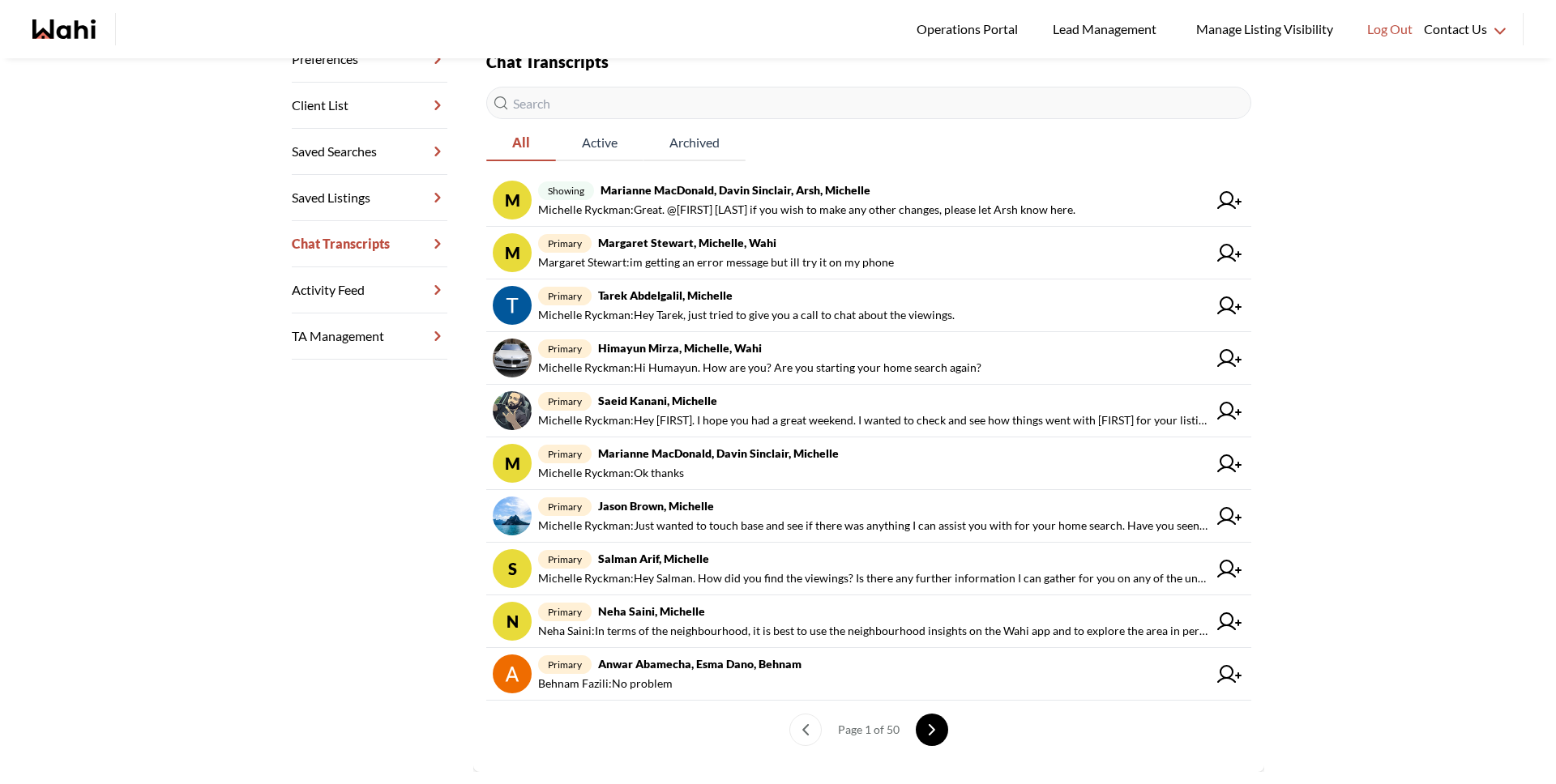 click at bounding box center [932, 730] 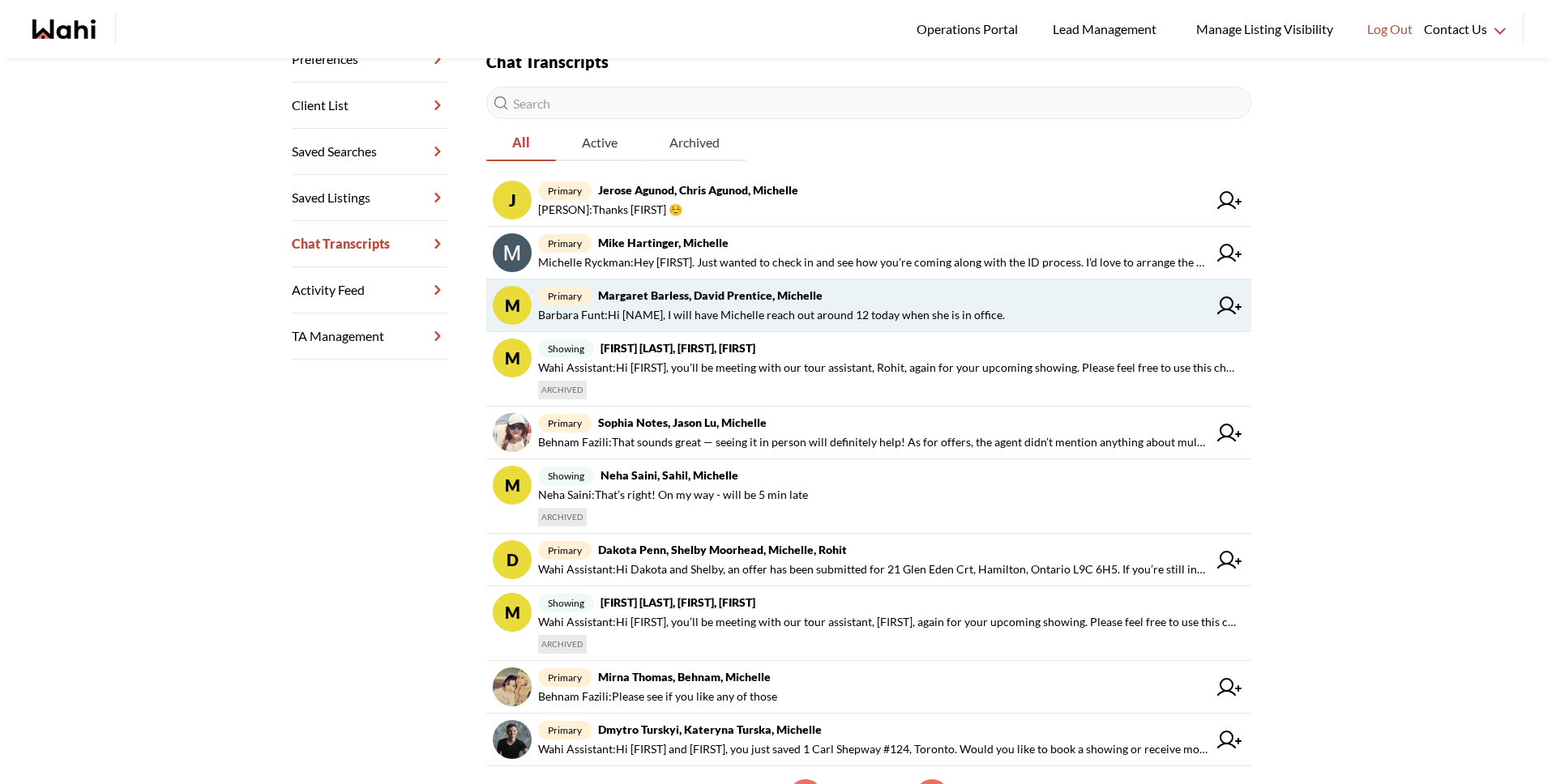 click on "Margaret Barless, David Prentice, Michelle" at bounding box center [710, 295] 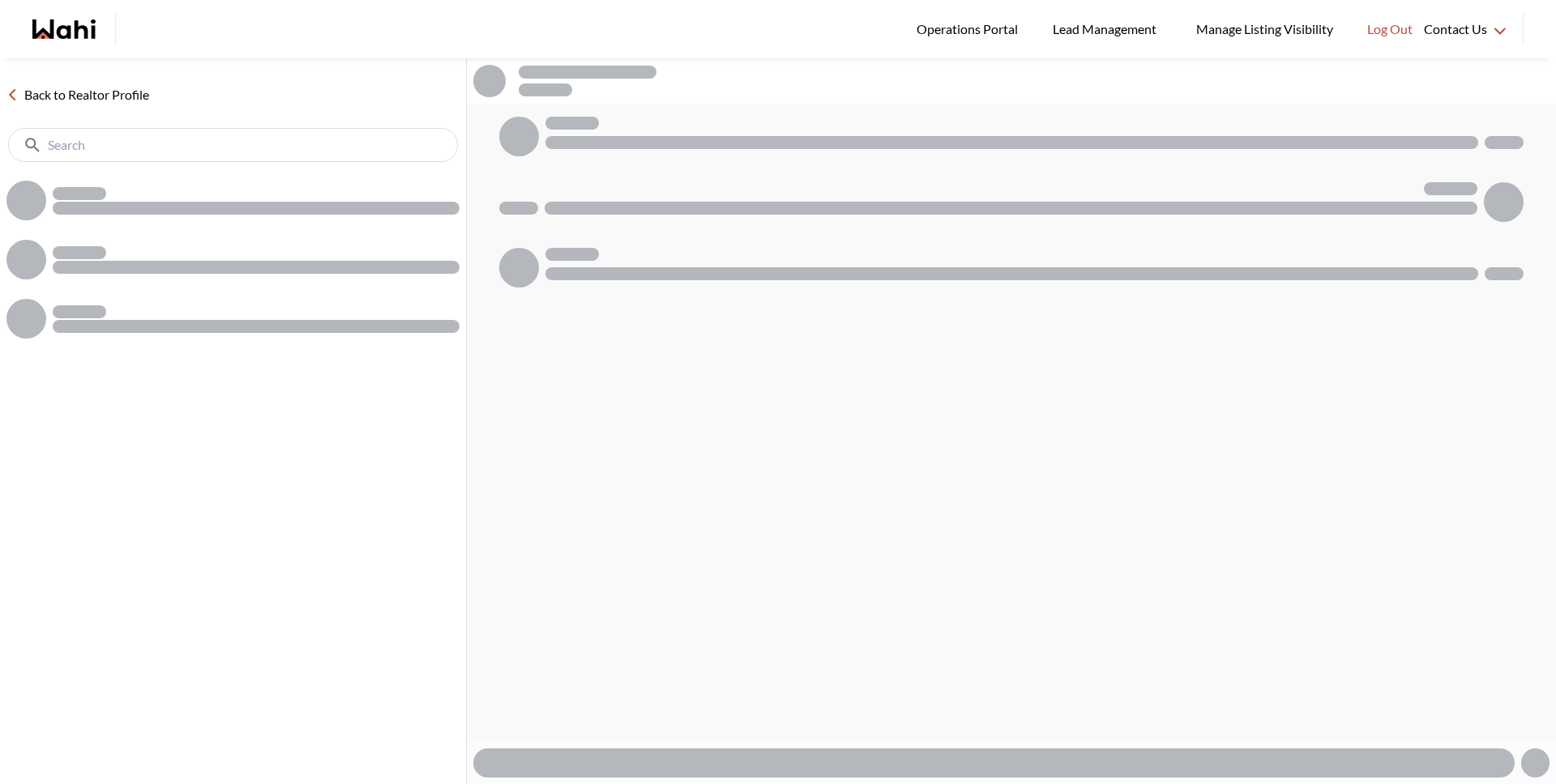 scroll, scrollTop: 0, scrollLeft: 0, axis: both 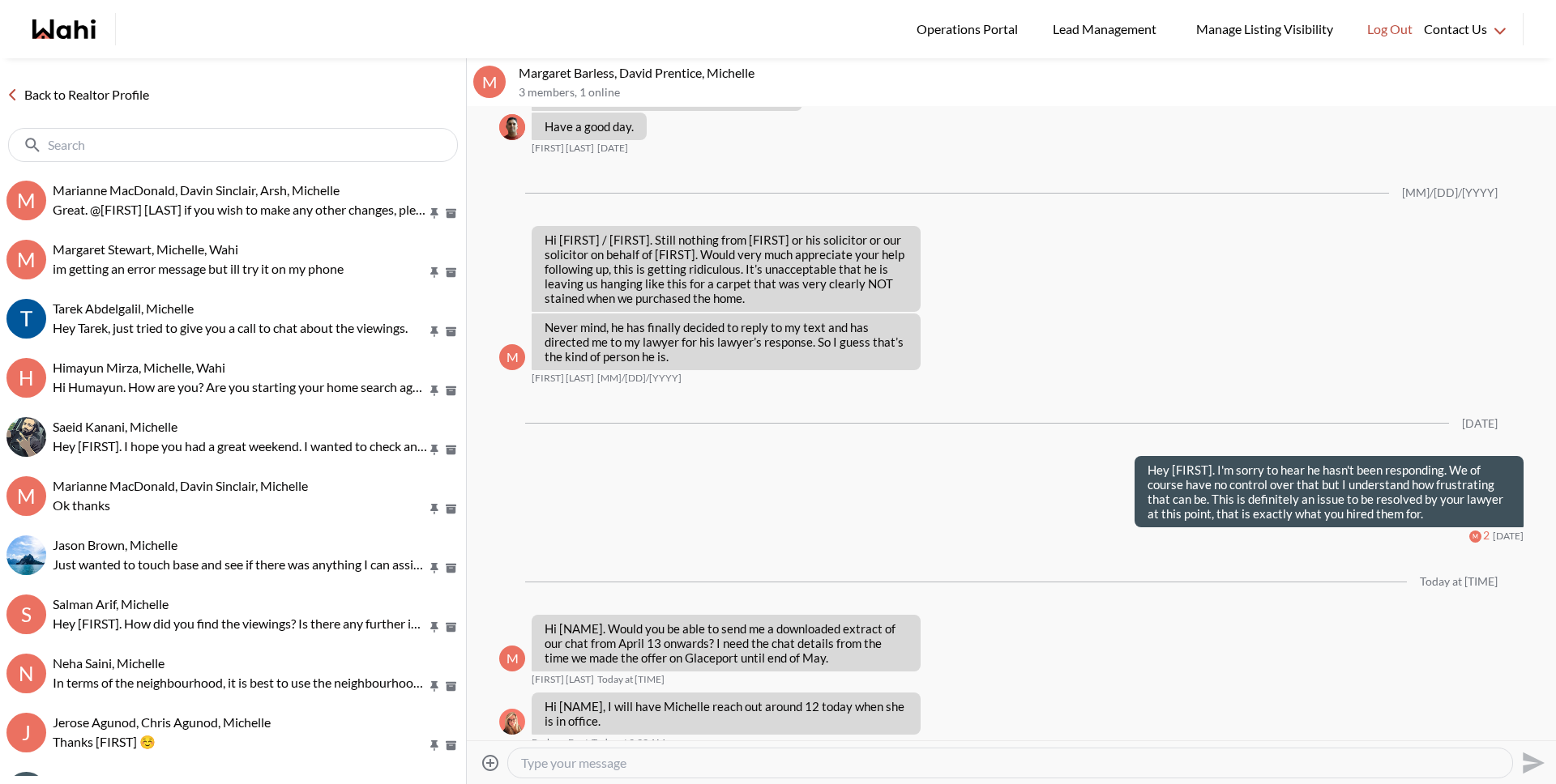 click at bounding box center (1010, 763) 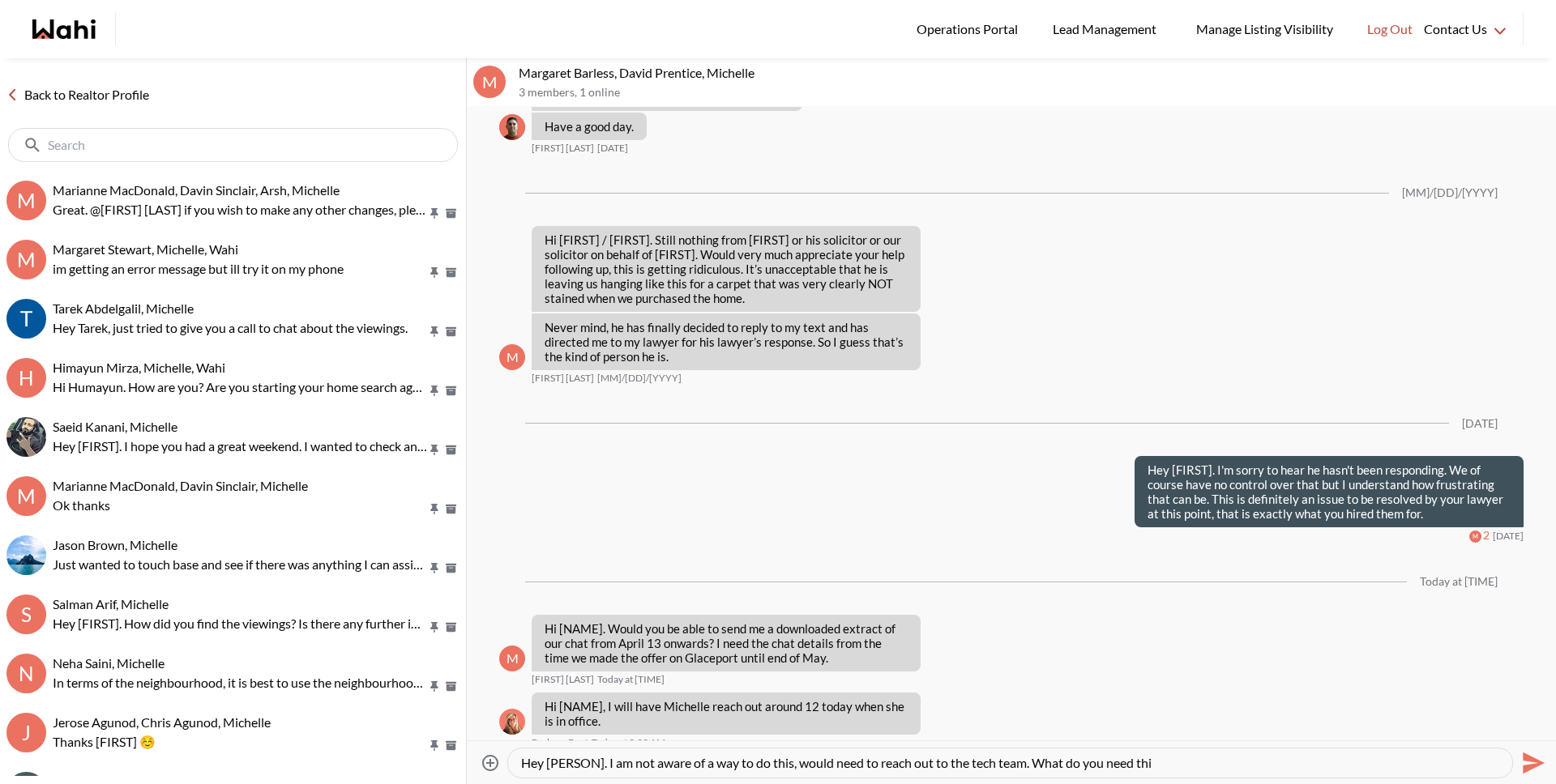 type on "Hey [FIRST]. I am not aware of a way to do this, would need to reach out to the tech team. What do you need thi f" 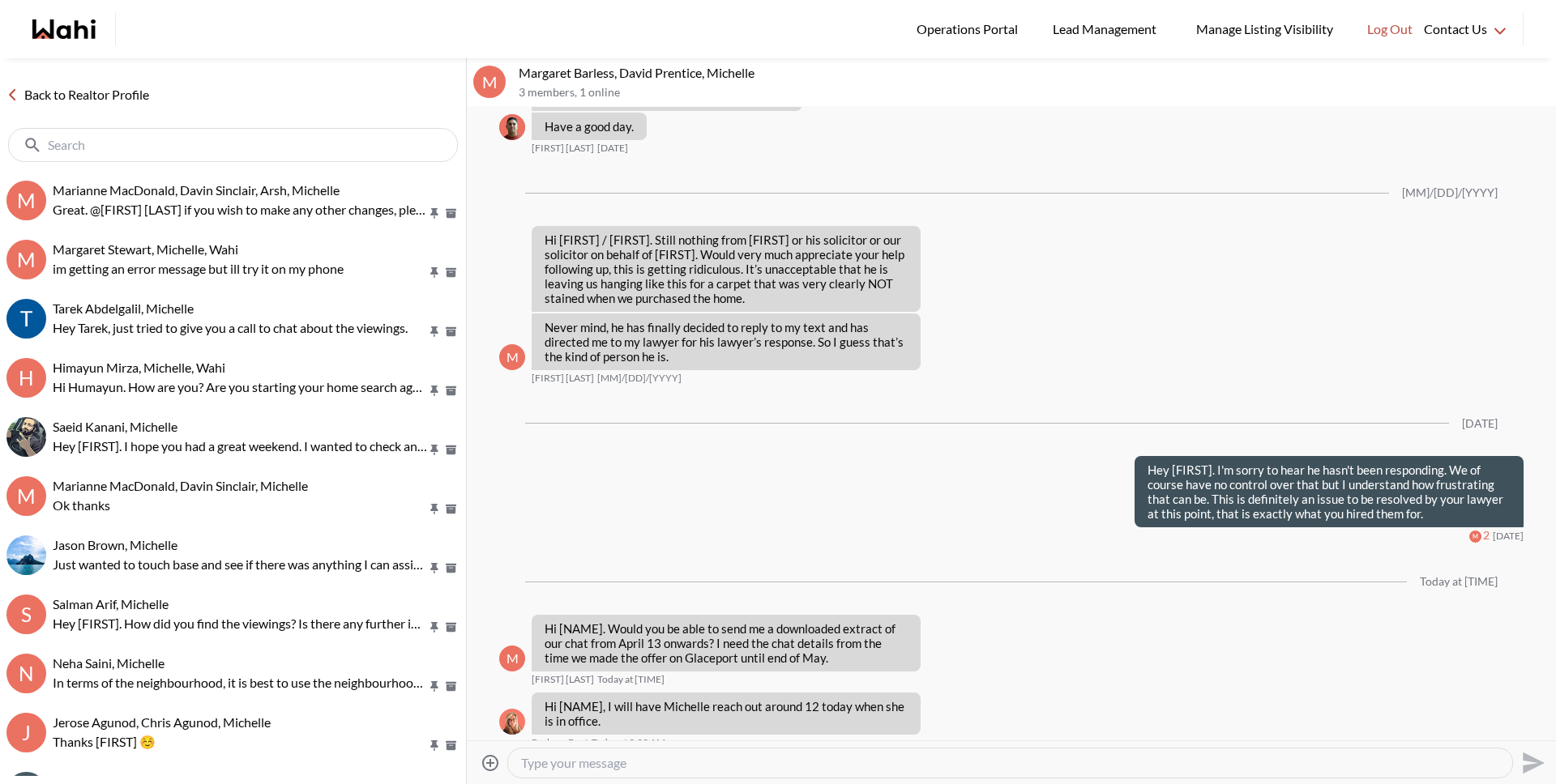 scroll, scrollTop: 1570, scrollLeft: 0, axis: vertical 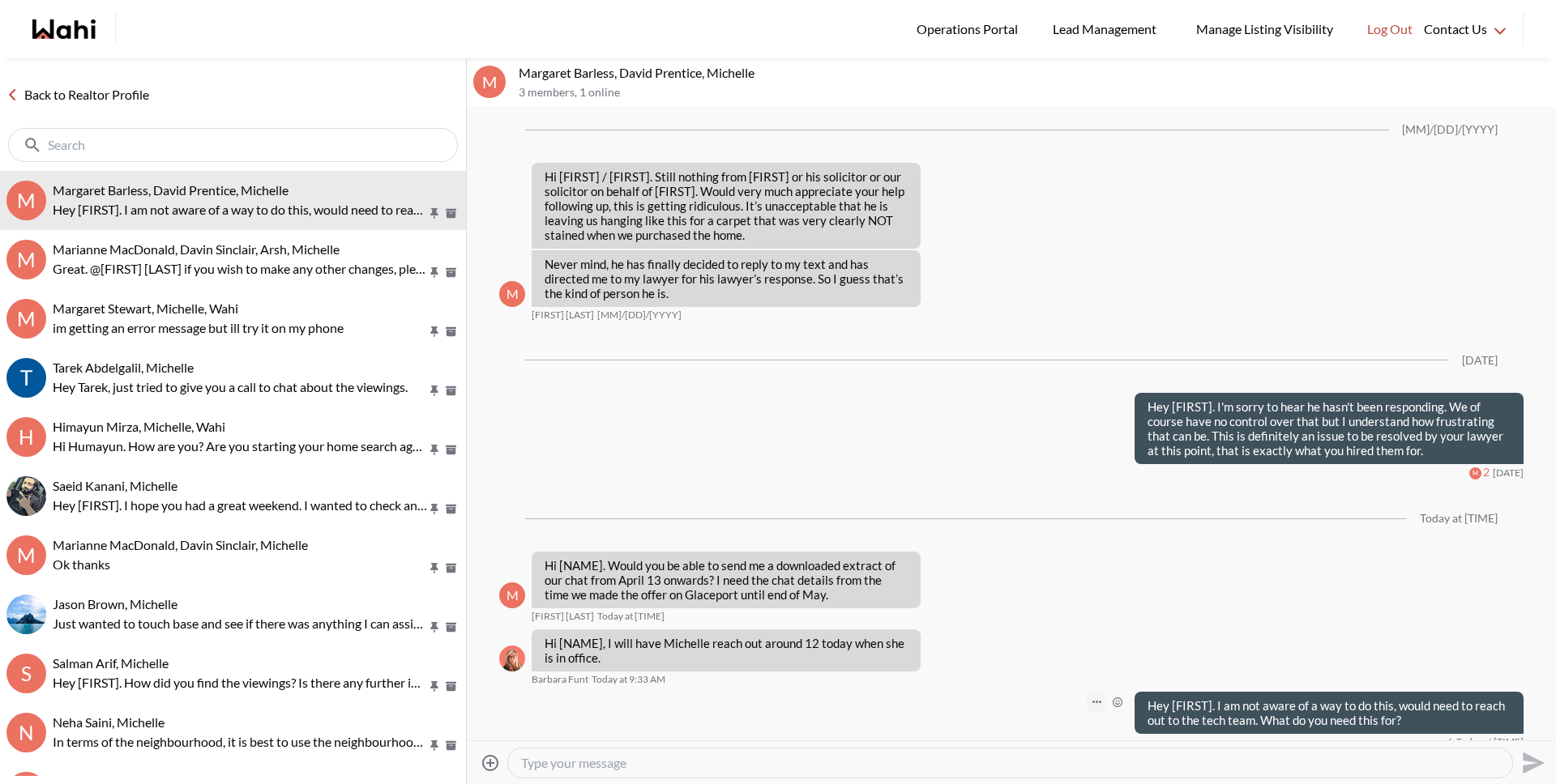 click at bounding box center (0, 0) 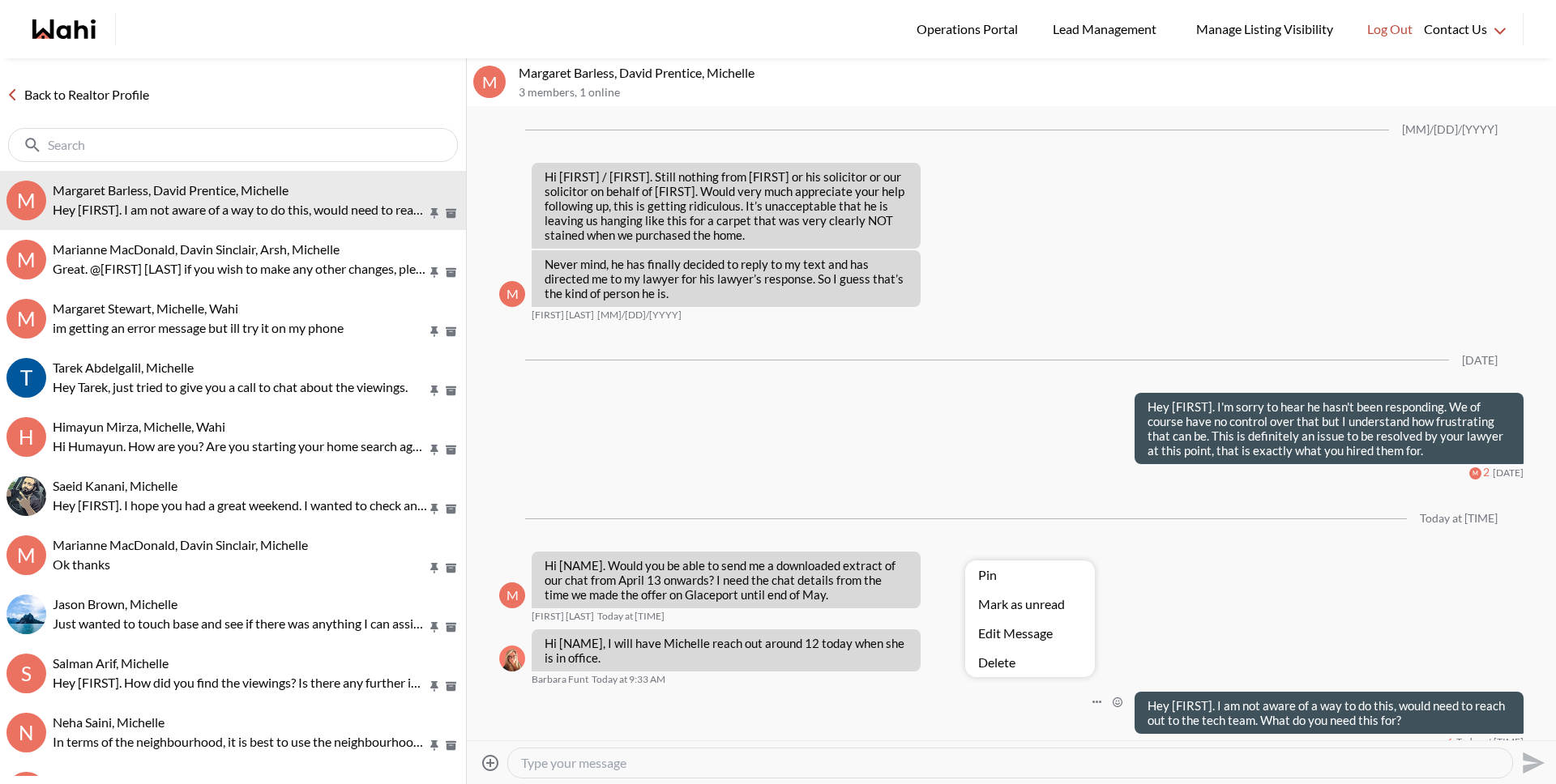 click on "Edit Message" at bounding box center [1030, 633] 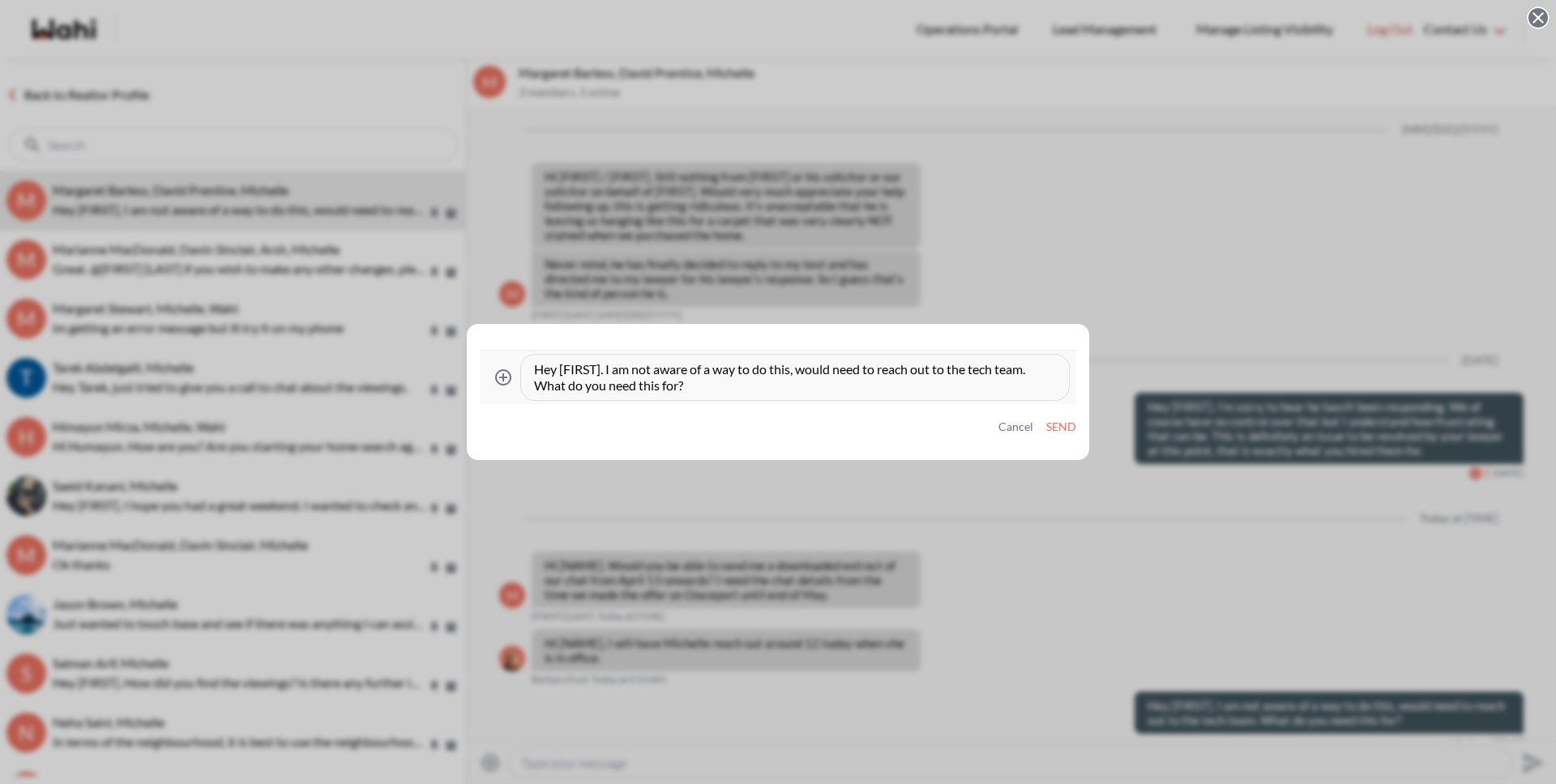 click on "Hey [FIRST]. I am not aware of a way to do this, would need to reach out to the tech team. What do you need this for?" at bounding box center [795, 377] 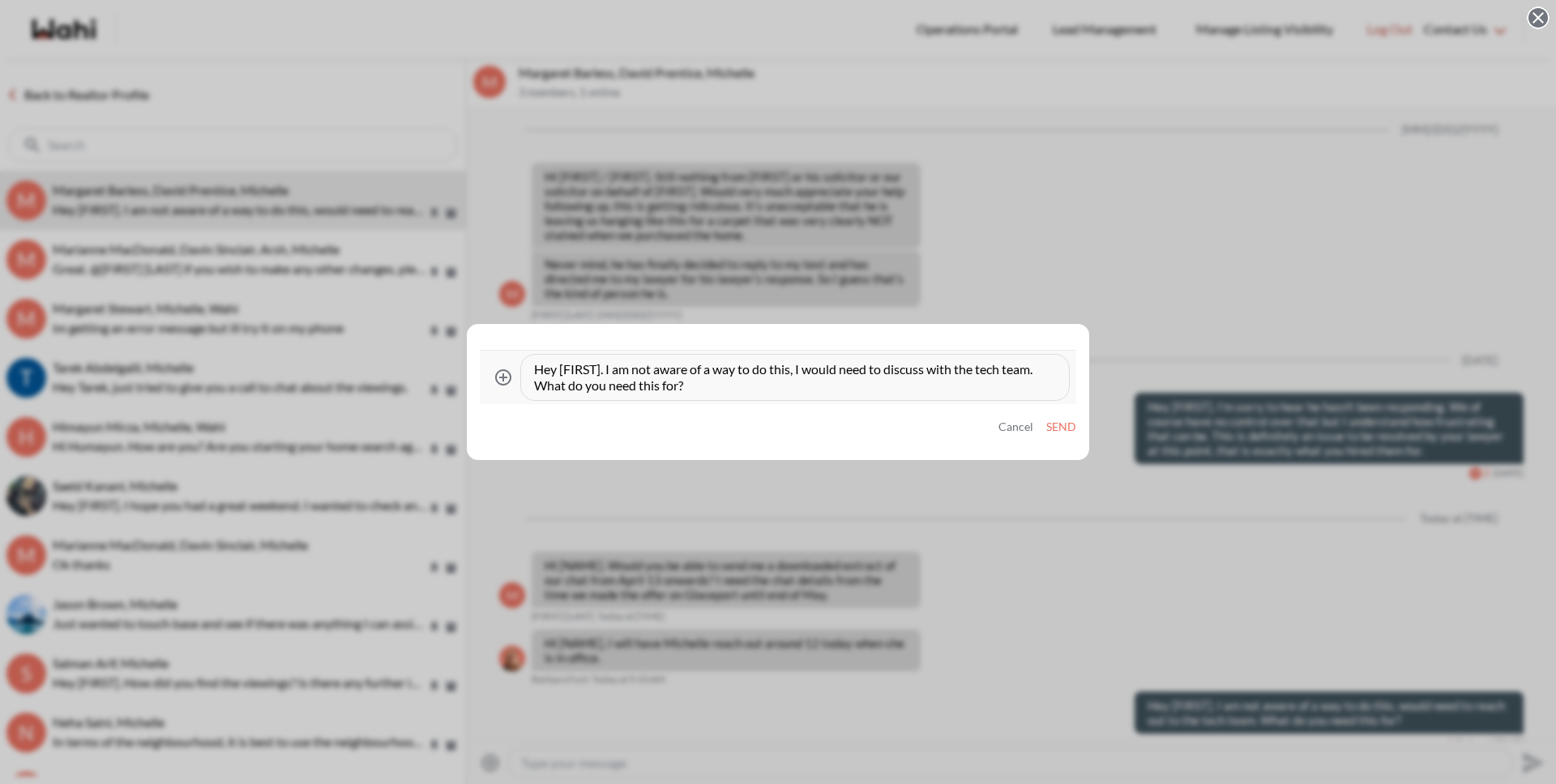 type on "Hey [FIRST]. I am not aware of a way to do this, I would need to discuss with the tech team. What do you need this for?" 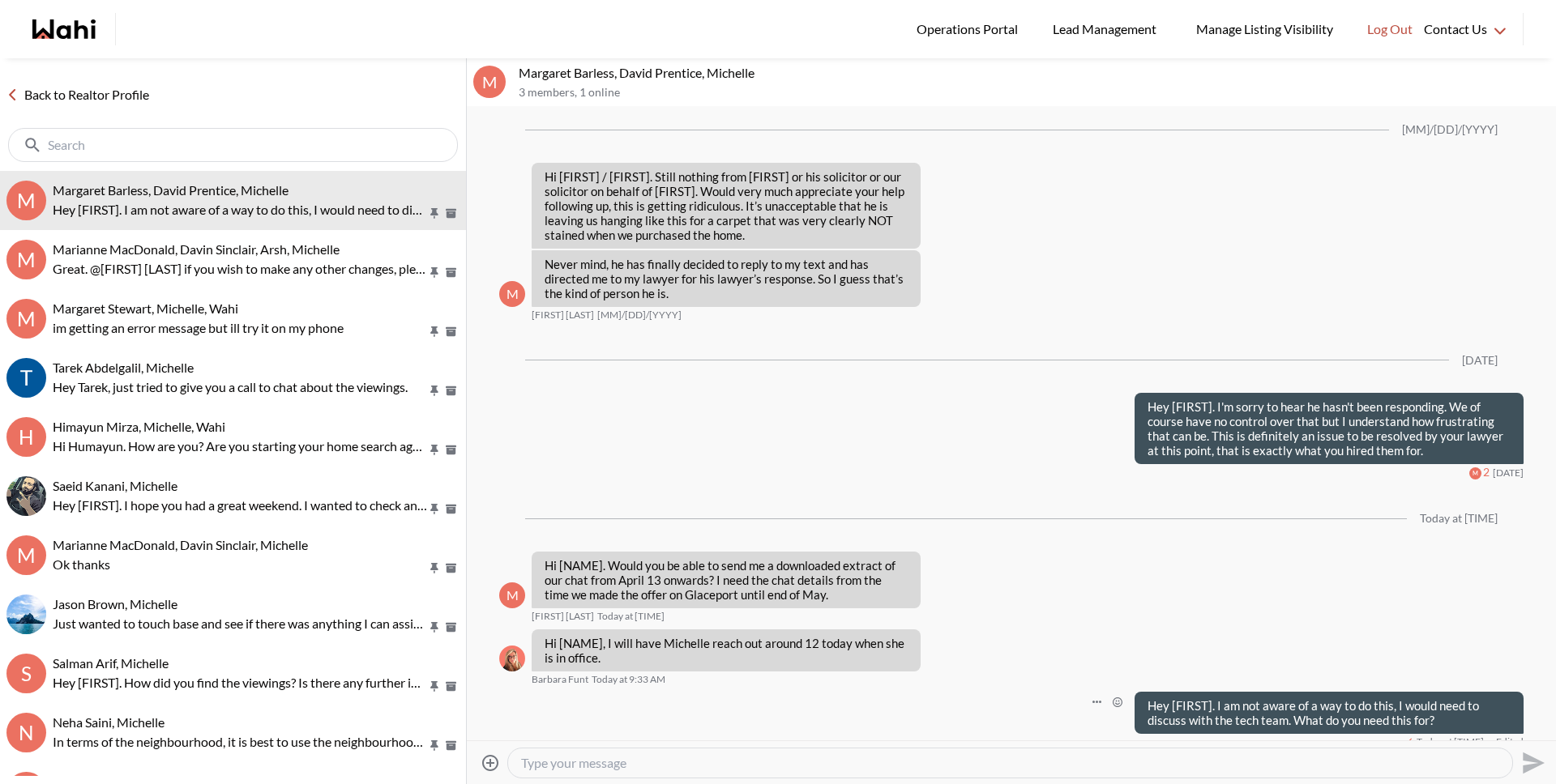 click on "Back to Realtor Profile" at bounding box center [78, 95] 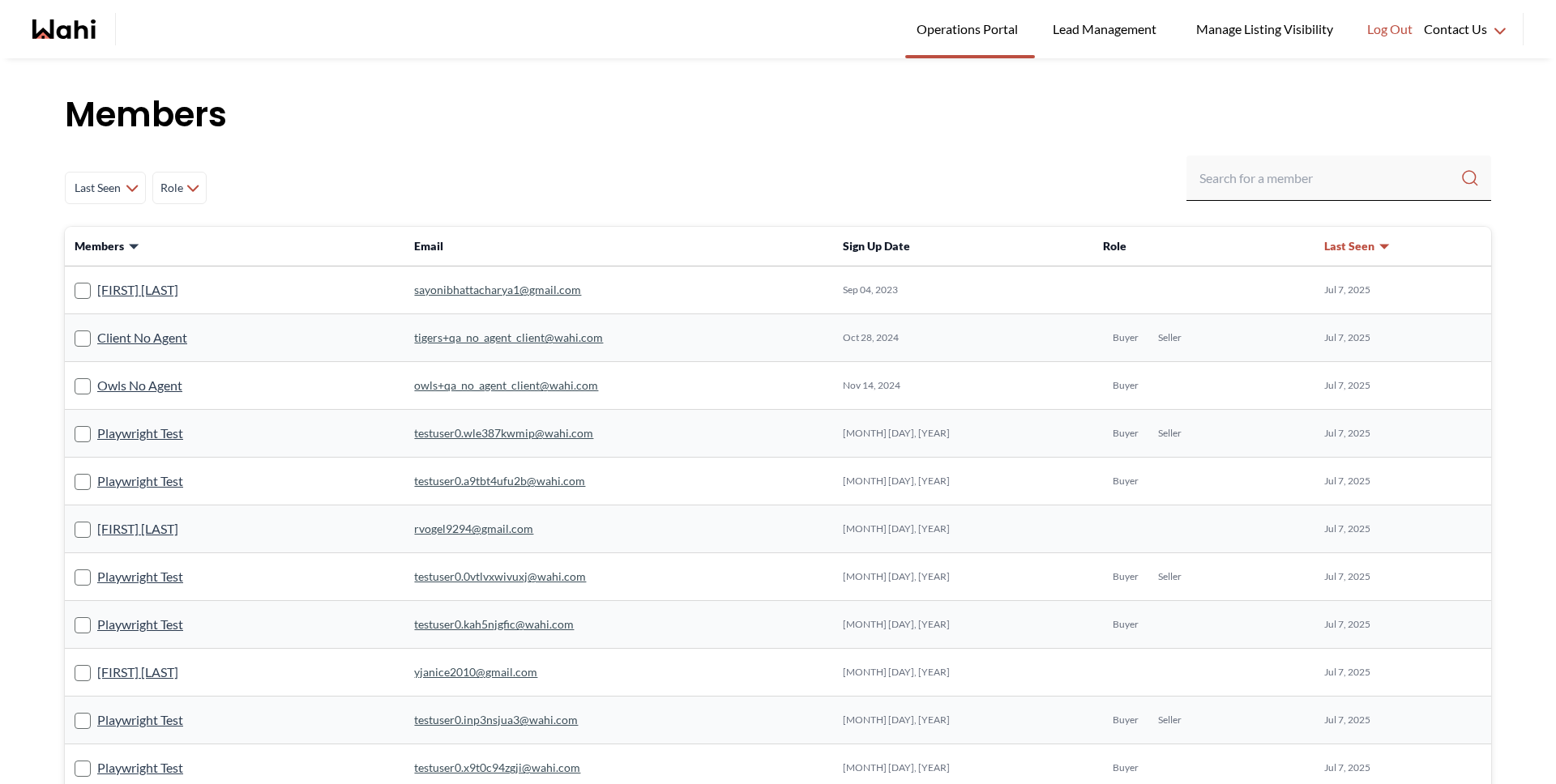 scroll, scrollTop: 0, scrollLeft: 0, axis: both 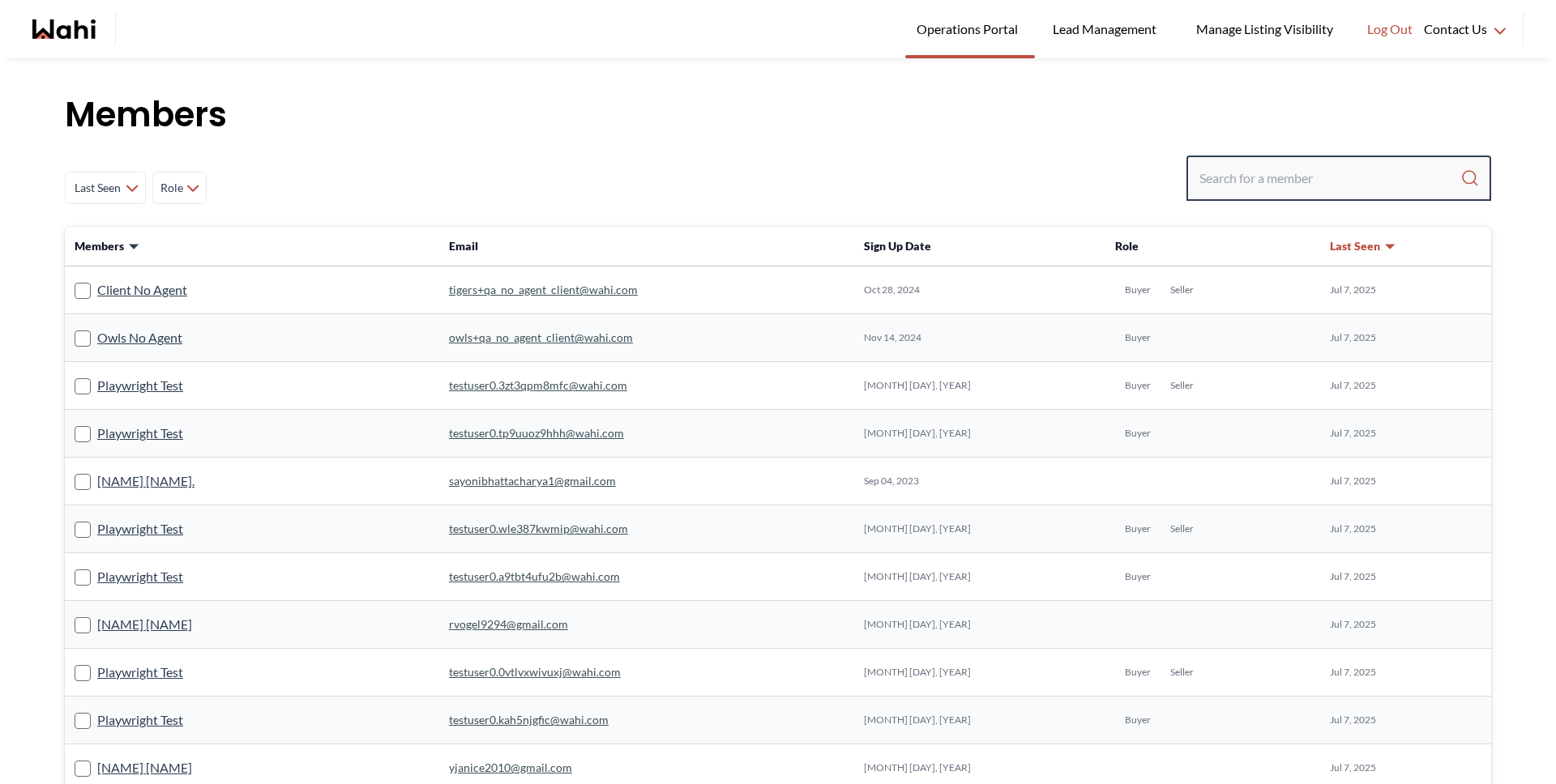 click at bounding box center (1330, 178) 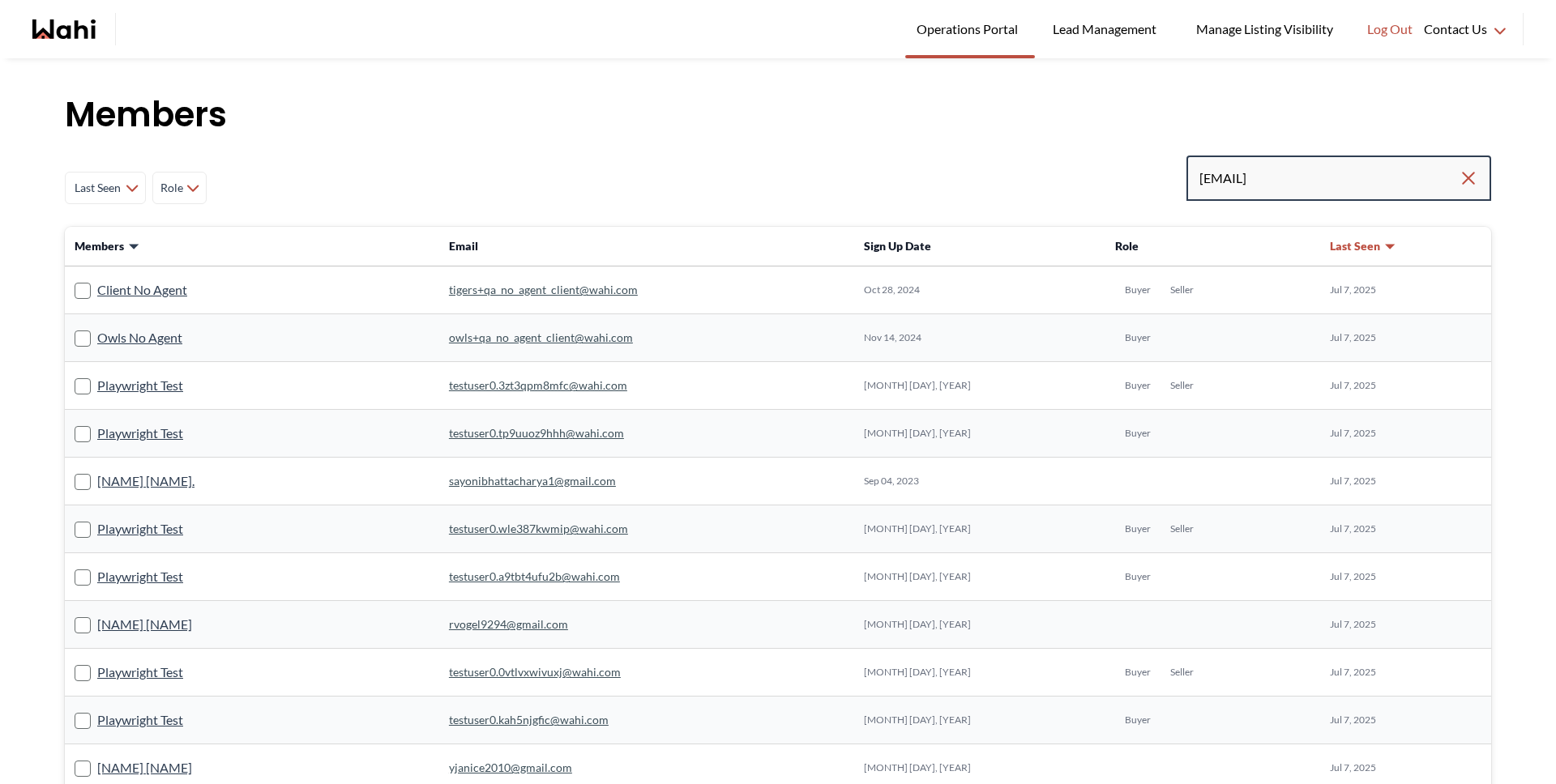 type on "[EMAIL]" 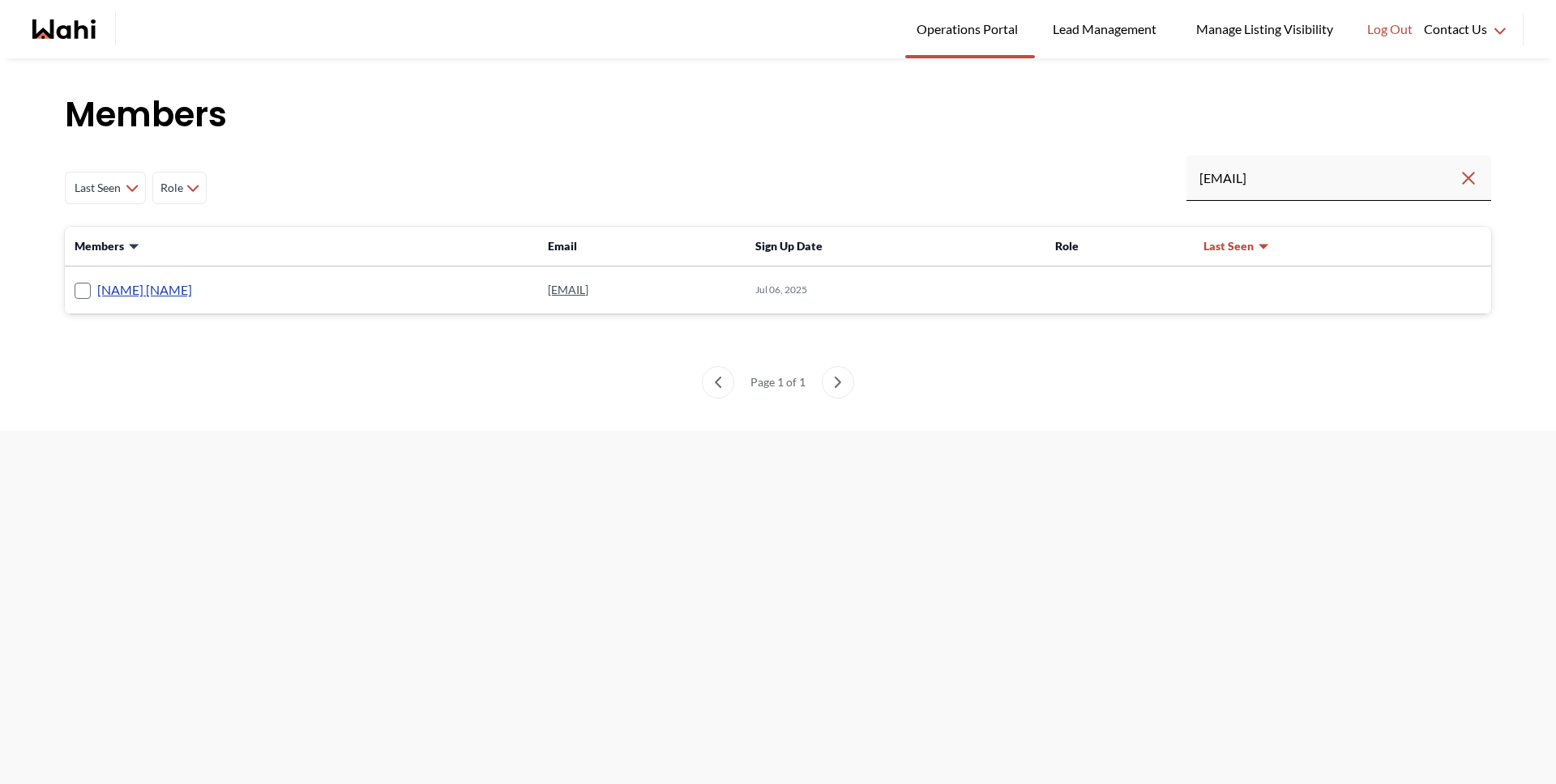 click on "[FIRST] [LAST]" at bounding box center (138, 290) 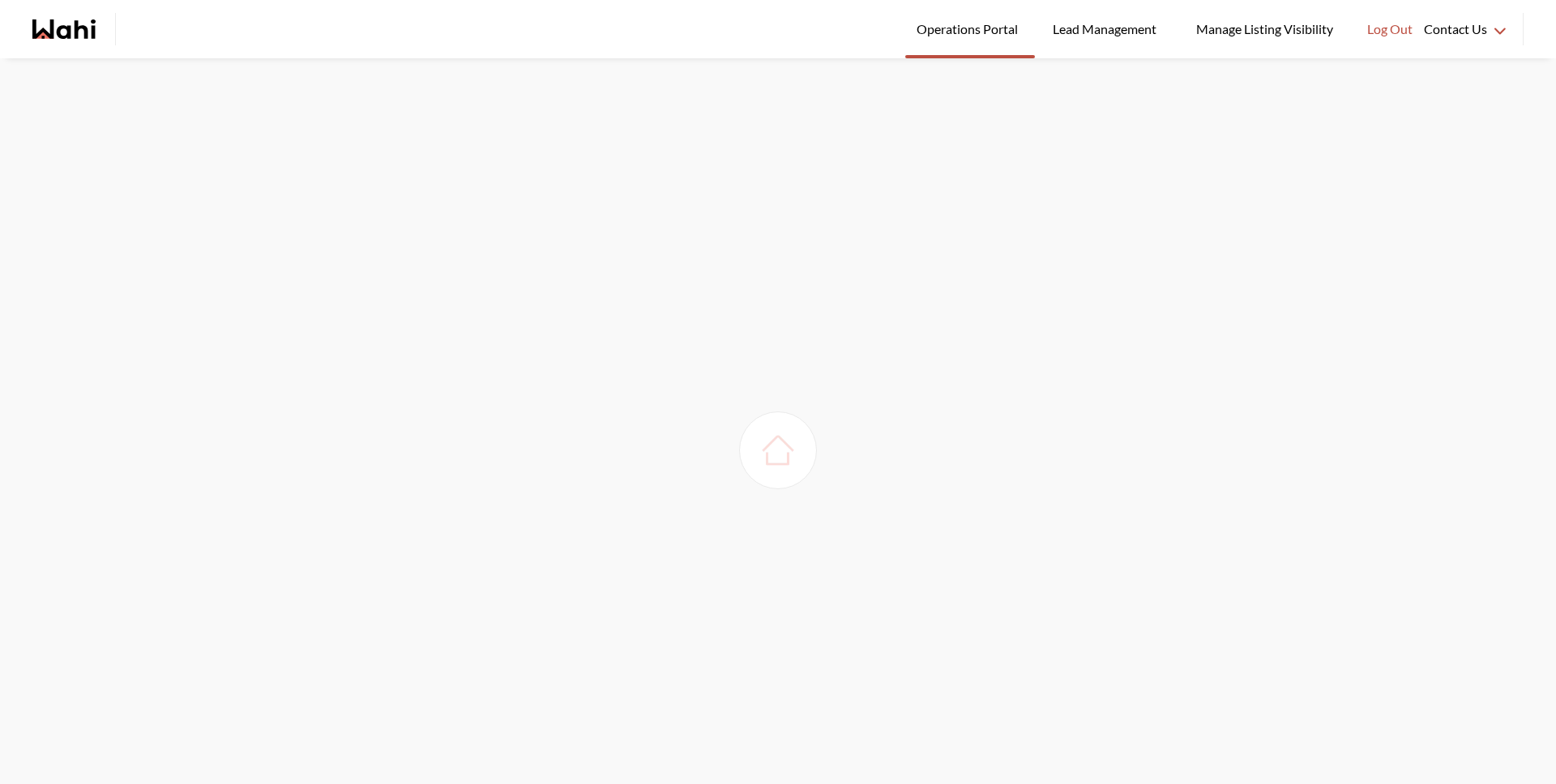 scroll, scrollTop: 0, scrollLeft: 0, axis: both 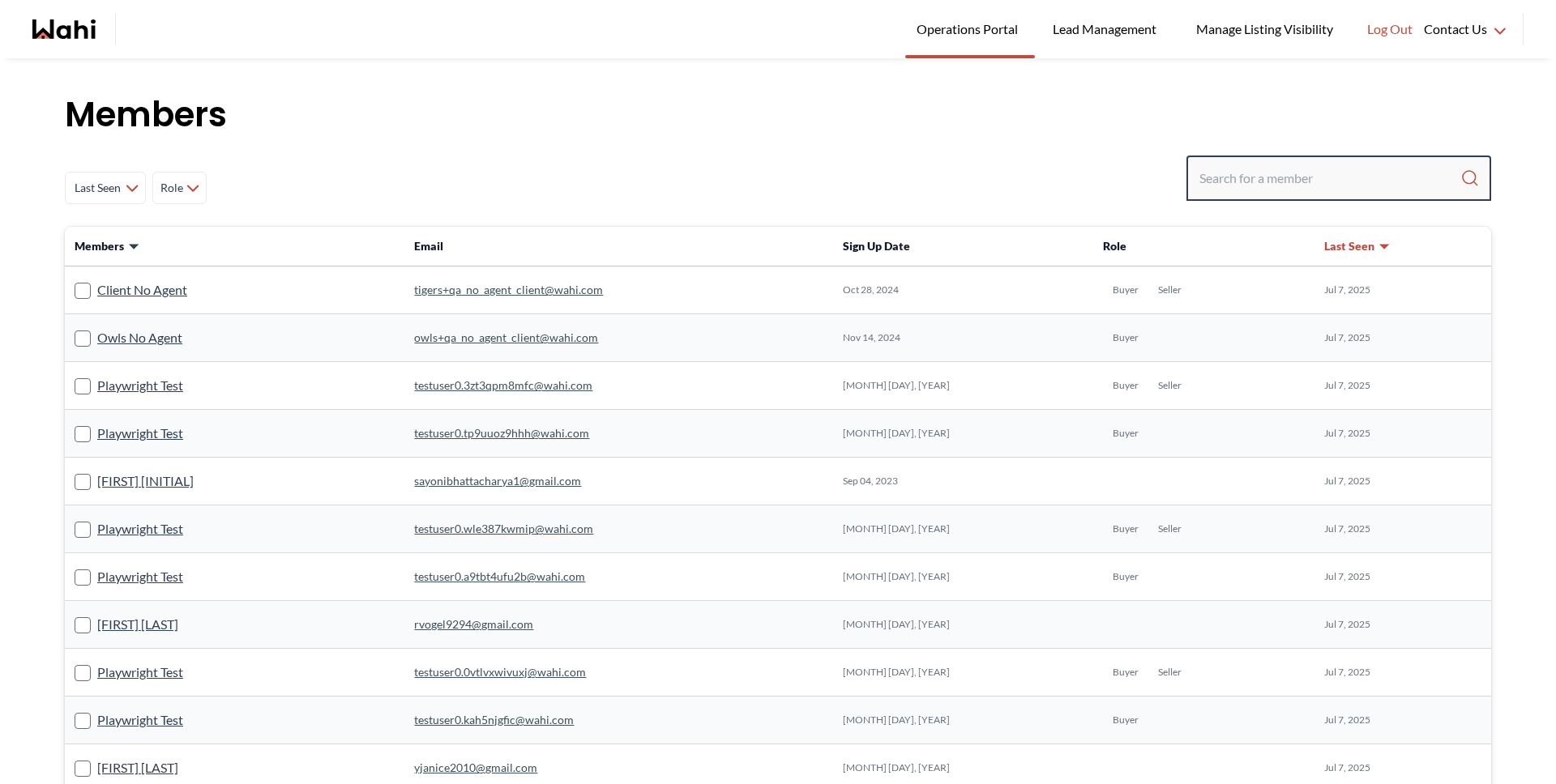 click at bounding box center [1330, 178] 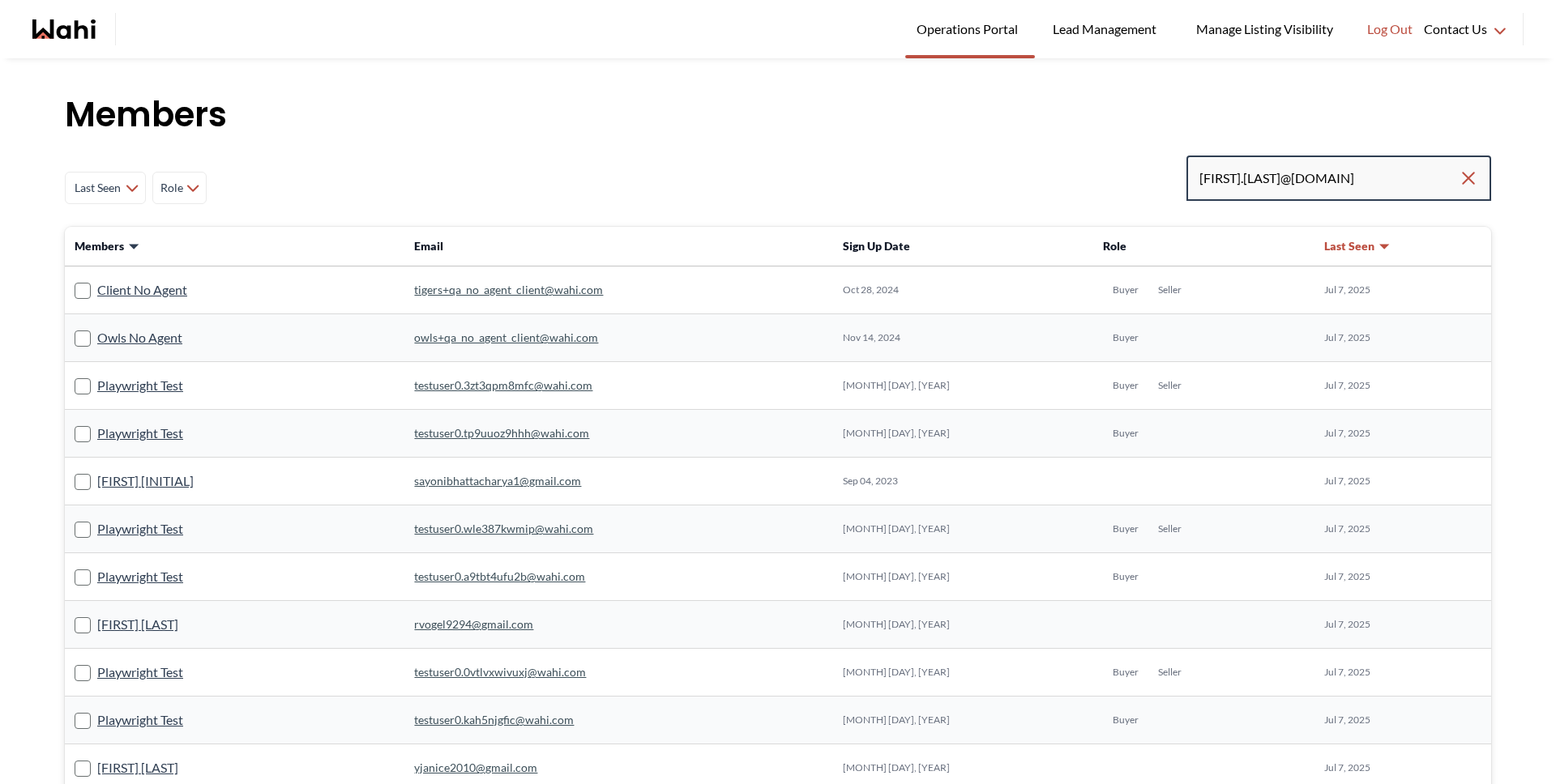 type on "gina.tsigas30@gmail.com" 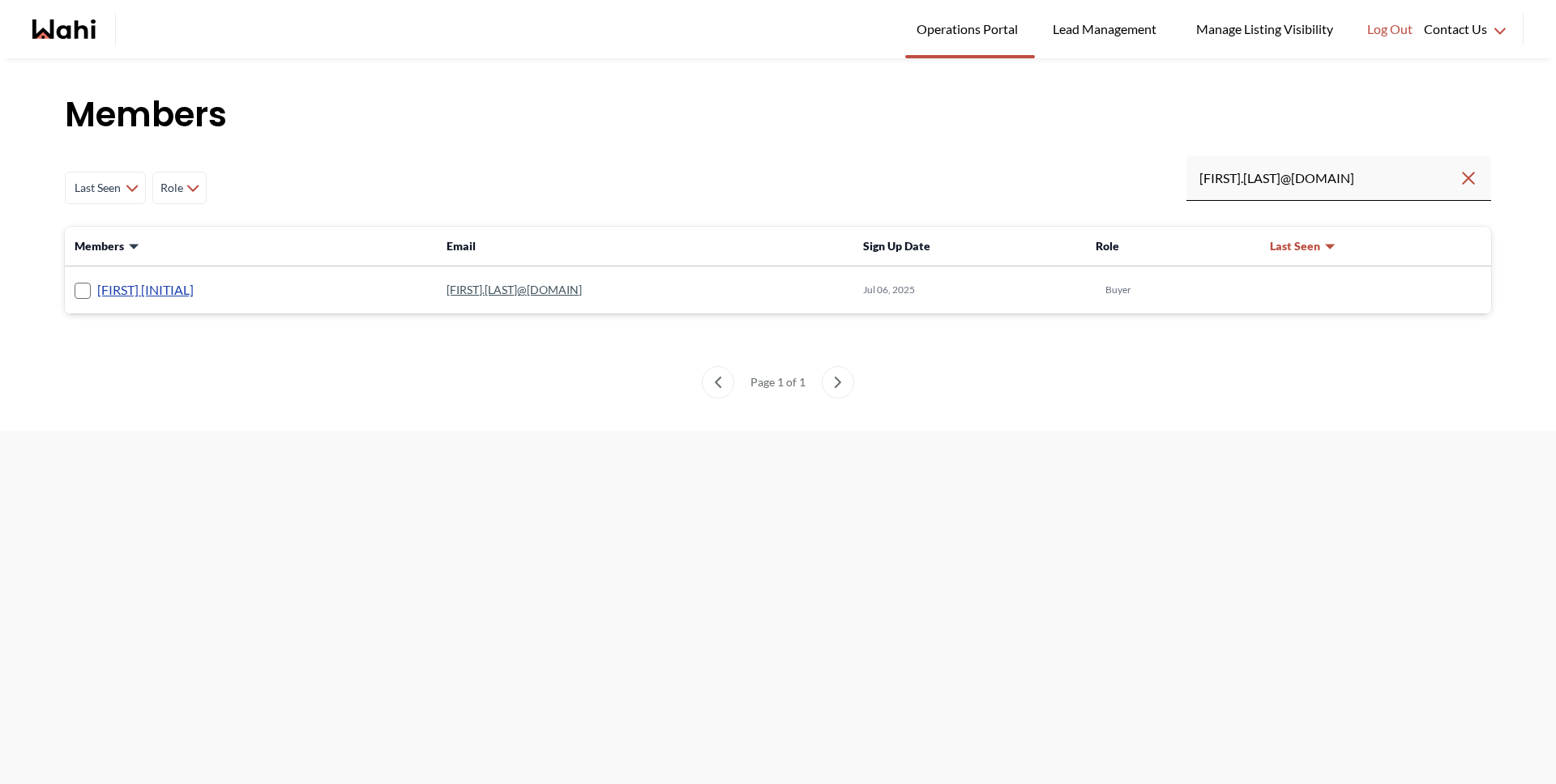 click on "Gina T" at bounding box center [138, 290] 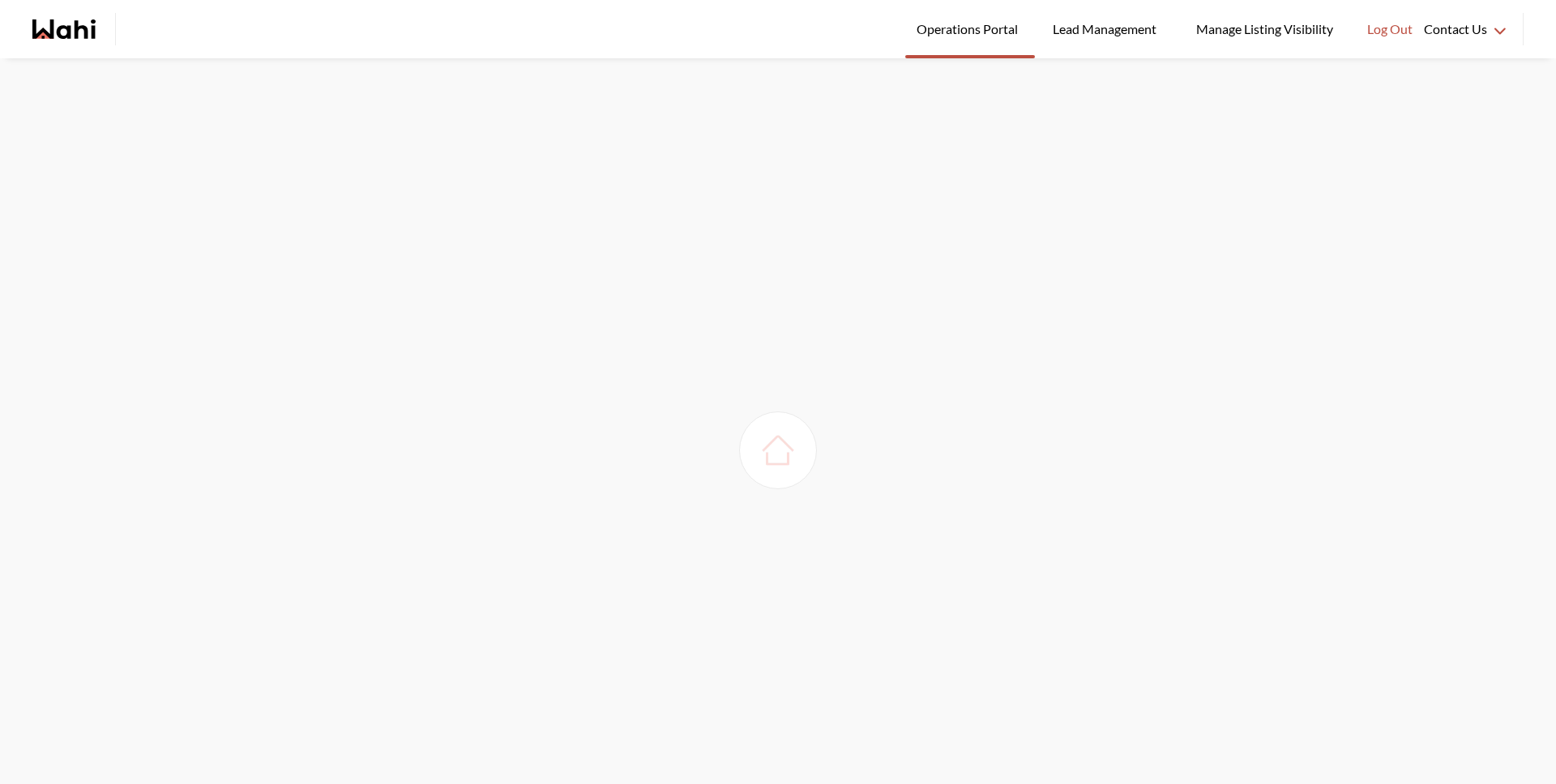 scroll, scrollTop: 0, scrollLeft: 0, axis: both 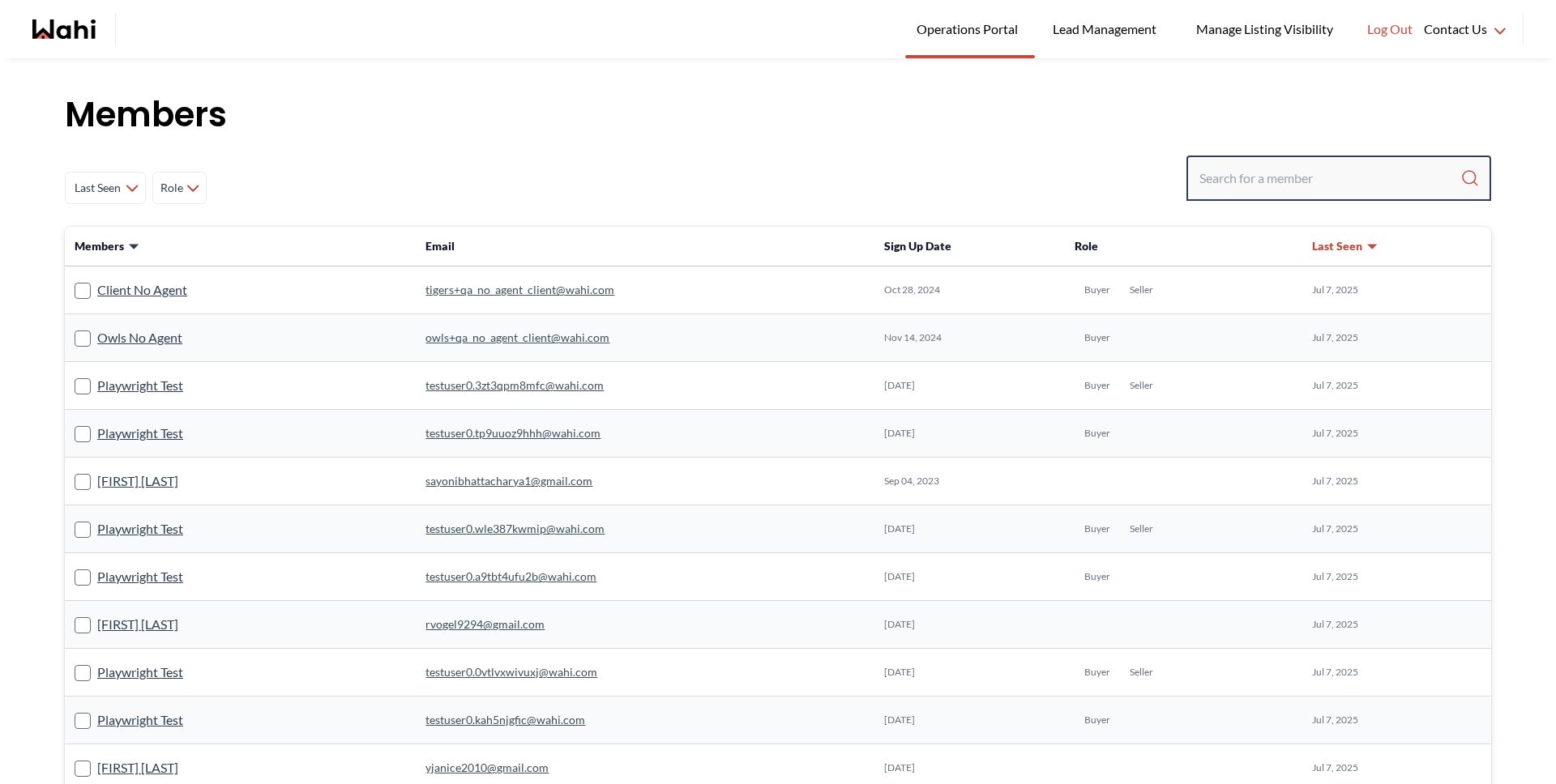 click at bounding box center [1330, 178] 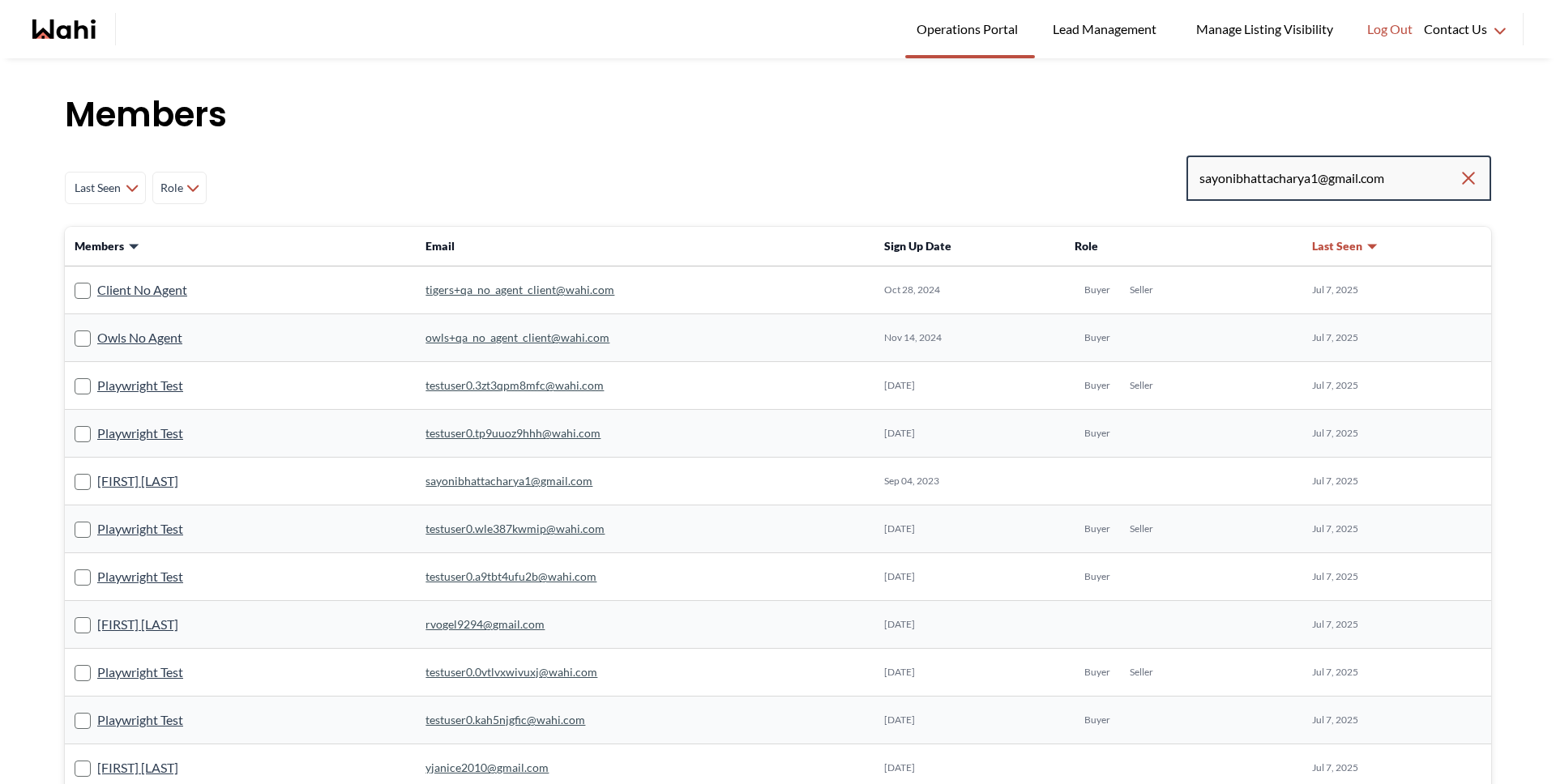 type on "[EMAIL]" 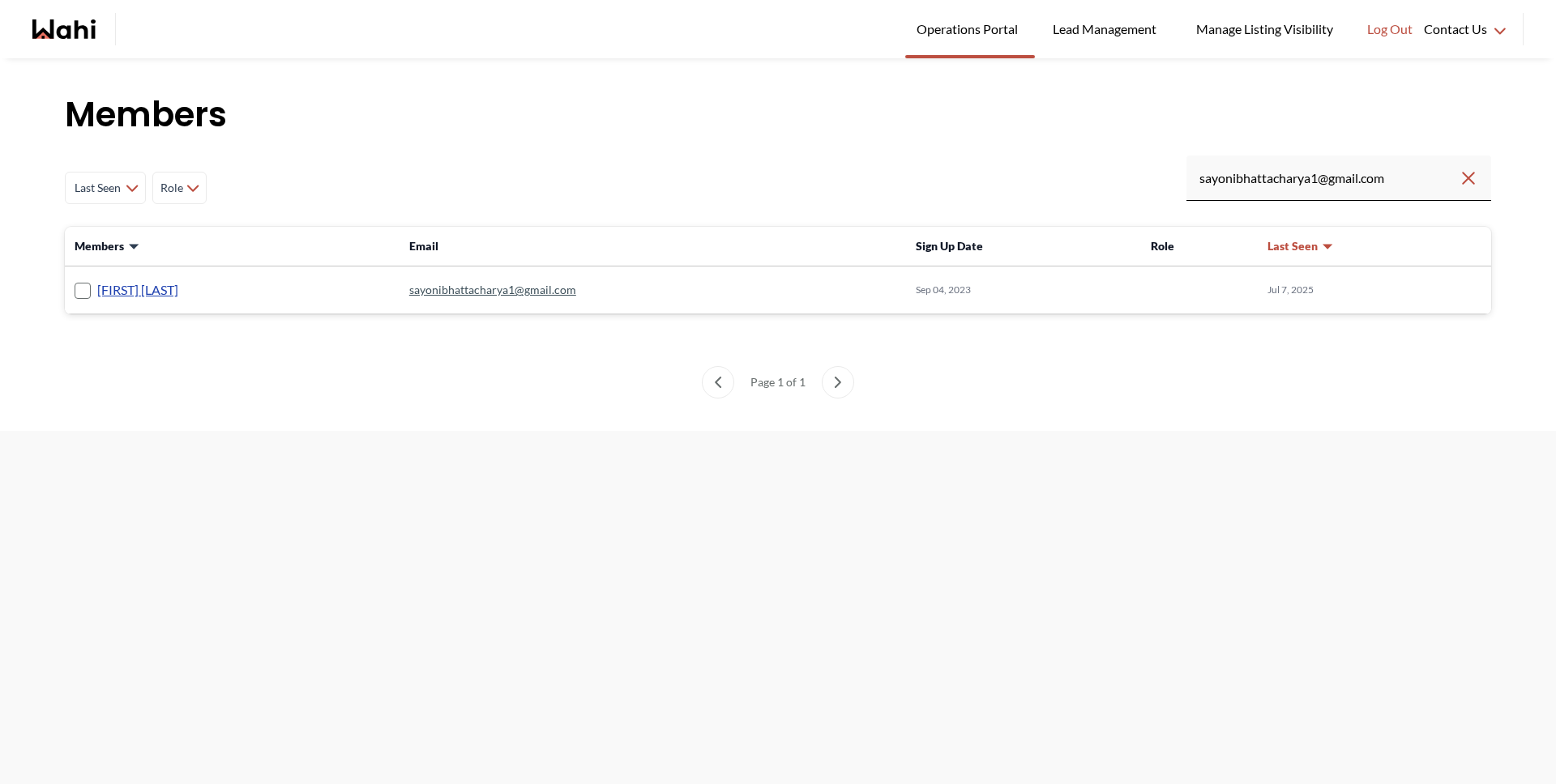 click on "[FIRST] [INITIAL]." at bounding box center (147, 290) 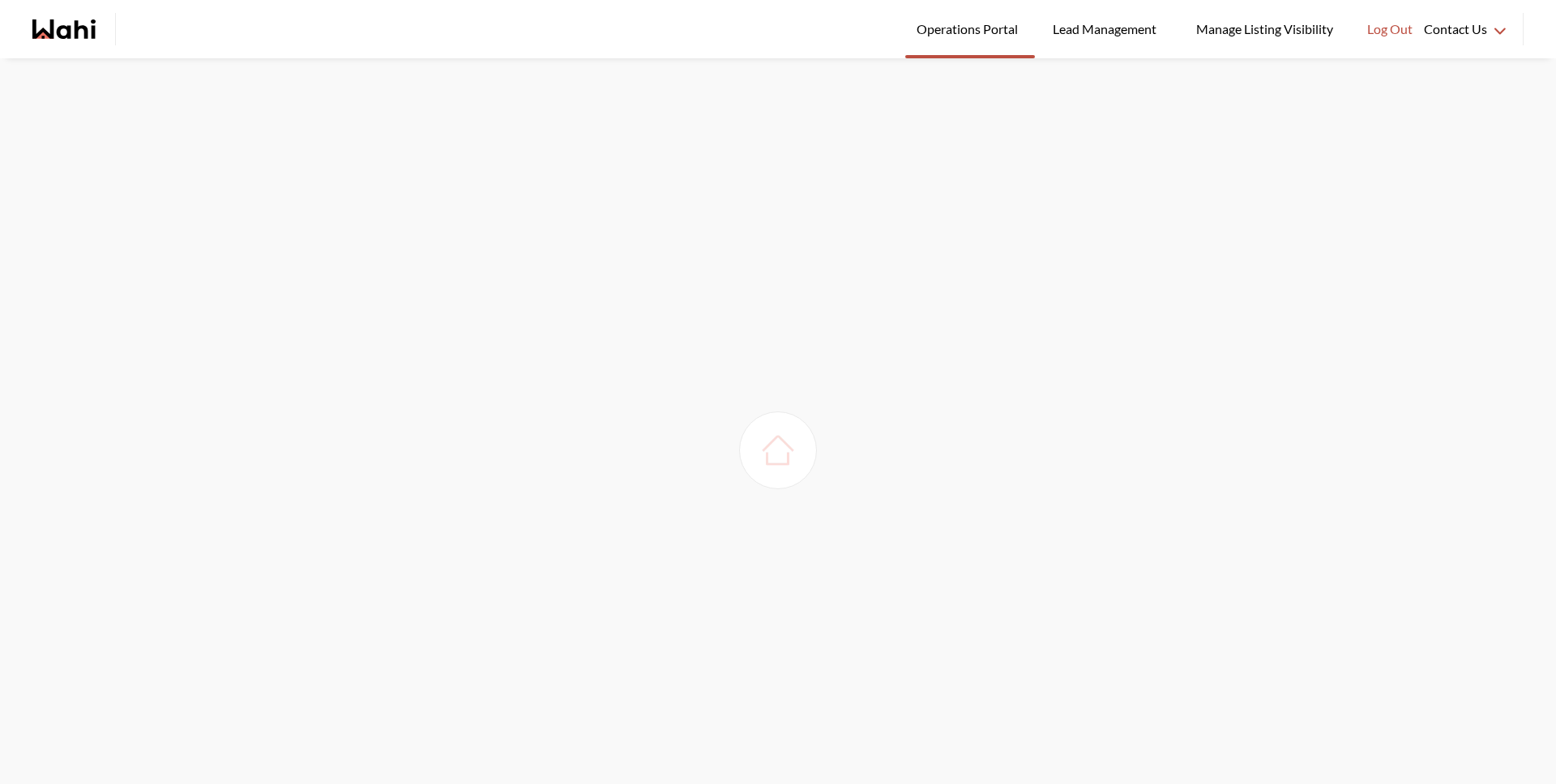 scroll, scrollTop: 0, scrollLeft: 0, axis: both 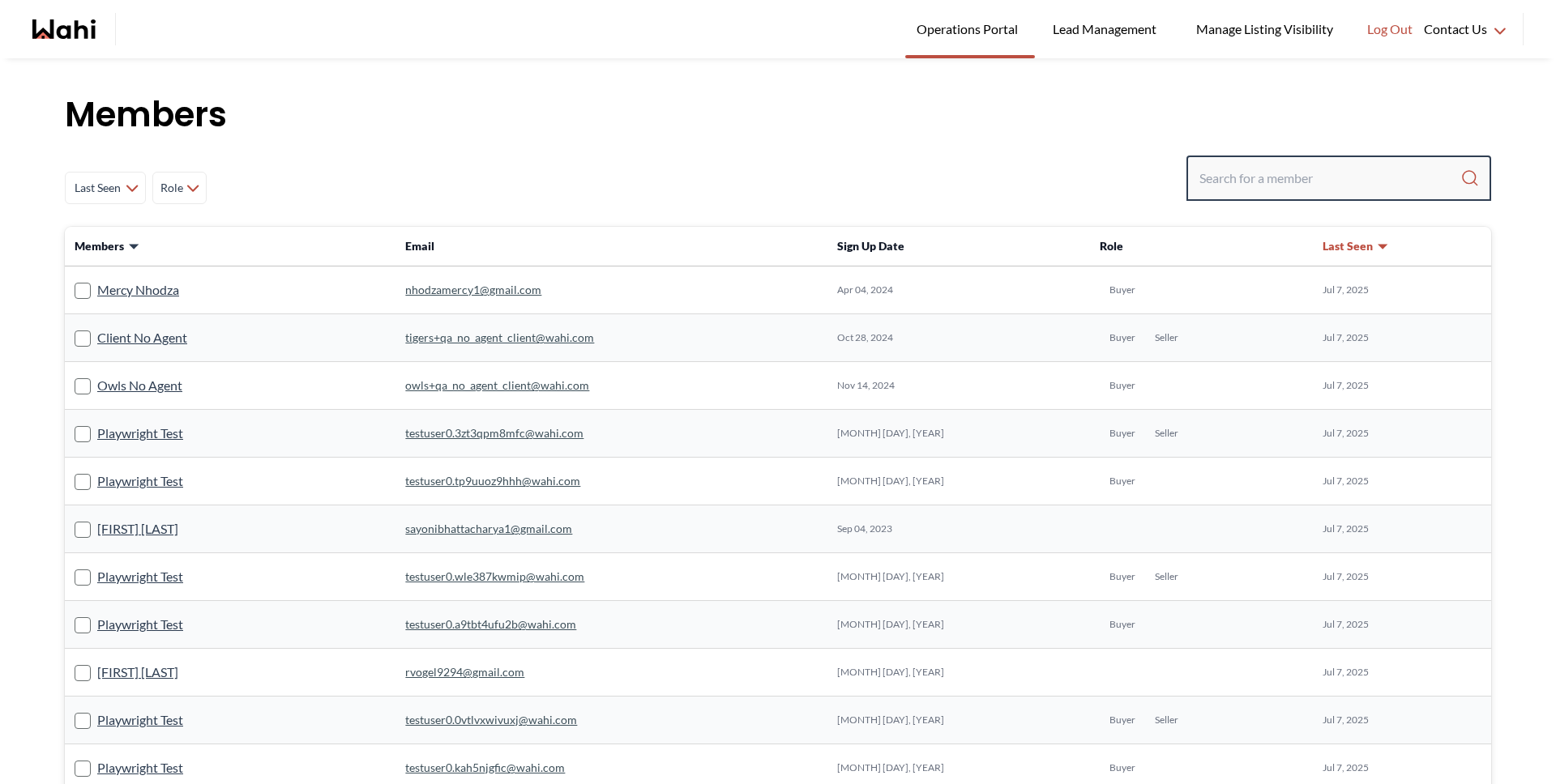 click at bounding box center (1330, 178) 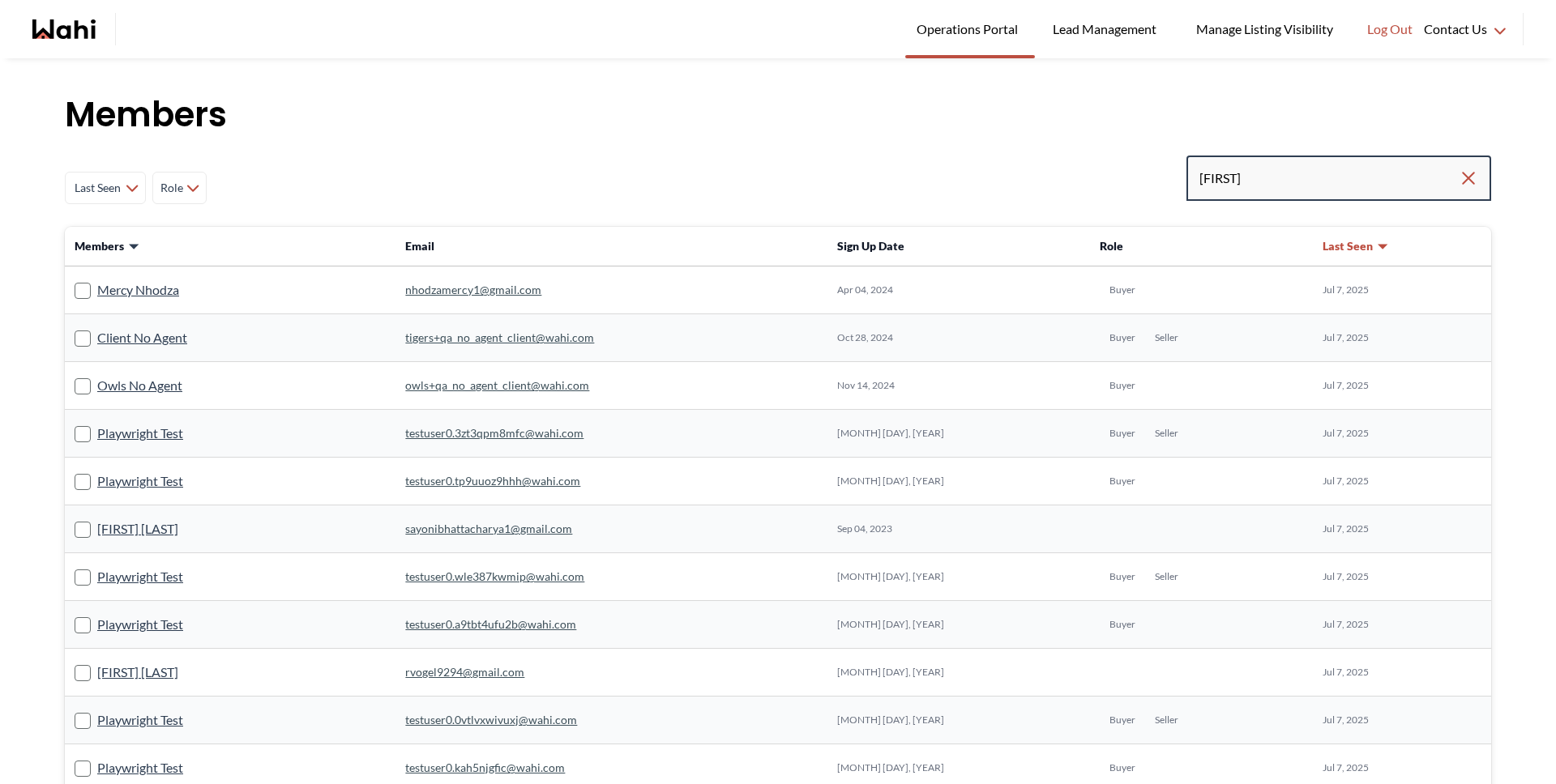 type on "behnam" 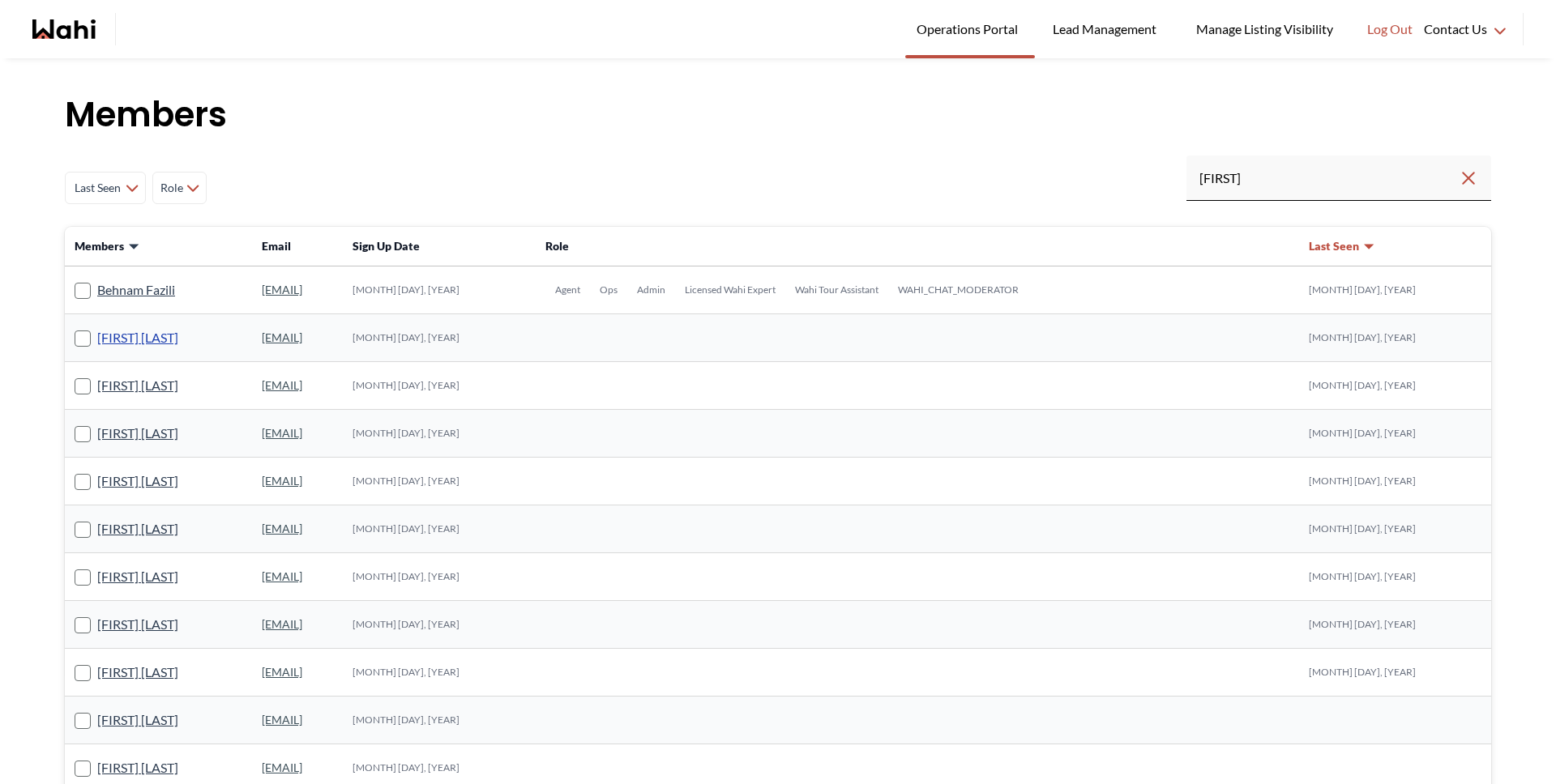 click on "Behzad Behnam" at bounding box center [138, 338] 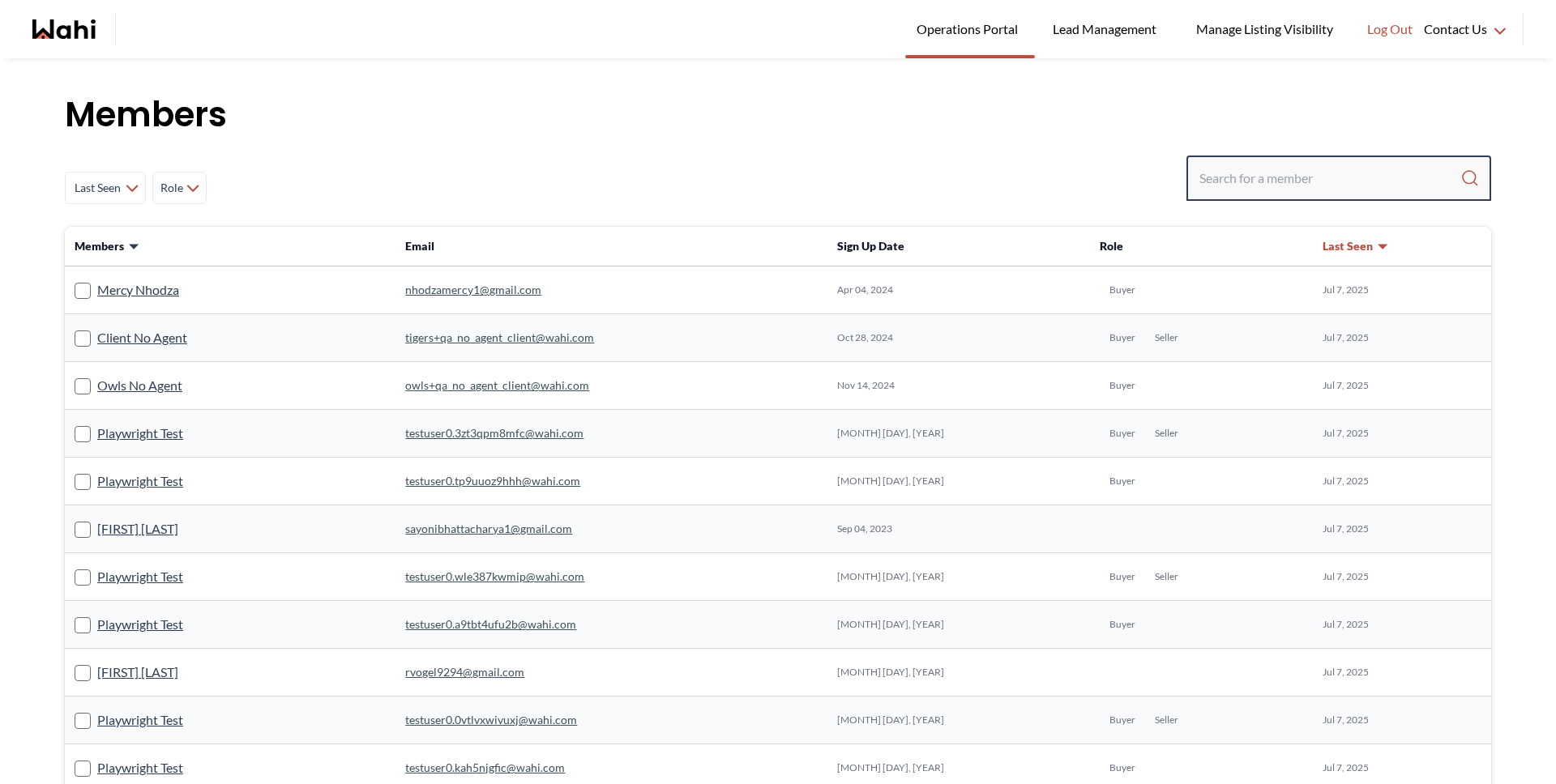 click at bounding box center [1330, 178] 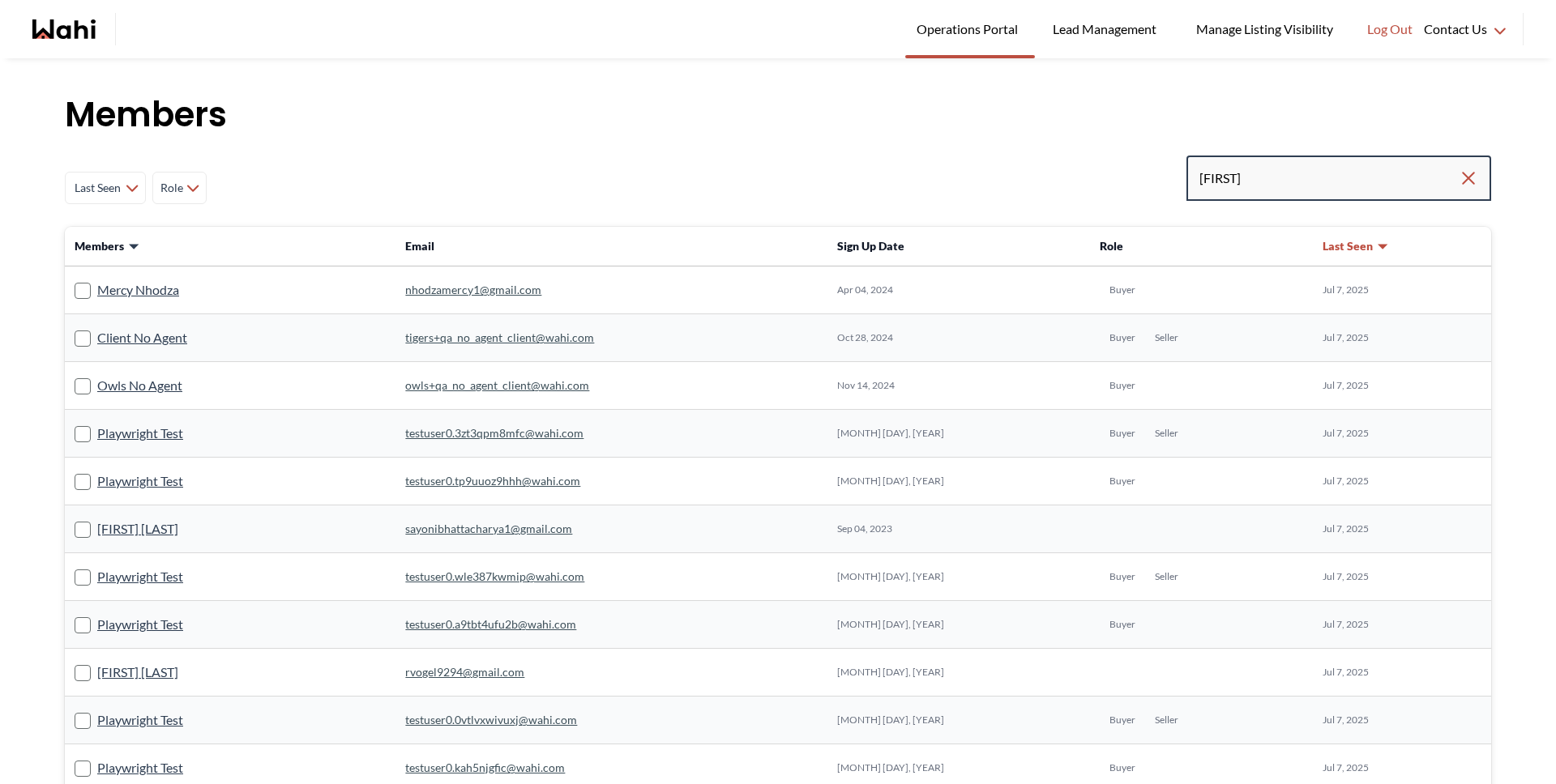 type on "behnam" 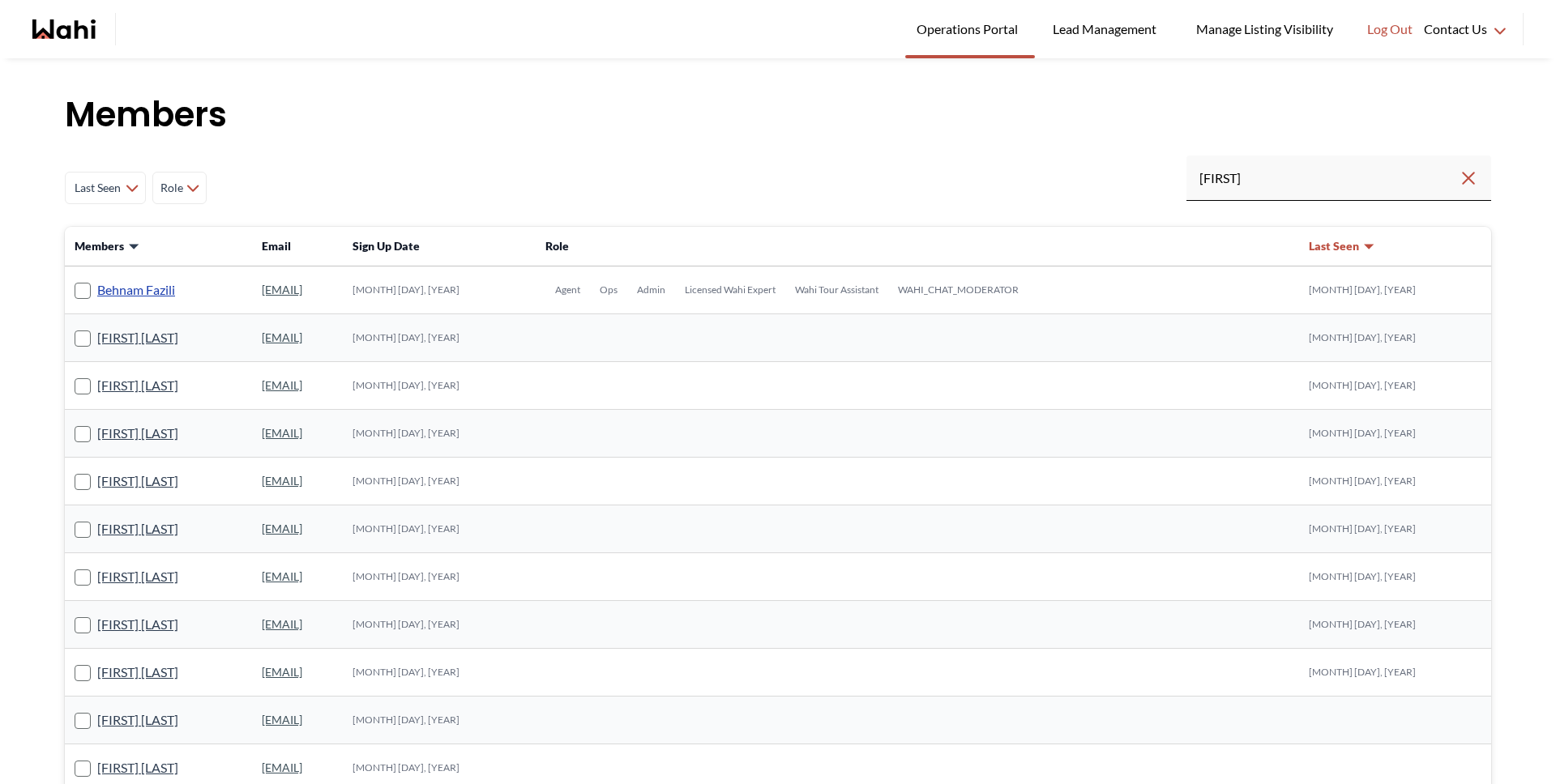 click on "Behnam Fazili" at bounding box center [136, 290] 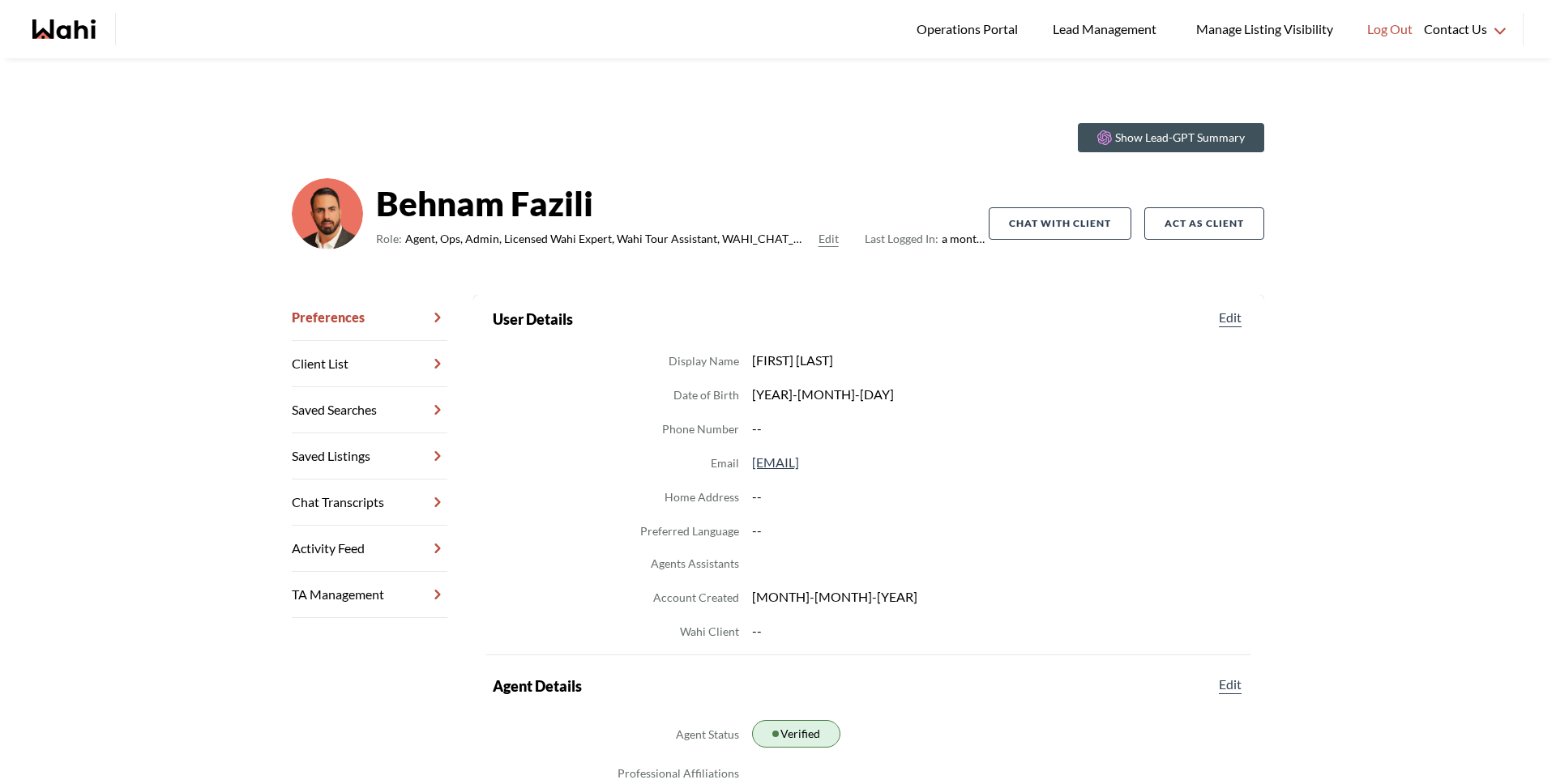 click on "Chat Transcripts" at bounding box center [370, 502] 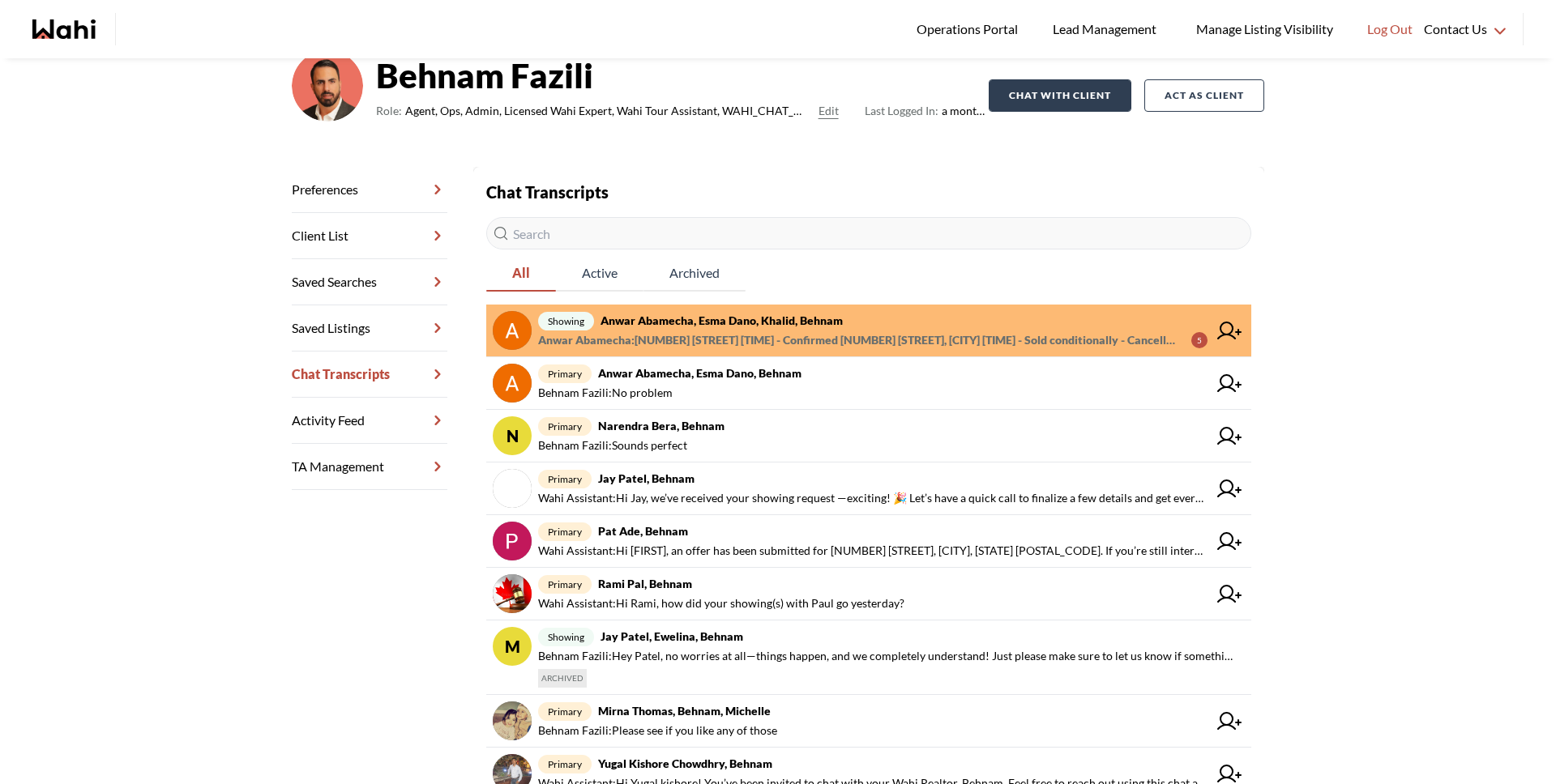scroll, scrollTop: 0, scrollLeft: 0, axis: both 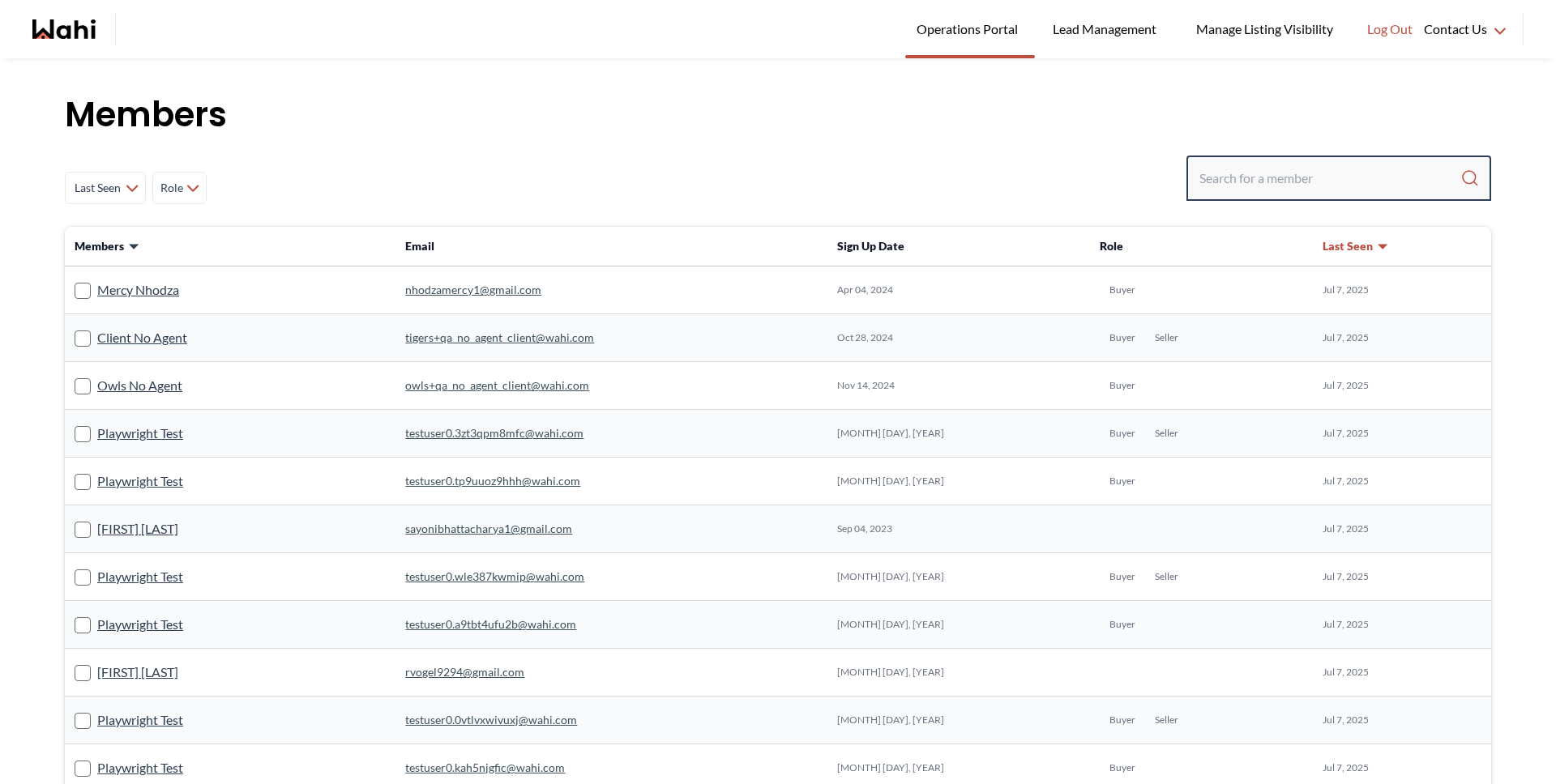 click at bounding box center (1330, 178) 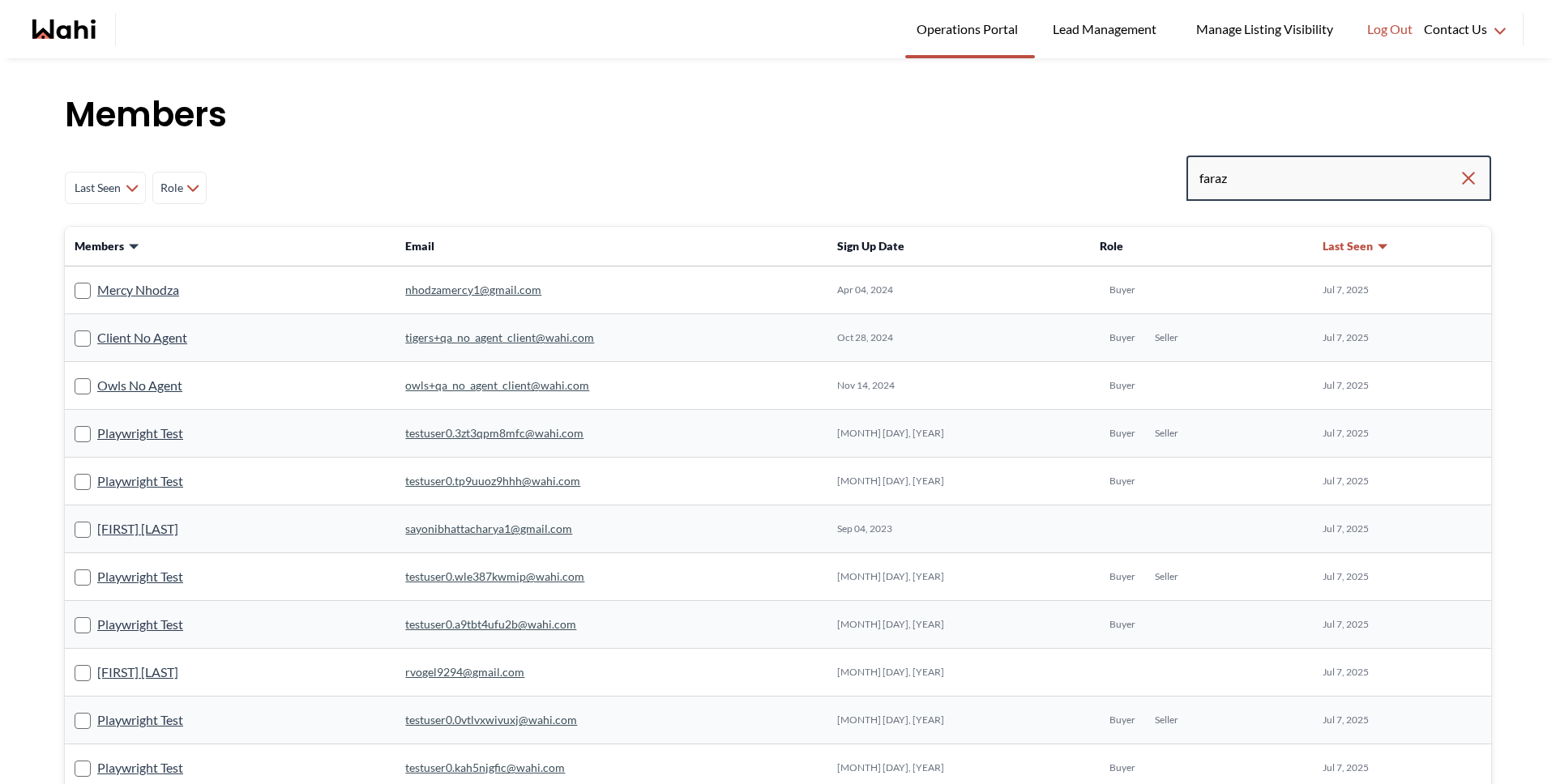 type on "faraz" 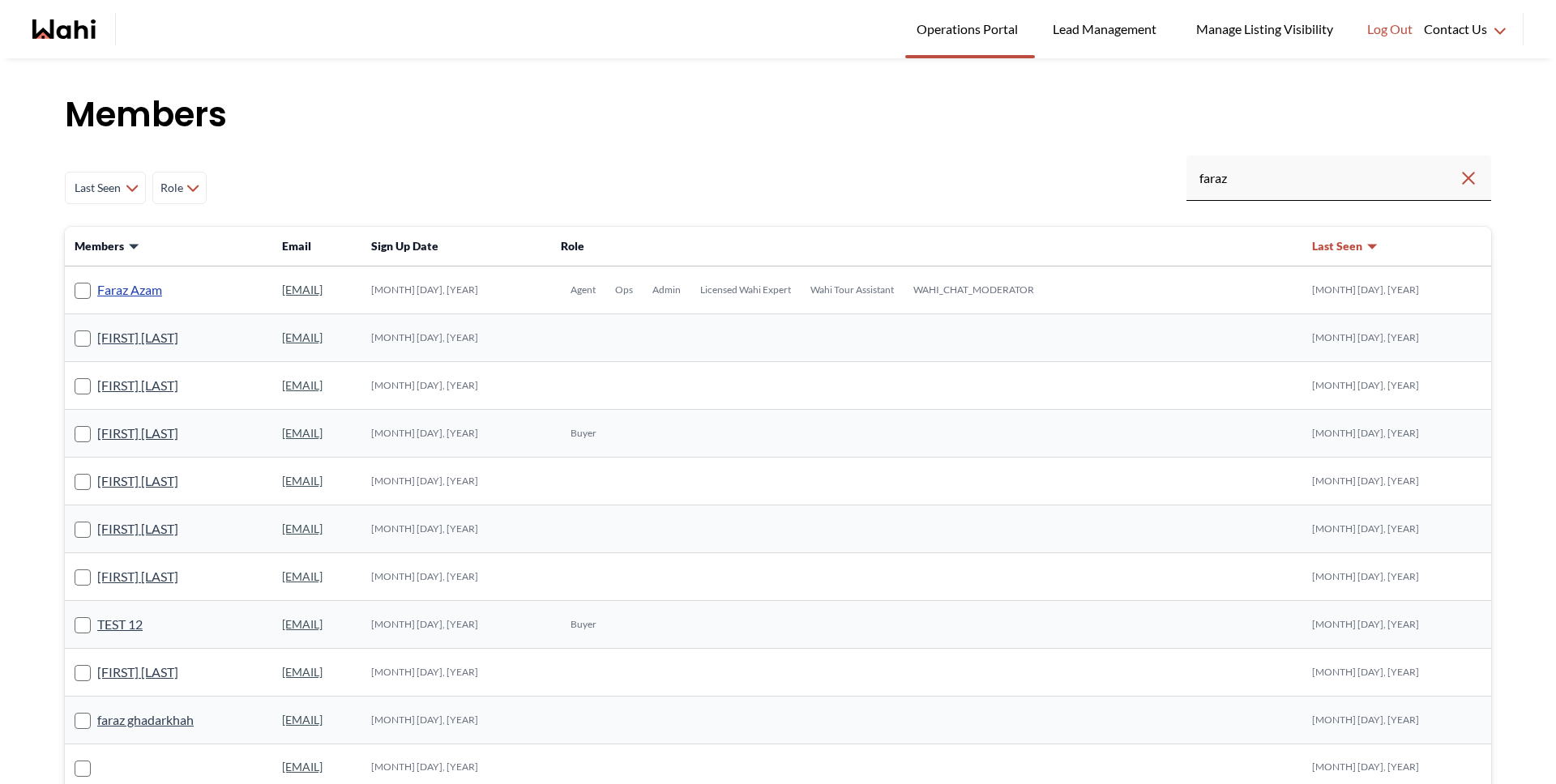 click on "Faraz Azam" at bounding box center (130, 290) 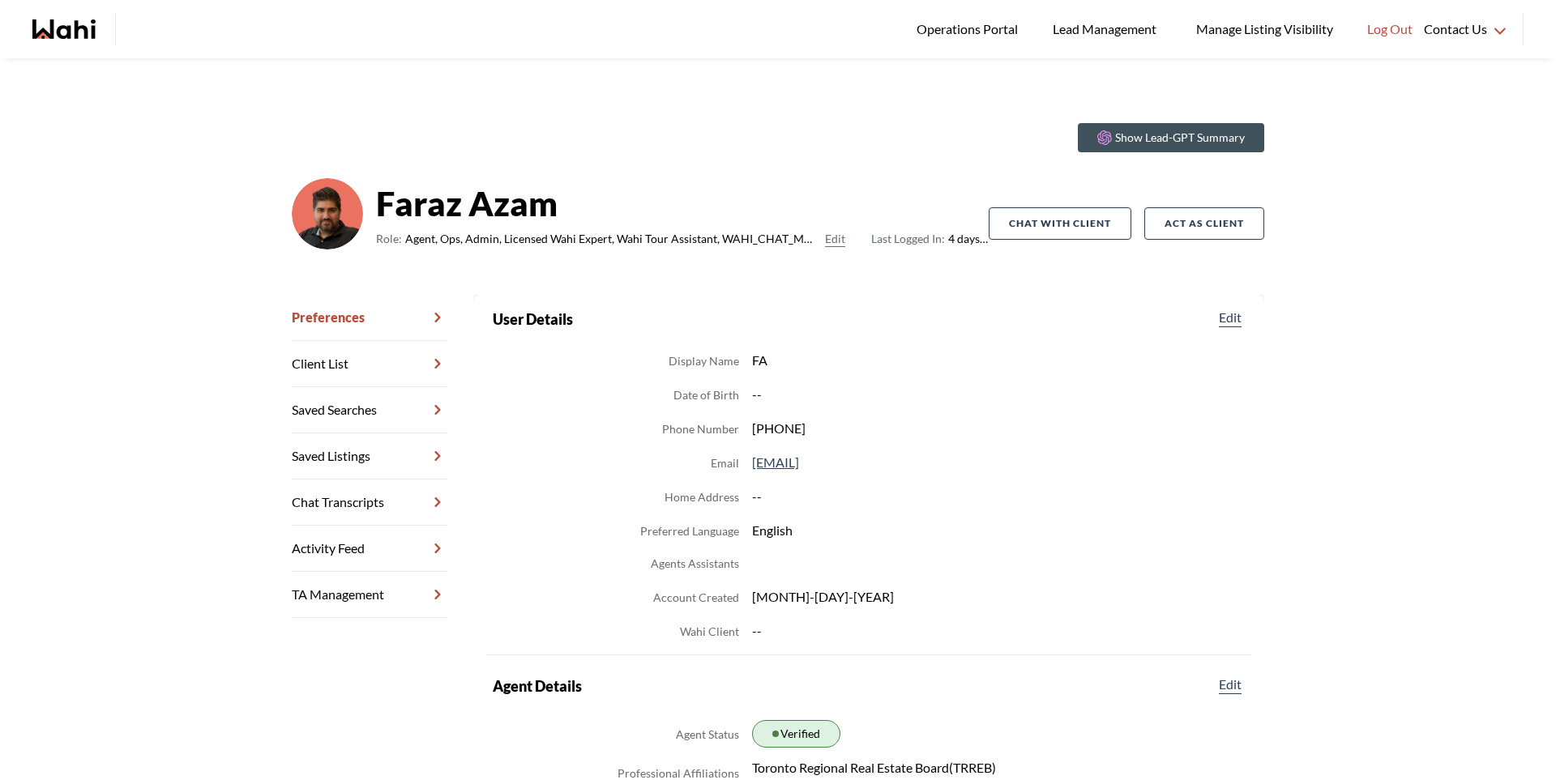 click on "Chat Transcripts" at bounding box center [370, 502] 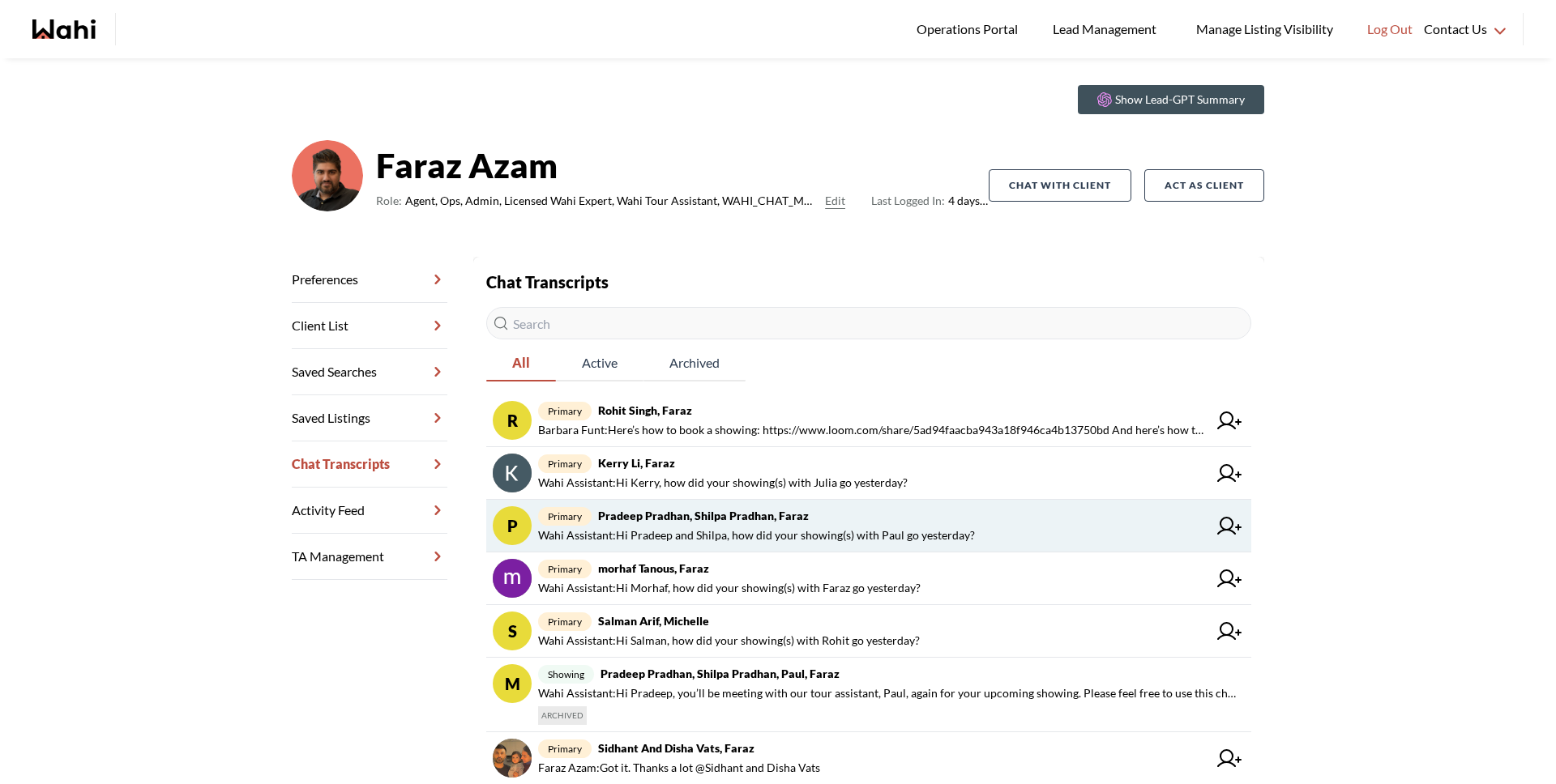 scroll, scrollTop: 26, scrollLeft: 0, axis: vertical 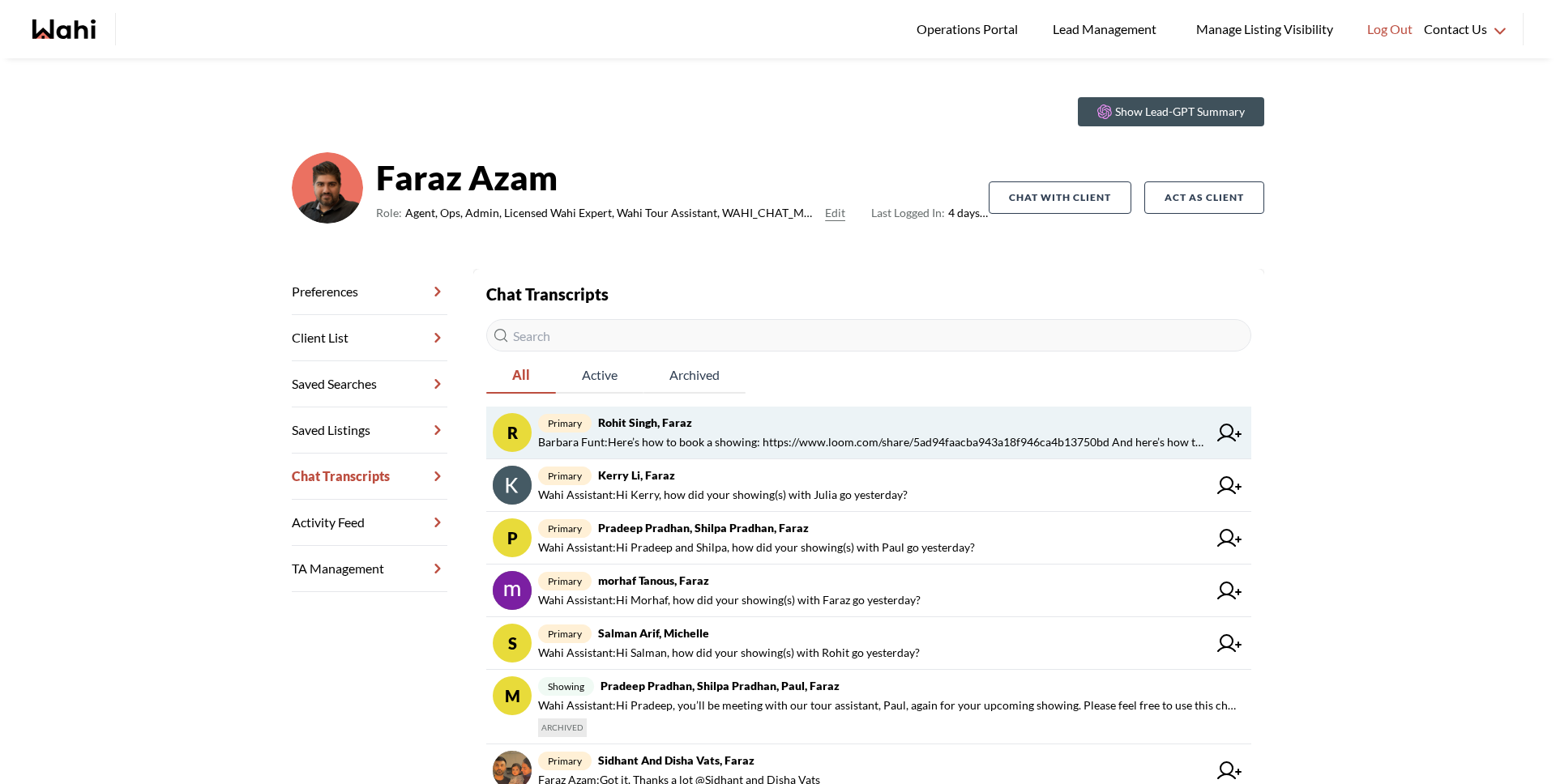 click on "primary Rohit Singh, Faraz" at bounding box center (873, 423) 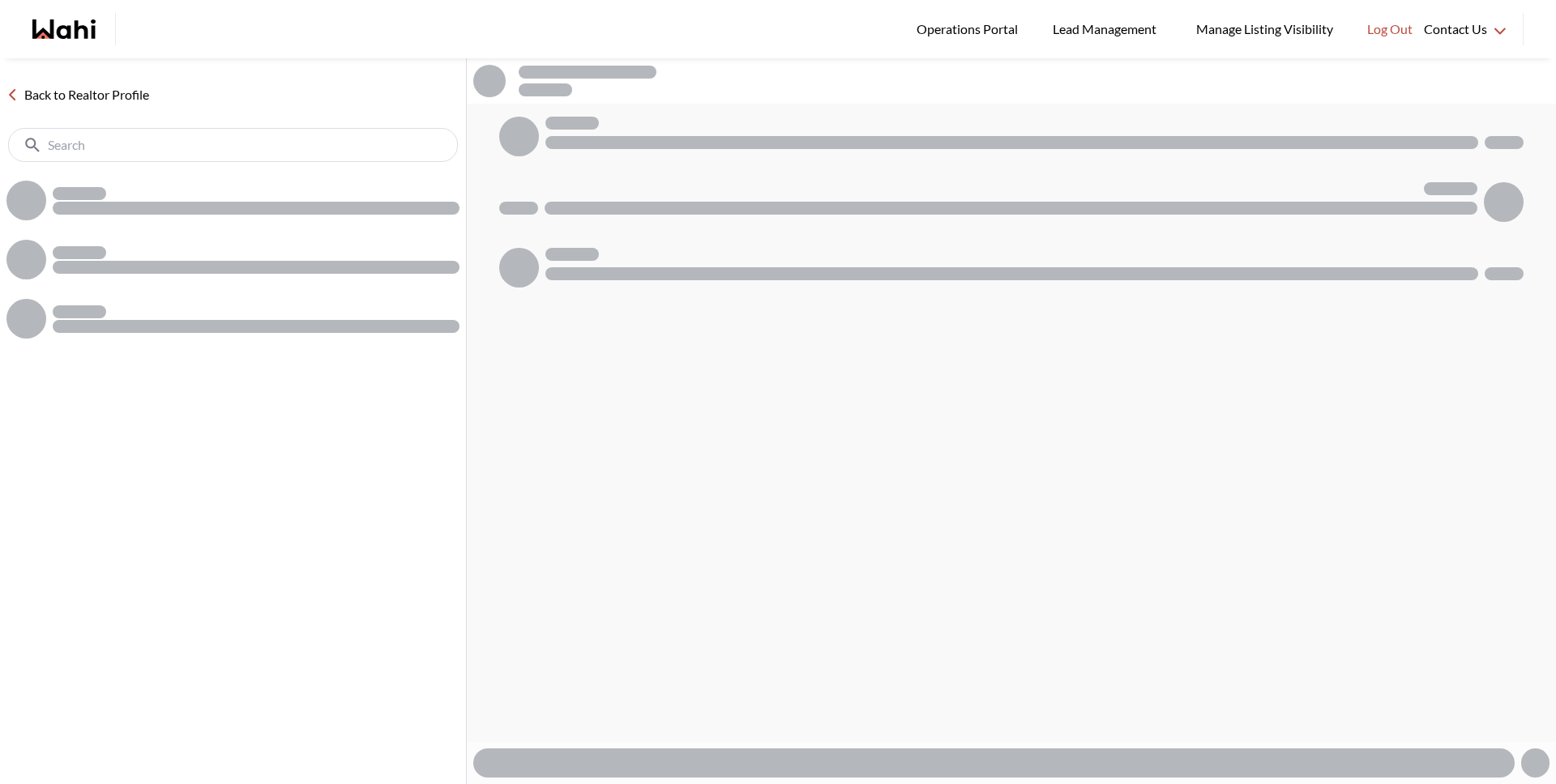 scroll, scrollTop: 0, scrollLeft: 0, axis: both 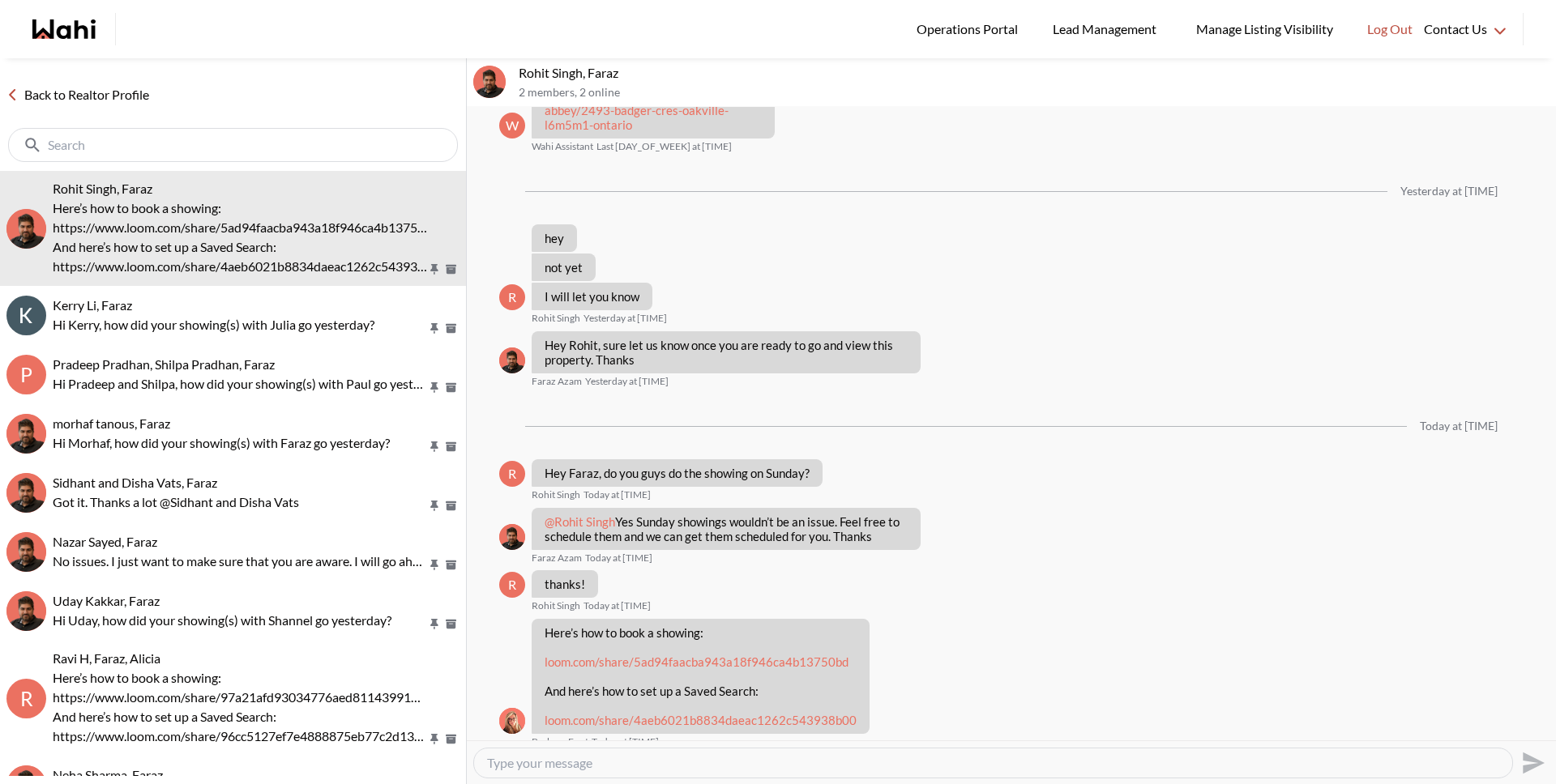 click on "Back to Realtor Profile" at bounding box center (78, 95) 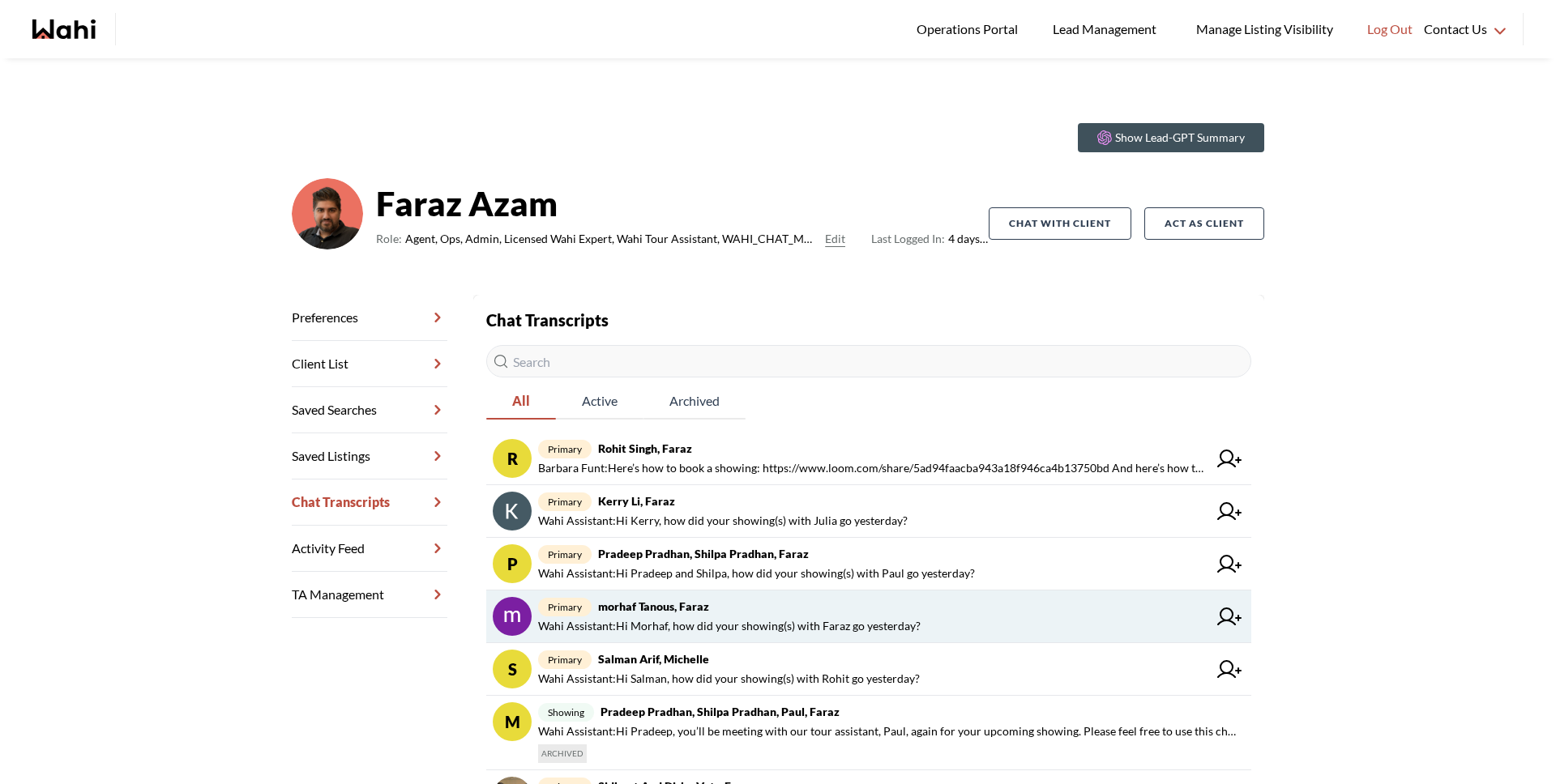 click on "Wahi Assistant :  Hi Morhaf, how did your showing(s) with Faraz go yesterday?" at bounding box center [729, 626] 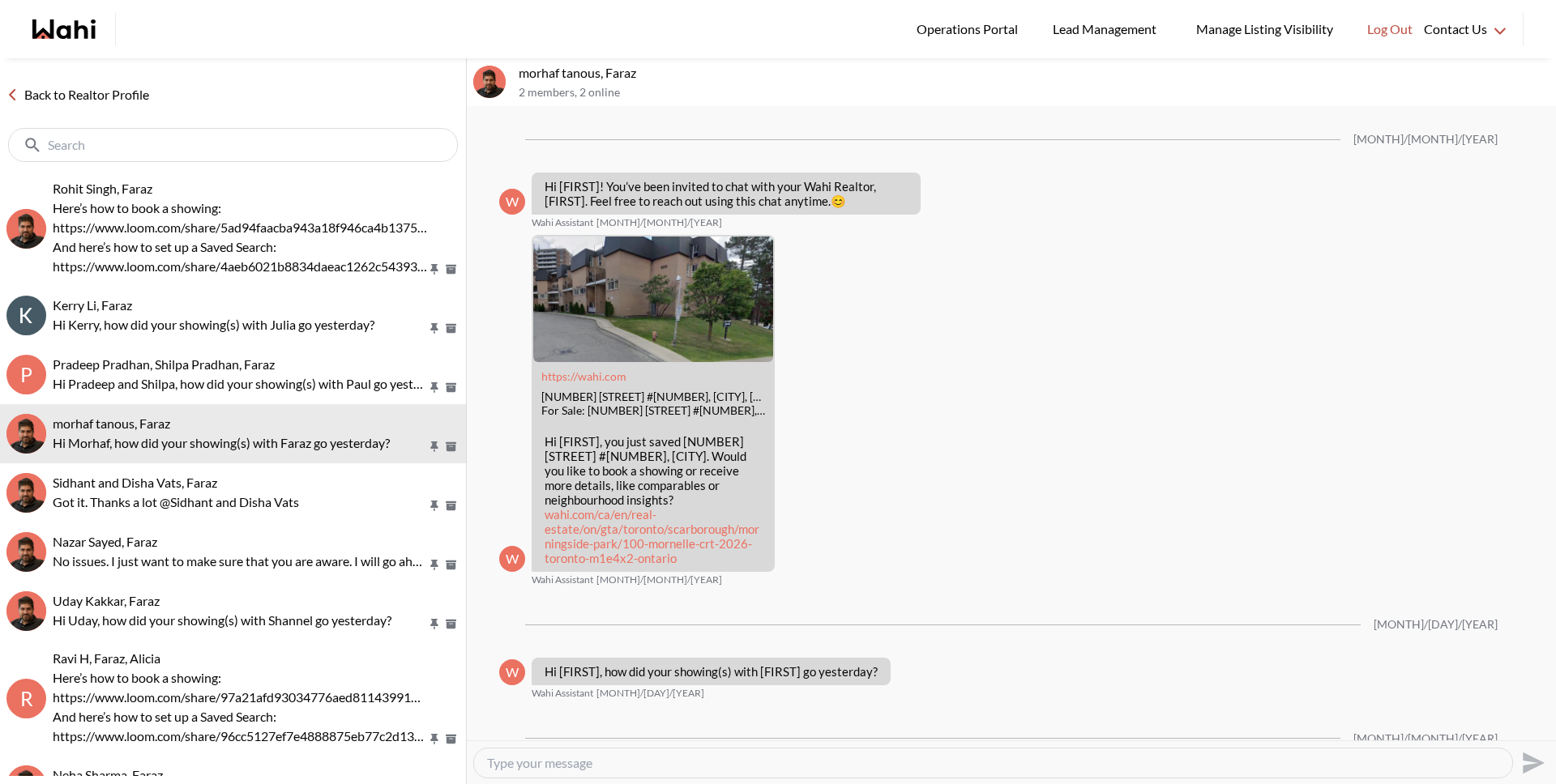 scroll, scrollTop: 1282, scrollLeft: 0, axis: vertical 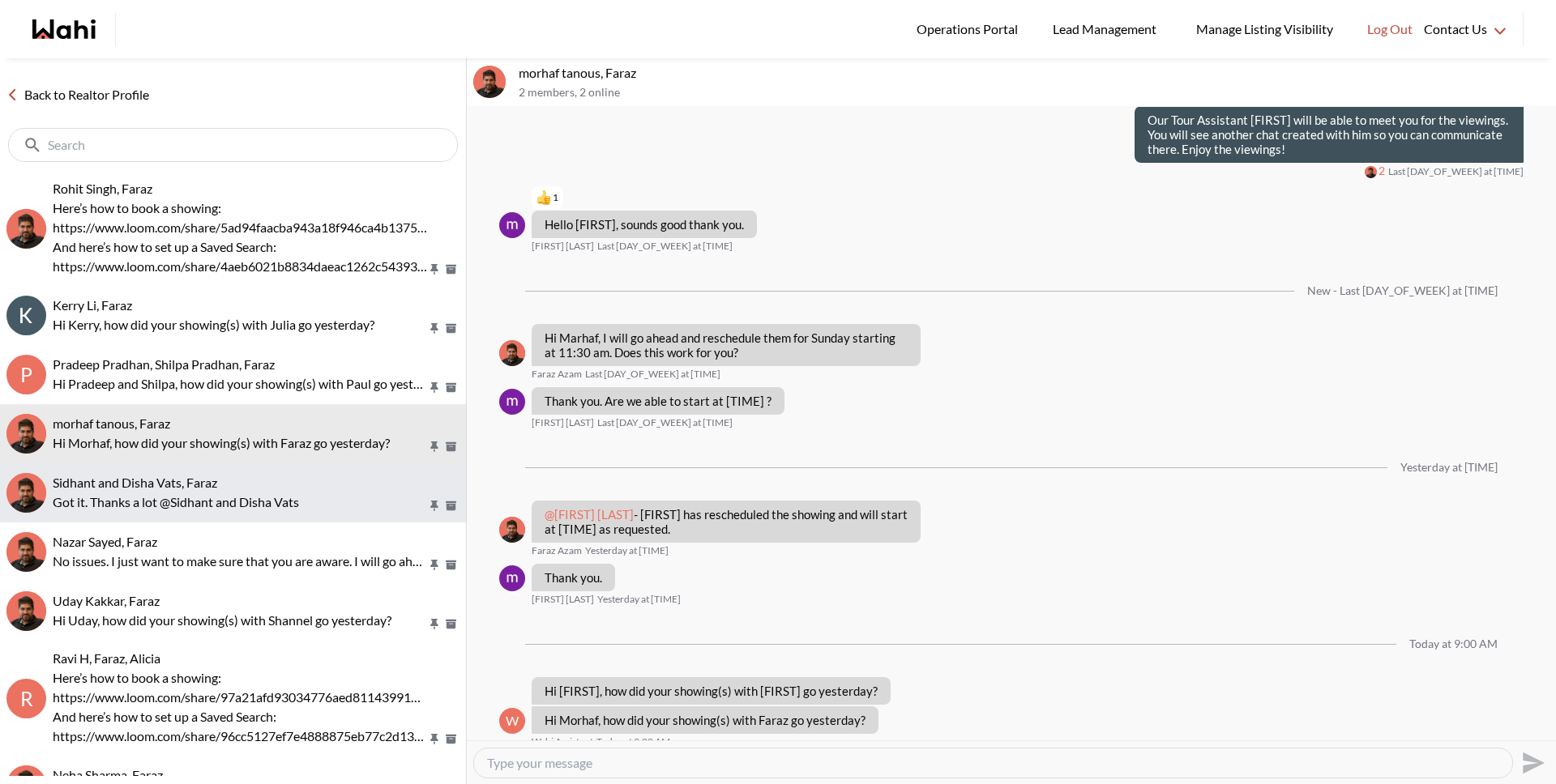 click on "Sidhant and Disha Vats, Faraz" at bounding box center [135, 482] 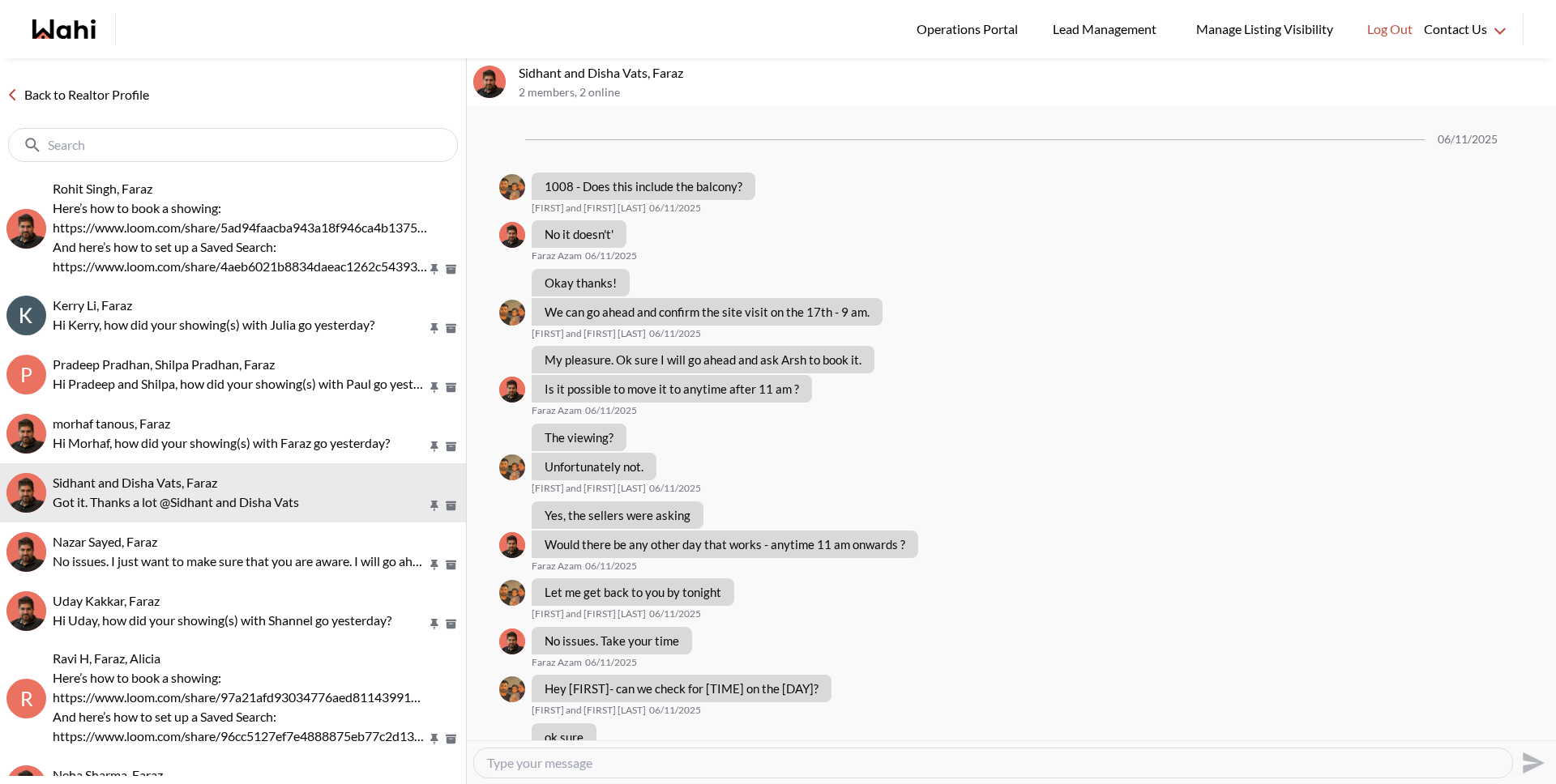 scroll, scrollTop: 1036, scrollLeft: 0, axis: vertical 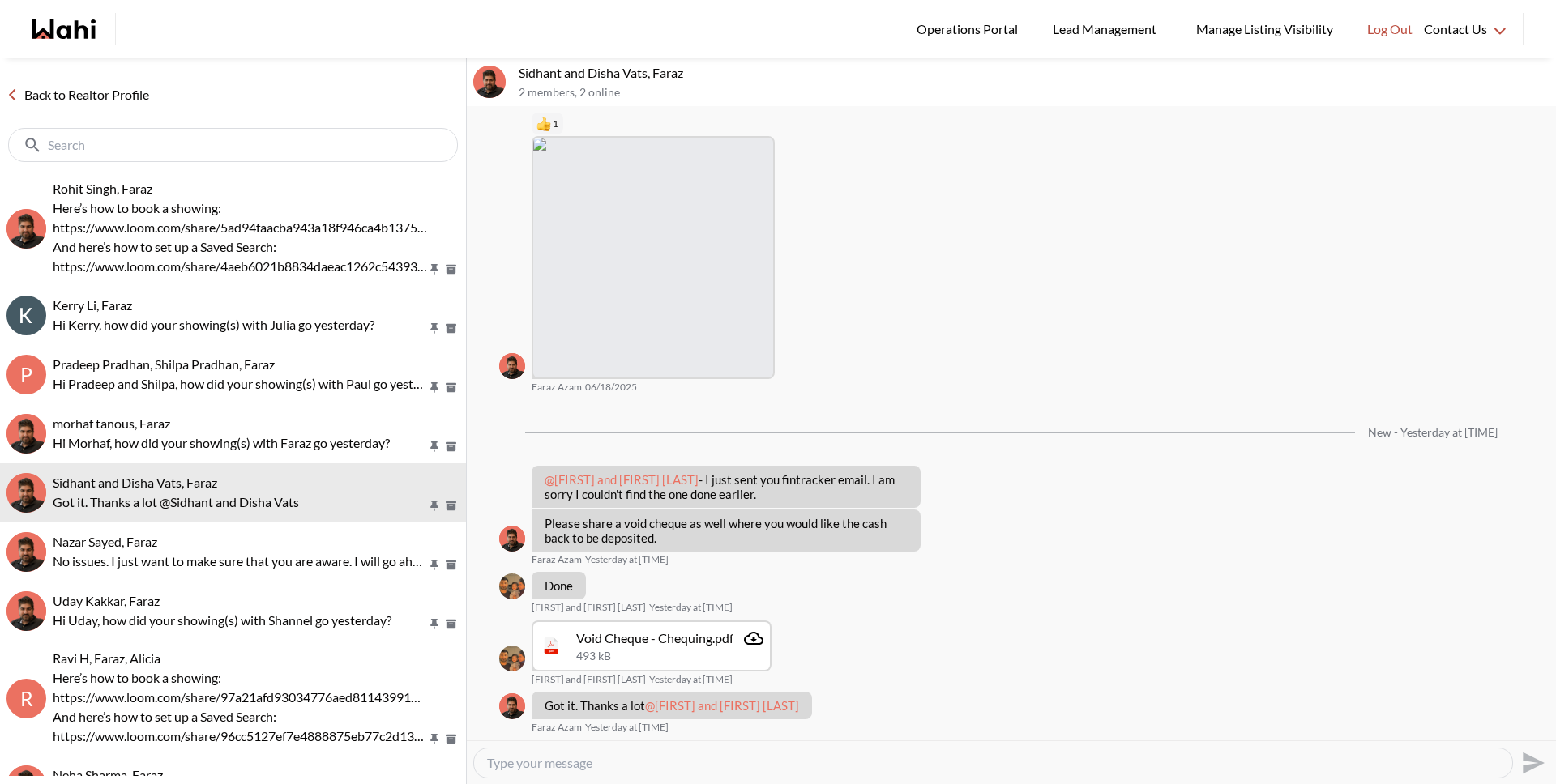 click on "Back to Realtor Profile" at bounding box center [78, 95] 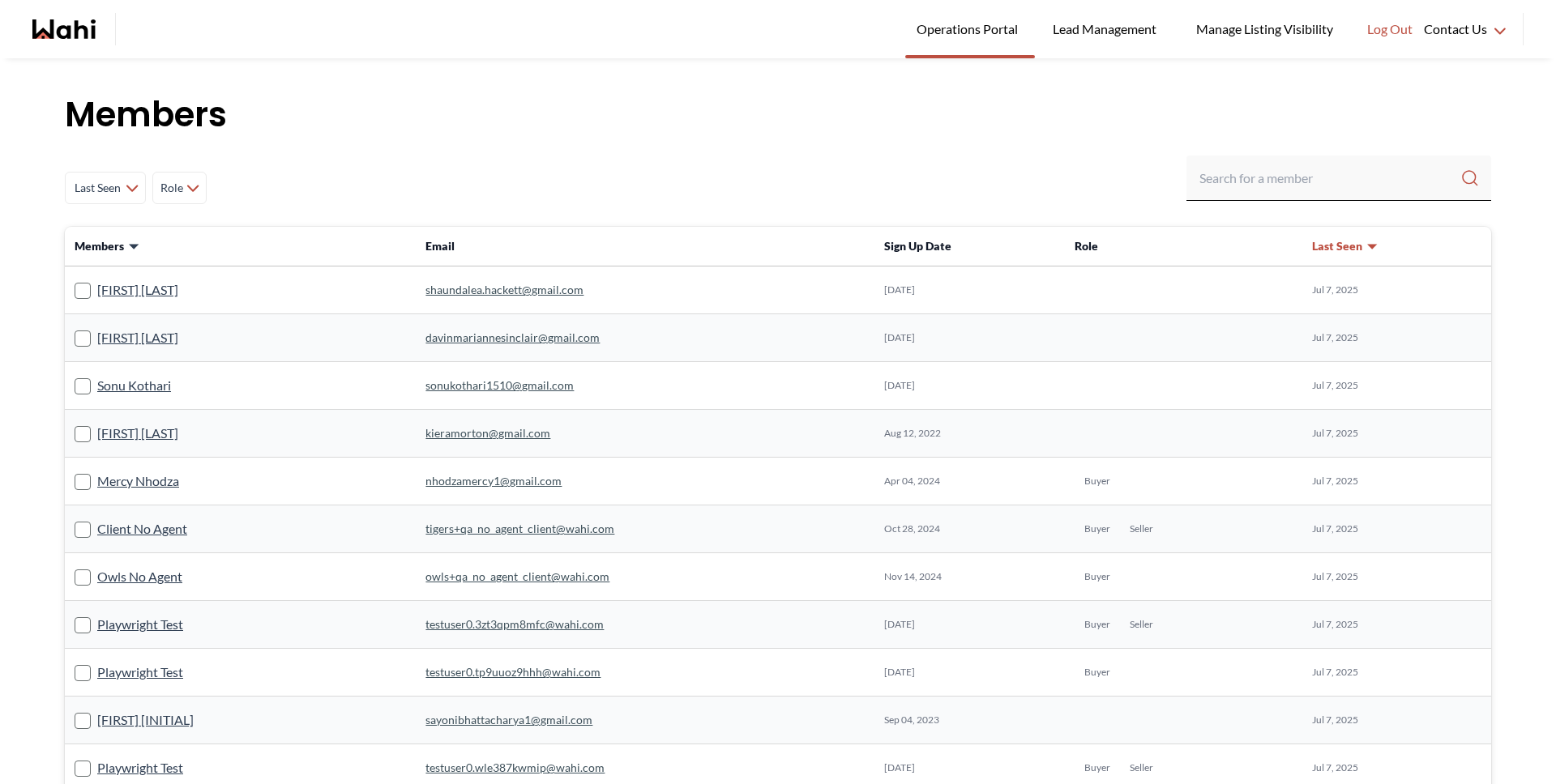 scroll, scrollTop: 0, scrollLeft: 0, axis: both 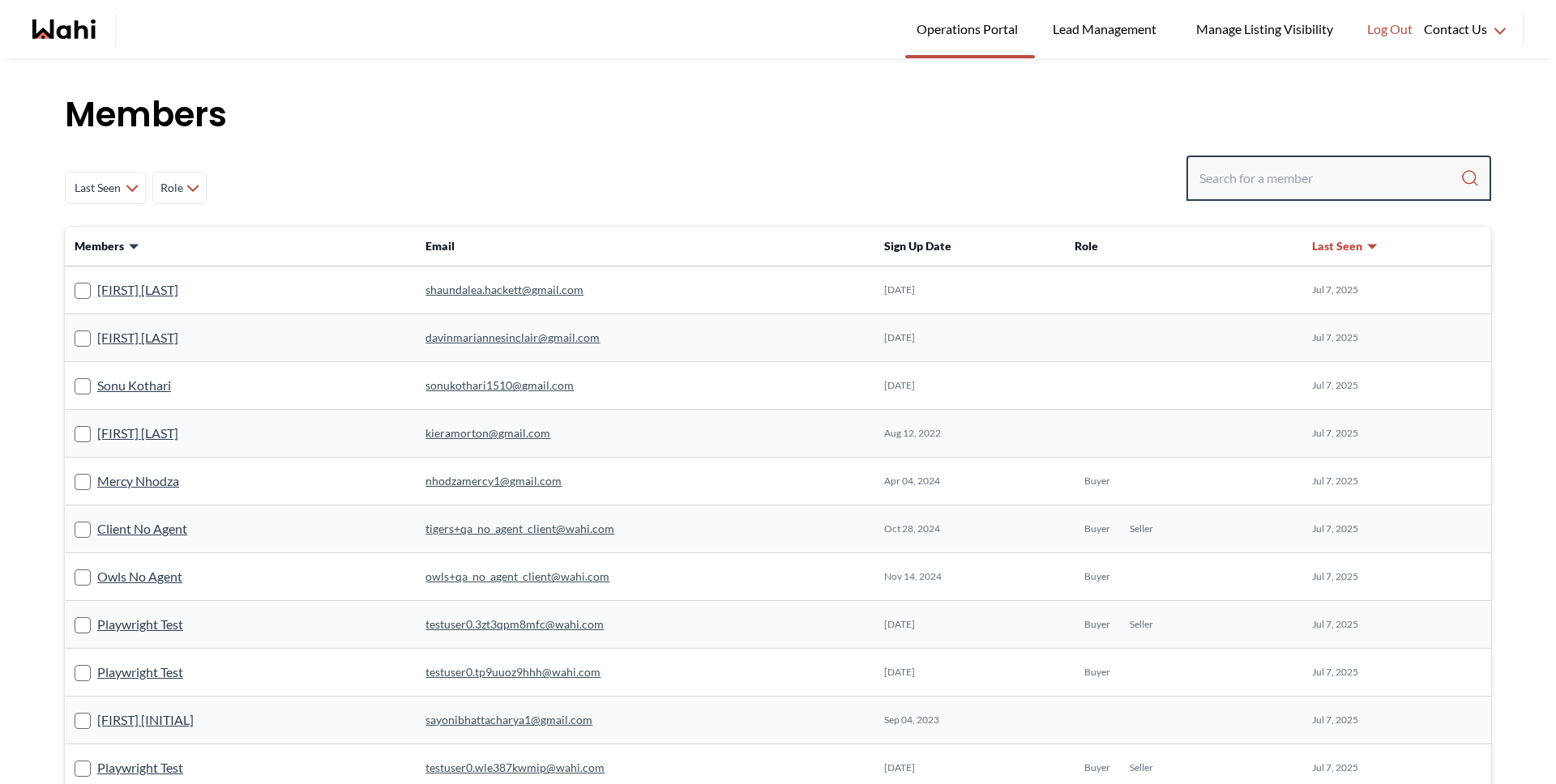 click at bounding box center [1330, 178] 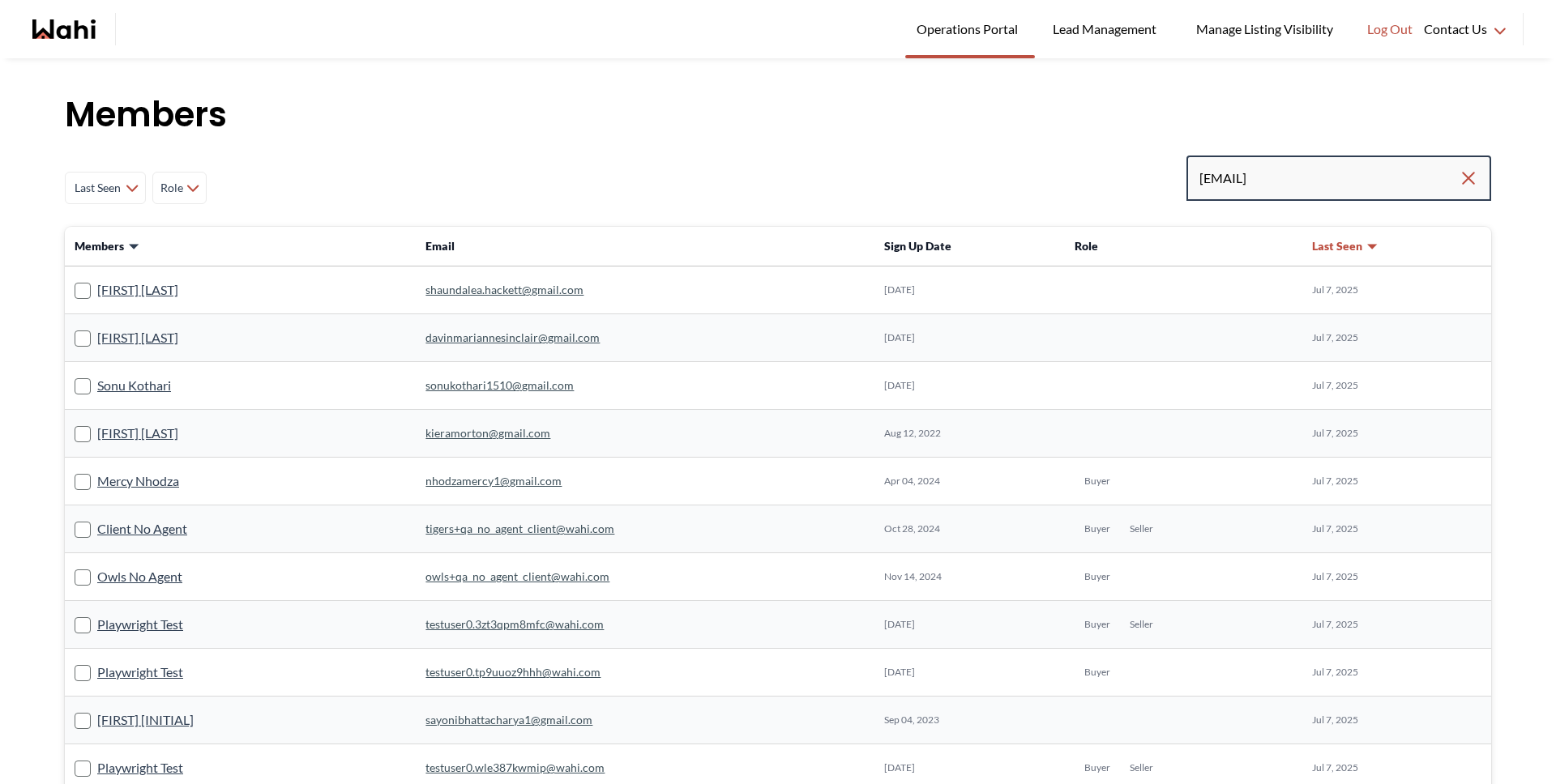 type on "[EMAIL]" 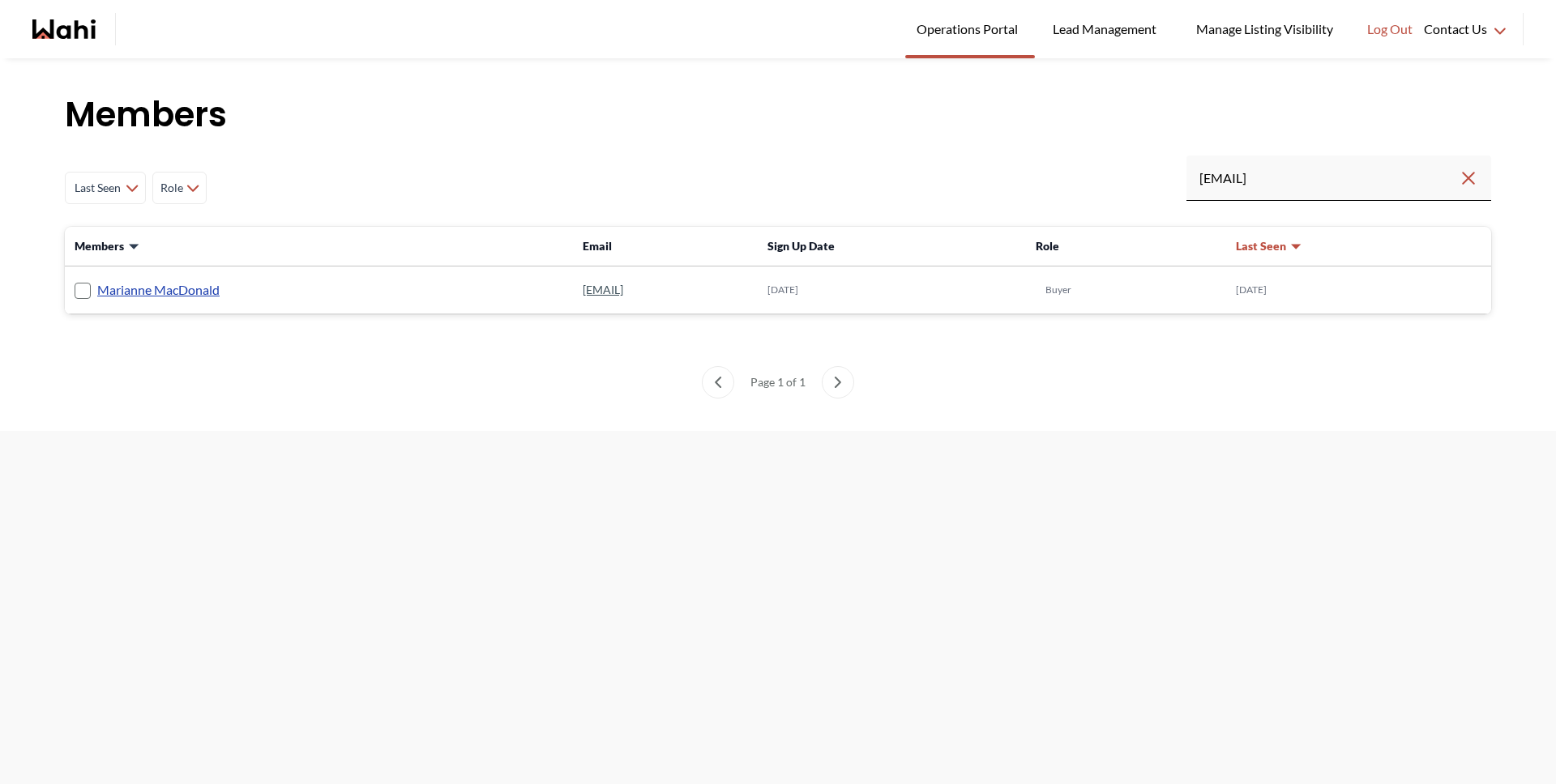 click on "Marianne MacDonald" at bounding box center (158, 290) 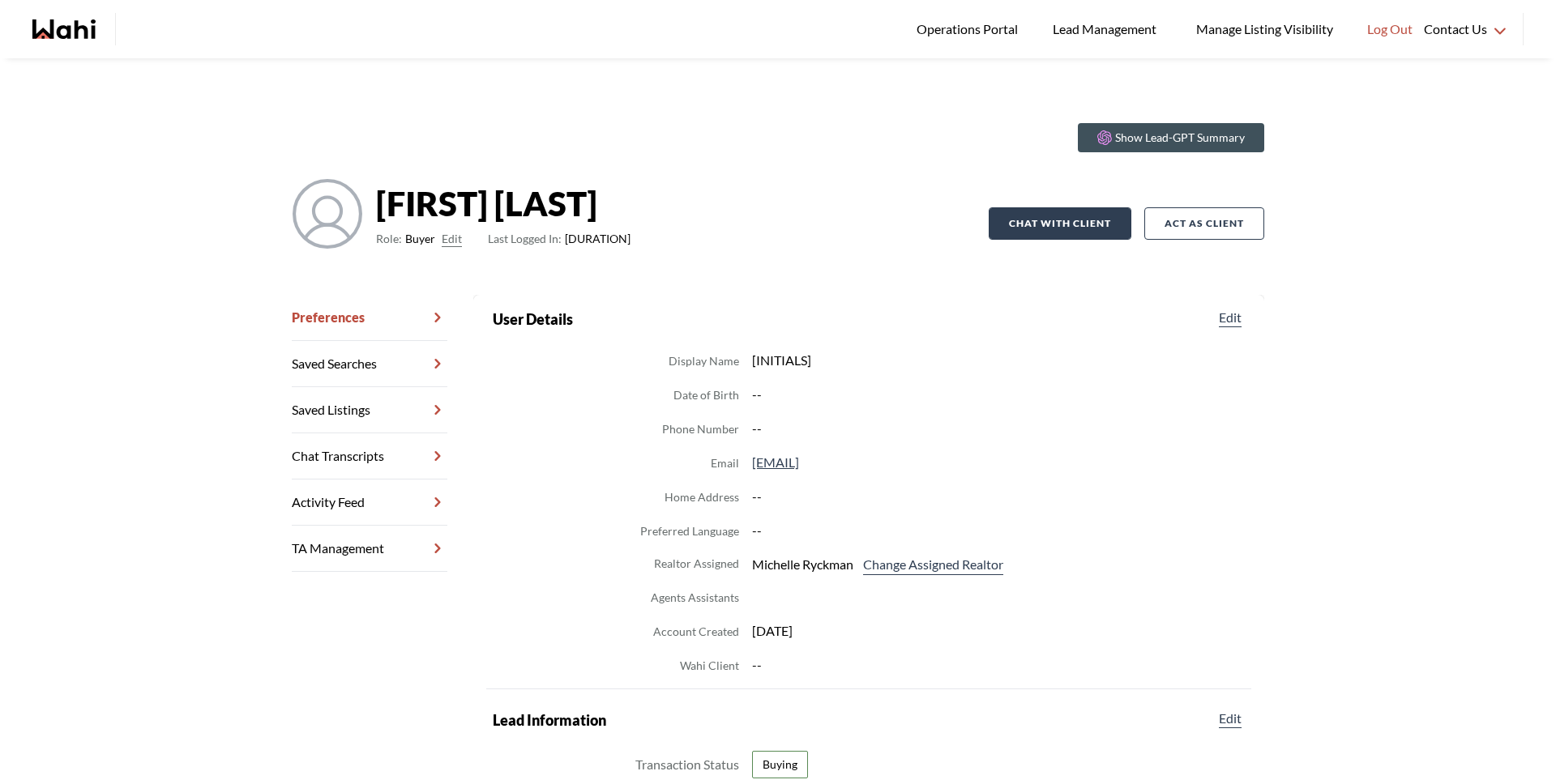 click on "Chat with client" at bounding box center (1060, 224) 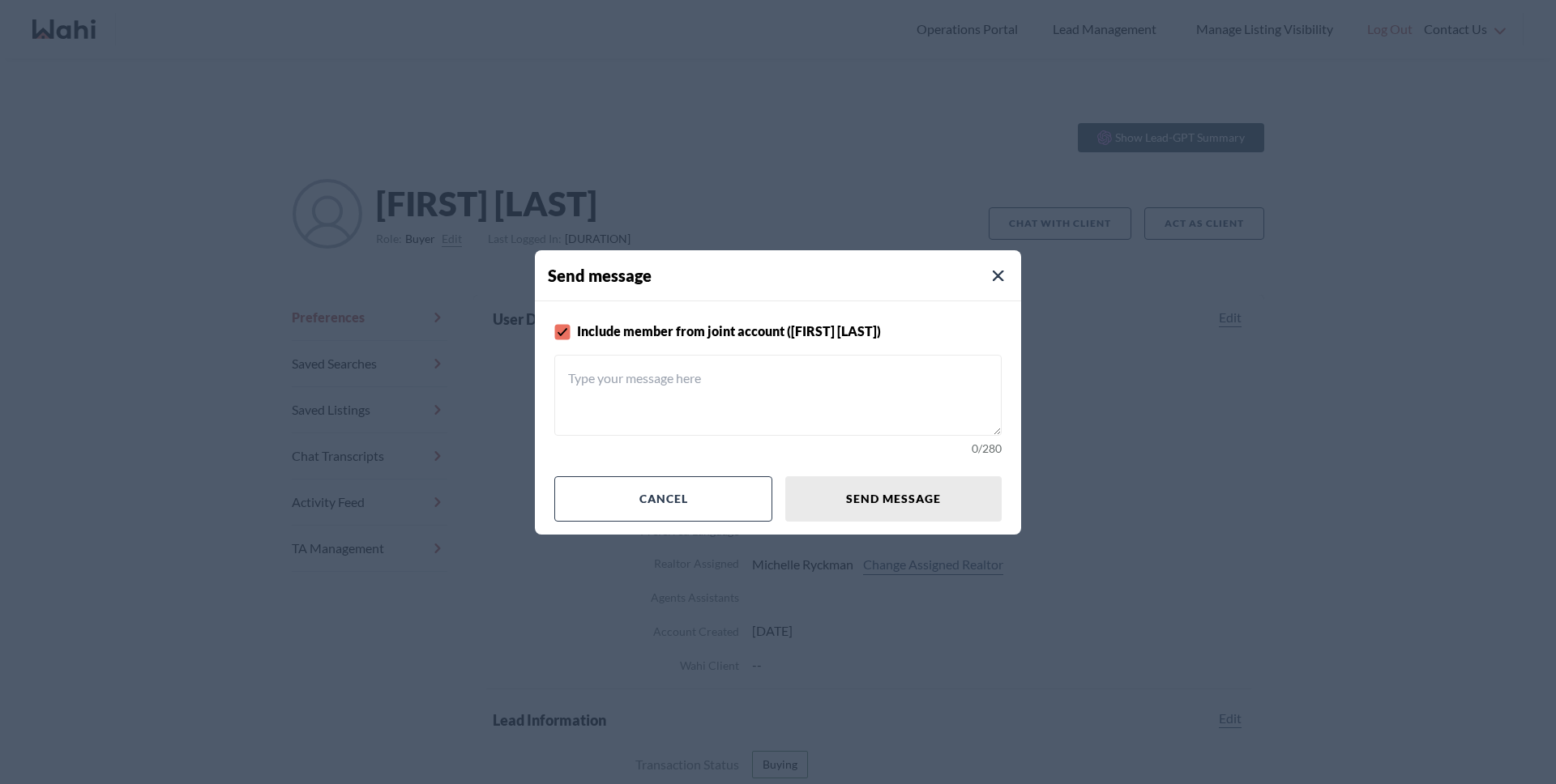 click at bounding box center (998, 276) 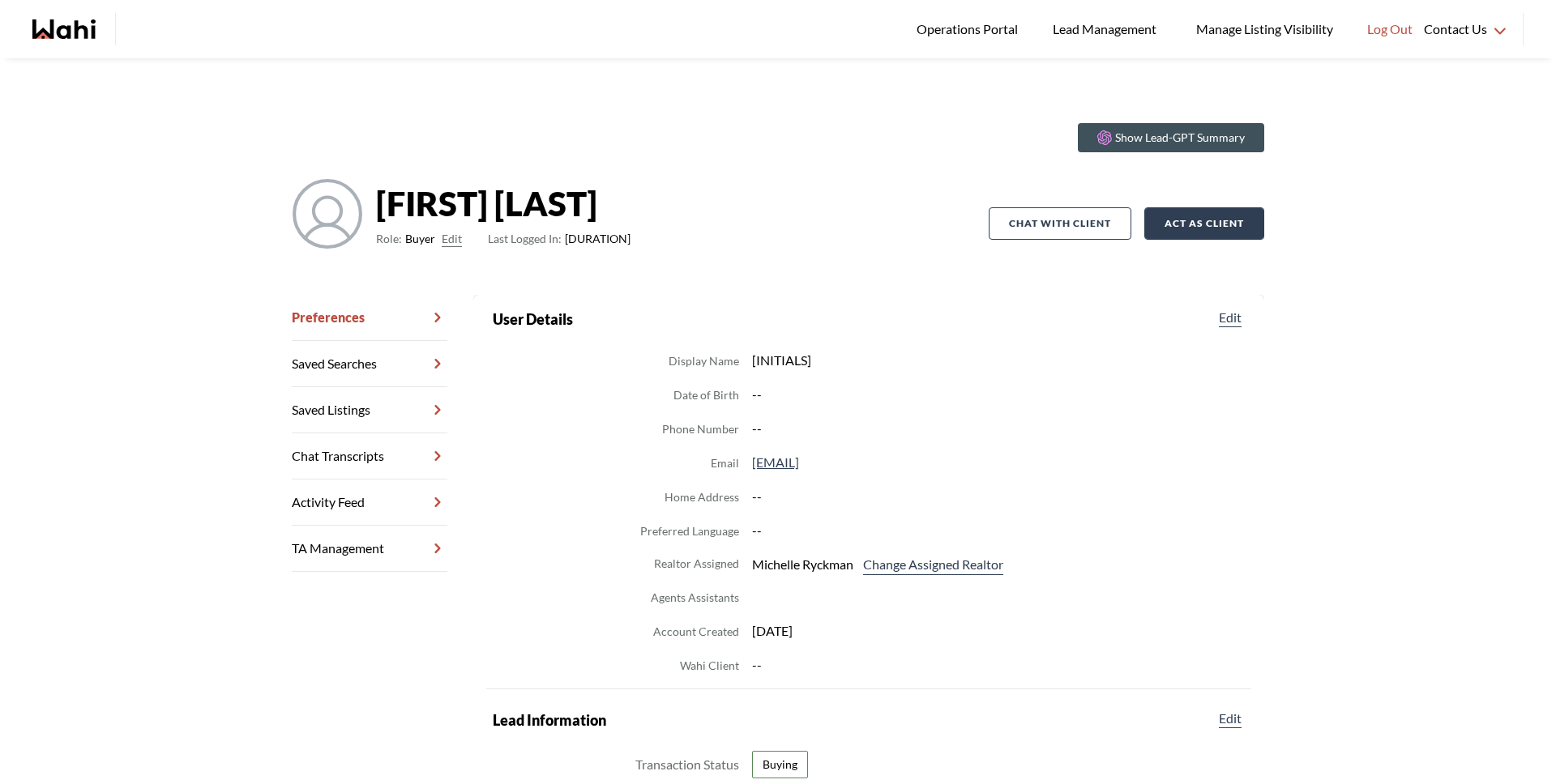 click on "Act as Client" at bounding box center (1204, 224) 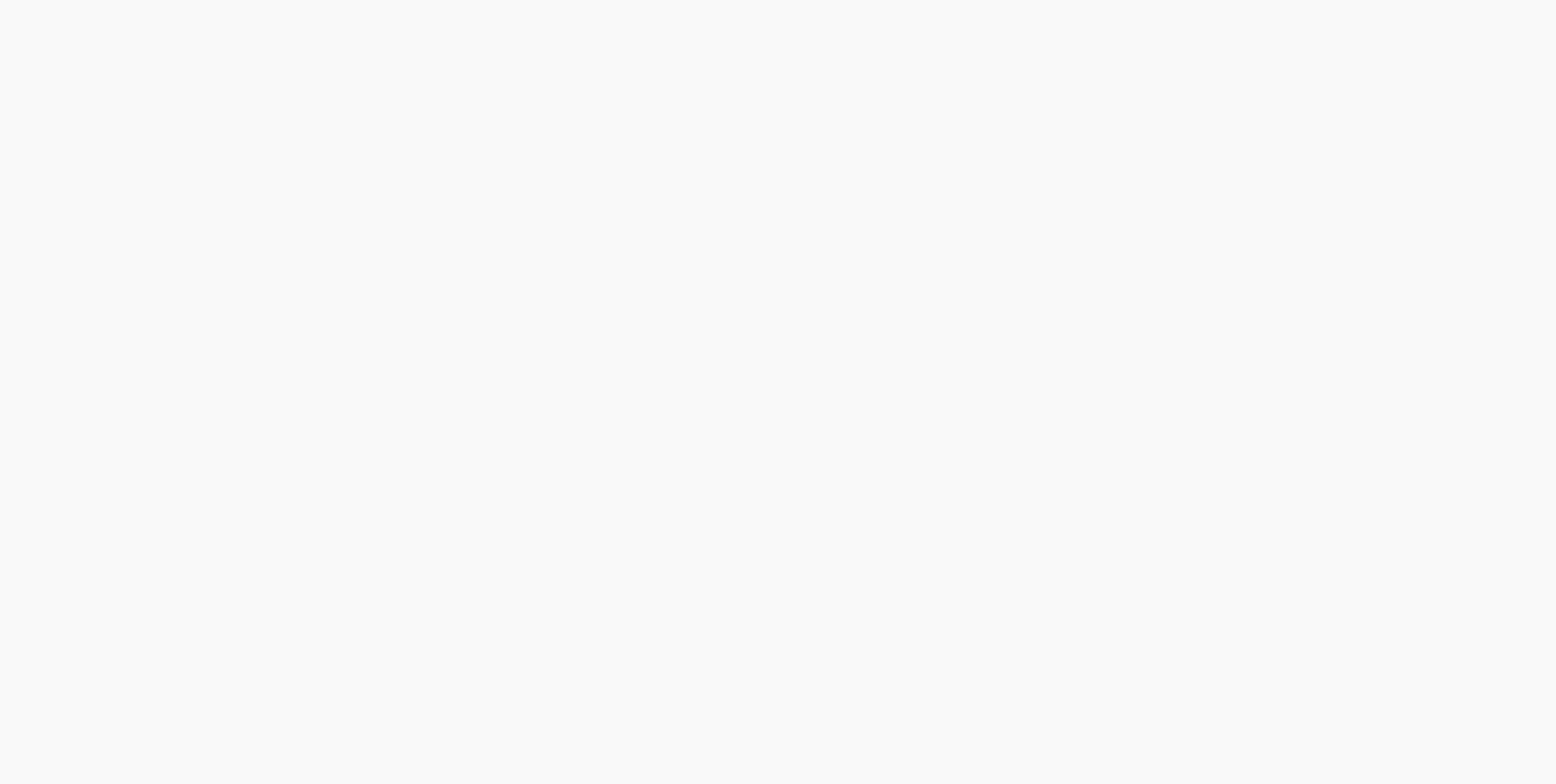scroll, scrollTop: 0, scrollLeft: 0, axis: both 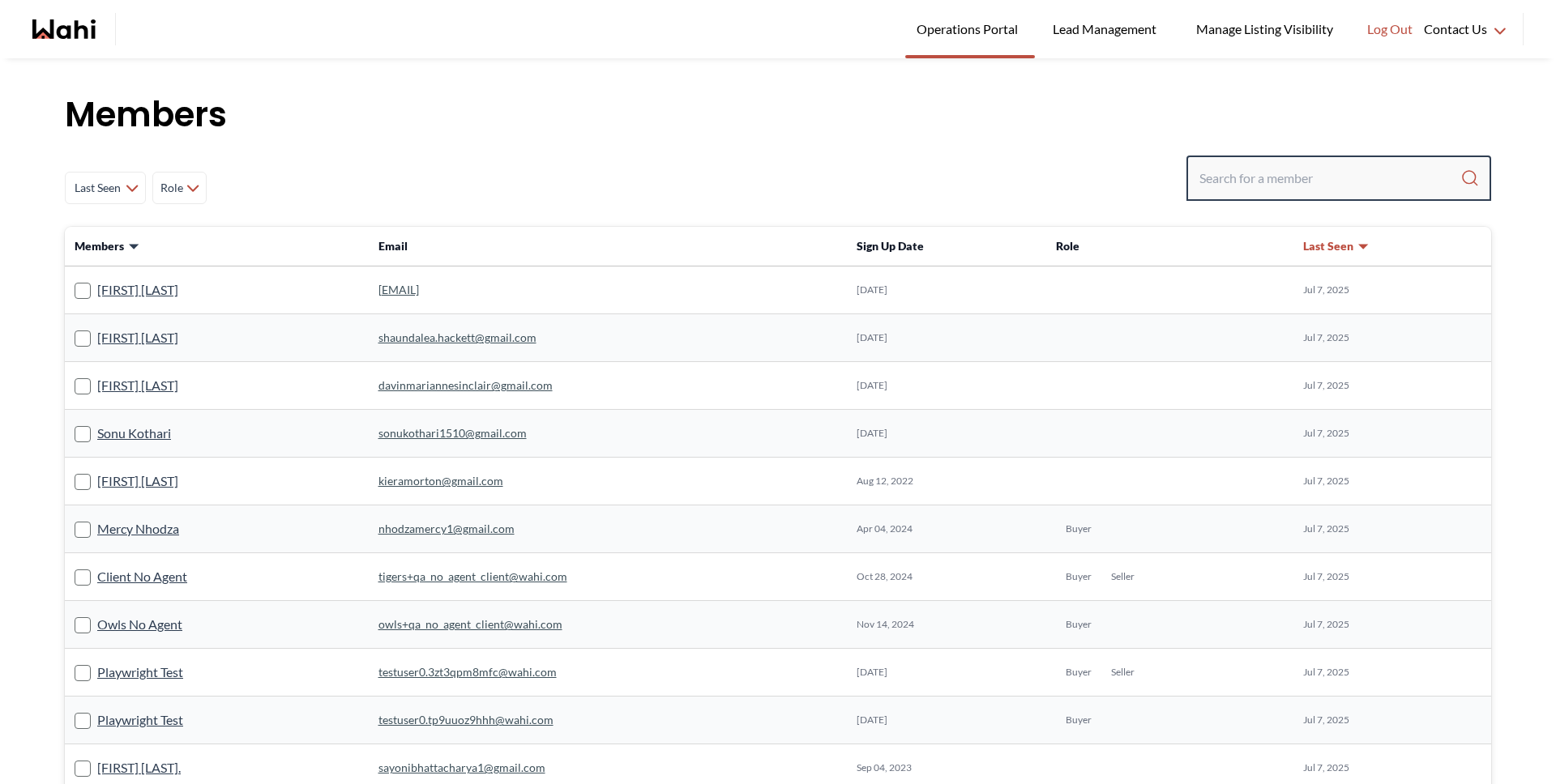 click at bounding box center (1330, 178) 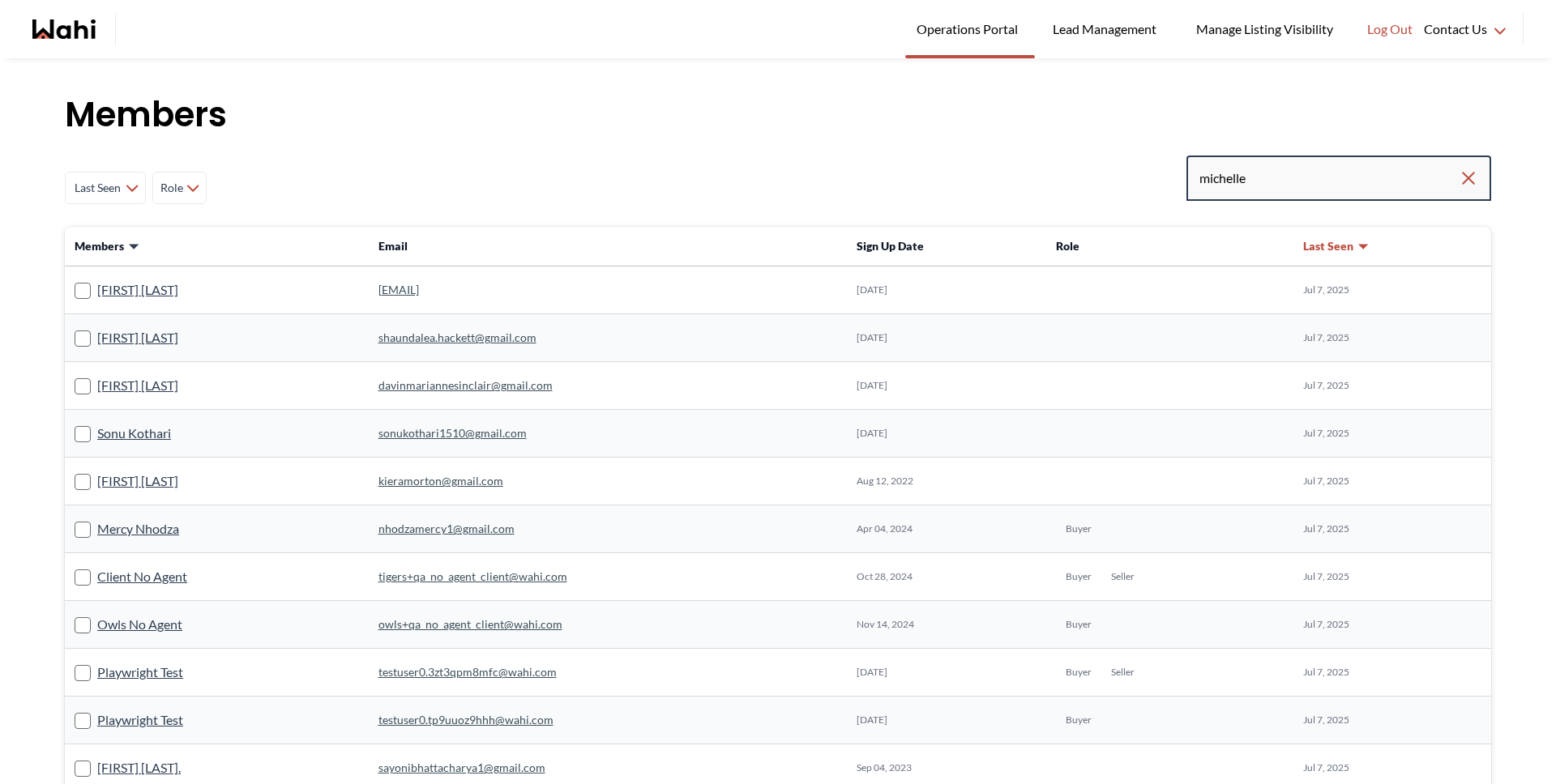 type on "michelle" 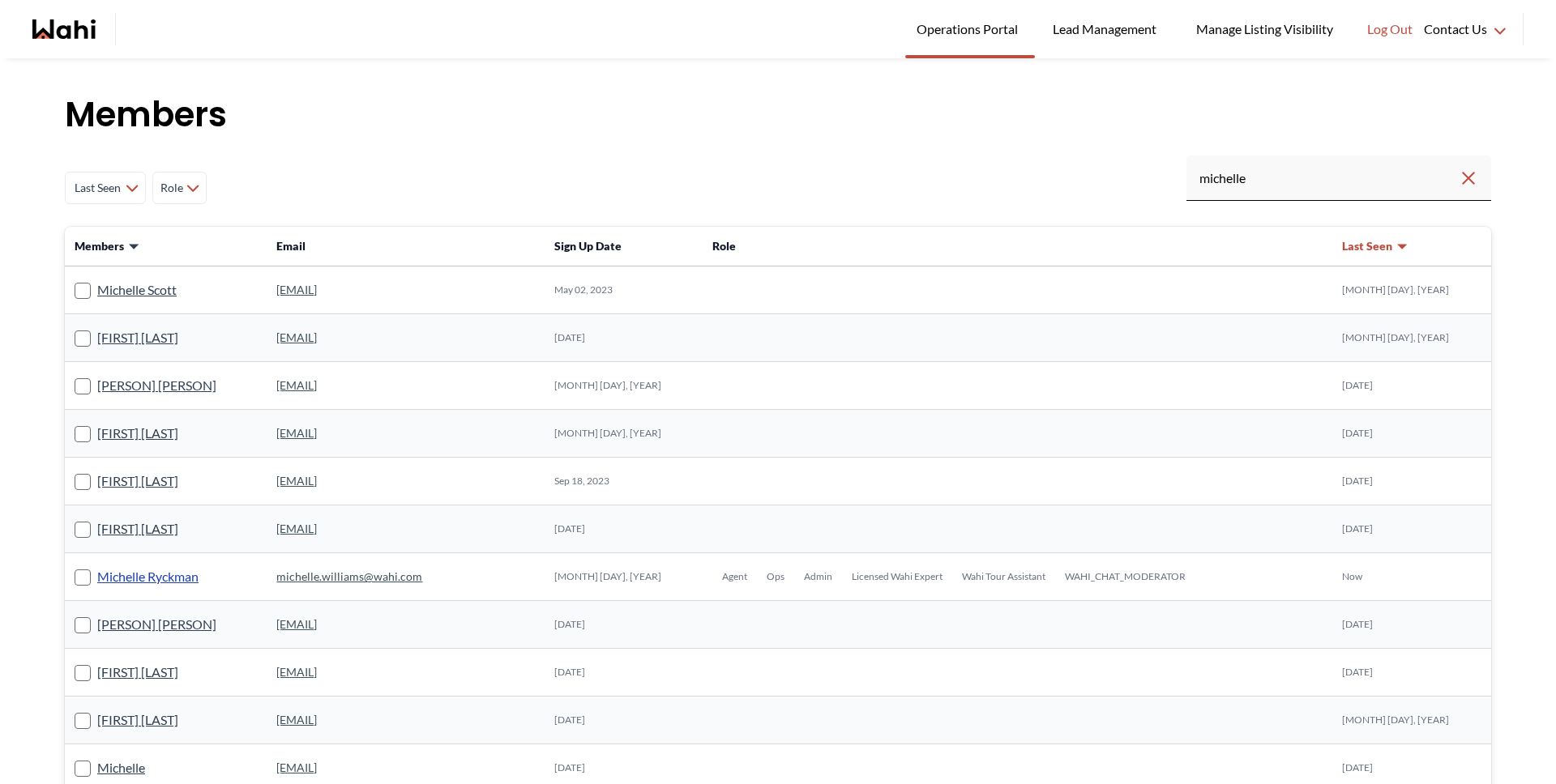 click on "Michelle Ryckman" at bounding box center (147, 577) 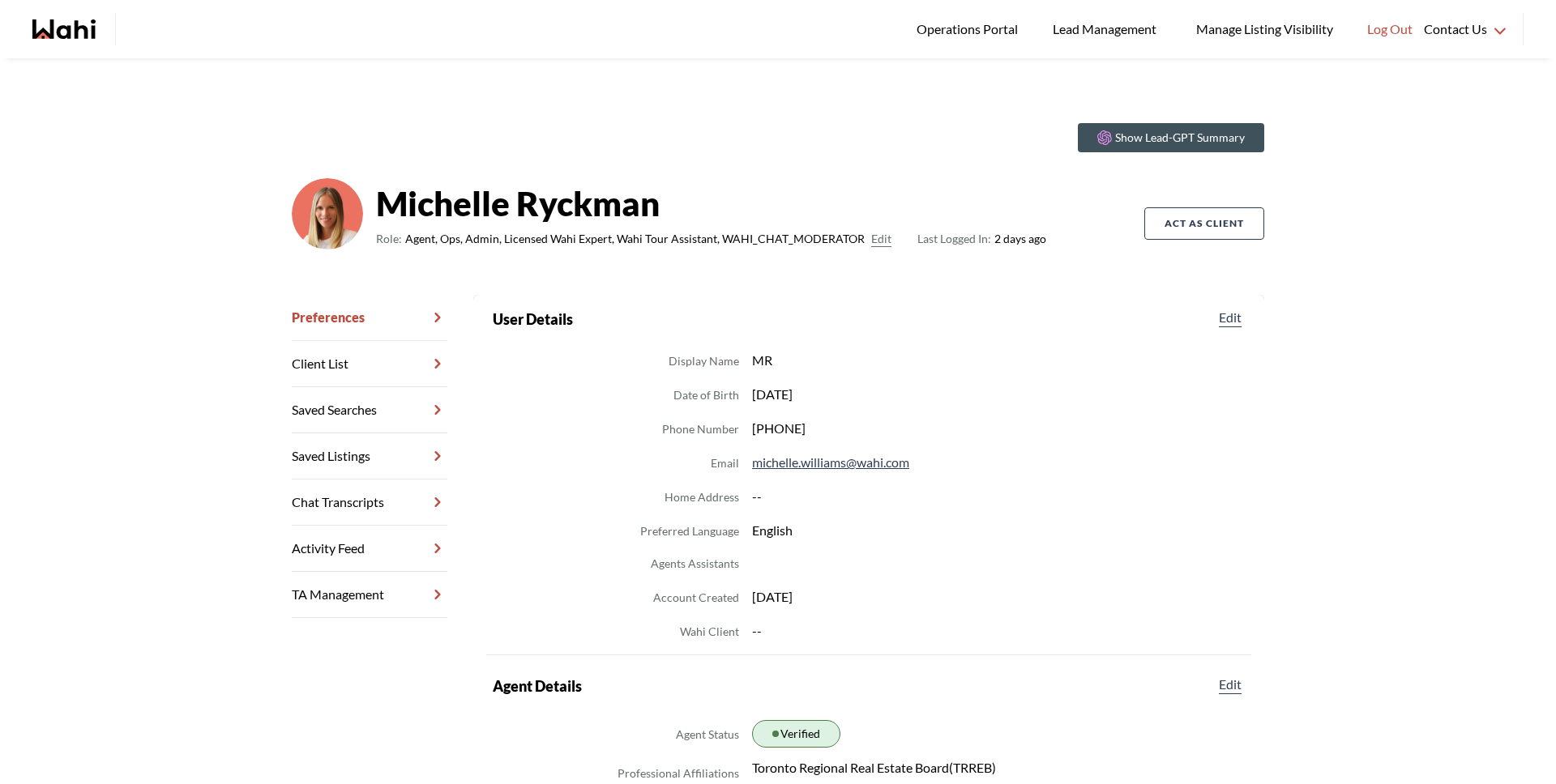 click on "Chat Transcripts" at bounding box center (370, 502) 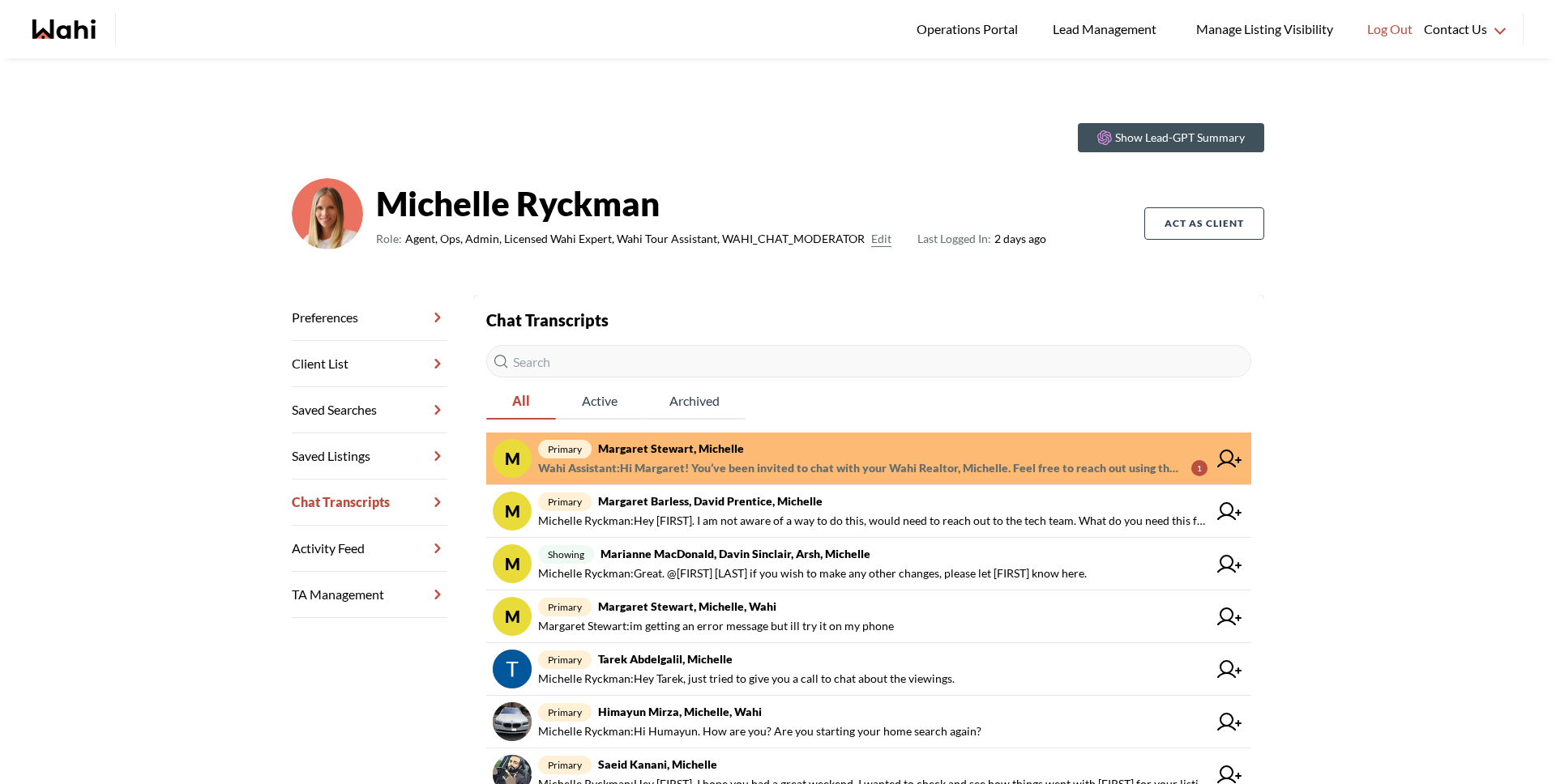 click on "Margaret Stewart, Michelle" at bounding box center (671, 448) 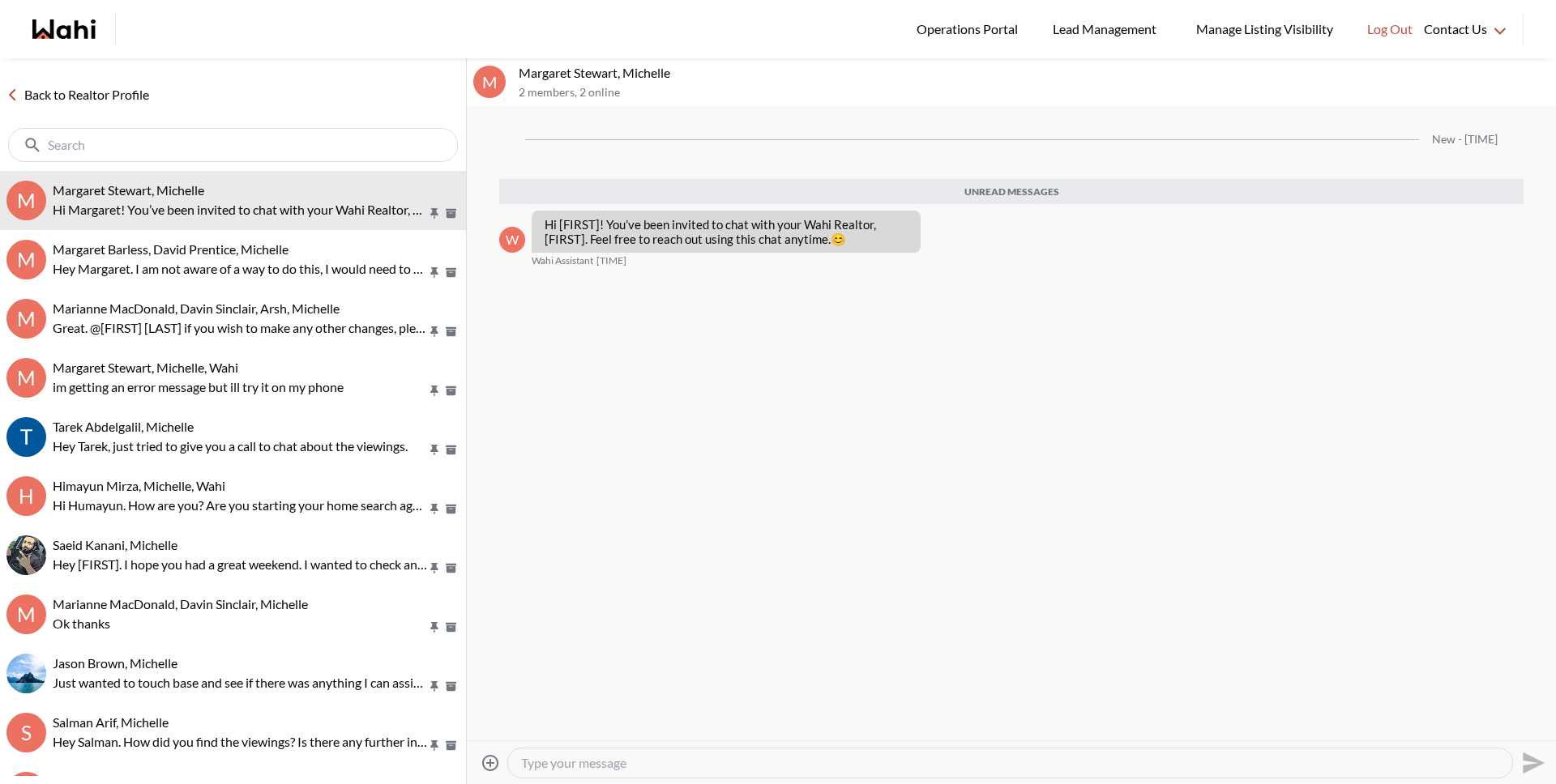 click on "Back to Realtor Profile" at bounding box center (78, 95) 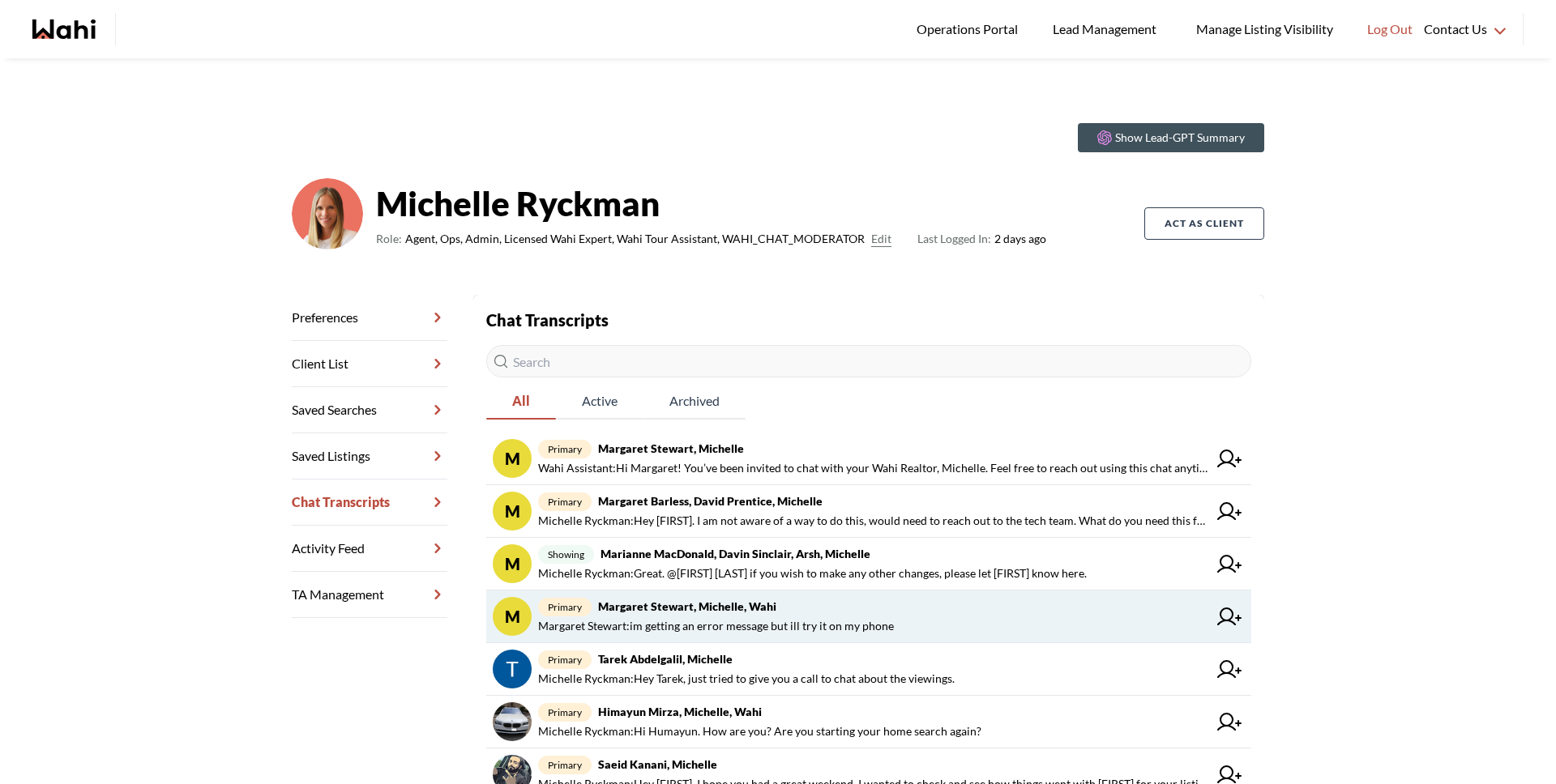 click on "[FIRST] [LAST] :  im getting an error message but ill try it on my phone" at bounding box center [716, 626] 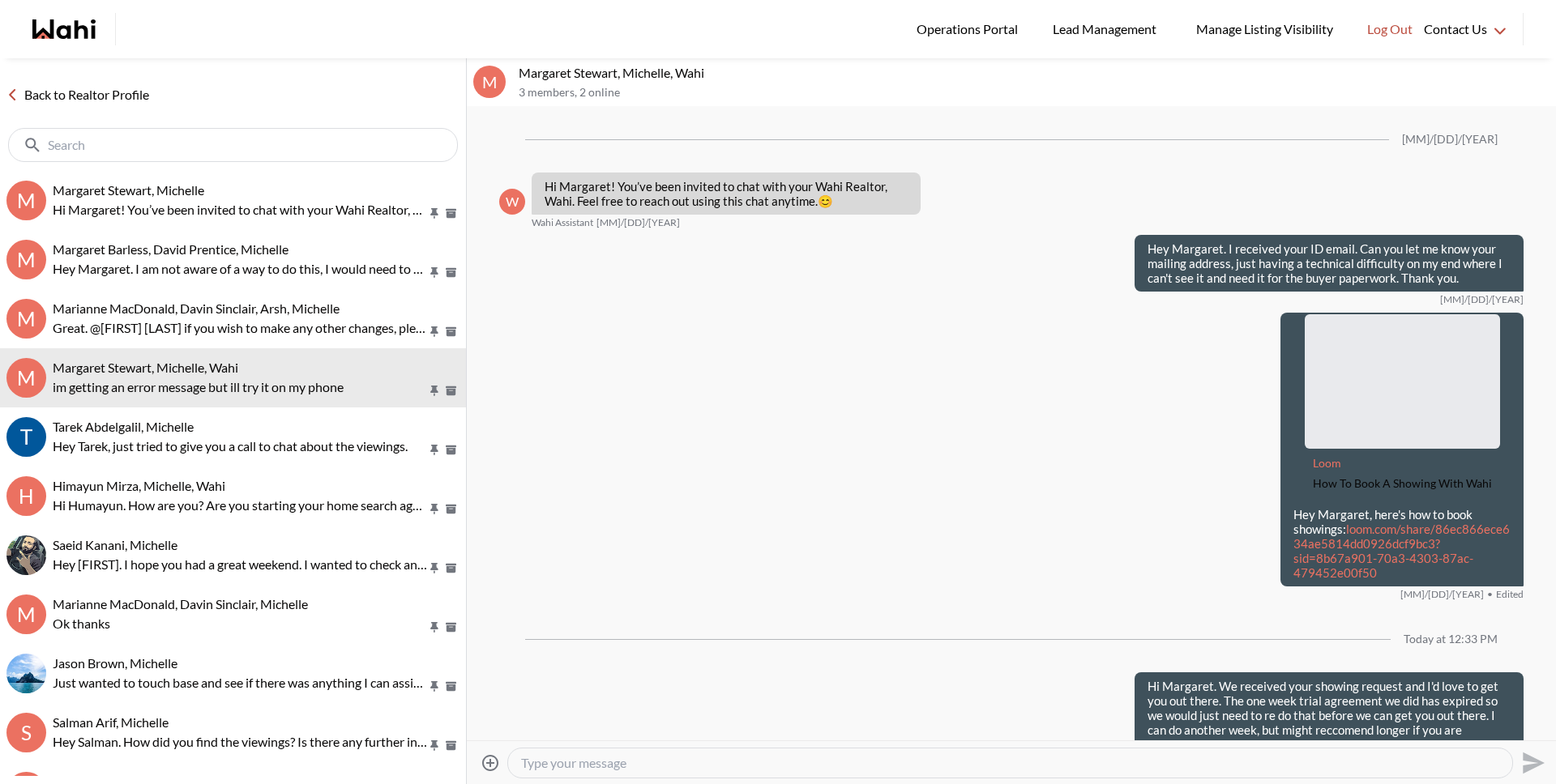 scroll, scrollTop: 572, scrollLeft: 0, axis: vertical 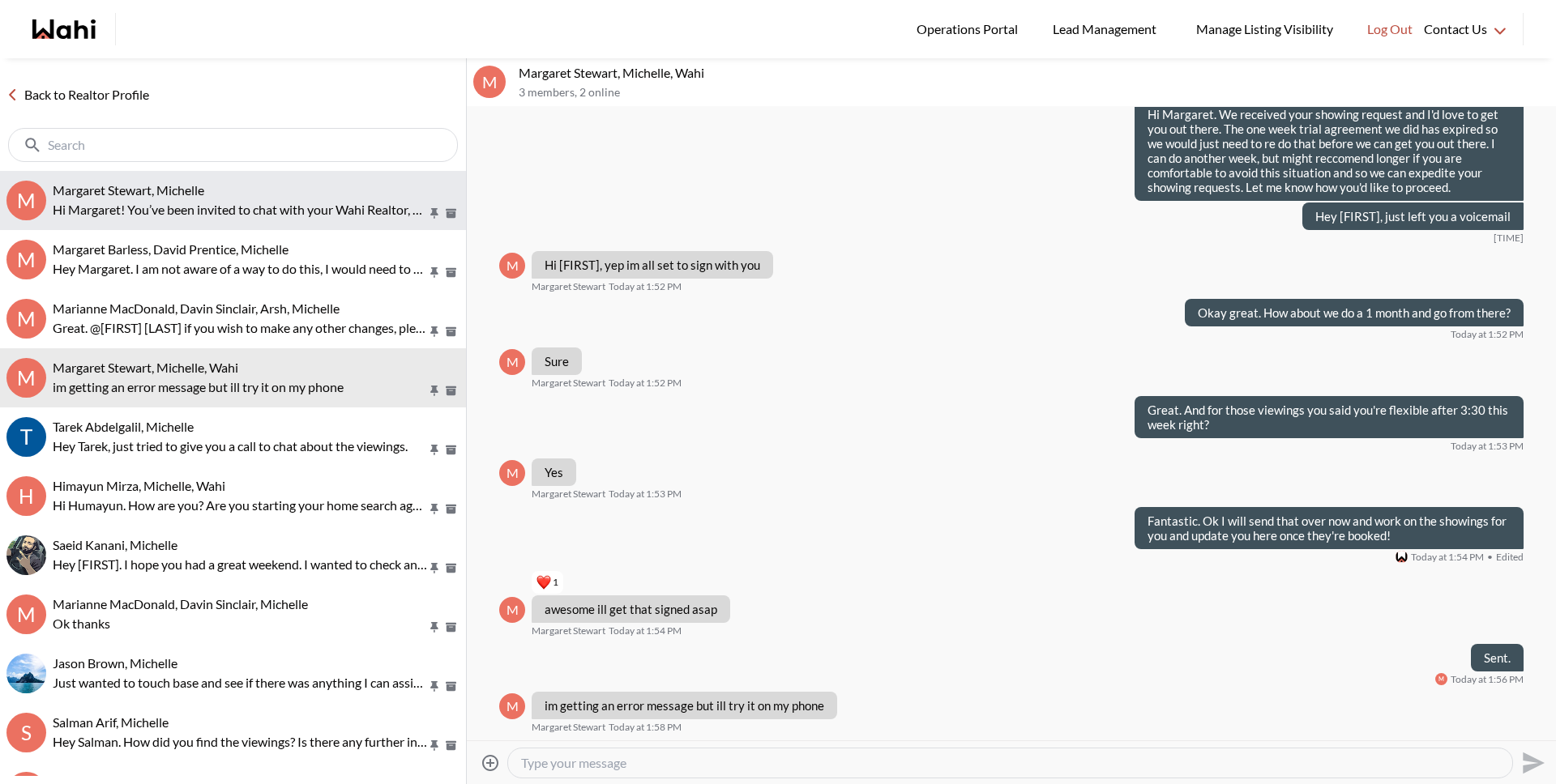 click on "Margaret Stewart, Michelle" at bounding box center [128, 190] 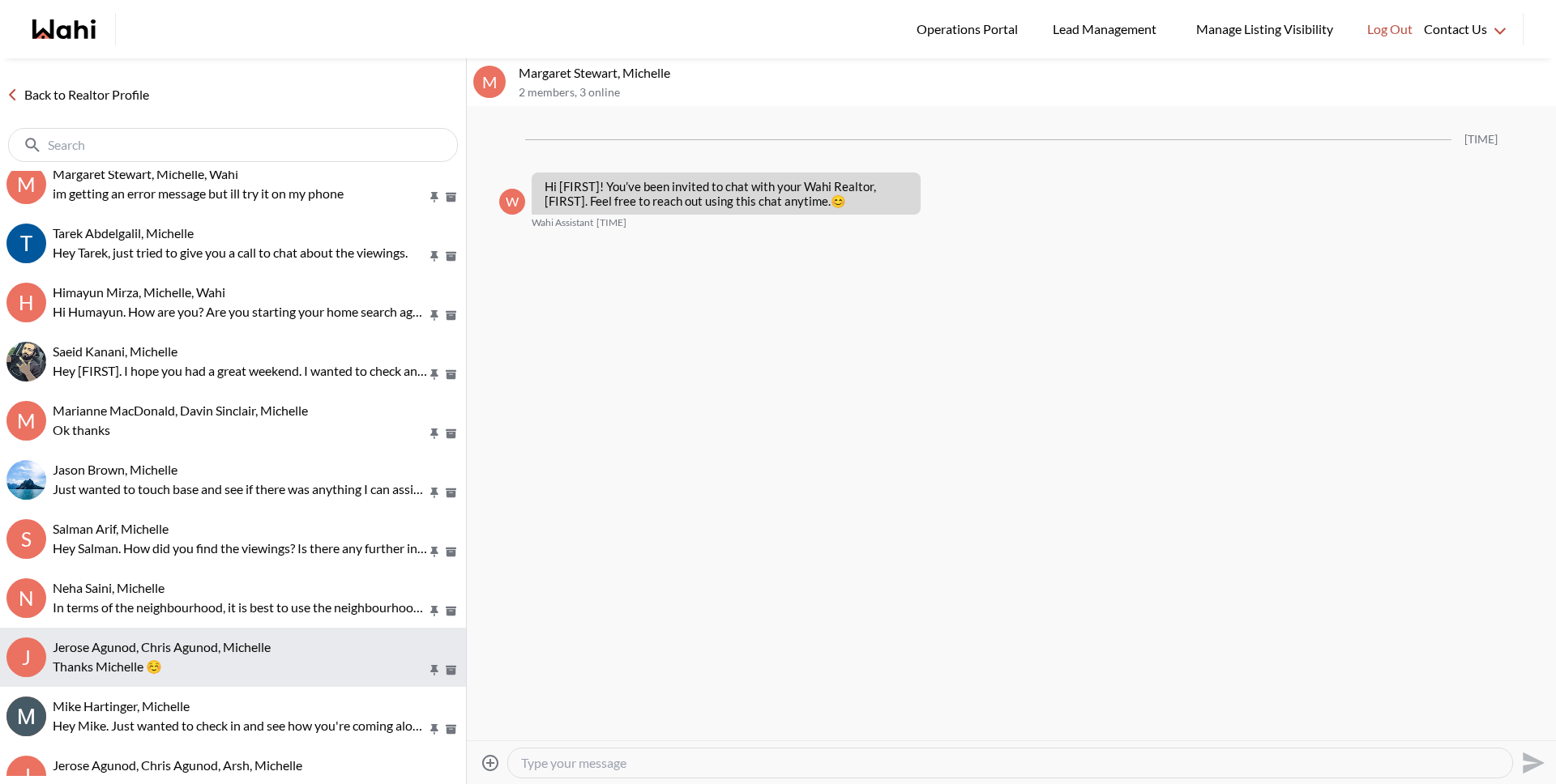 click on "[FIRST] [LAST], [PERSON], [PERSON] Thanks [PERSON] ☺️" at bounding box center (233, 657) 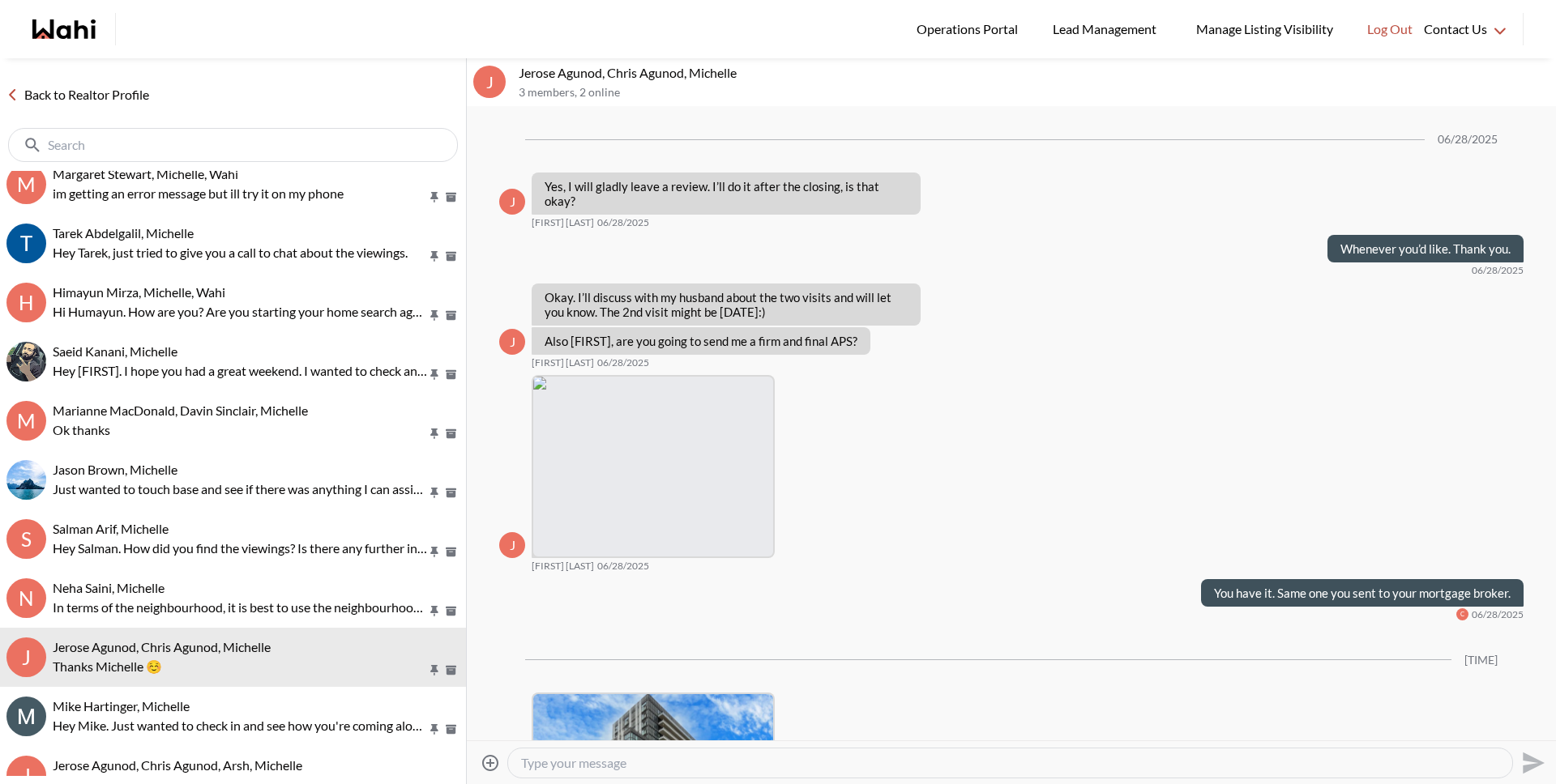 scroll, scrollTop: 312, scrollLeft: 0, axis: vertical 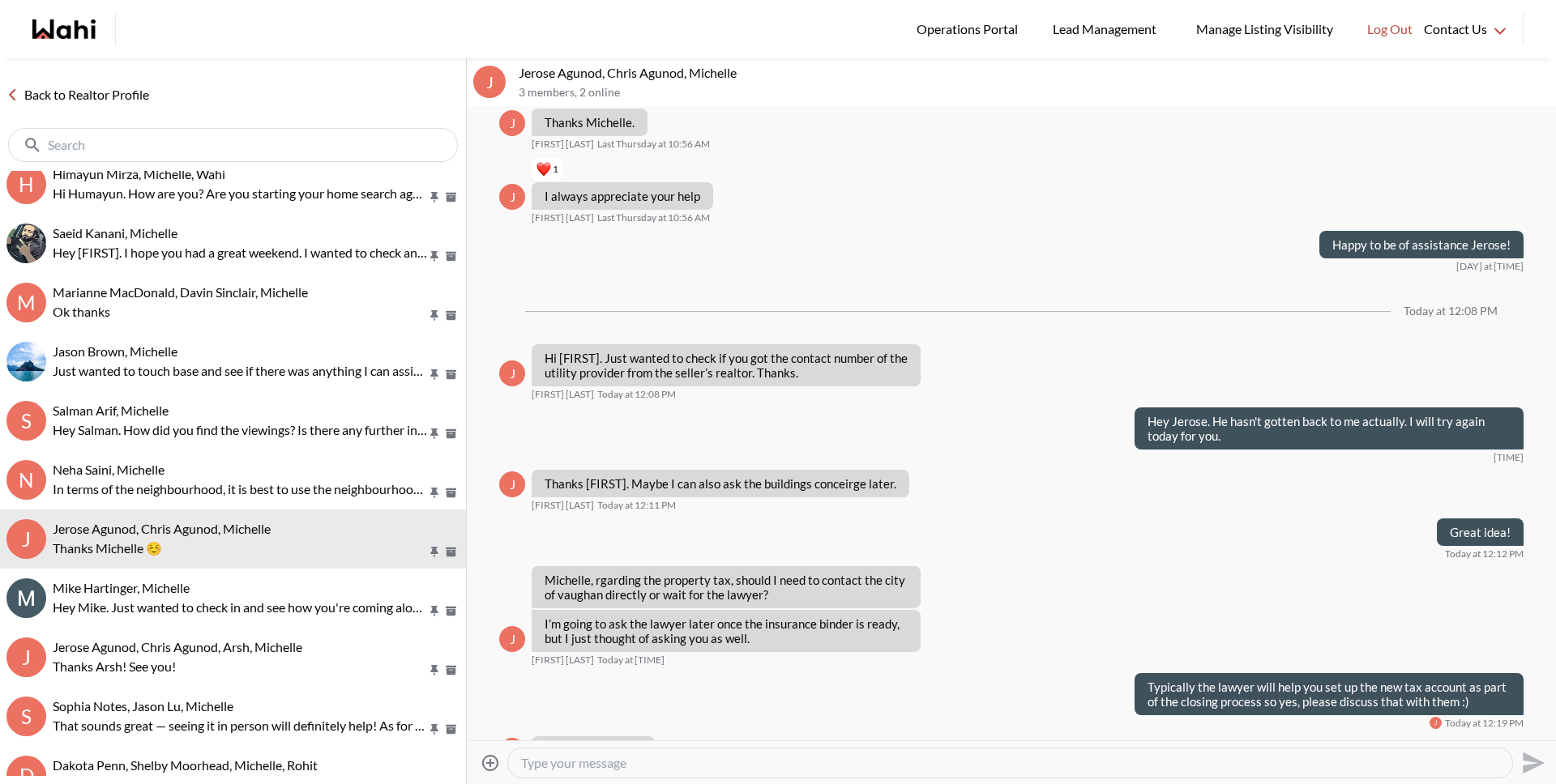 click at bounding box center [1010, 763] 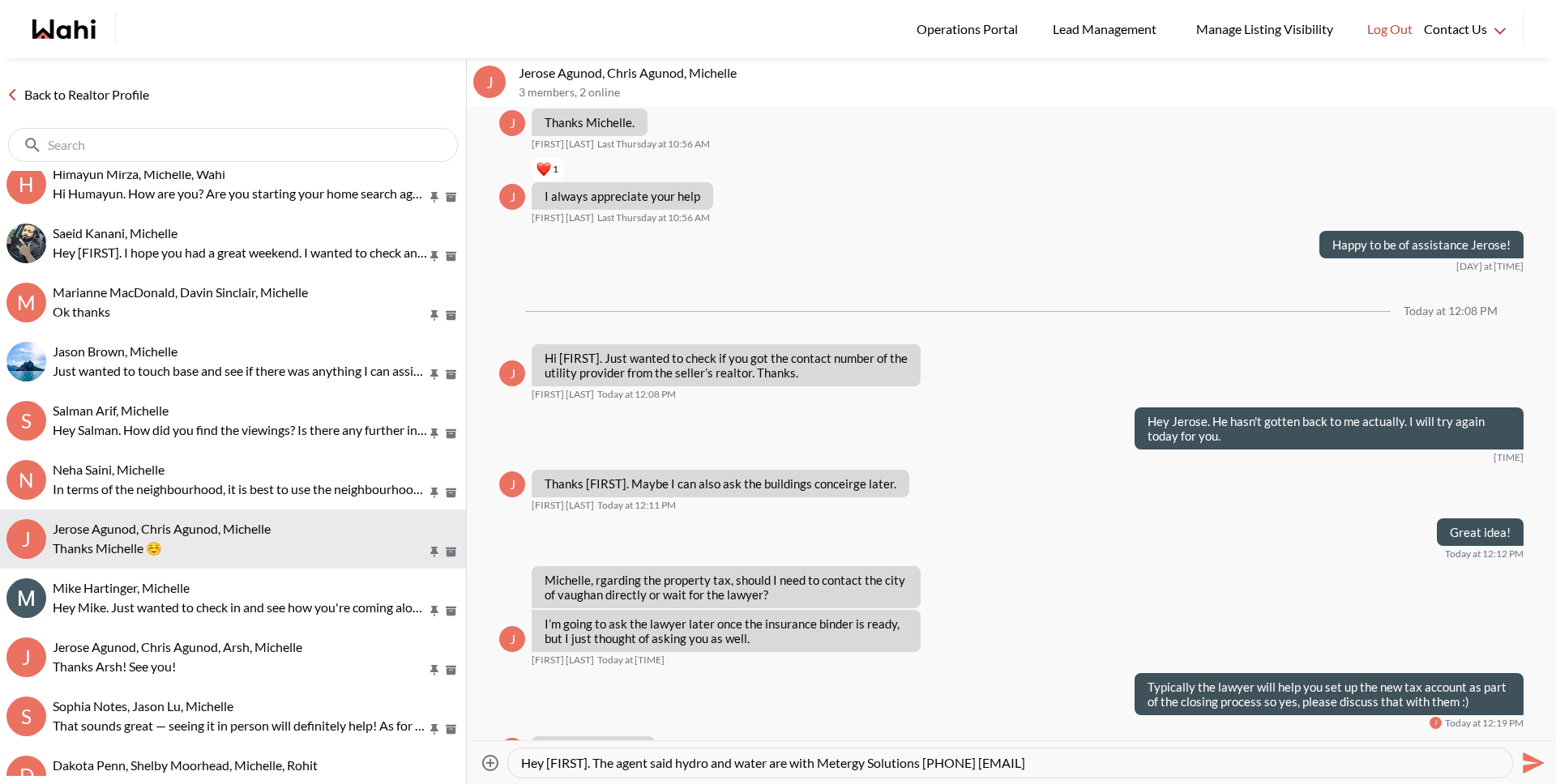 type on "Hey [FIRST]. The agent said hydro and water are with Metergy Solutions [PHONE] [EMAIL]" 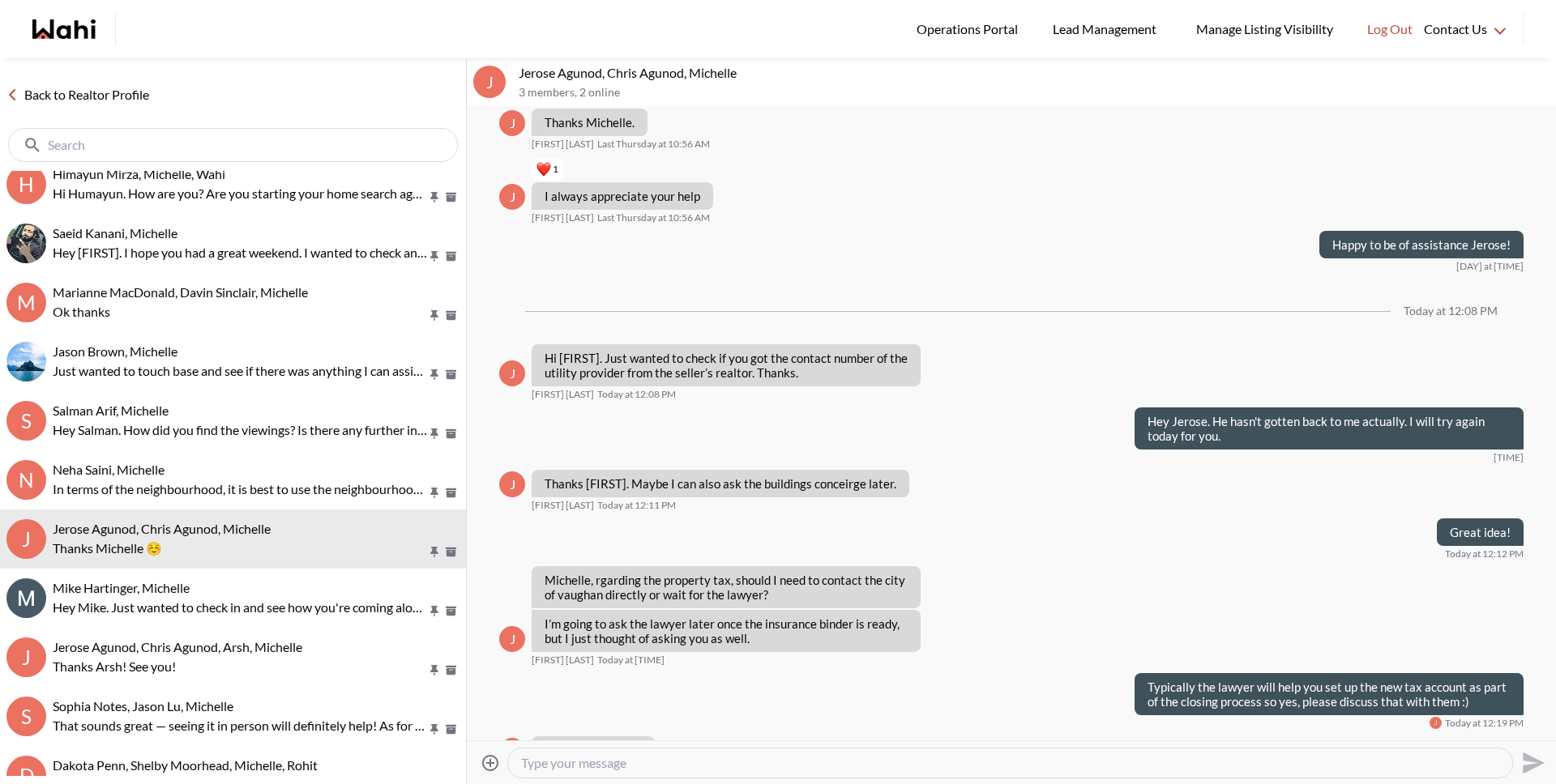 scroll, scrollTop: 1590, scrollLeft: 0, axis: vertical 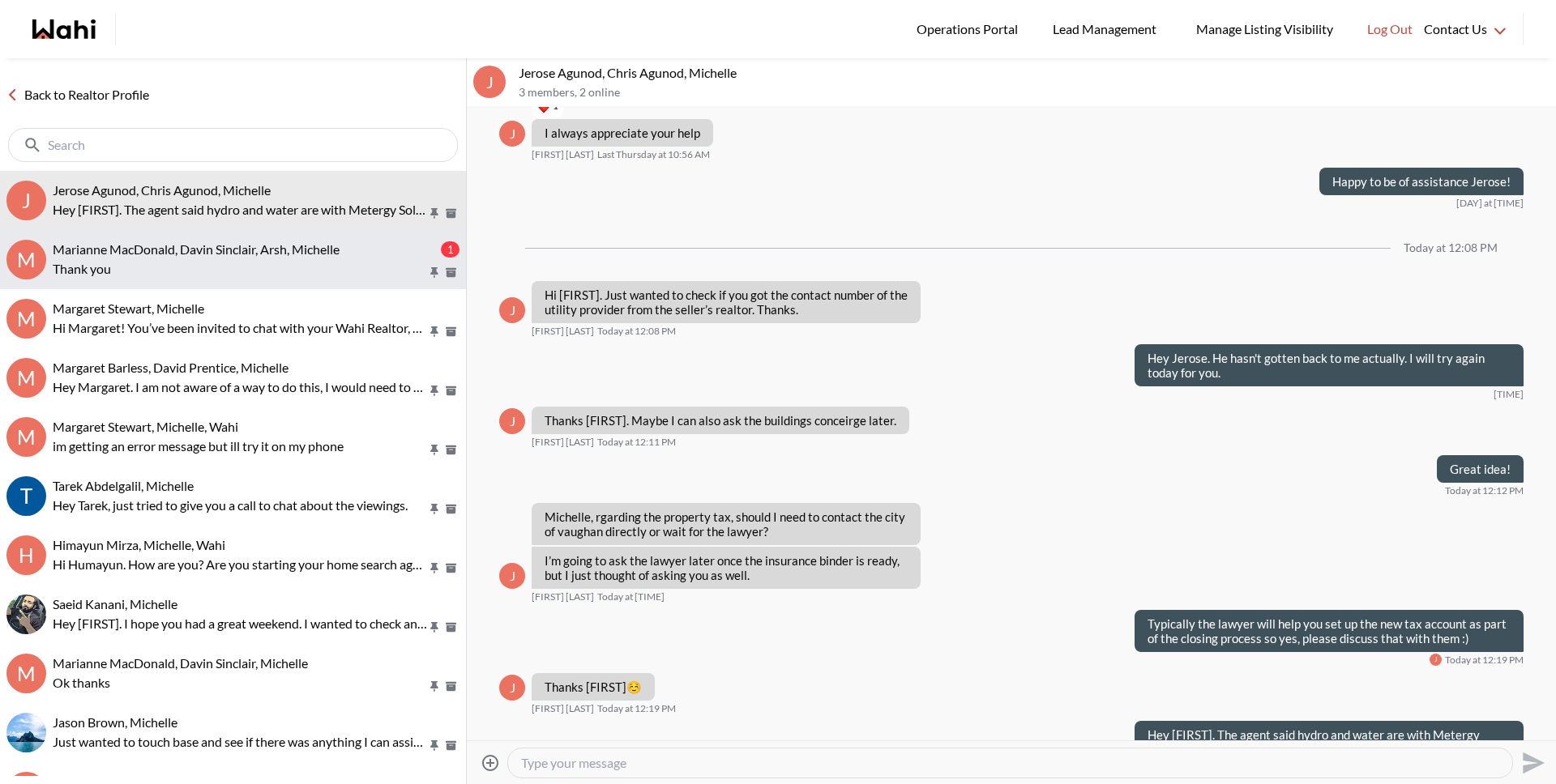 click on "Thank you" at bounding box center (240, 269) 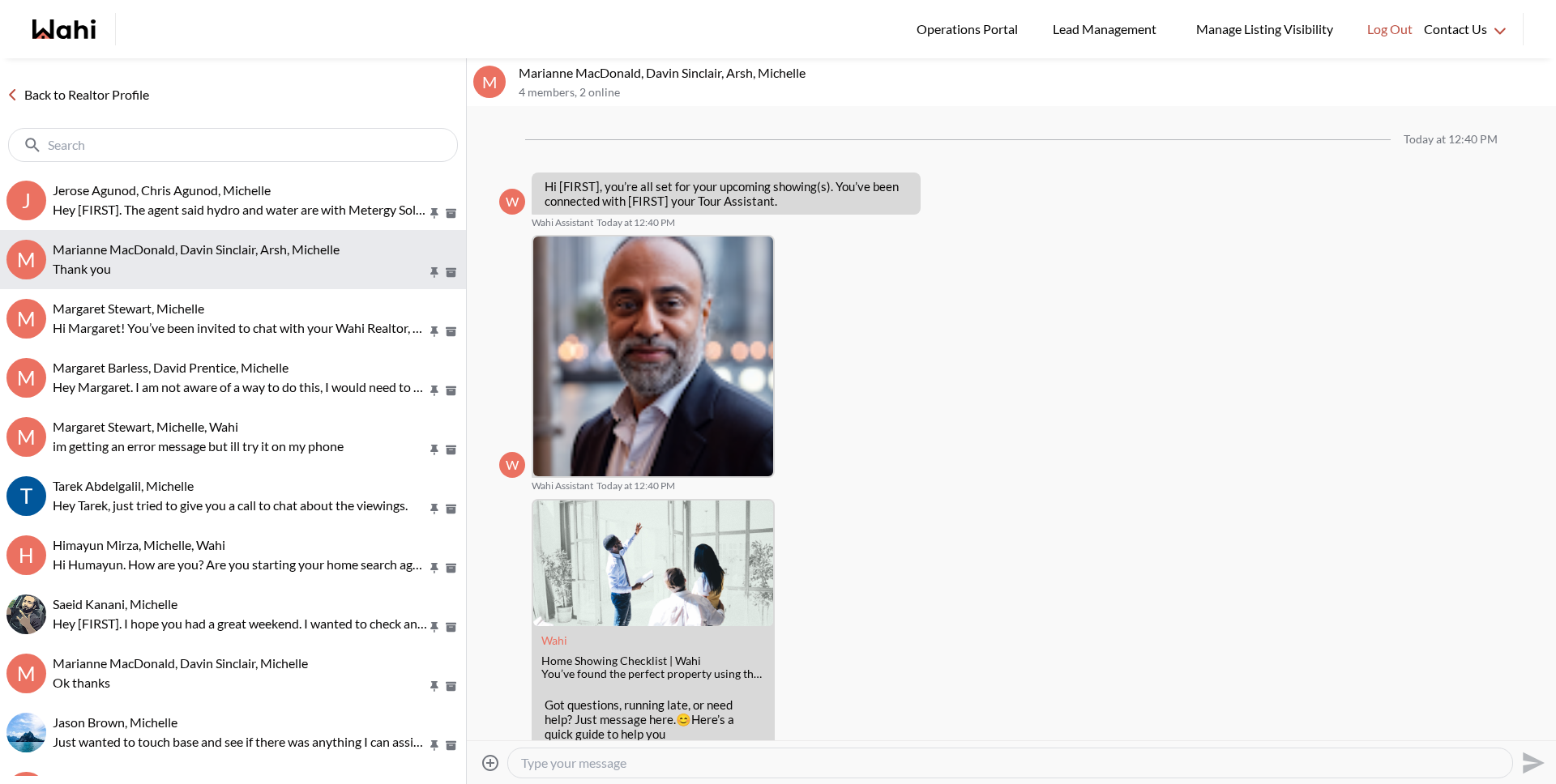 scroll, scrollTop: 369, scrollLeft: 0, axis: vertical 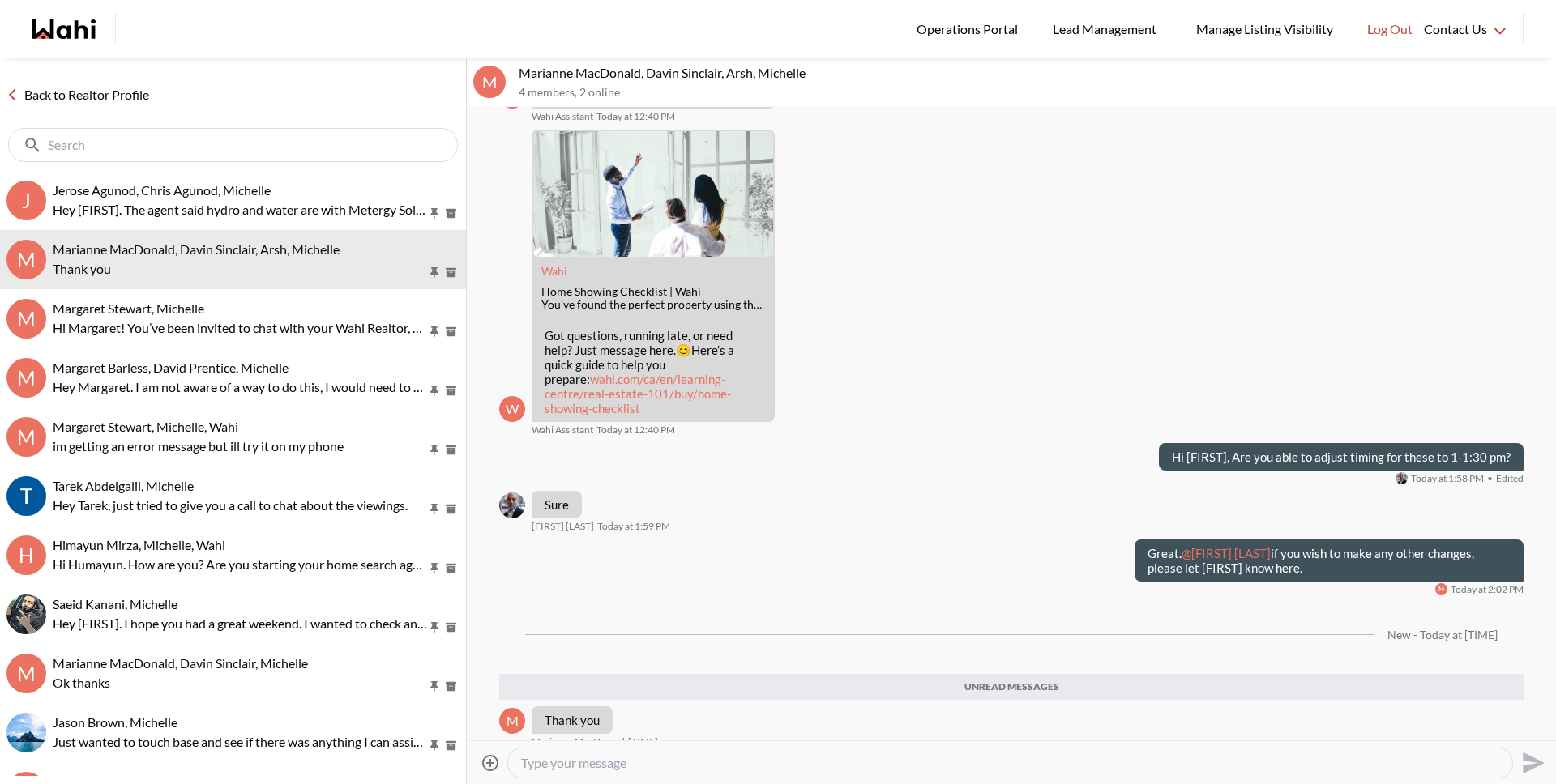 click on "Back to Realtor Profile" at bounding box center [78, 95] 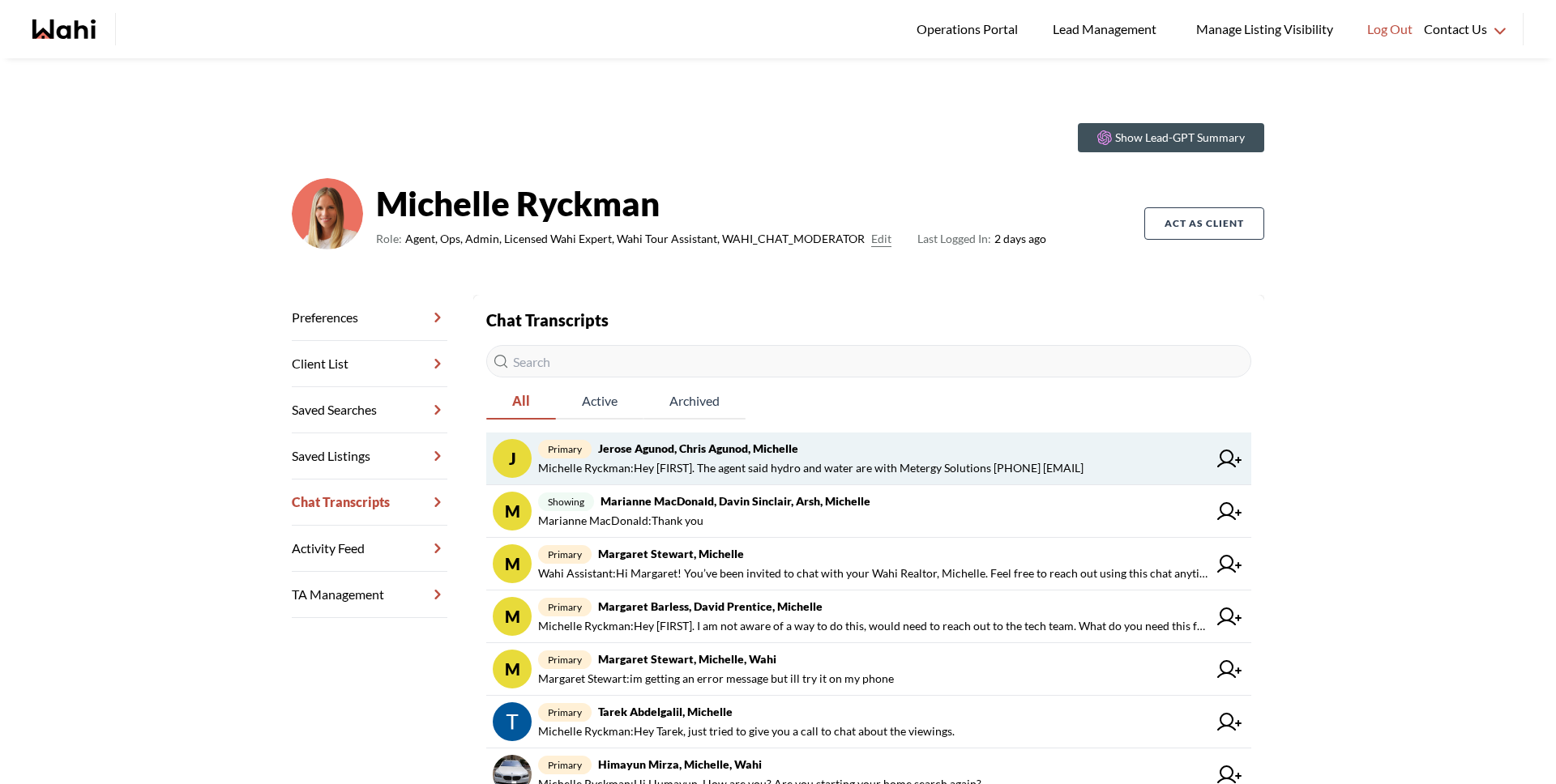 click on "[PERSON] [PERSON] :  Hey [PERSON]. The agent said hydro and water are with Metergy Solutions [PHONE] customercare@[DOMAIN].com" at bounding box center (829, 468) 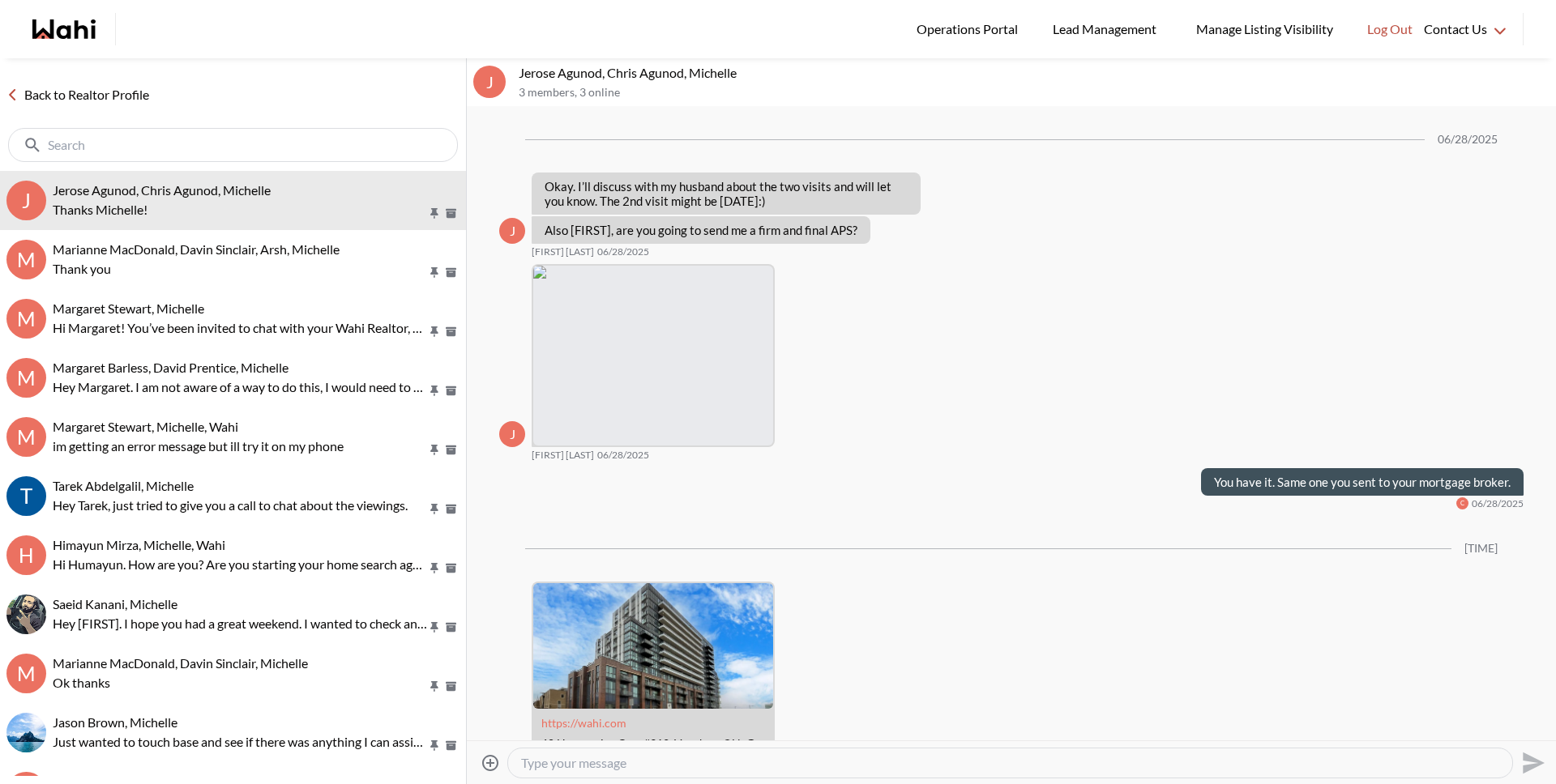 scroll, scrollTop: 1646, scrollLeft: 0, axis: vertical 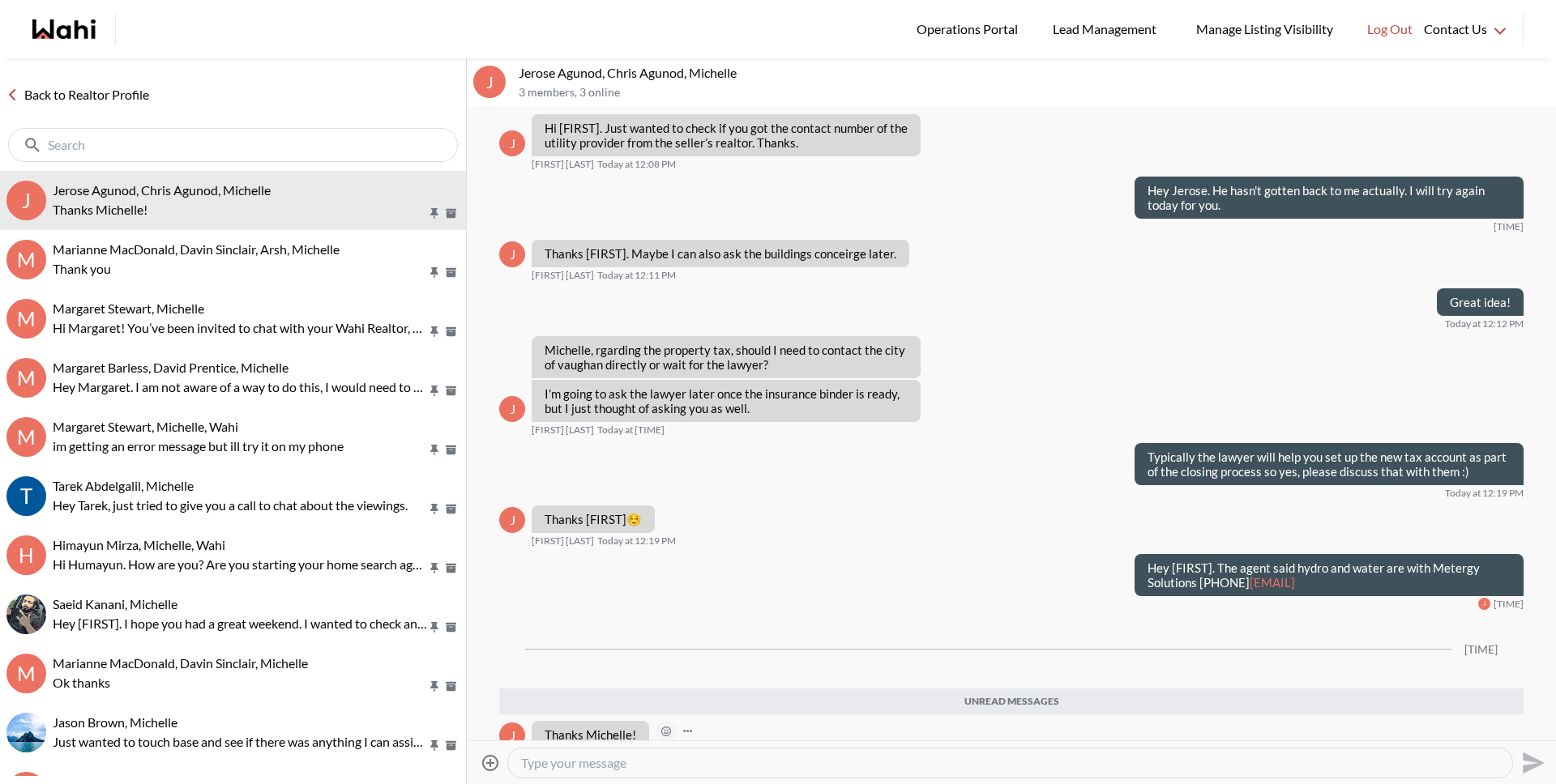 click at bounding box center (0, 0) 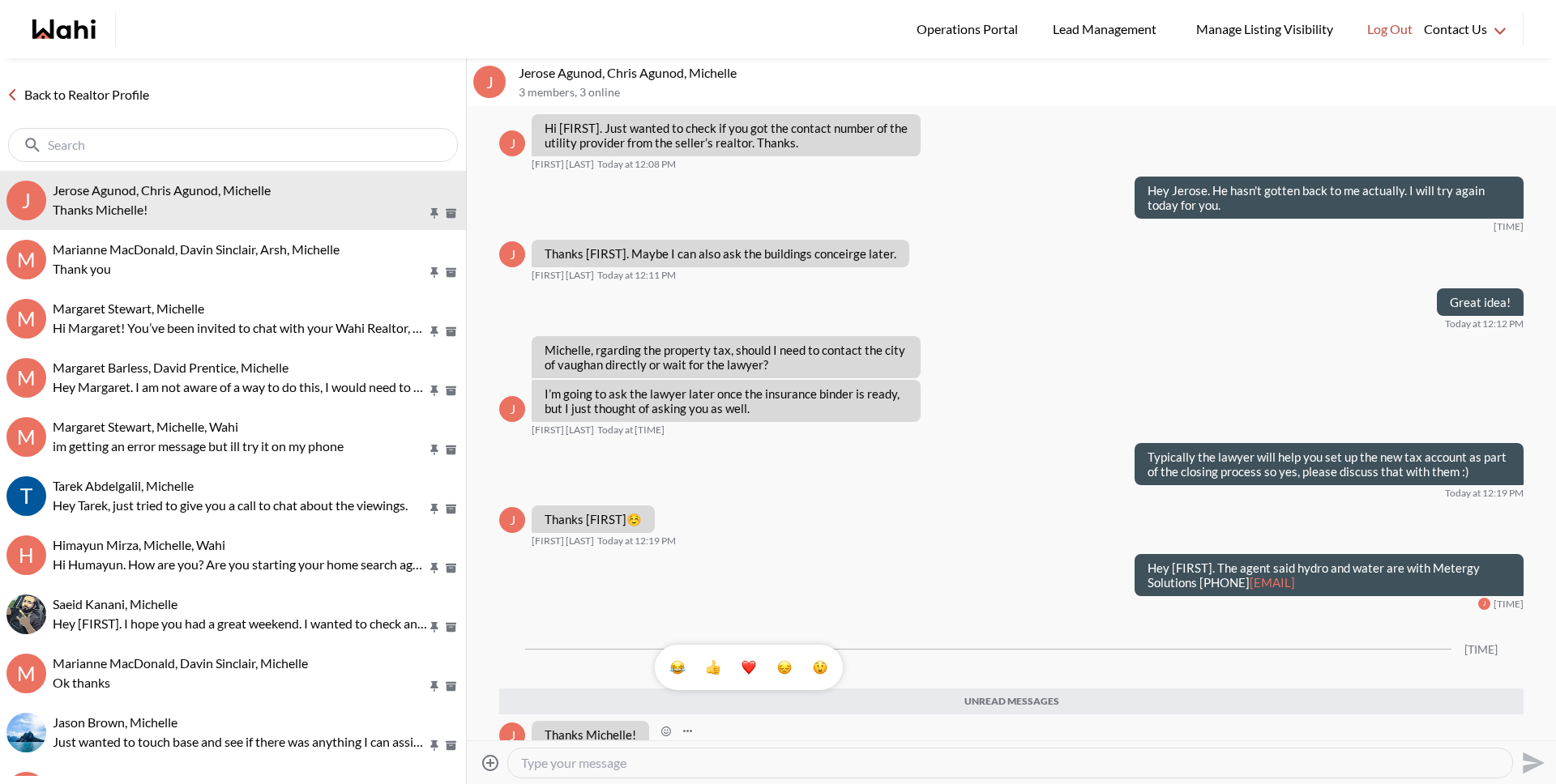 click at bounding box center (749, 667) 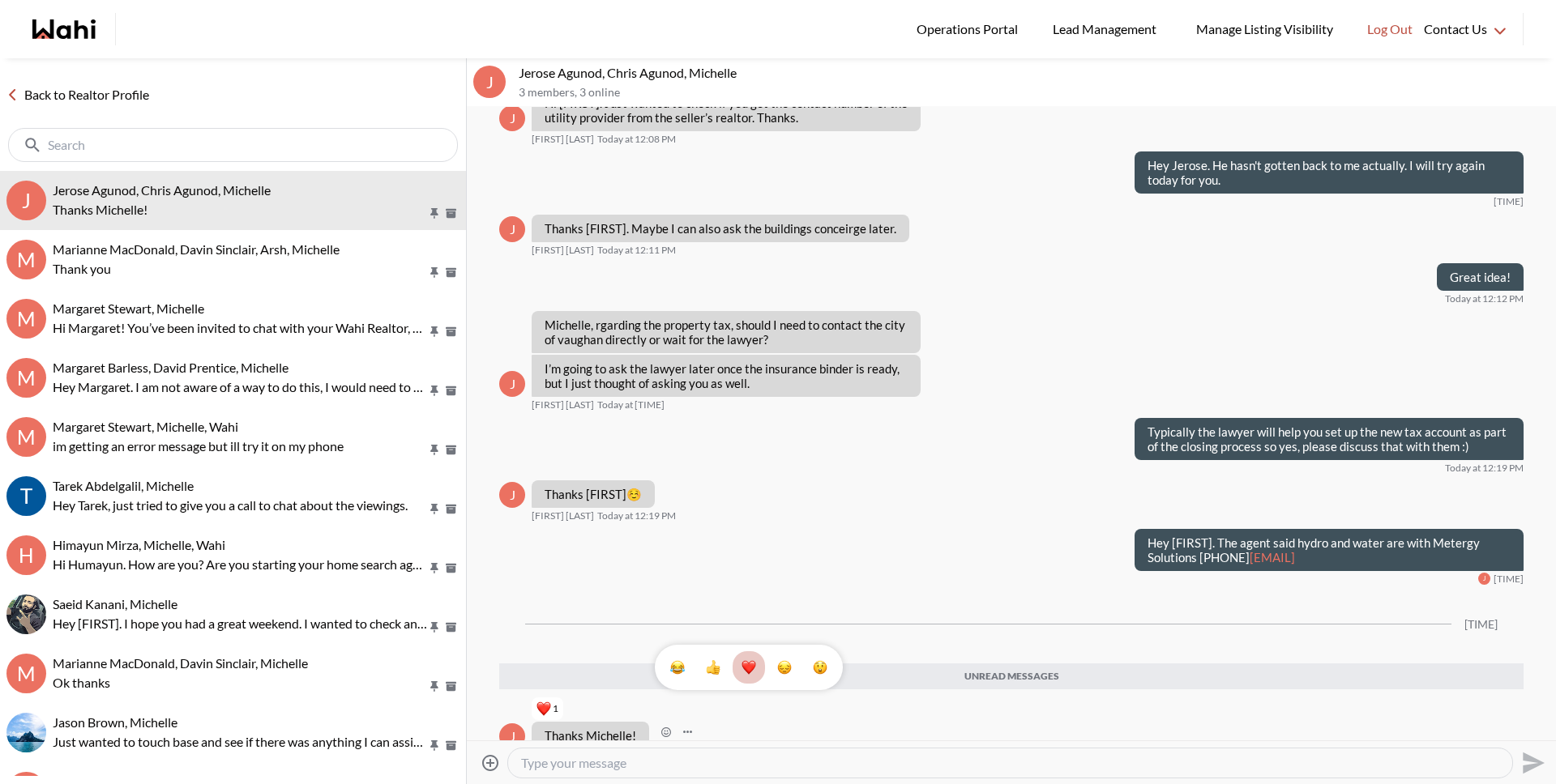 click on "Back to Realtor Profile" at bounding box center (78, 95) 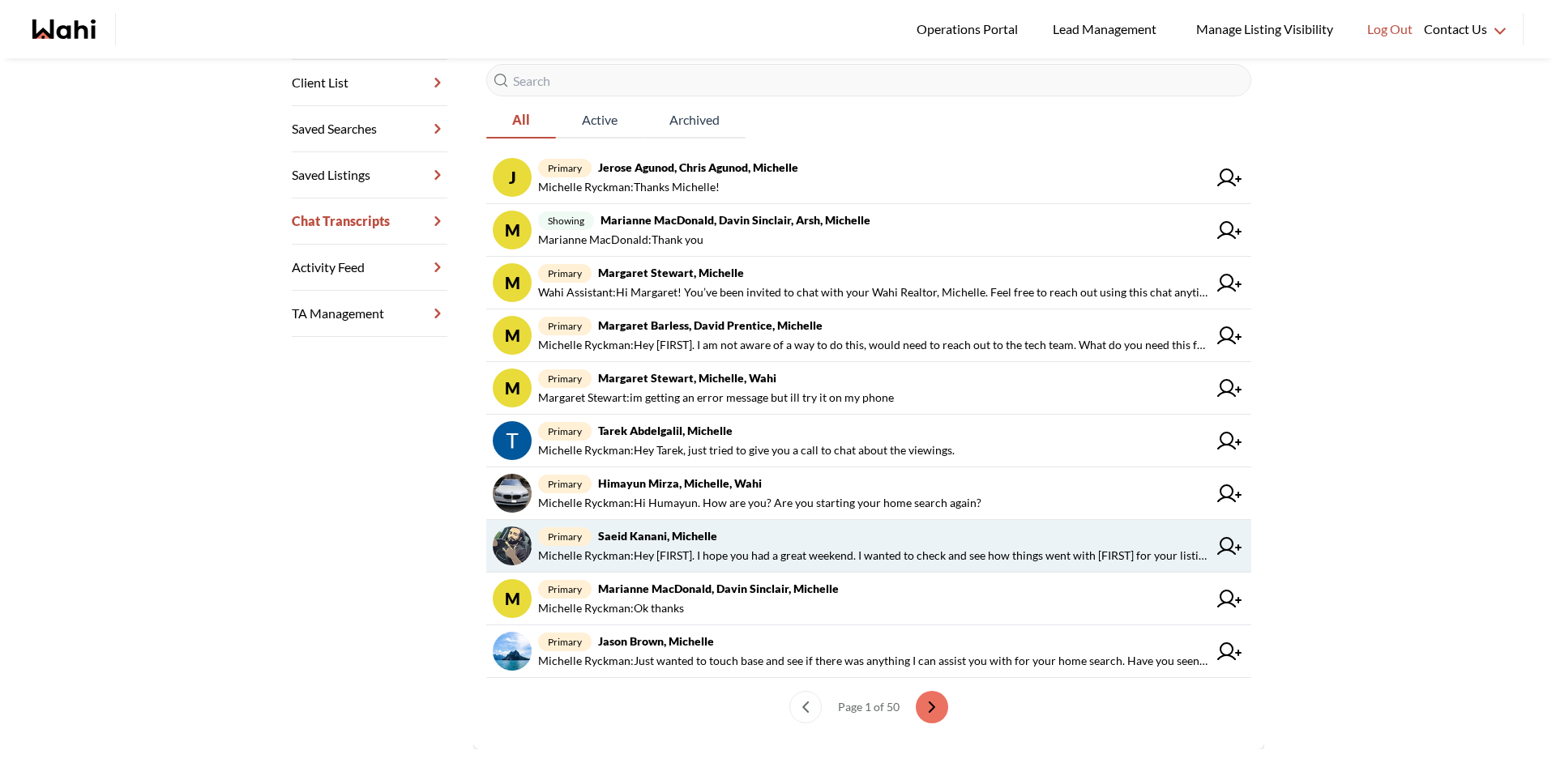 scroll, scrollTop: 298, scrollLeft: 0, axis: vertical 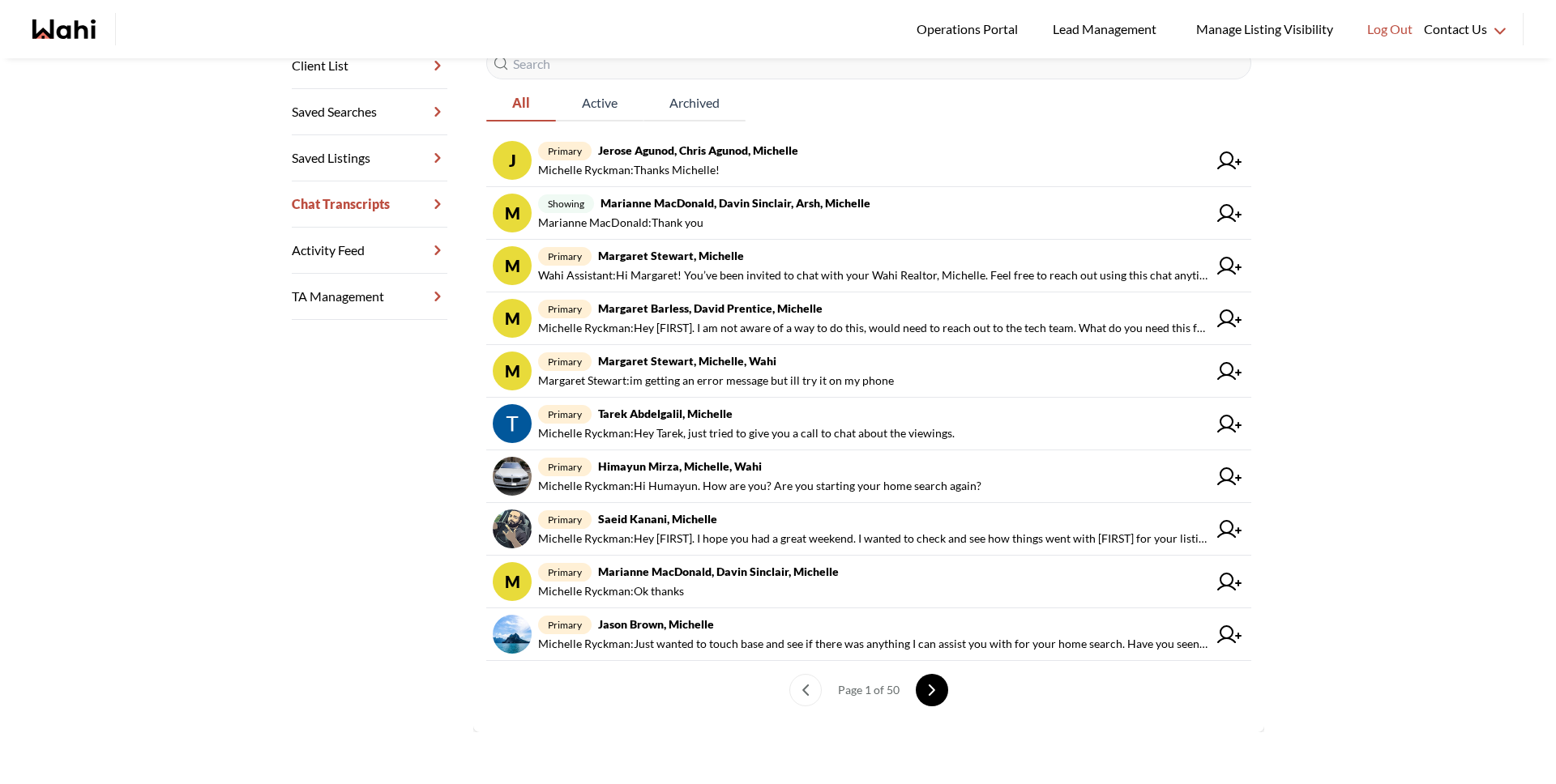 click at bounding box center [932, 690] 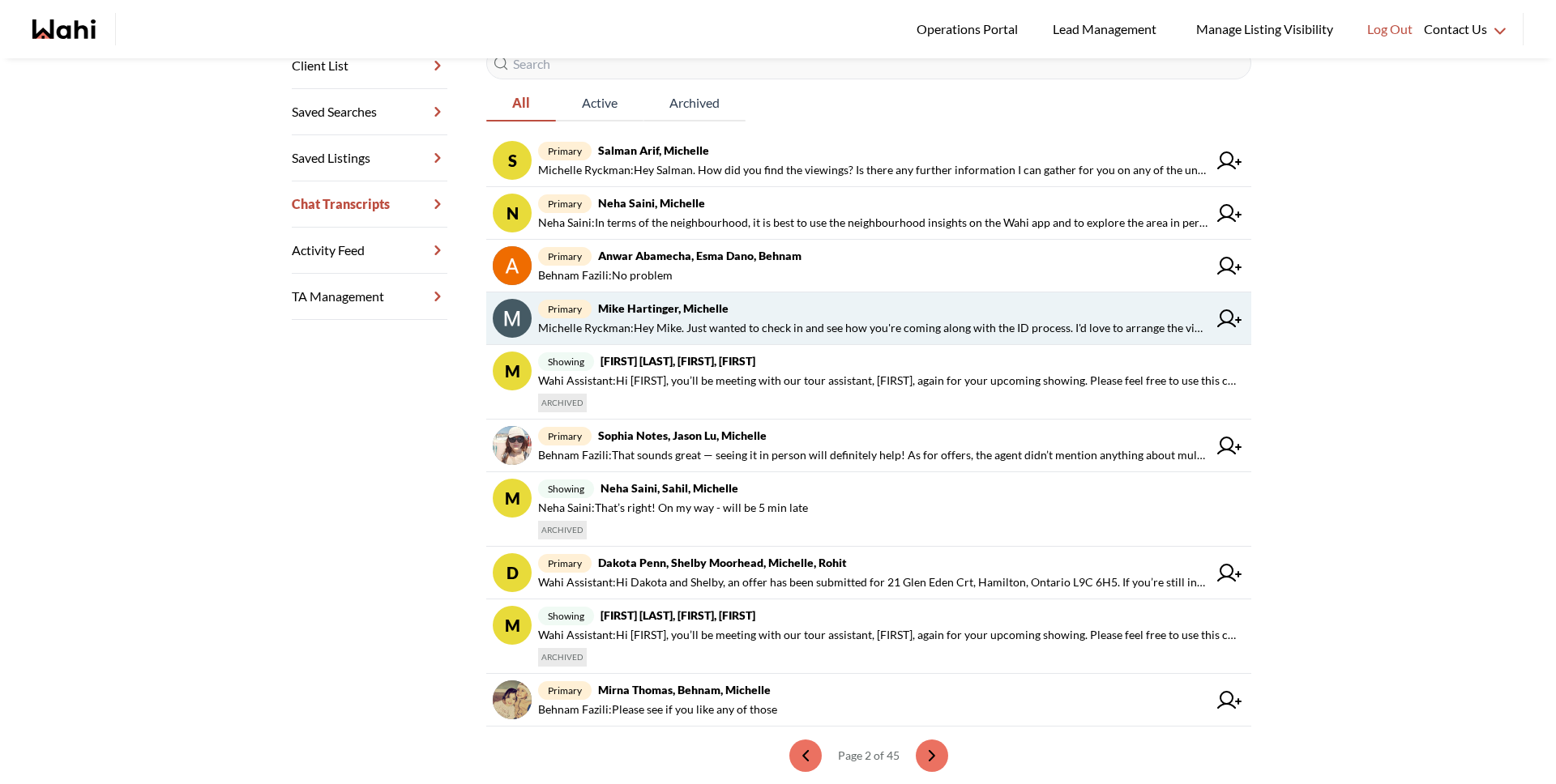 click on "[PERSON] [PERSON] :  Hey [PERSON]. Just wanted to check in and see how you're coming along with the ID process. I'd love to arrange the viewing for you. If you want to hop on a call to discuss anything please don't hesitate to let me know." at bounding box center [873, 328] 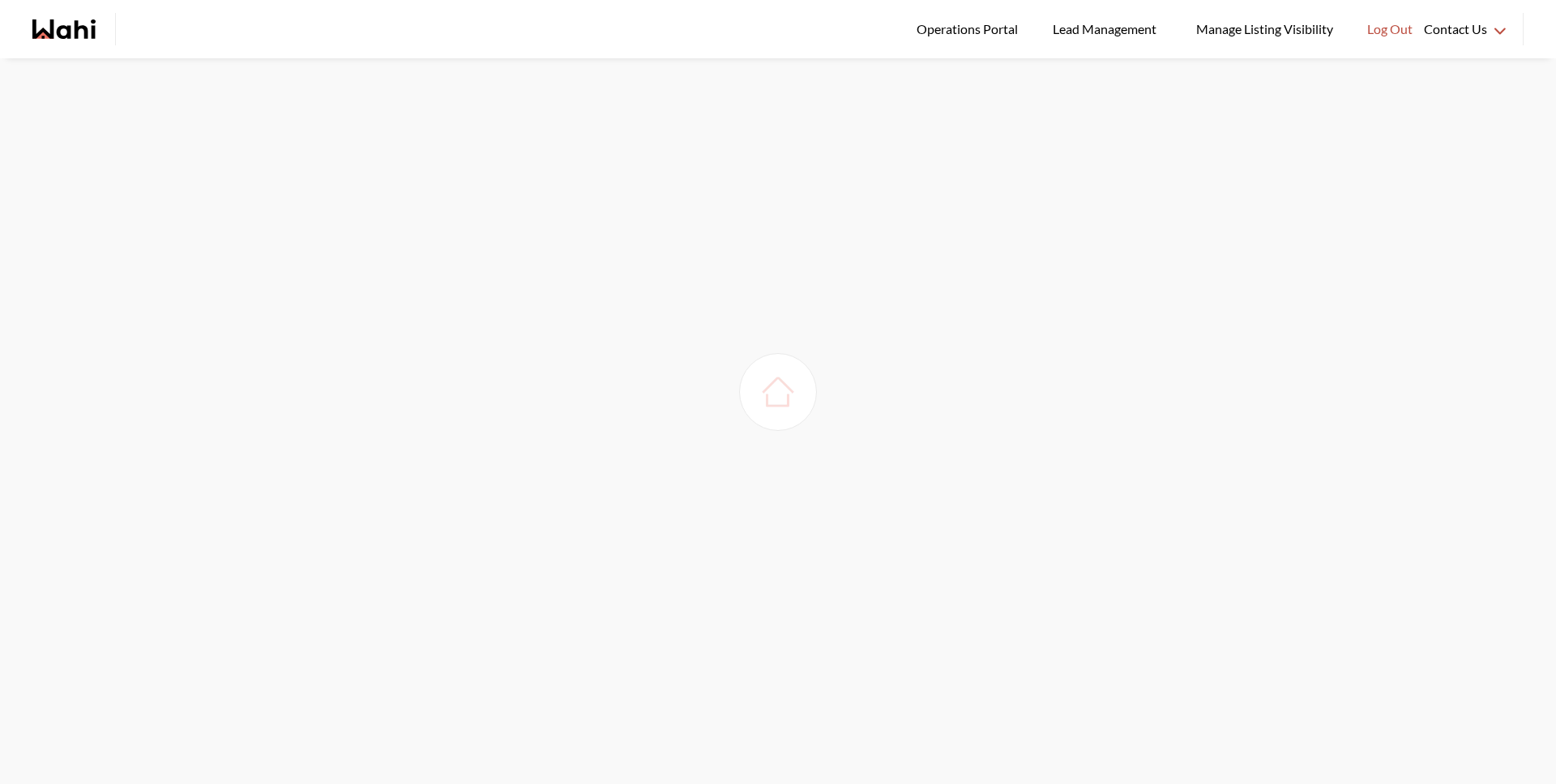 scroll, scrollTop: 0, scrollLeft: 0, axis: both 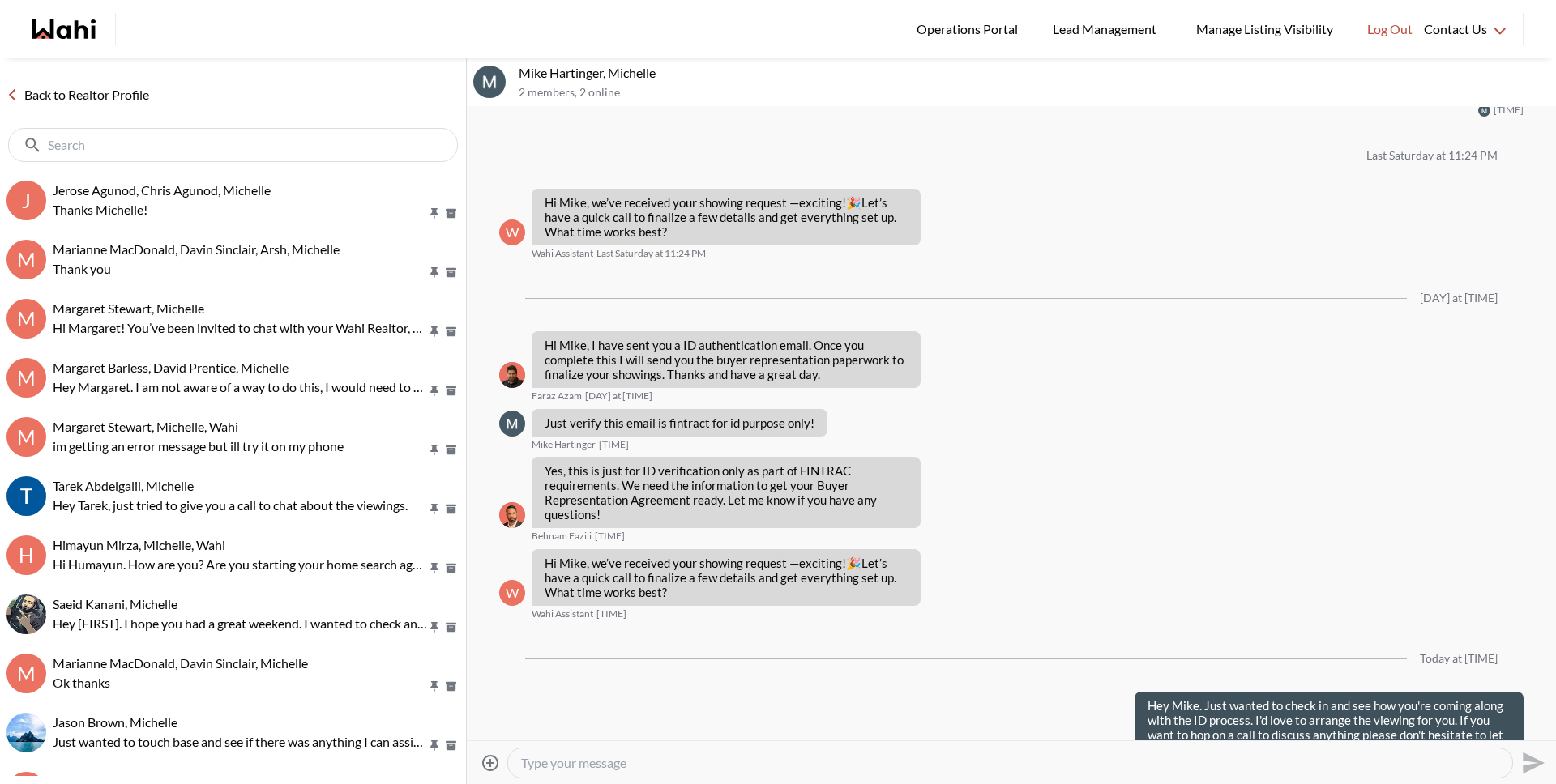 click at bounding box center [1010, 763] 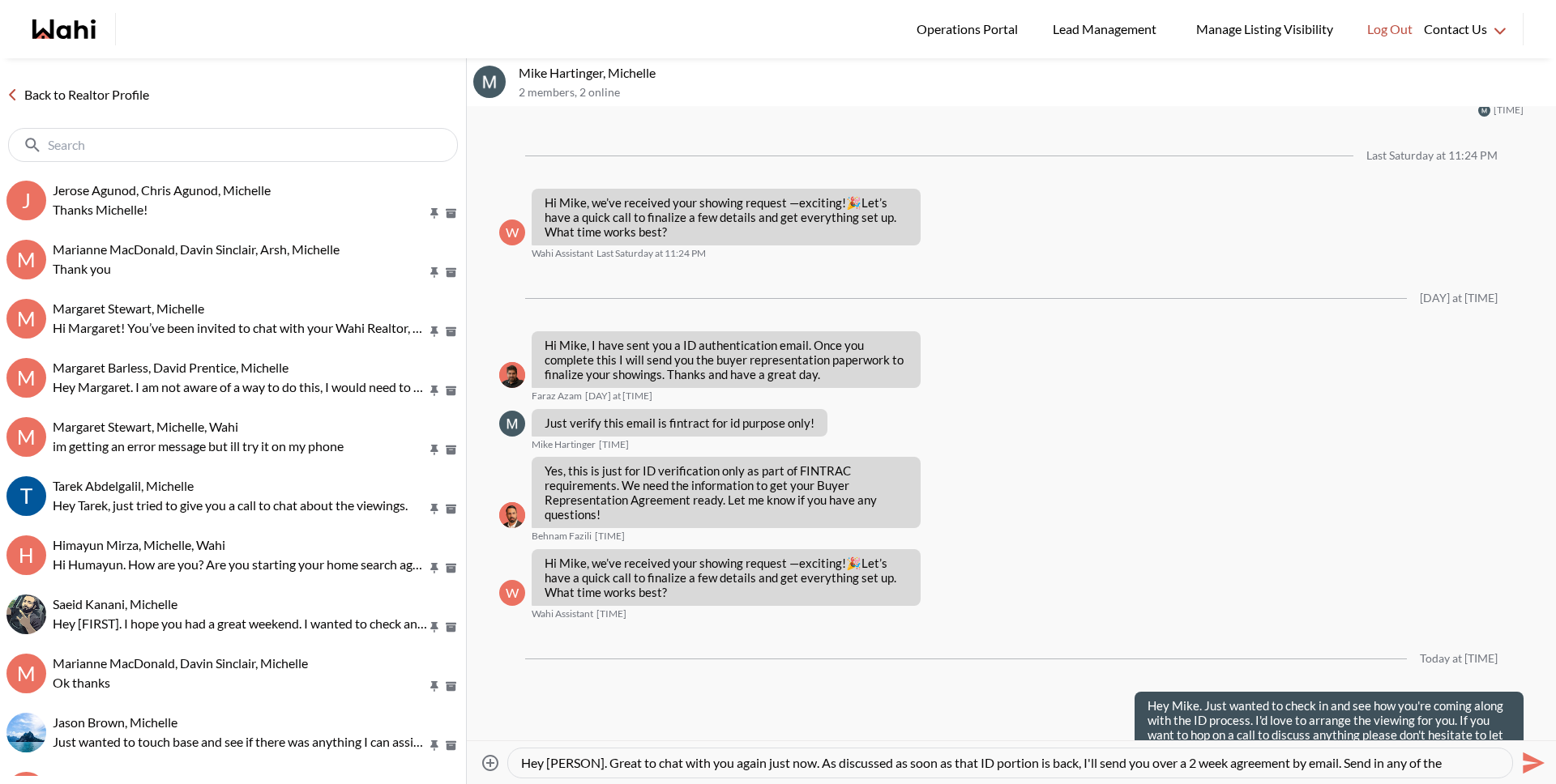 scroll, scrollTop: 16, scrollLeft: 0, axis: vertical 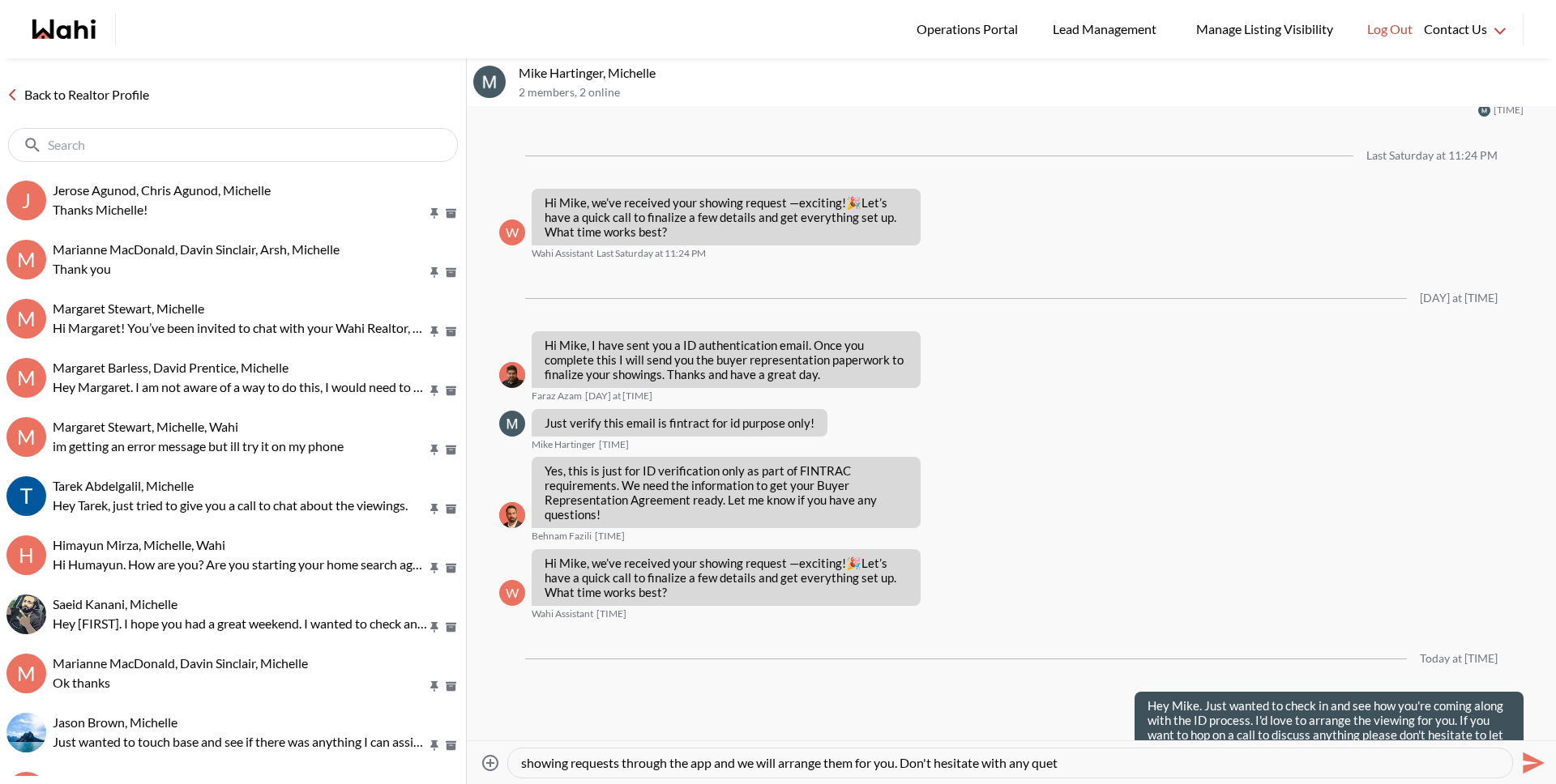 type on "Hey [PERSON]. Great to chat with you again just now. As discussed as soon as that ID portion is back, I'll send you over a 2 week agreement by email. Send in any of the additional showing requests through the app and we will arrange them for you. Don't hesitate with any queti" 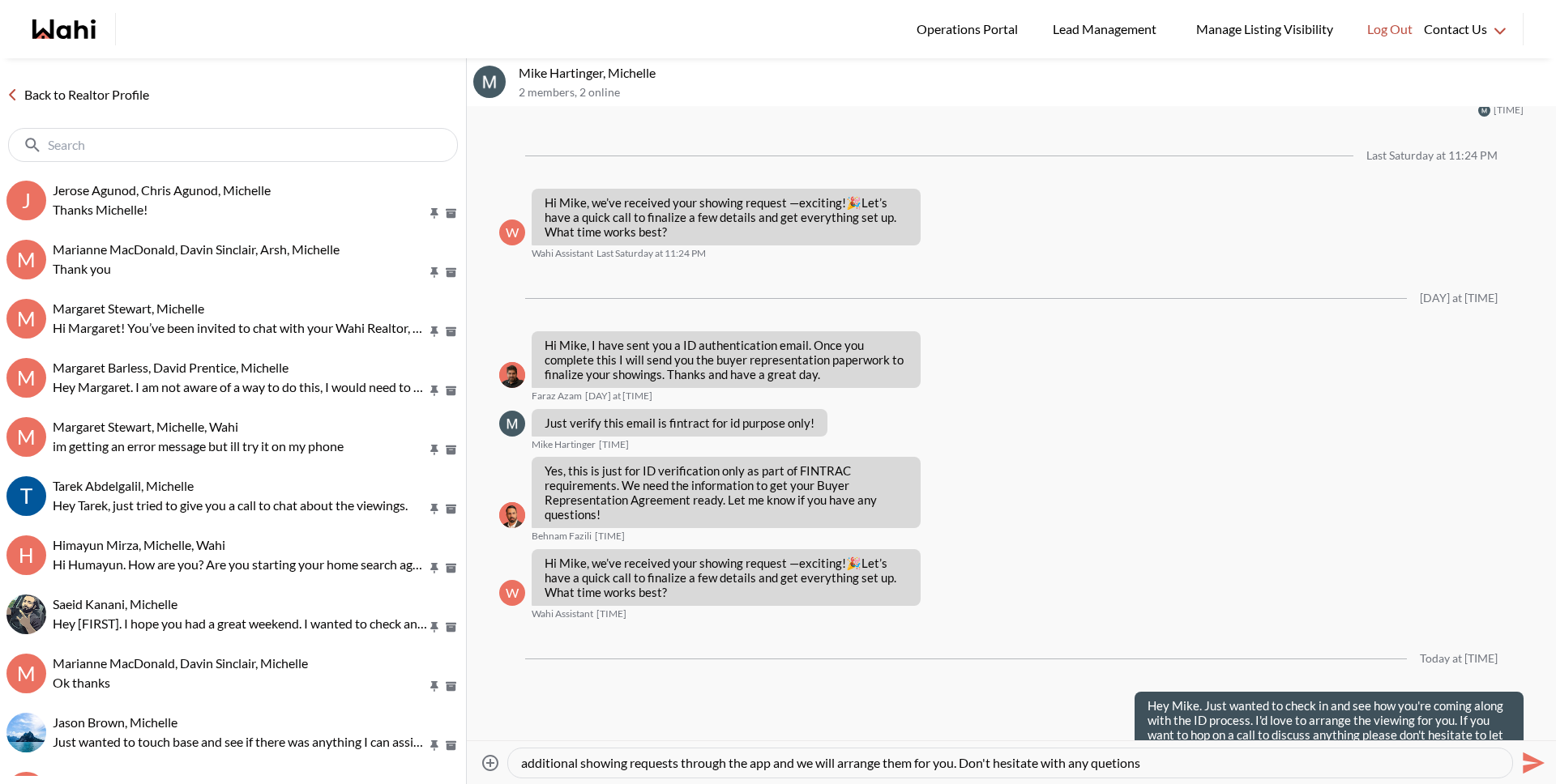paste on "question" 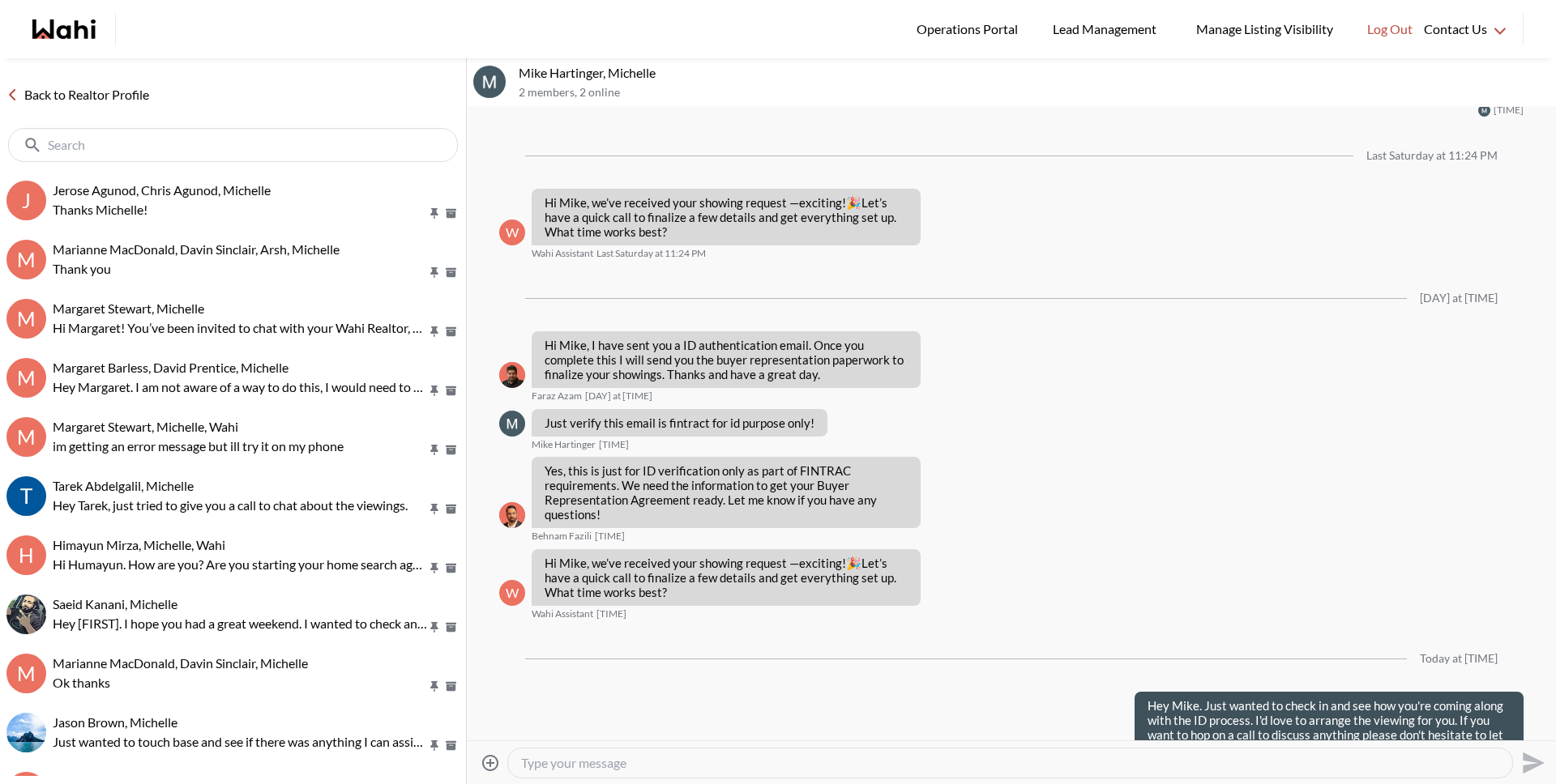 scroll, scrollTop: 4037, scrollLeft: 0, axis: vertical 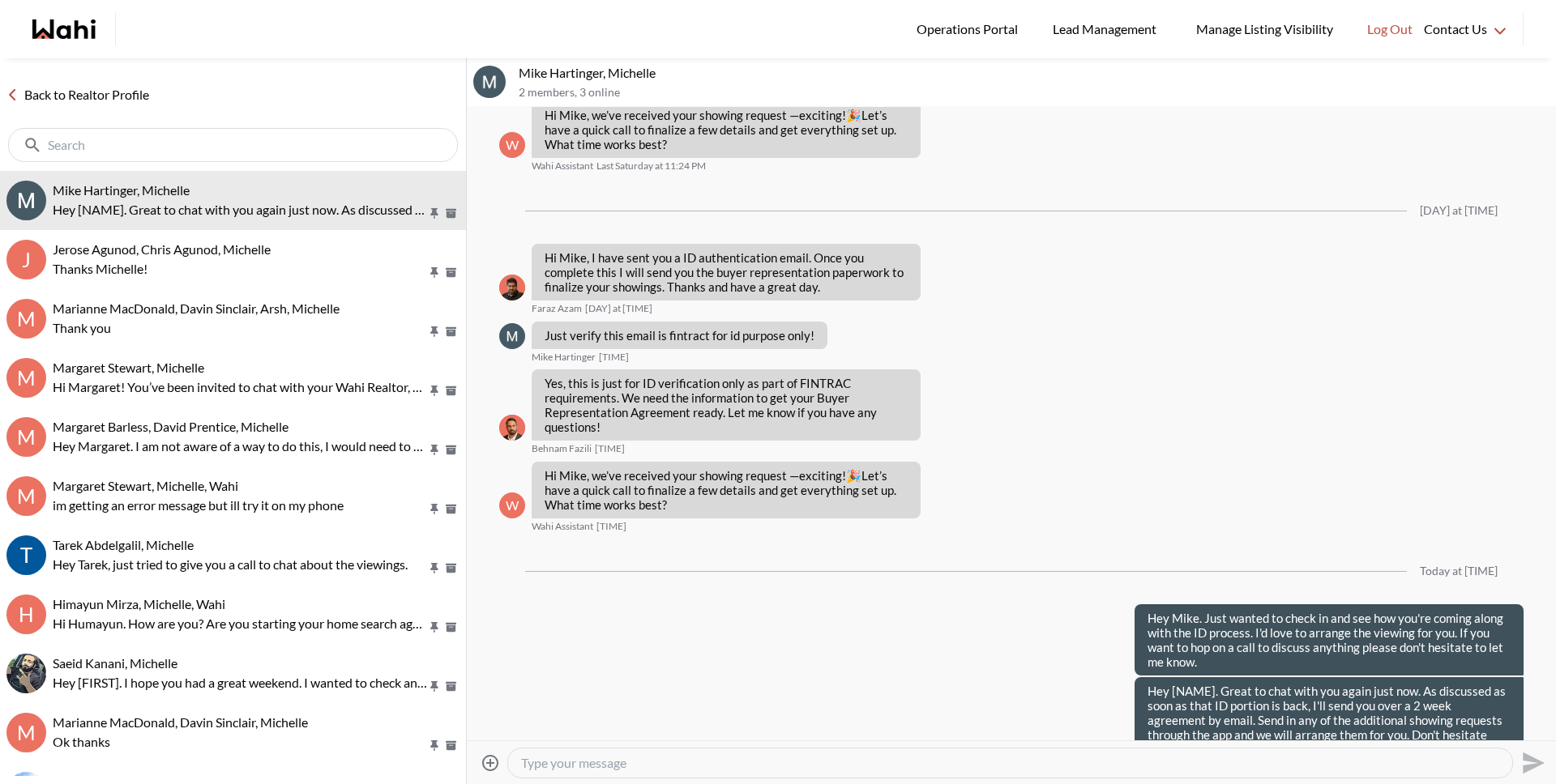 click on "Back to Realtor Profile" at bounding box center [78, 95] 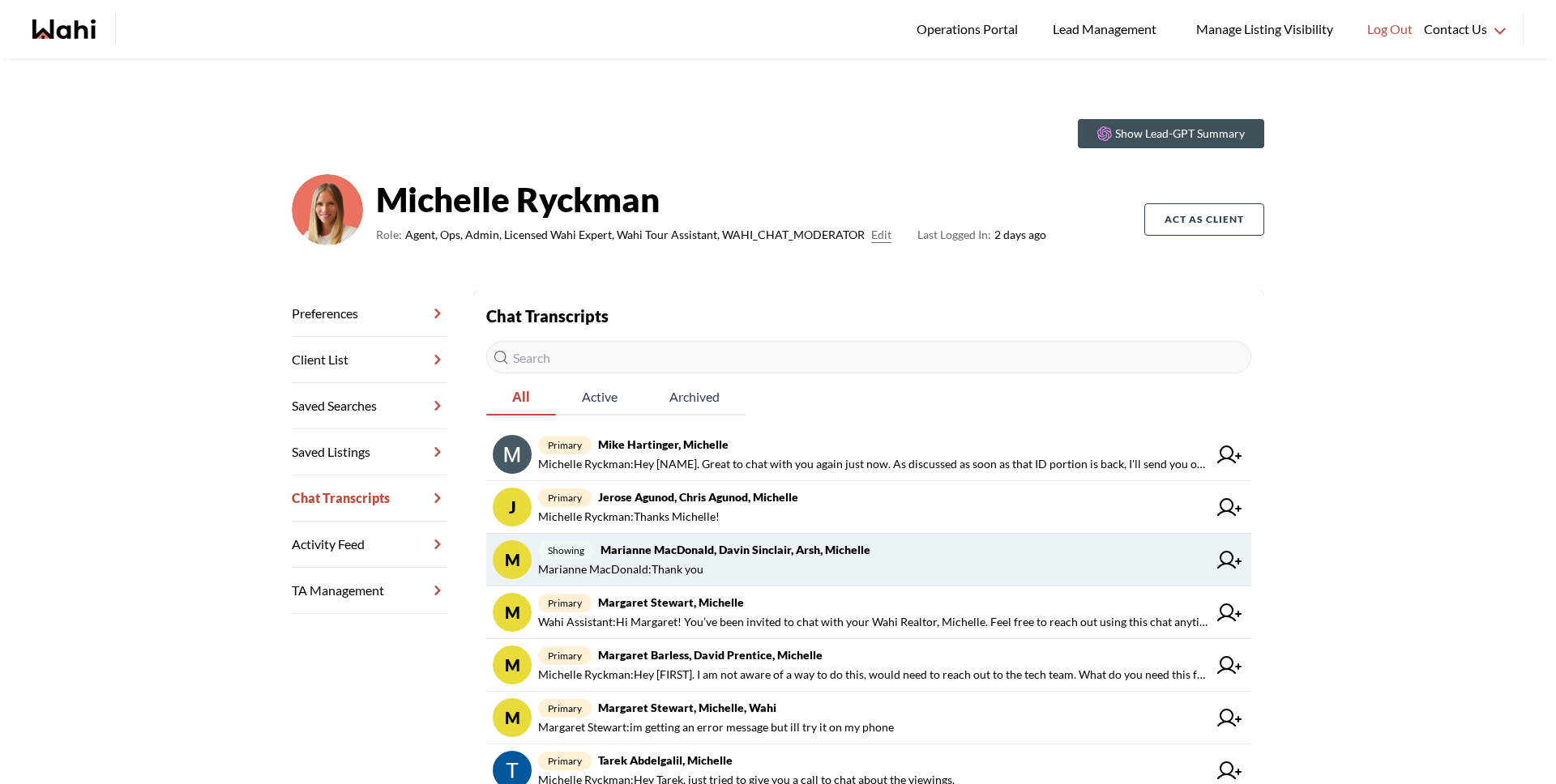 scroll, scrollTop: 0, scrollLeft: 0, axis: both 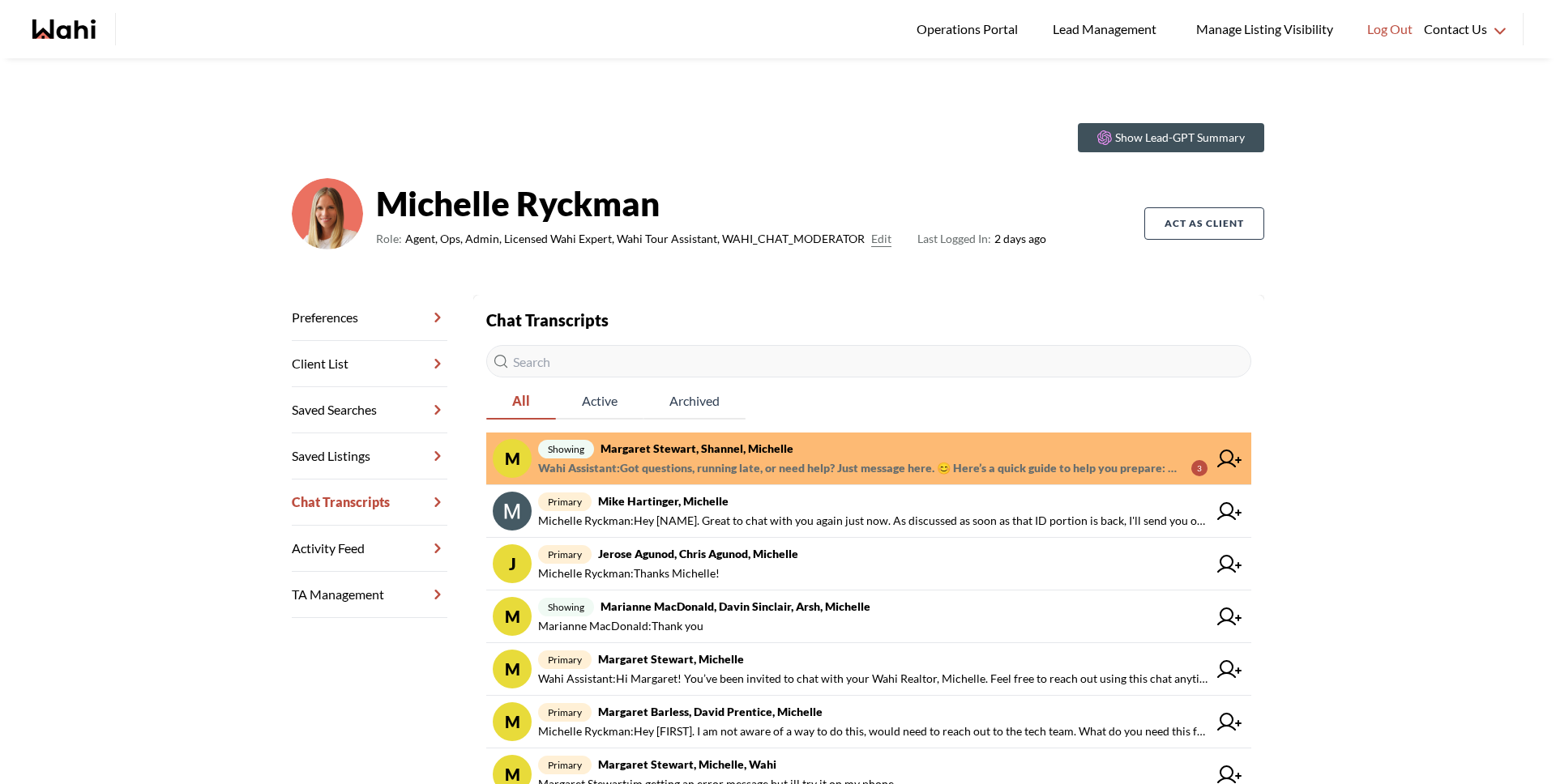 click on "Wahi Assistant : Got questions, running late, or need help? Just message here. 😊 Here’s a quick guide to help you prepare:
https://wahi.com/ca/en/learning-centre/real-estate-101/buy/home-showing-checklist" at bounding box center [858, 468] 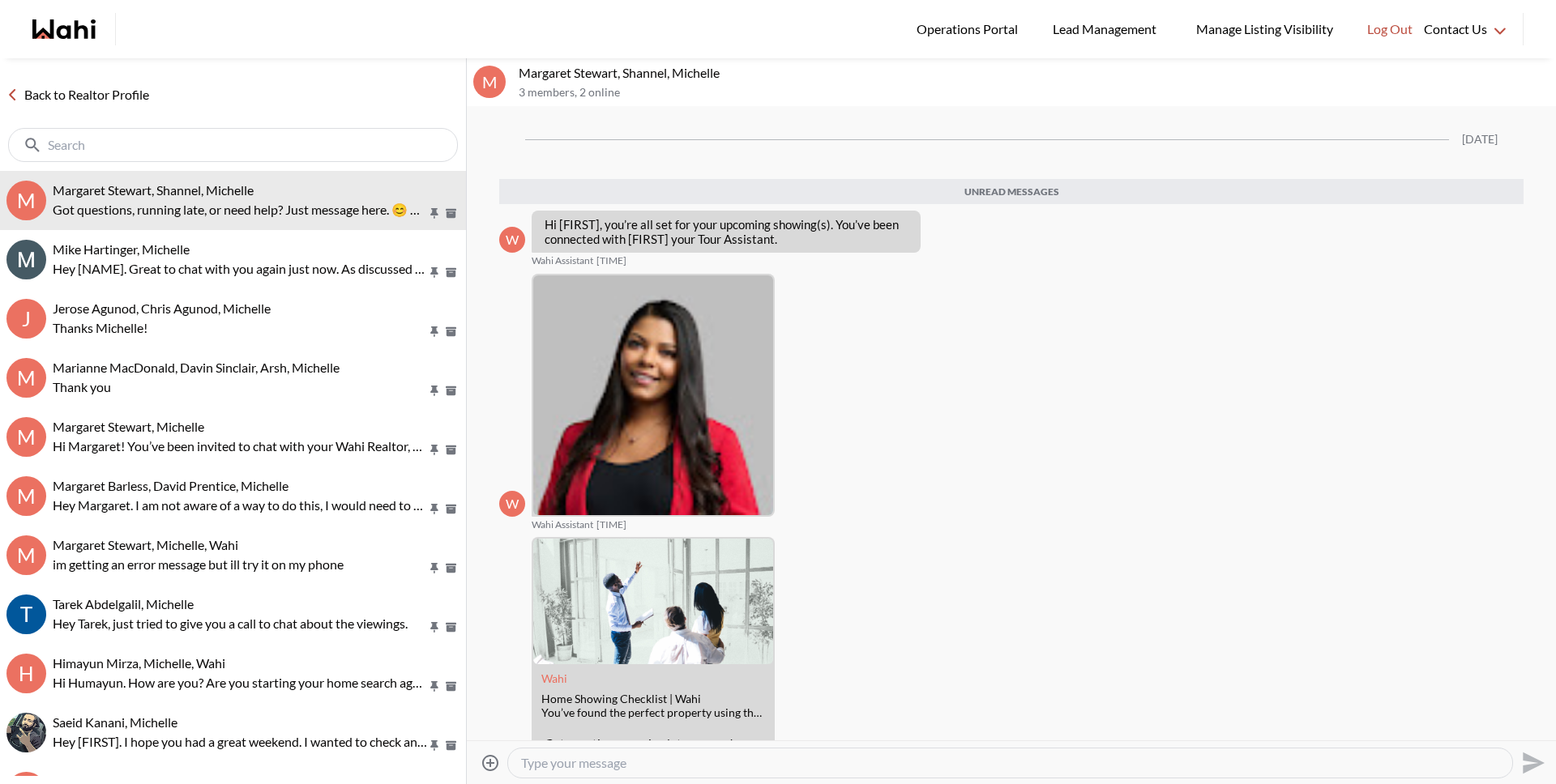 scroll, scrollTop: 96, scrollLeft: 0, axis: vertical 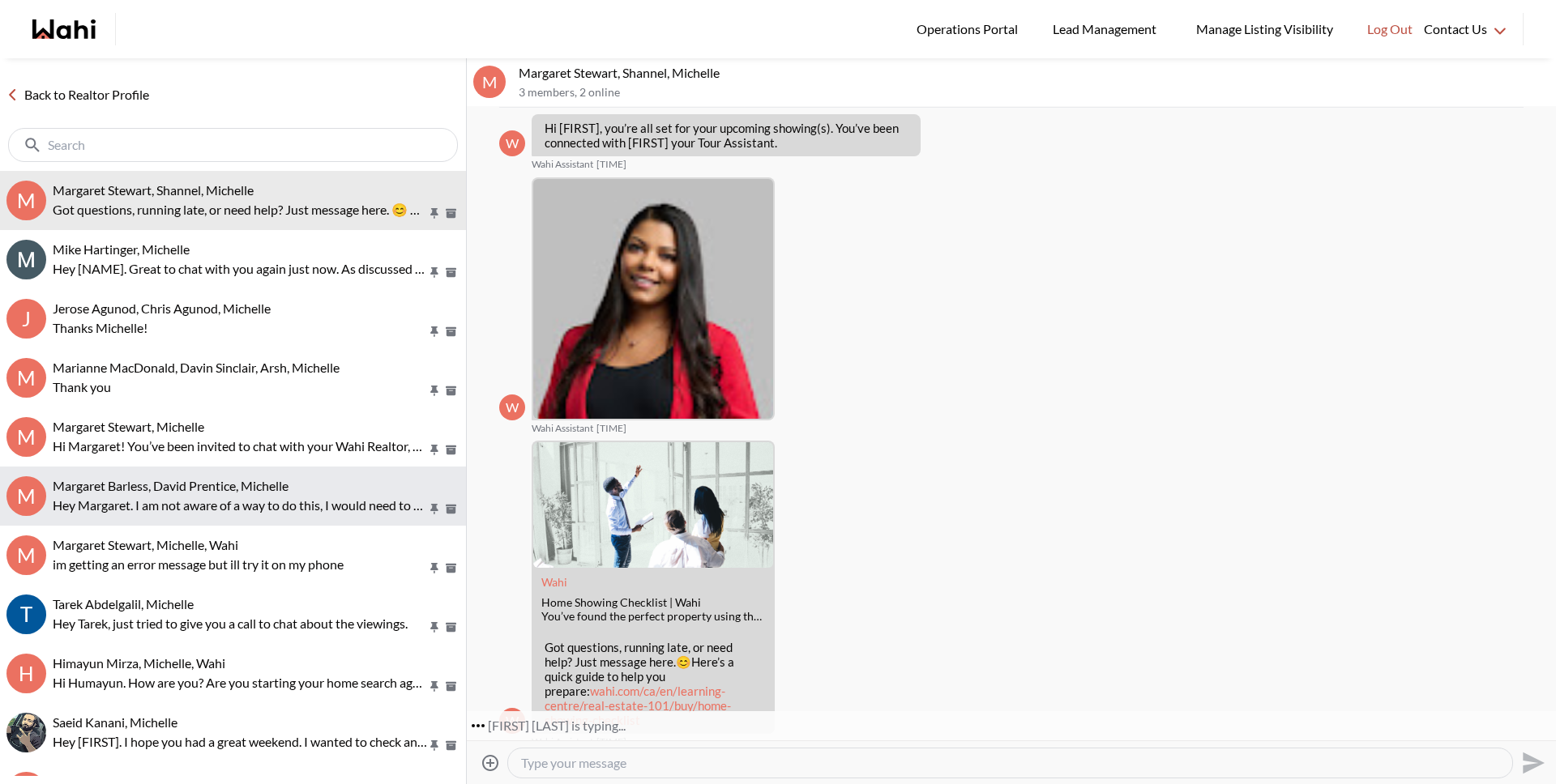 click on "Margaret Barless, David Prentice, Michelle" at bounding box center [170, 485] 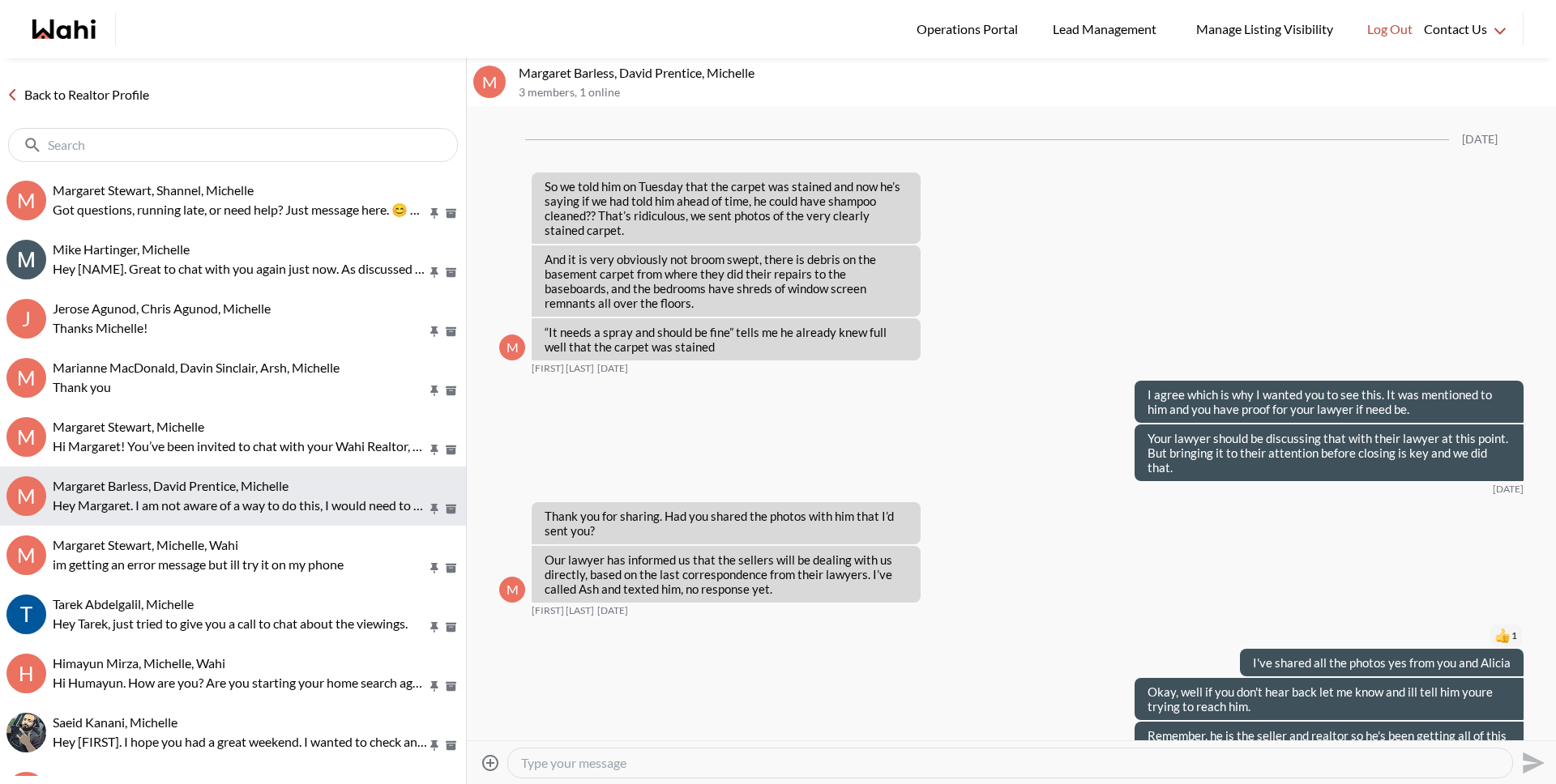 scroll, scrollTop: 1521, scrollLeft: 0, axis: vertical 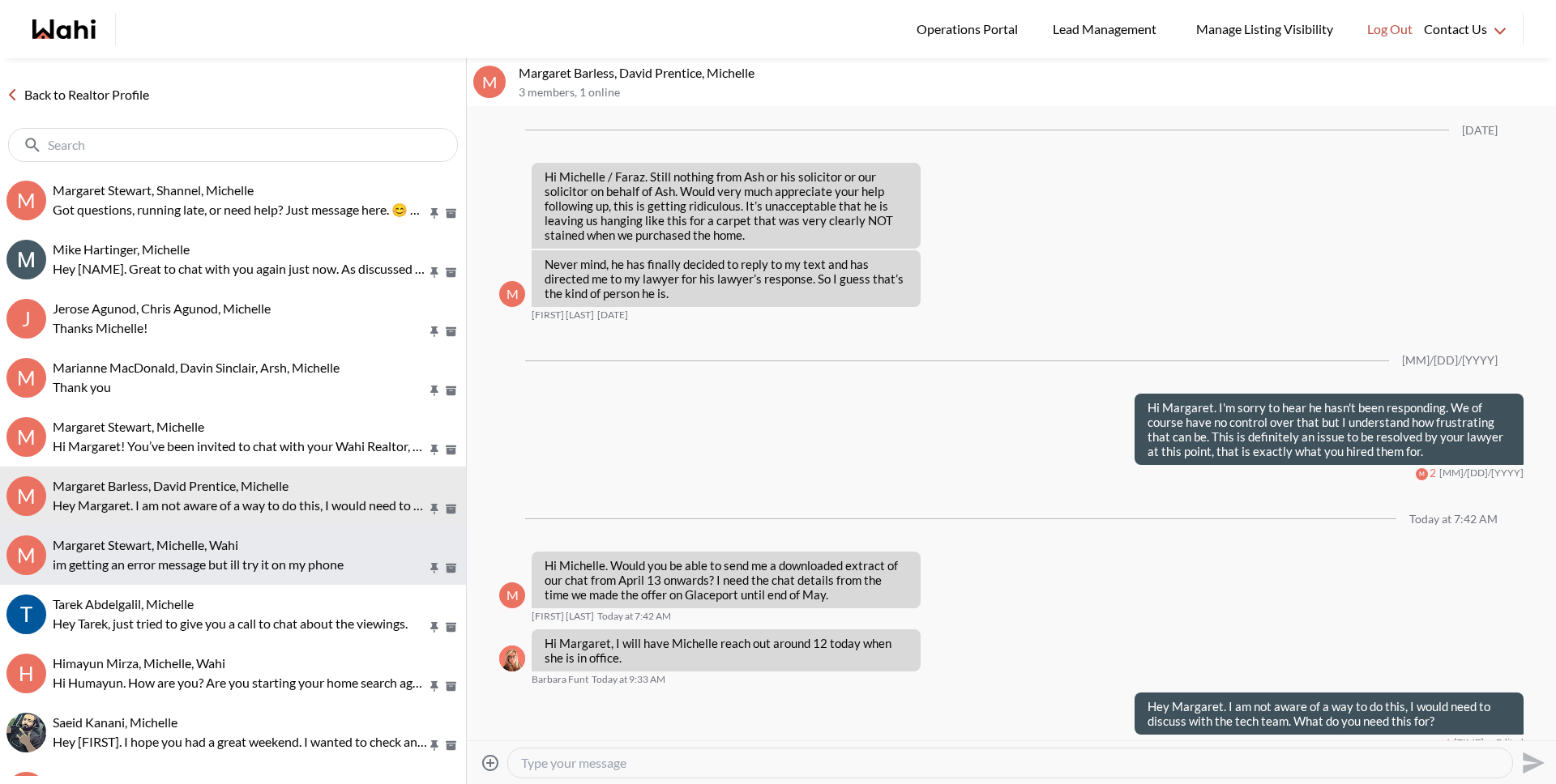 click on "Margaret Stewart, Michelle, Wahi" at bounding box center (145, 544) 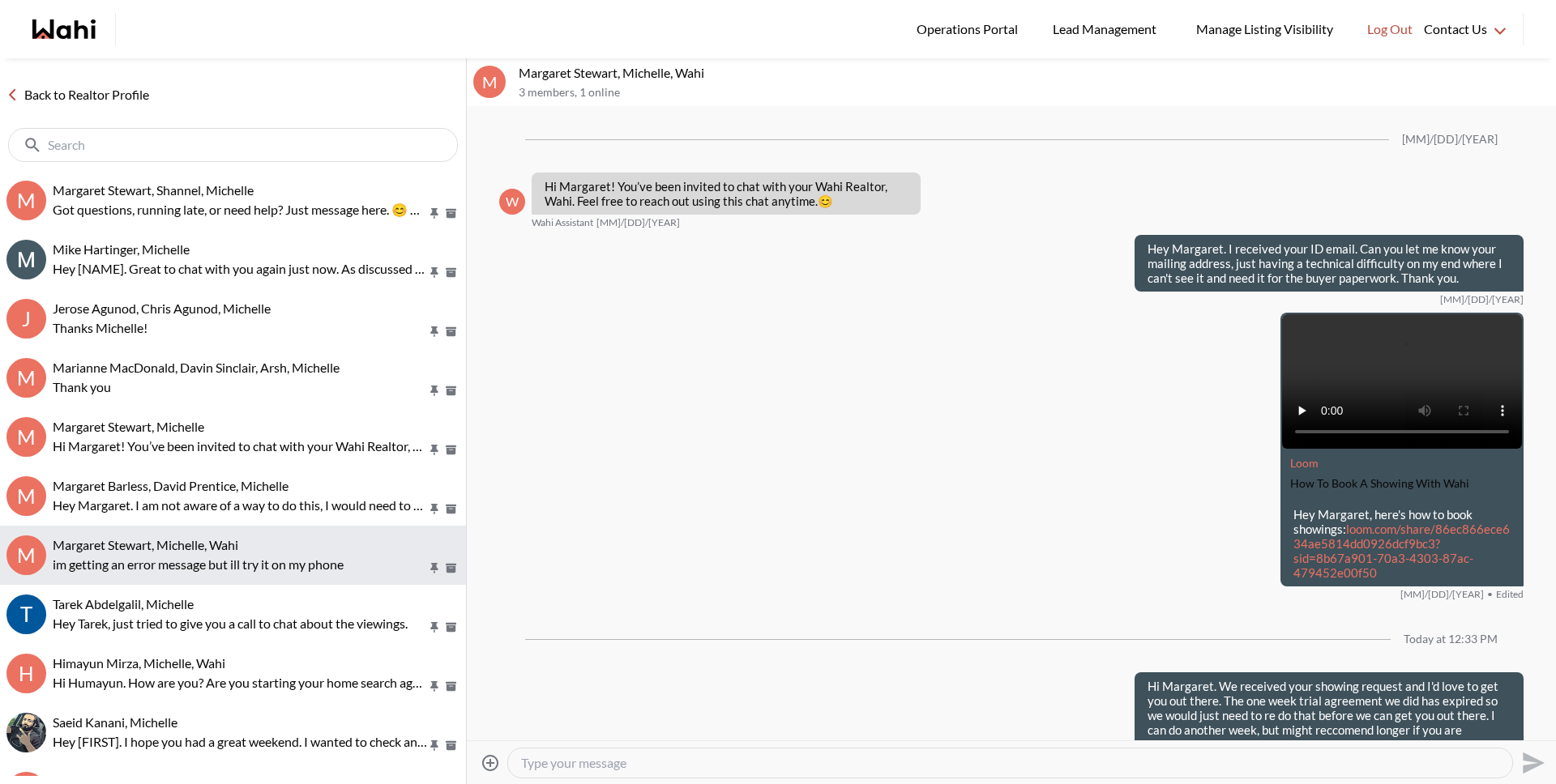 scroll, scrollTop: 573, scrollLeft: 0, axis: vertical 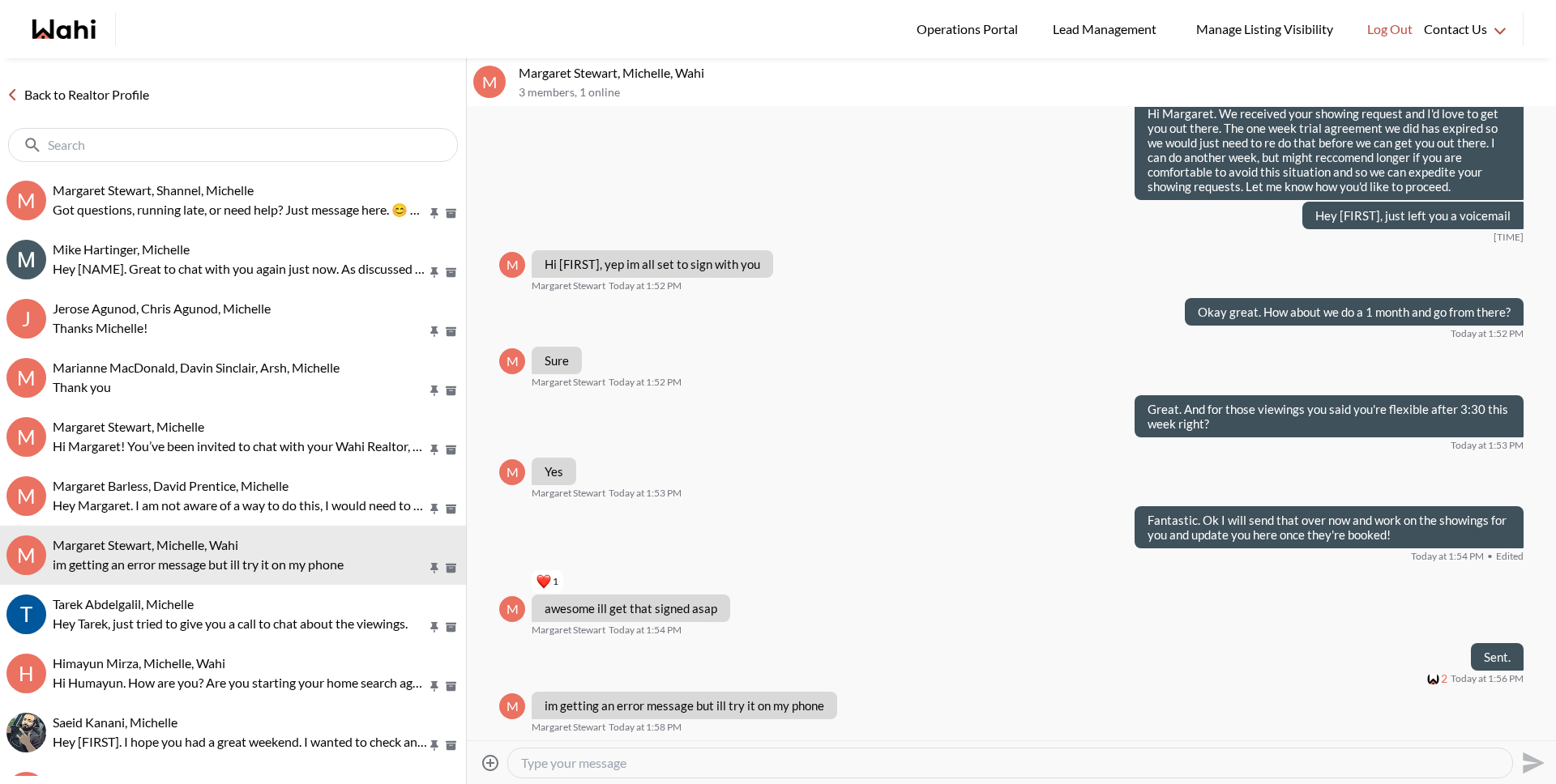 click at bounding box center [1010, 763] 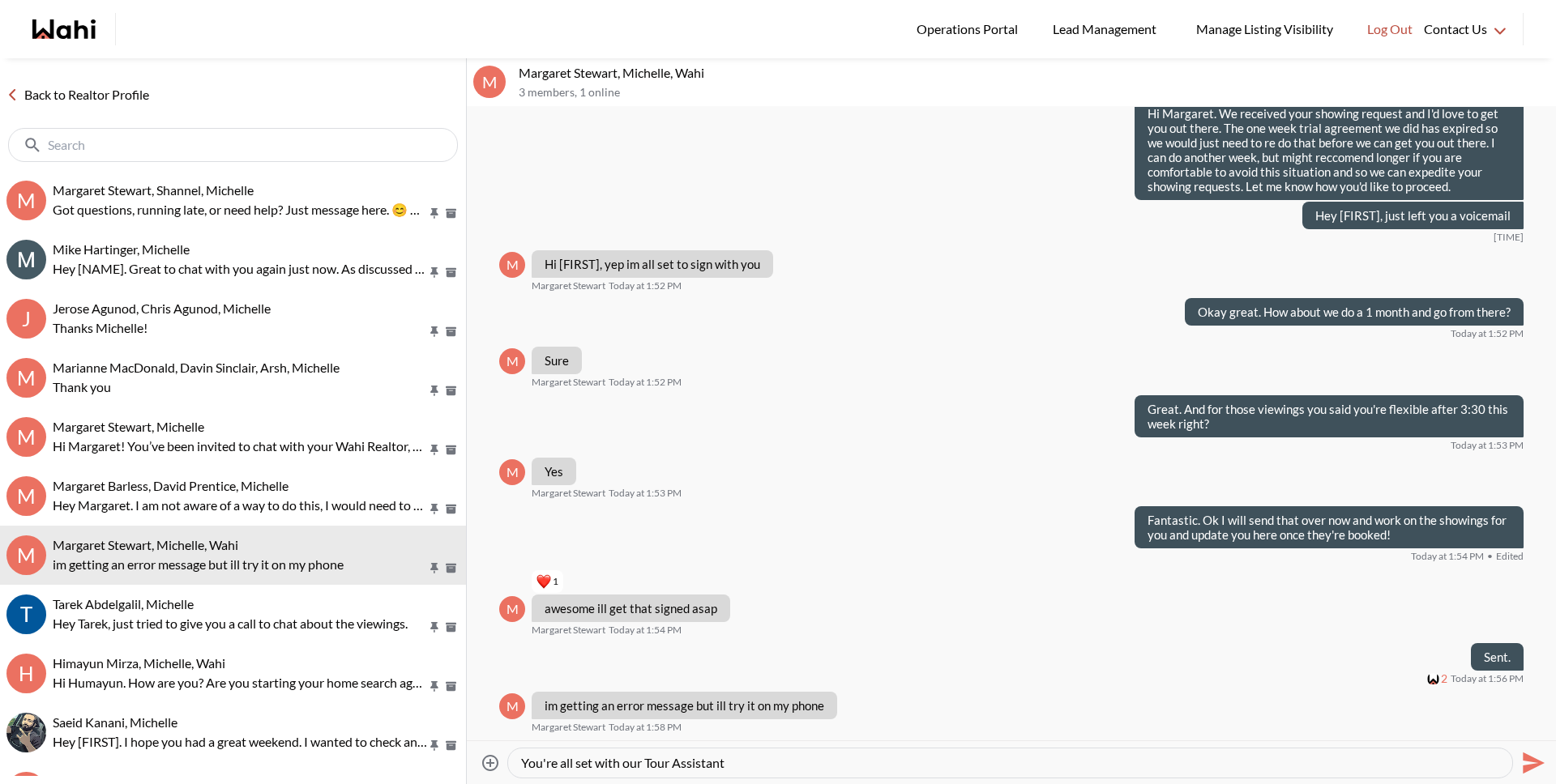 type on "You're all set with our Tour Assistant" 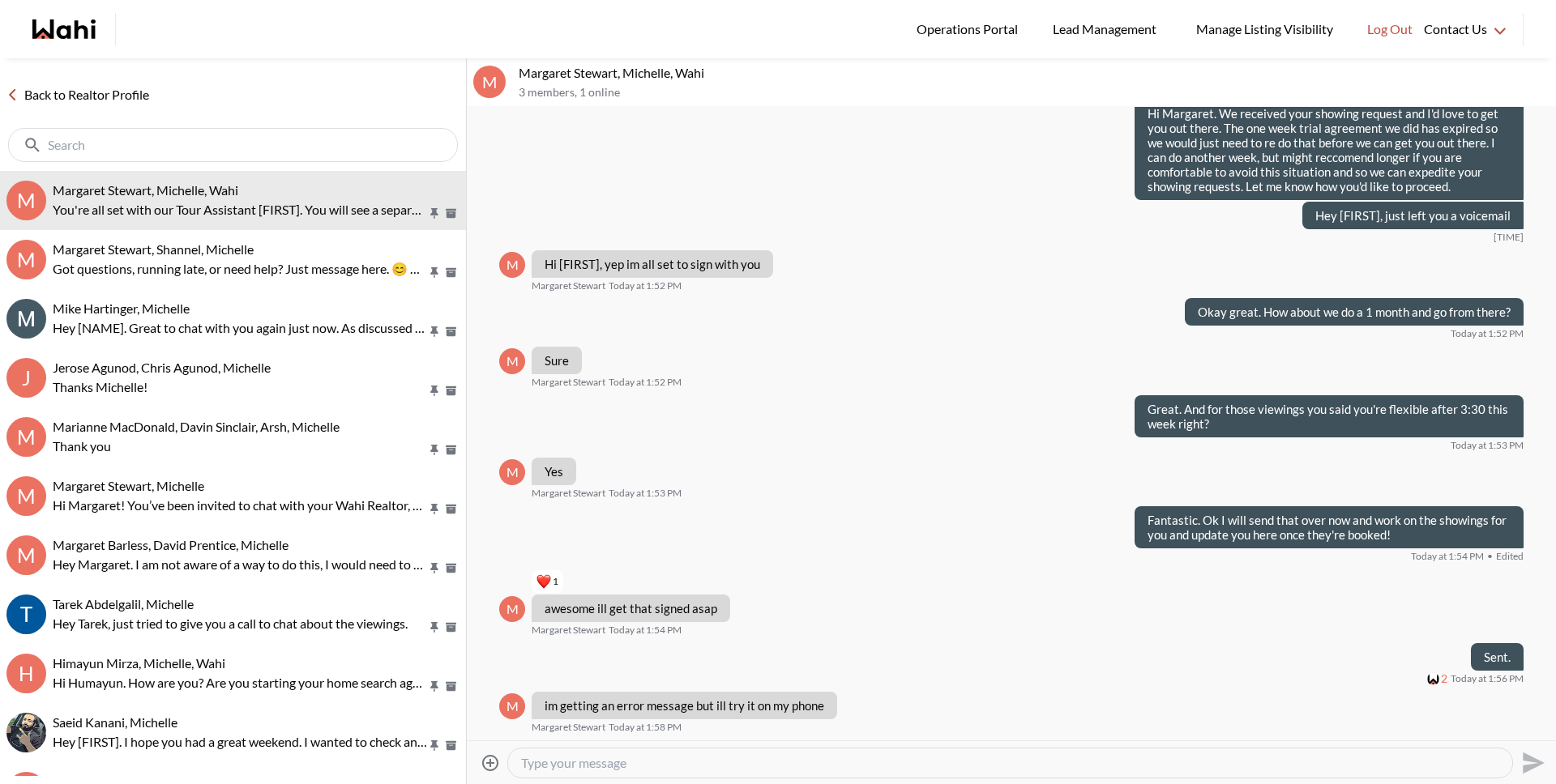 scroll, scrollTop: 636, scrollLeft: 0, axis: vertical 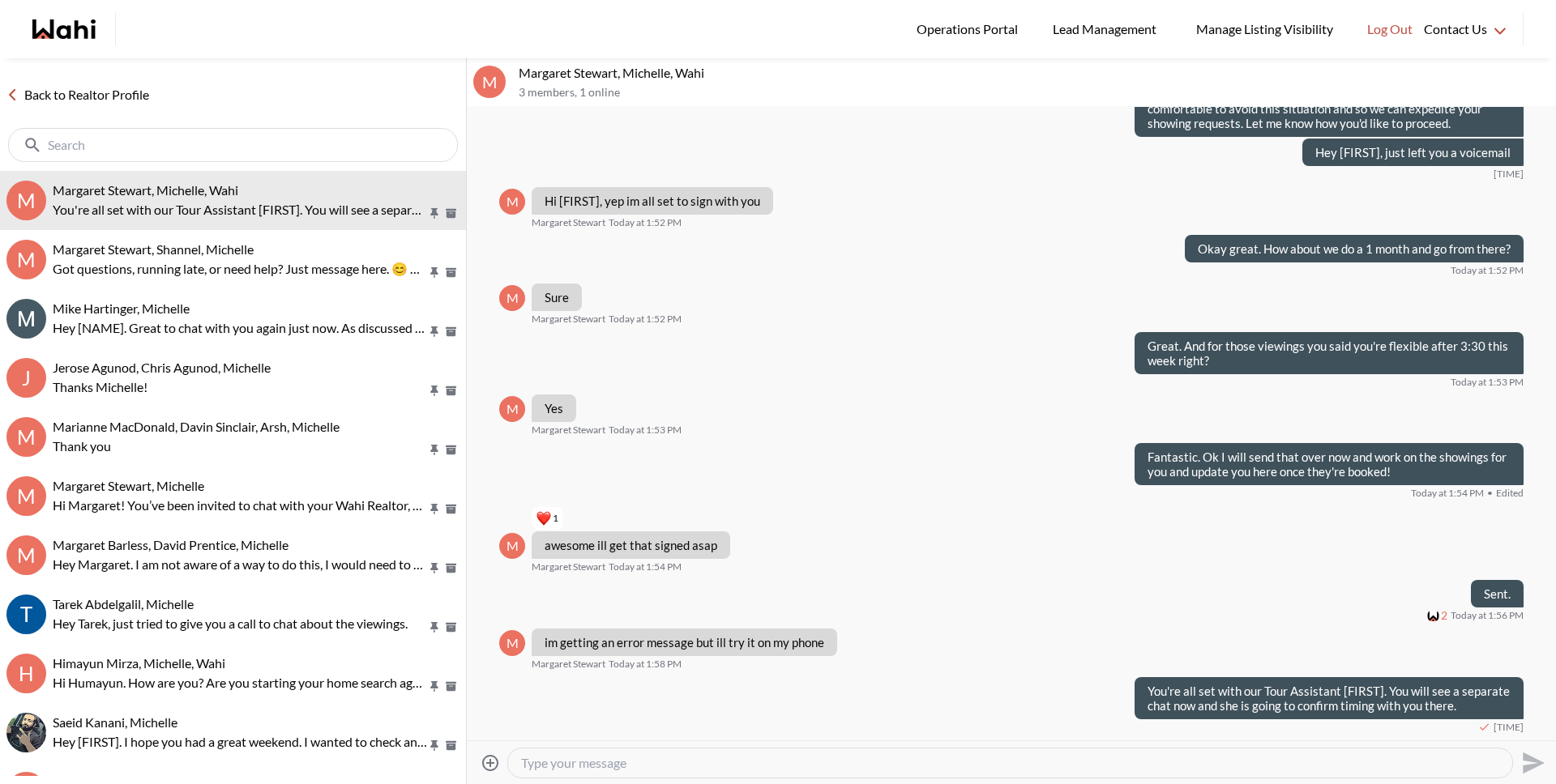 click on "Back to Realtor Profile" at bounding box center (78, 95) 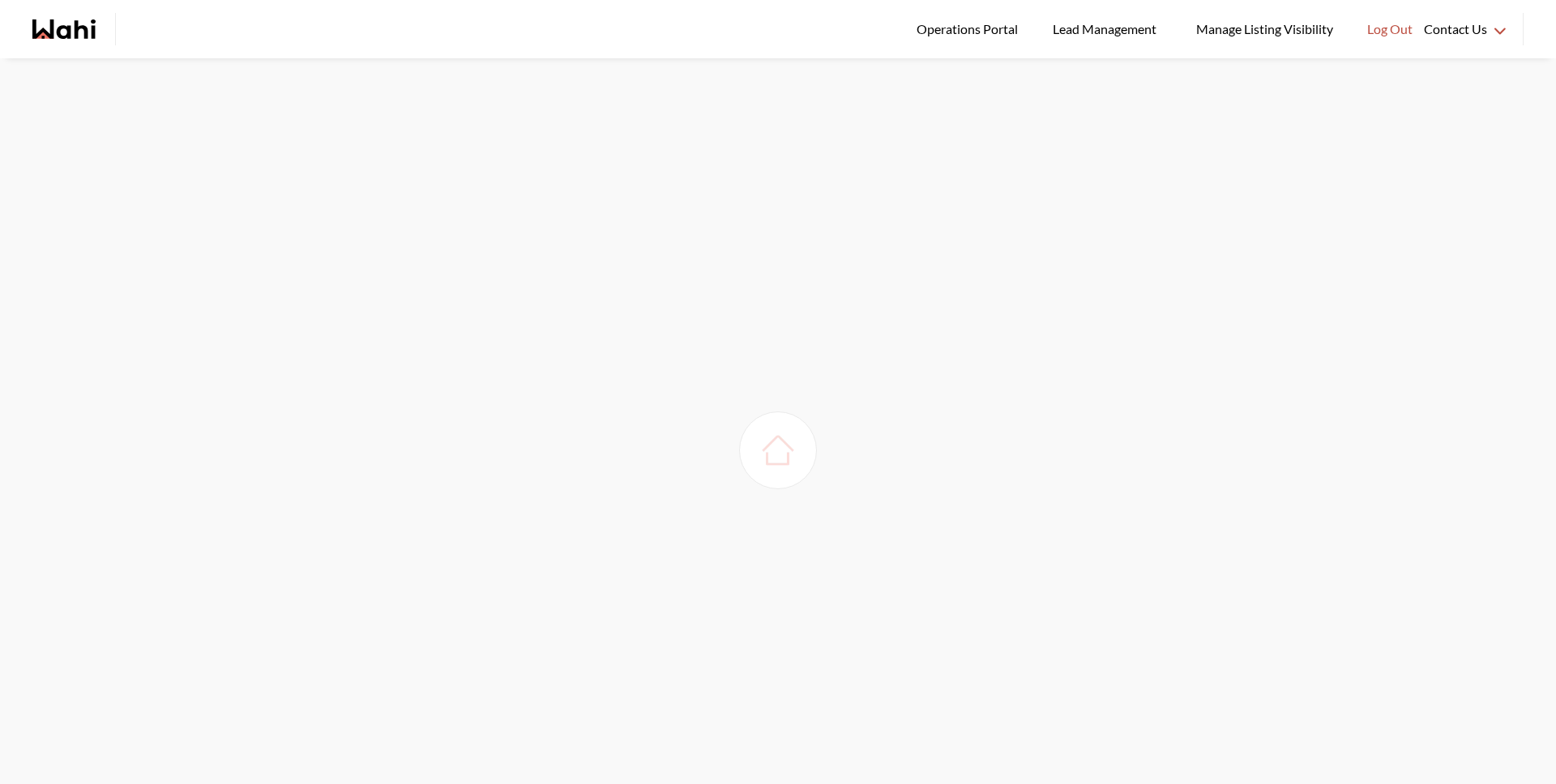 scroll, scrollTop: 0, scrollLeft: 0, axis: both 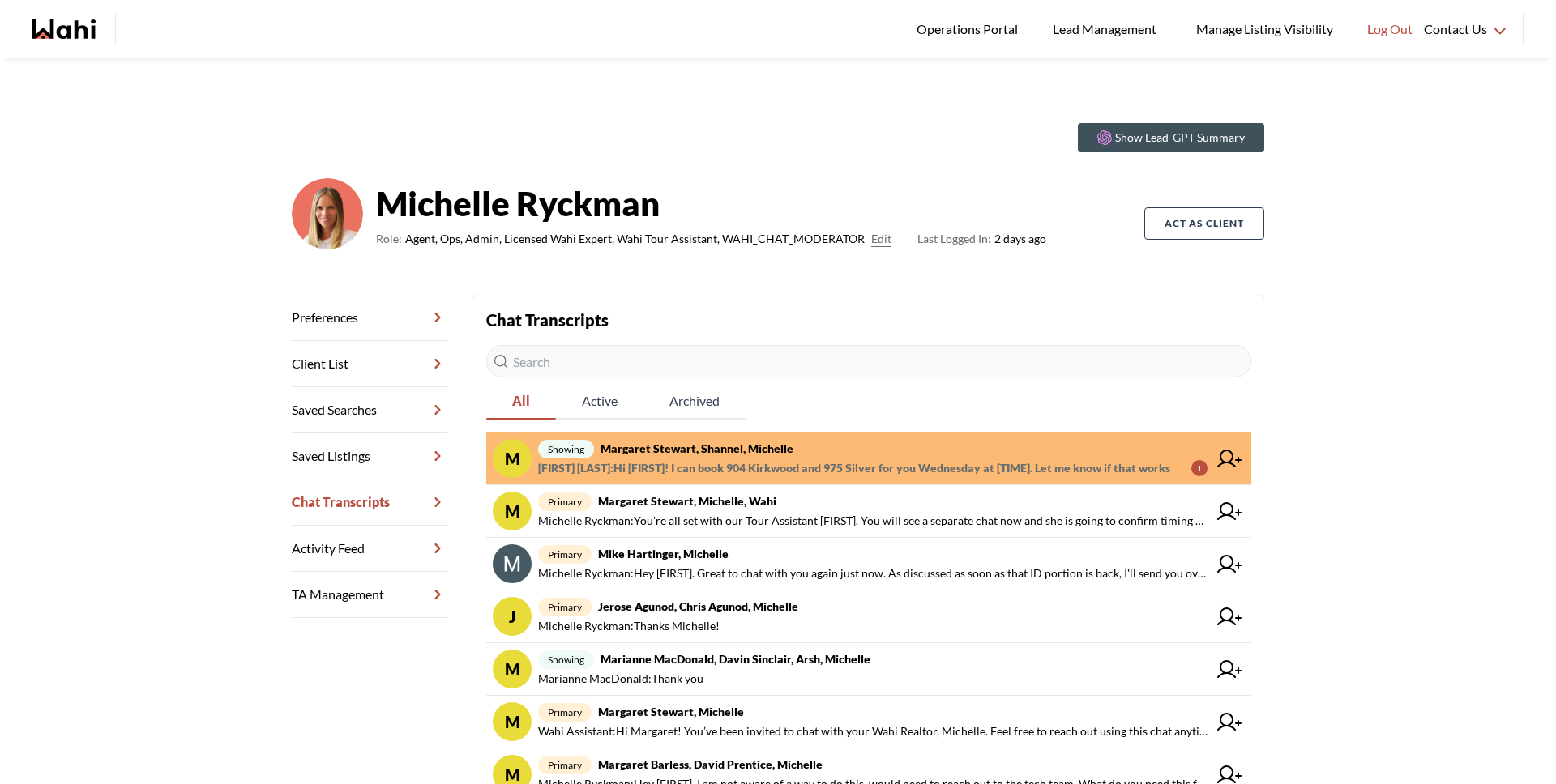 click on "showing [FIRST] [LAST], [FIRST], [FIRST]" at bounding box center (873, 449) 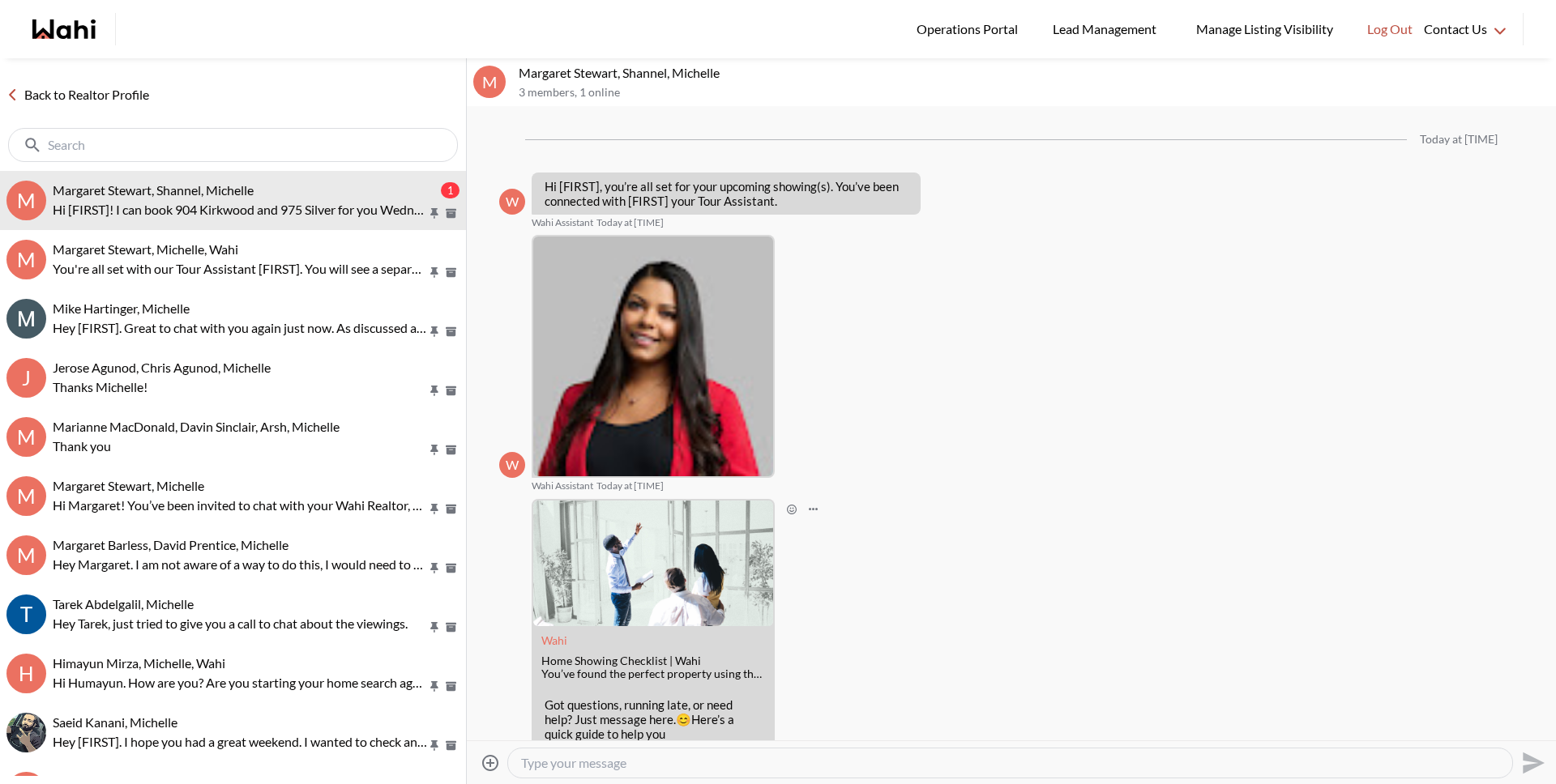 scroll, scrollTop: 224, scrollLeft: 0, axis: vertical 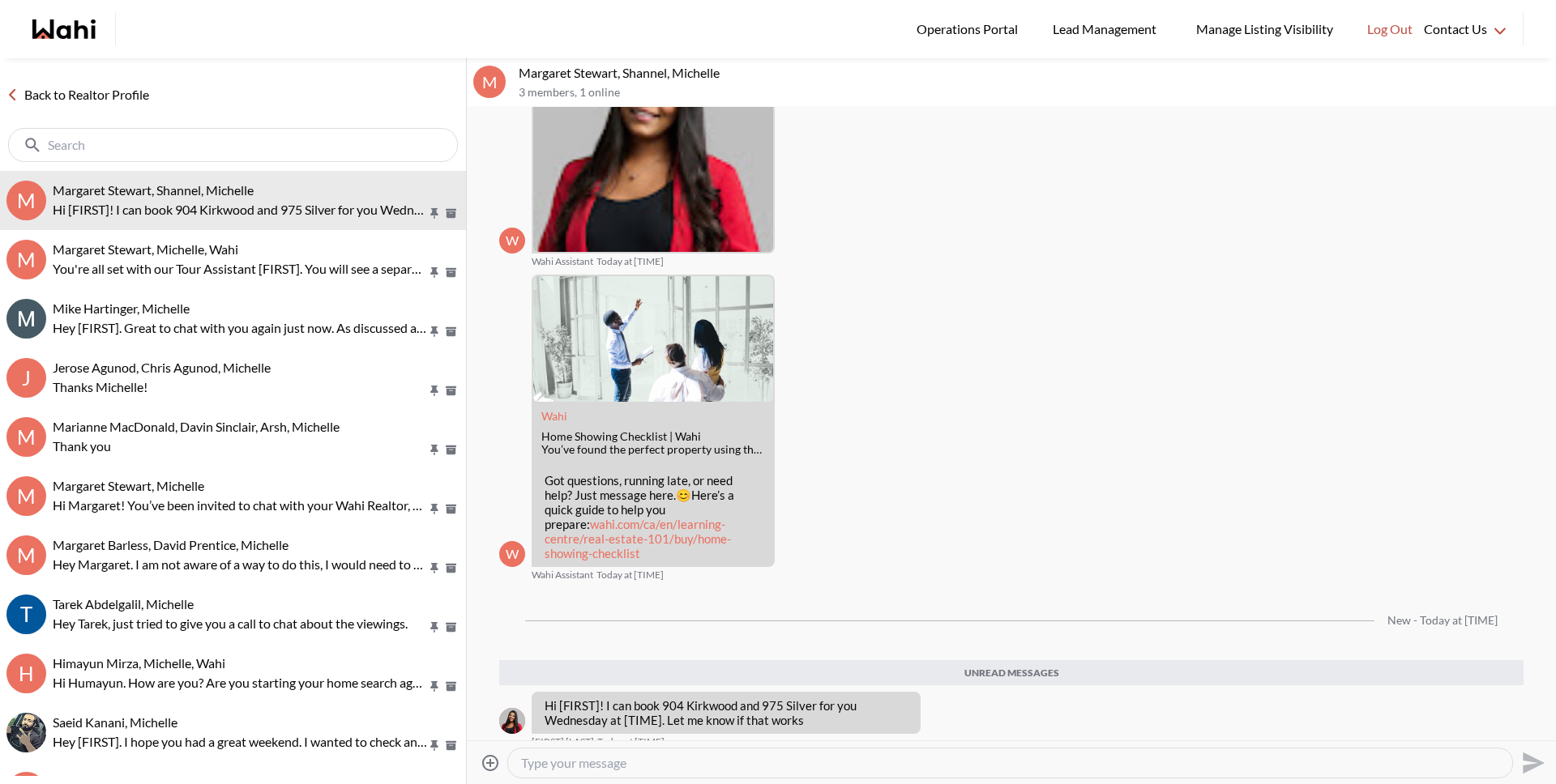 click on "Back to Realtor Profile" at bounding box center (78, 95) 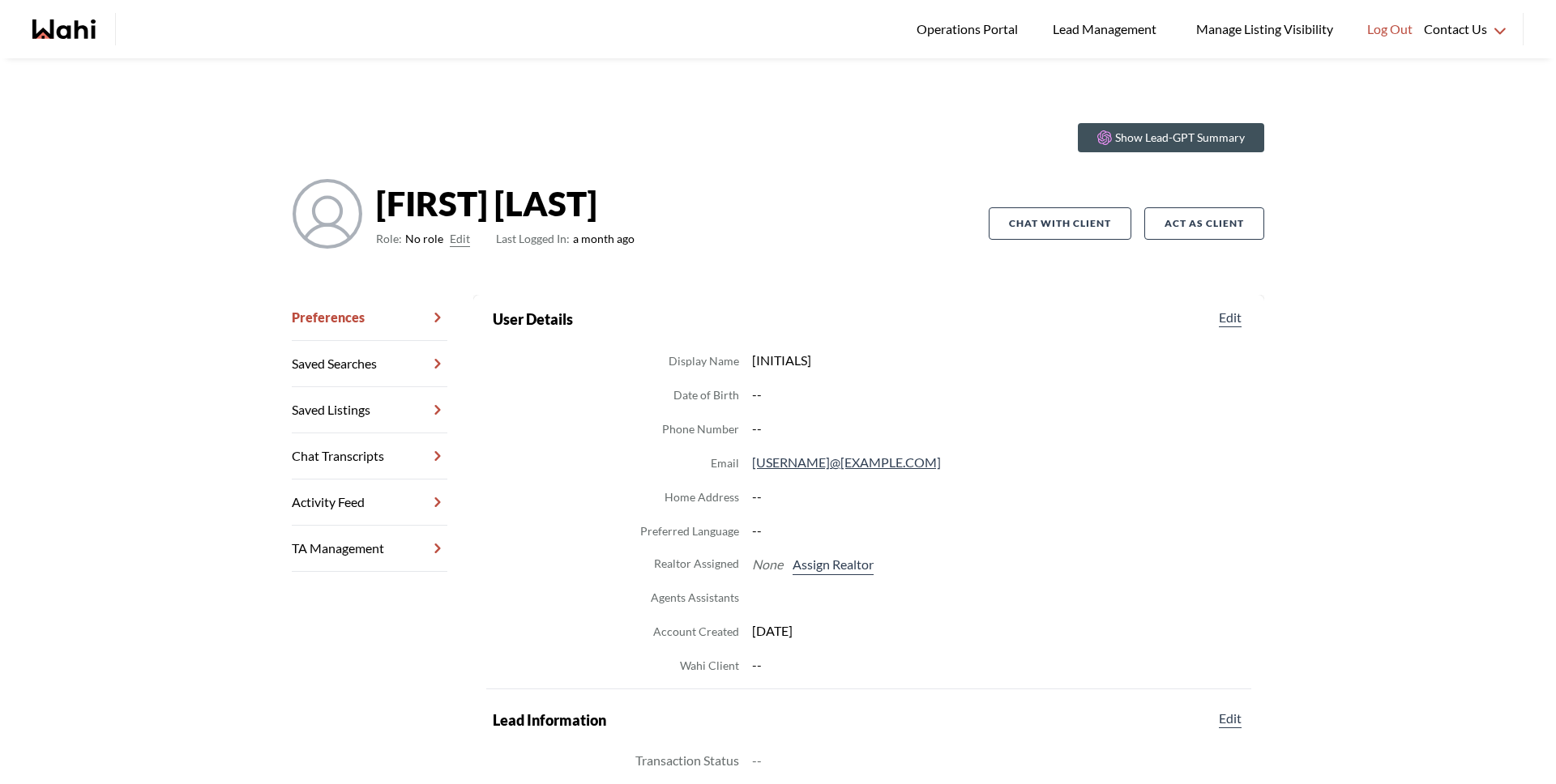 scroll, scrollTop: 0, scrollLeft: 0, axis: both 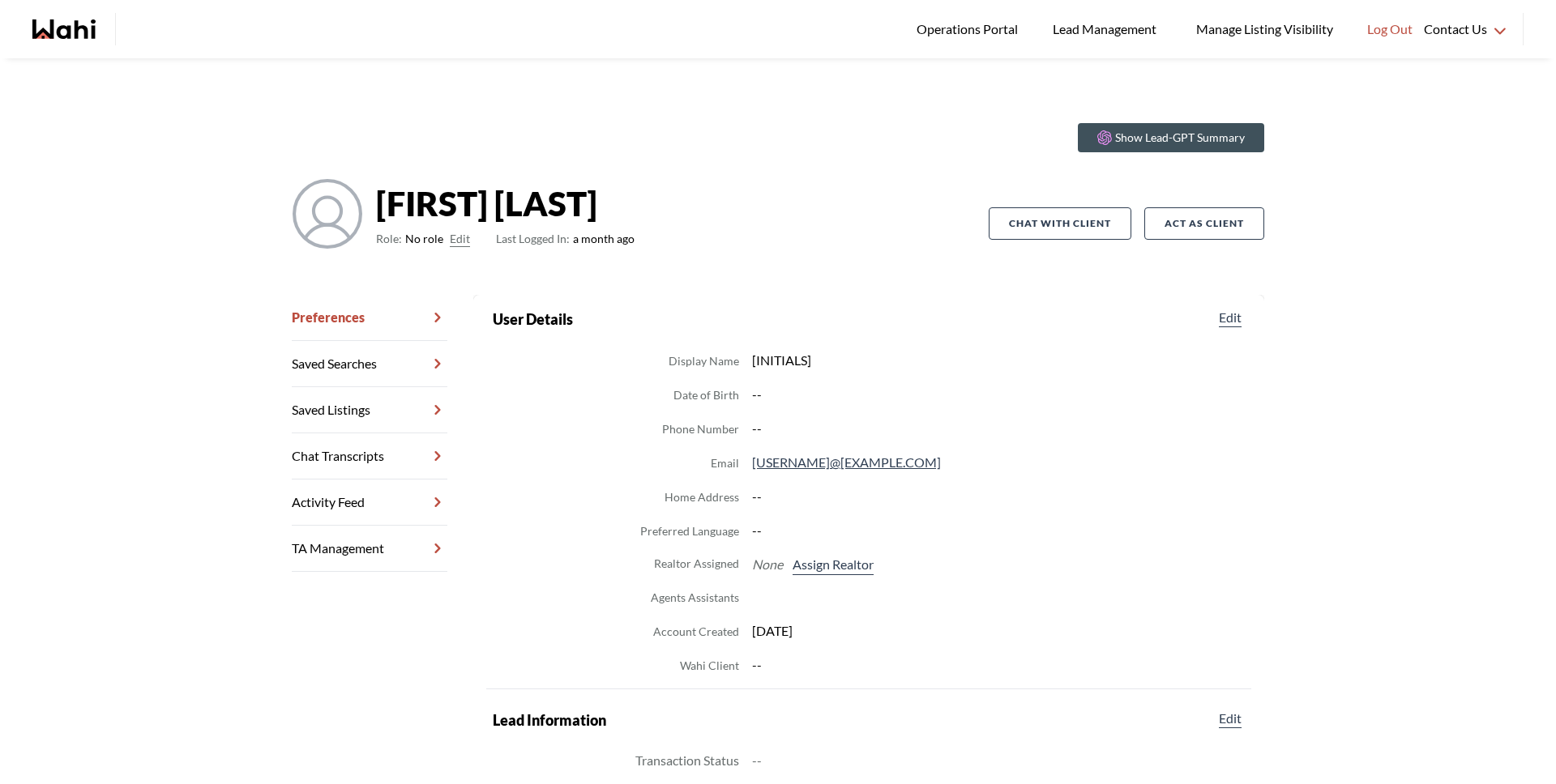 click on "Edit" at bounding box center [460, 239] 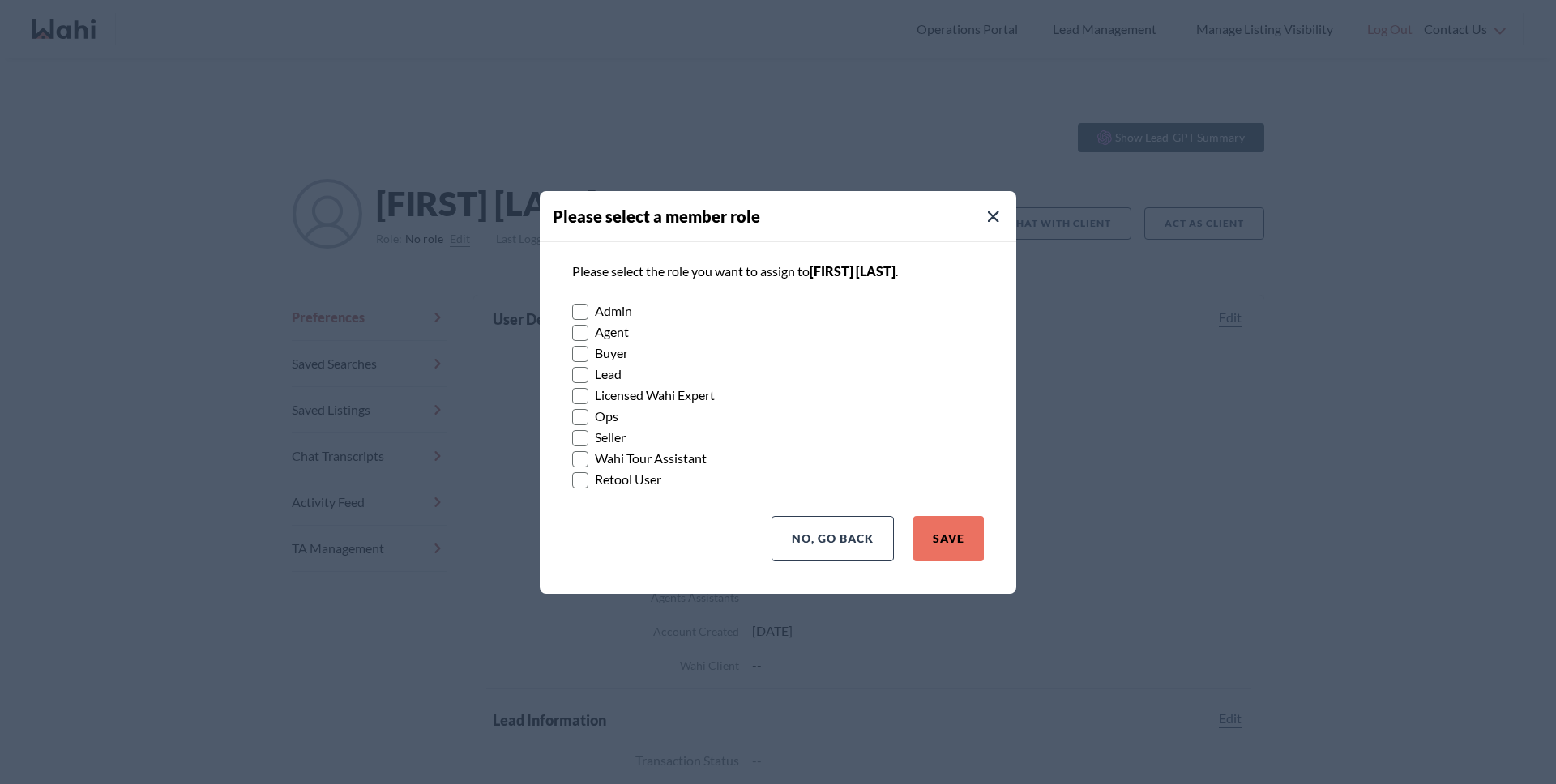click at bounding box center (580, 353) 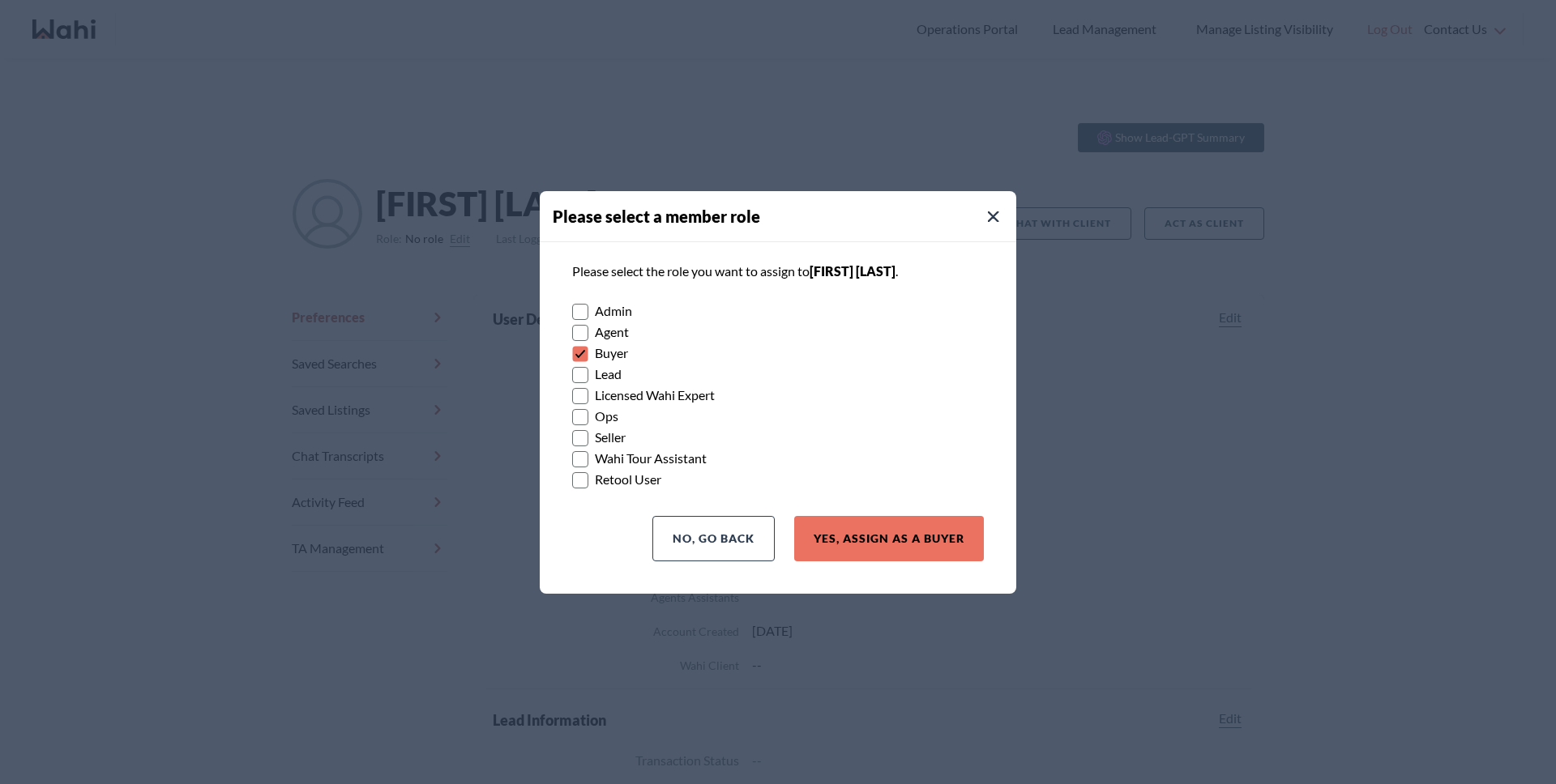 click at bounding box center (580, 437) 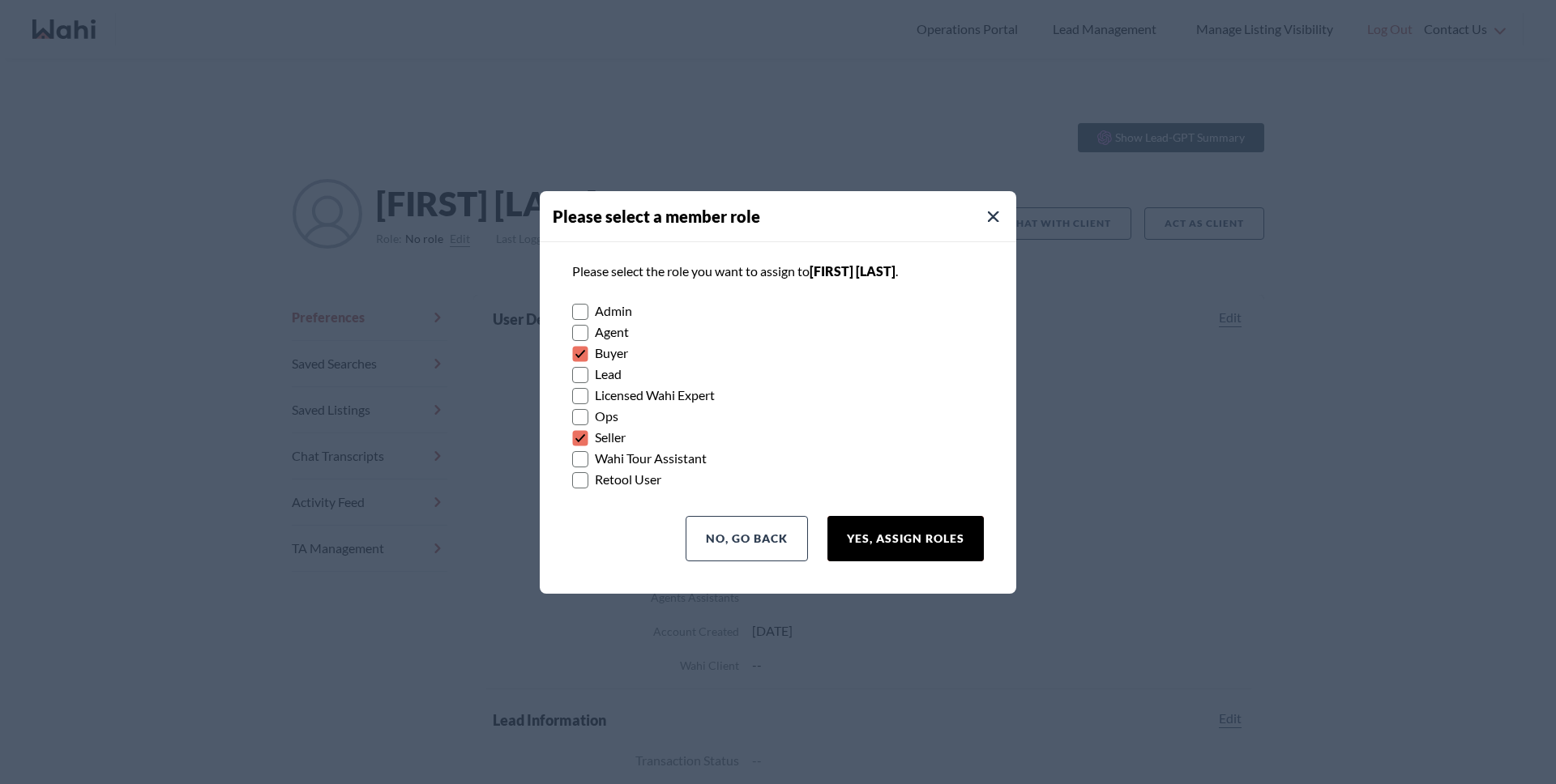 click on "Yes, Assign Roles" at bounding box center [905, 539] 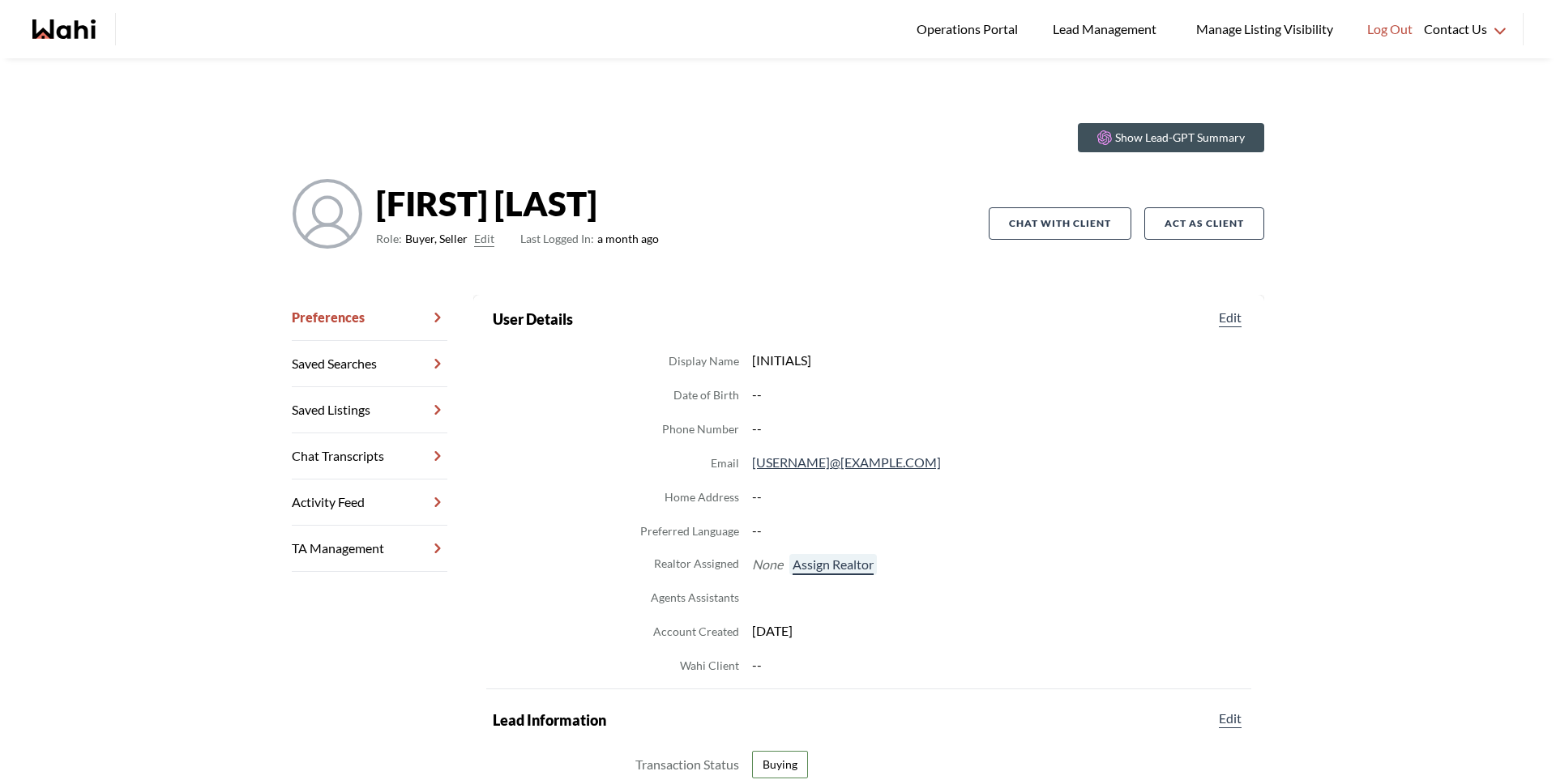 click on "Assign Realtor" at bounding box center [833, 565] 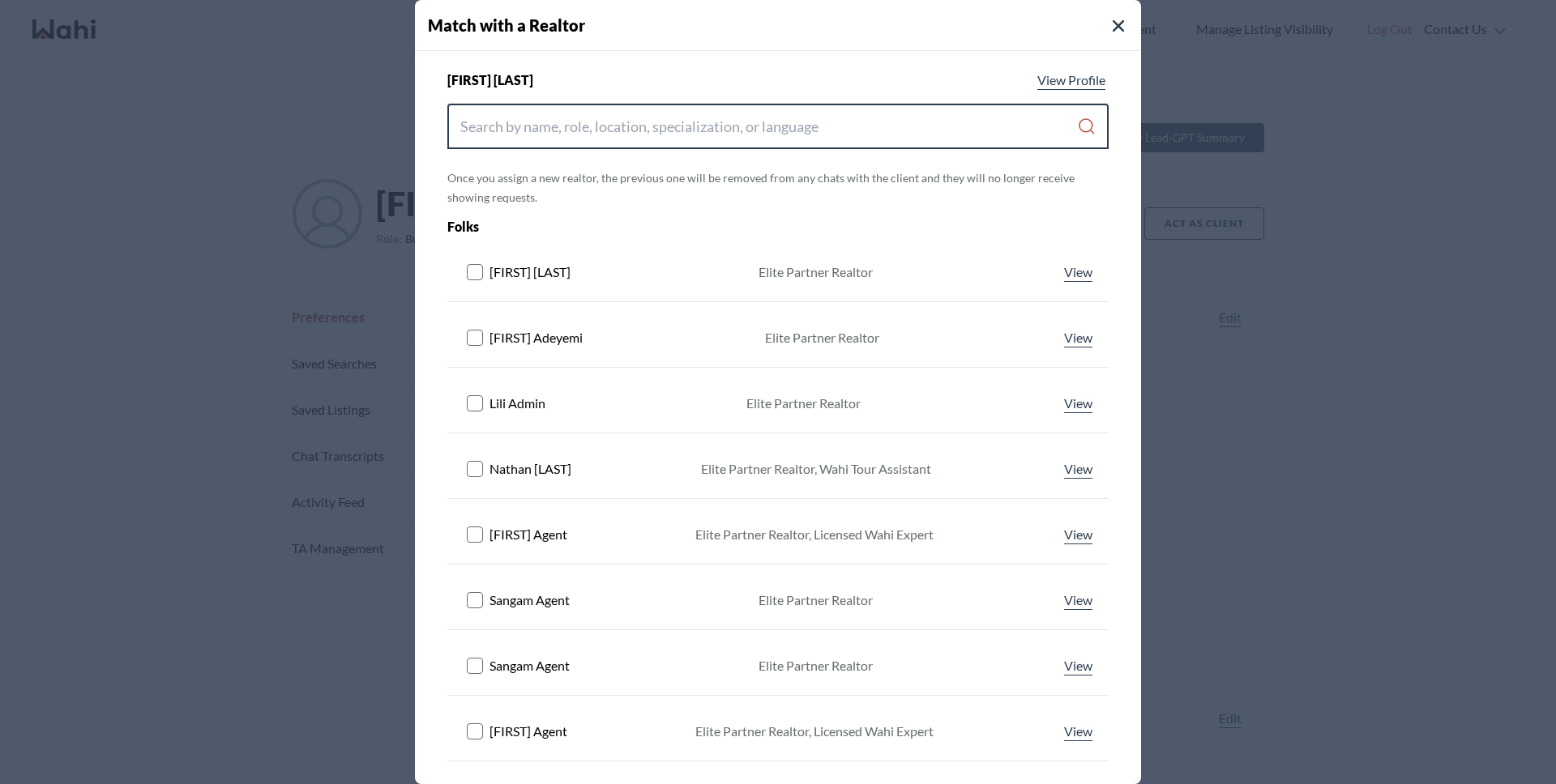 click at bounding box center (768, 126) 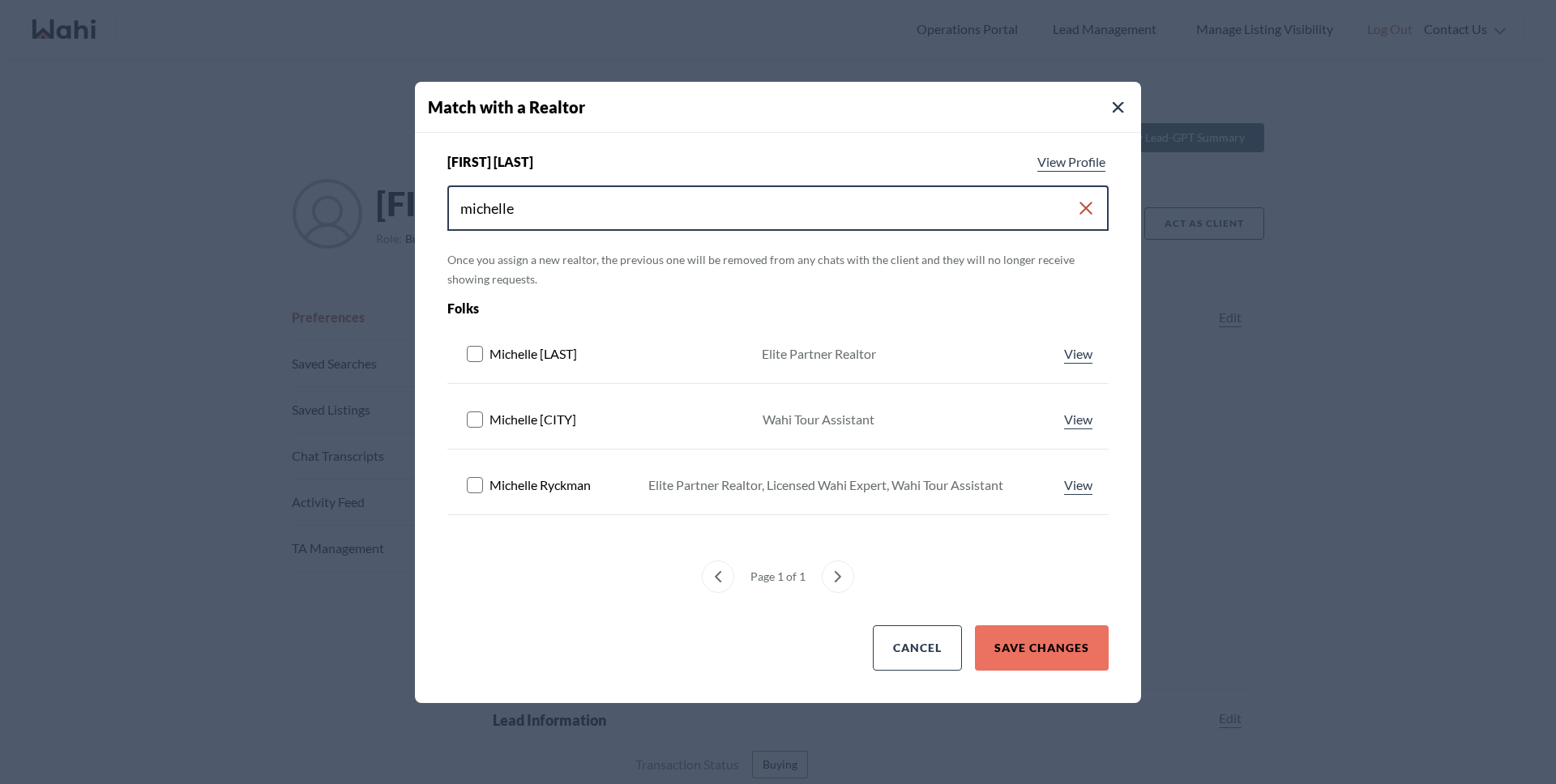 type on "michelle" 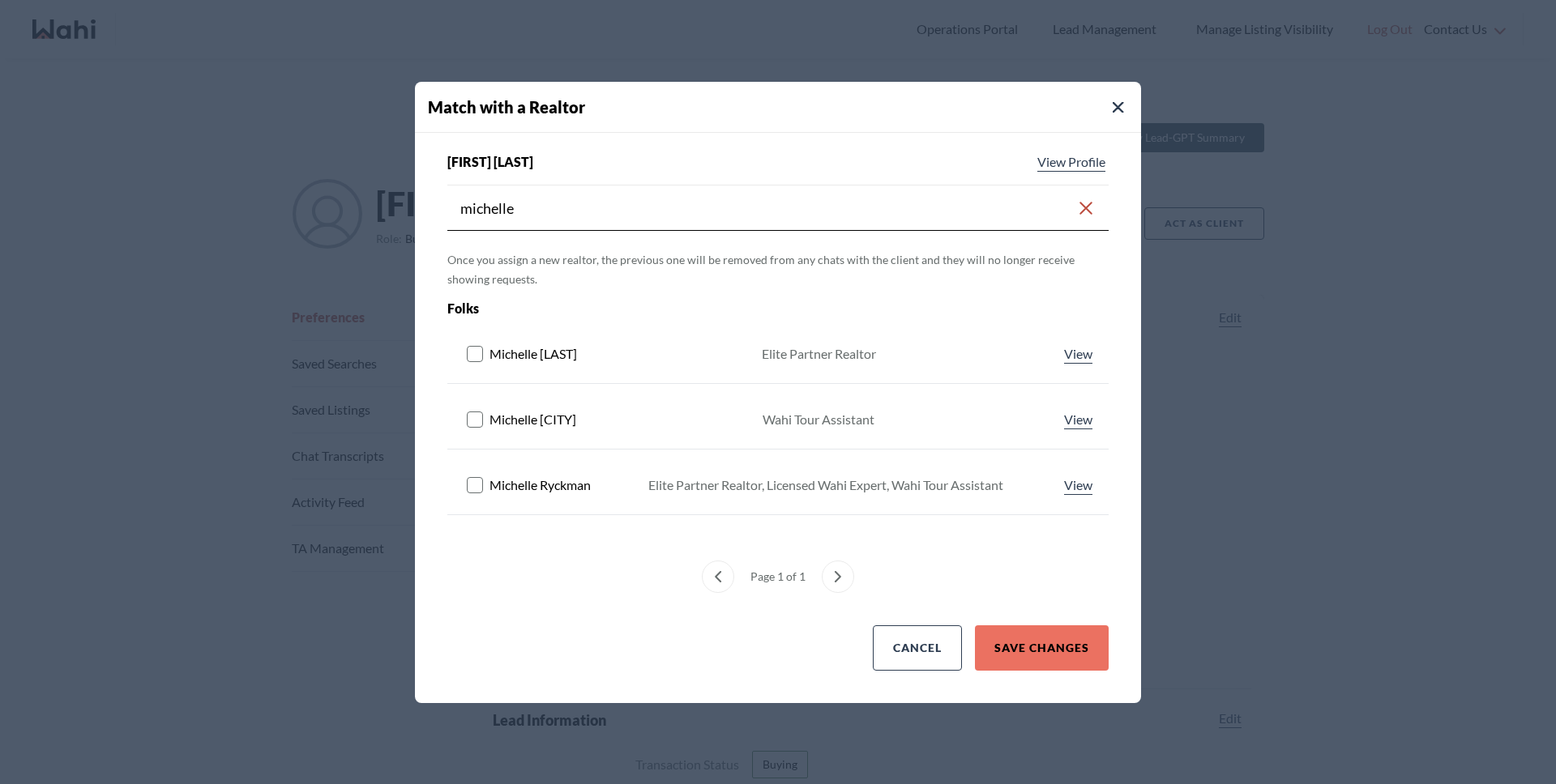 click at bounding box center [475, 484] 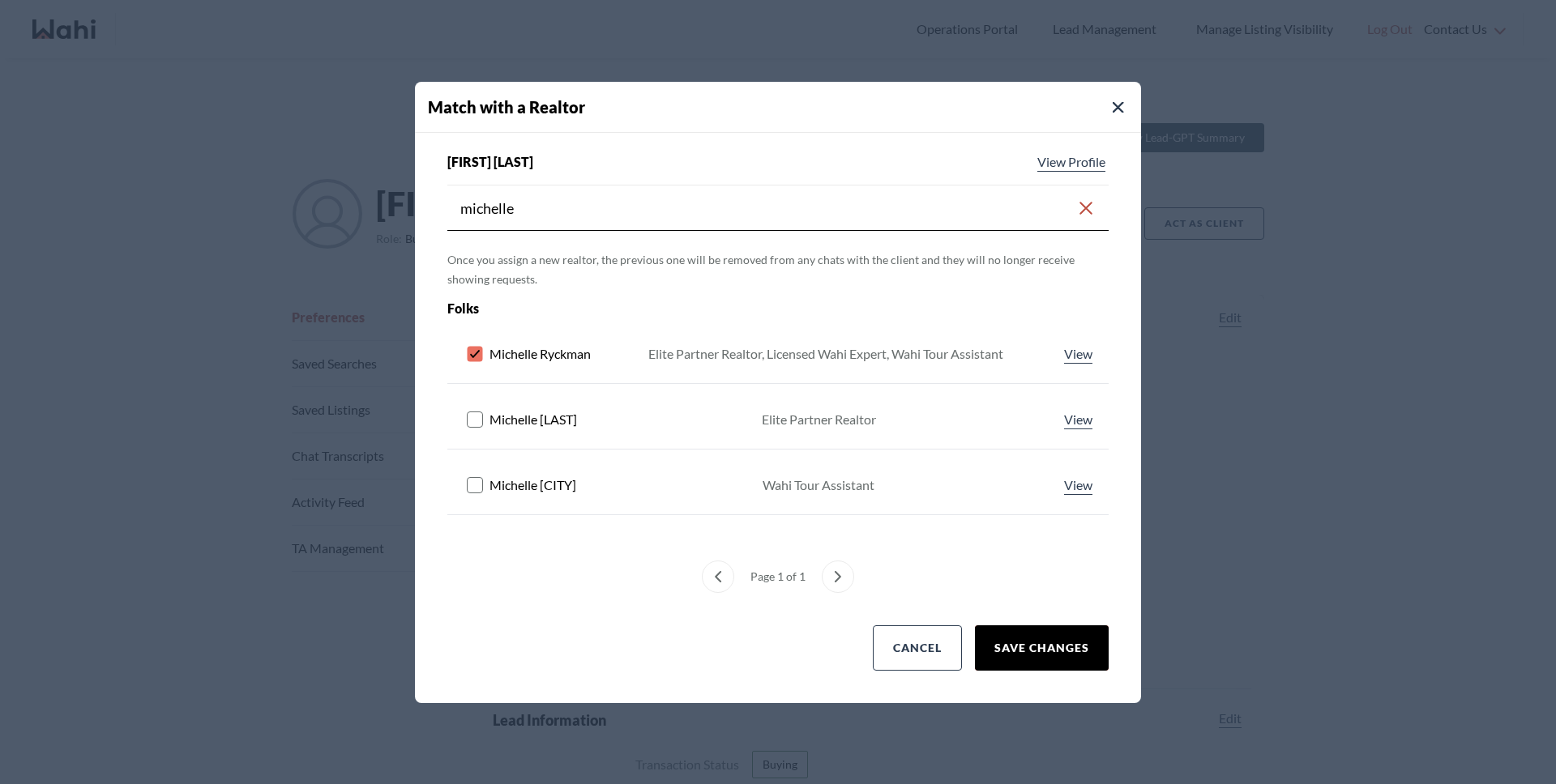 click on "Save Changes" at bounding box center [1041, 648] 